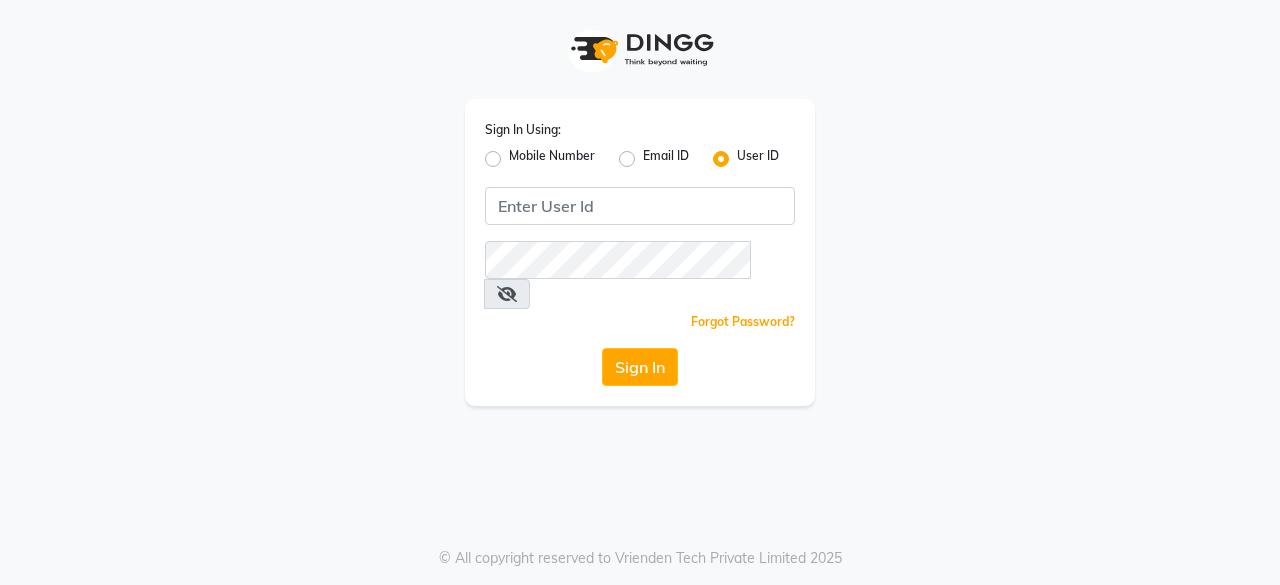 scroll, scrollTop: 0, scrollLeft: 0, axis: both 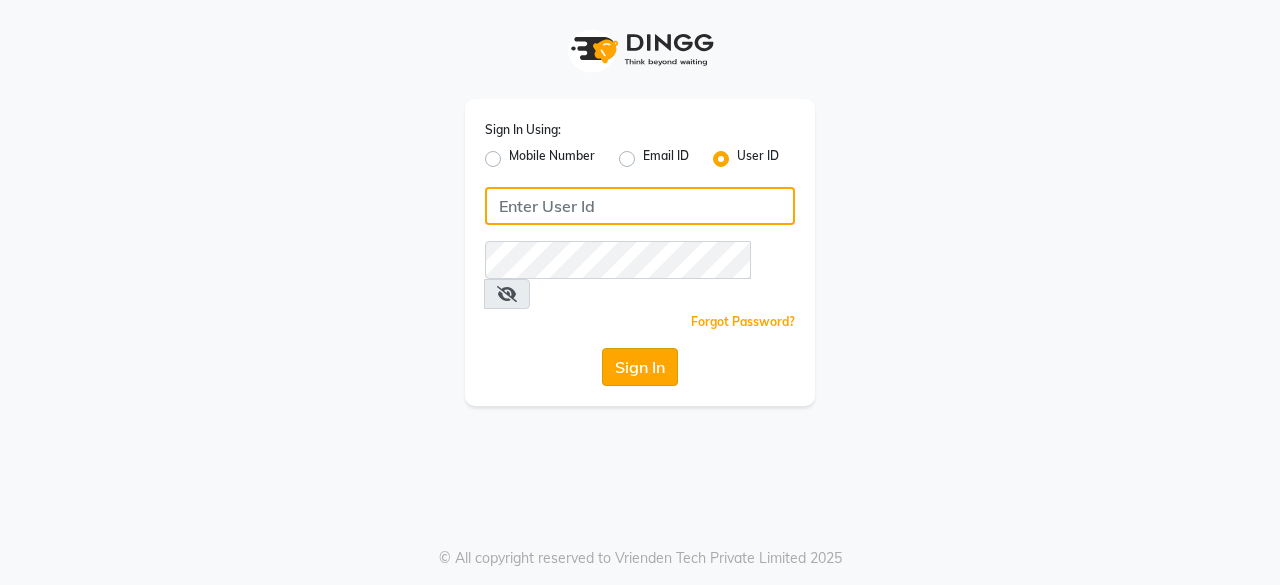 type on "Sreediya" 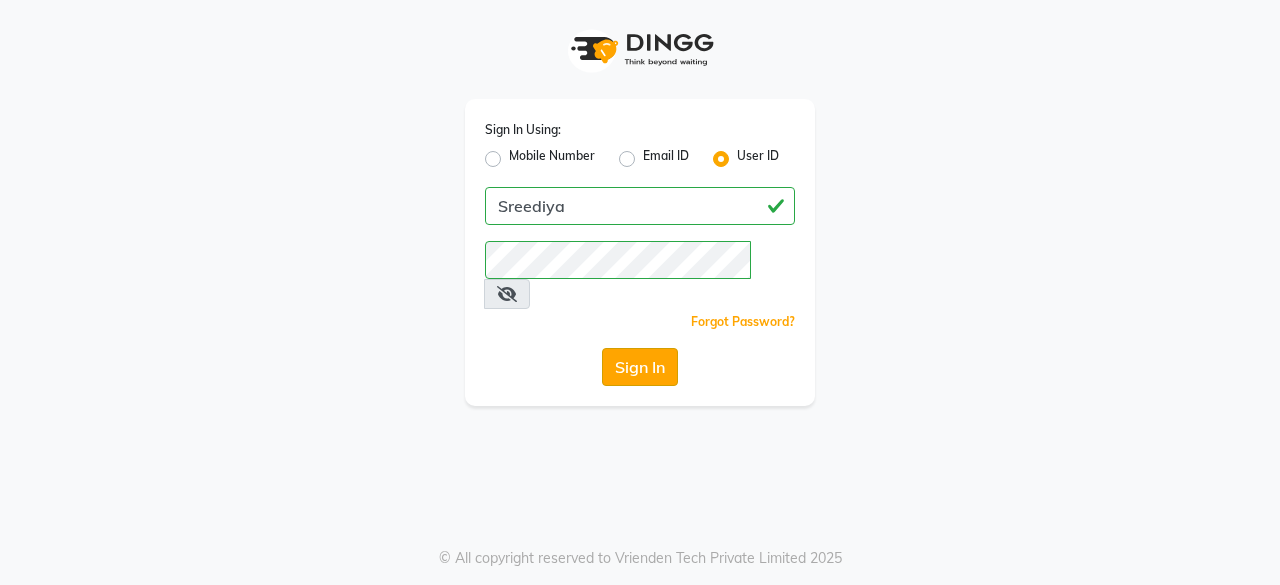 click on "Sign In" 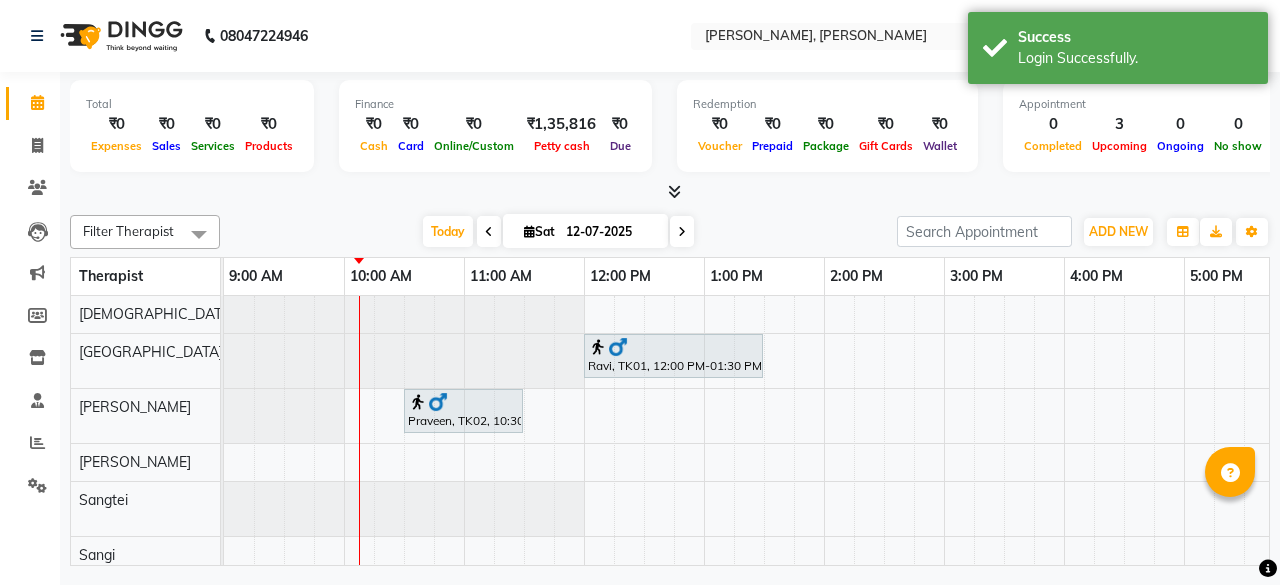 scroll, scrollTop: 0, scrollLeft: 0, axis: both 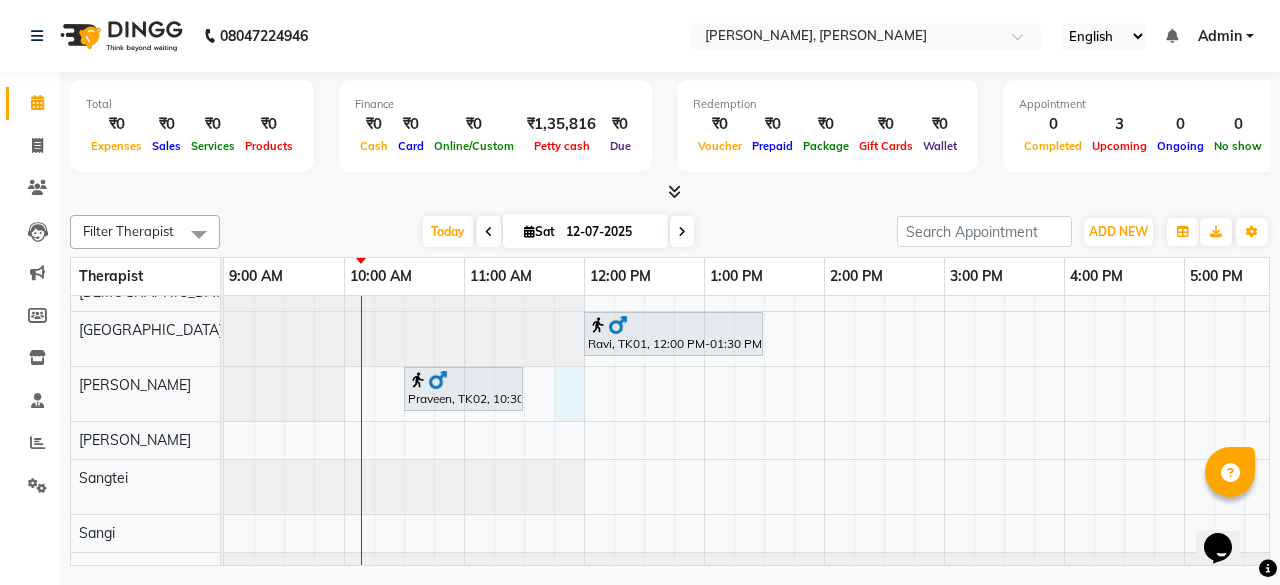 click on "Ravi, TK01, 12:00 PM-01:30 PM, Deep Tissue Therapy (90)     Praveen, TK02, 10:30 AM-11:30 AM, Swedish Therapy (60)     Praveen, TK03, 06:30 PM-08:00 PM, Swedish Therapy (90)" at bounding box center (1004, 451) 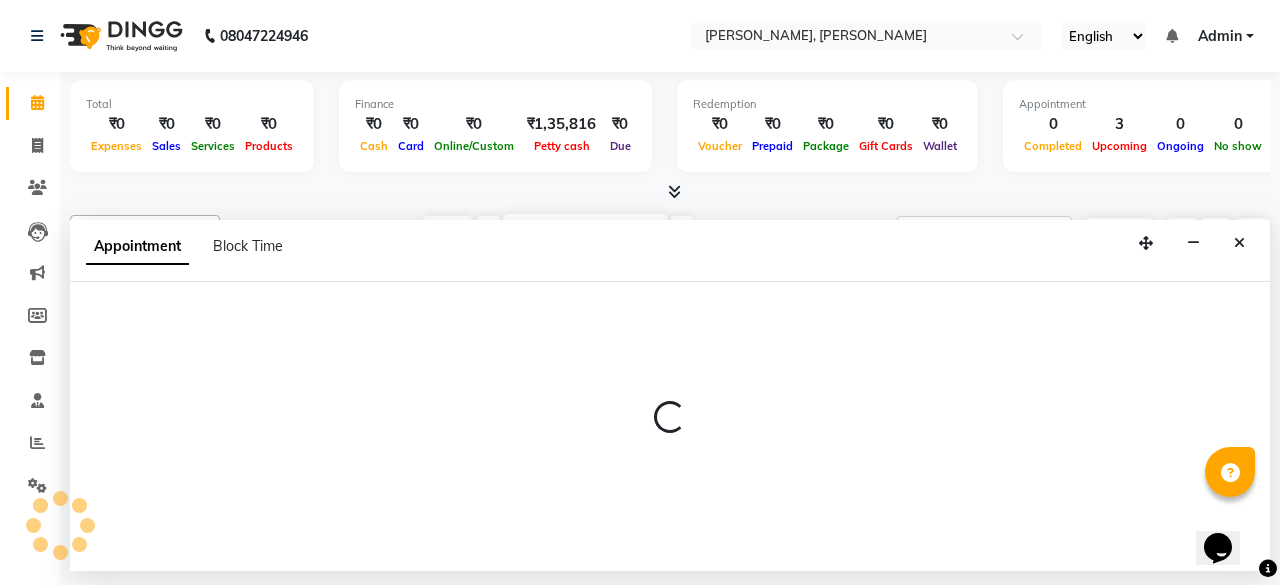 select on "63067" 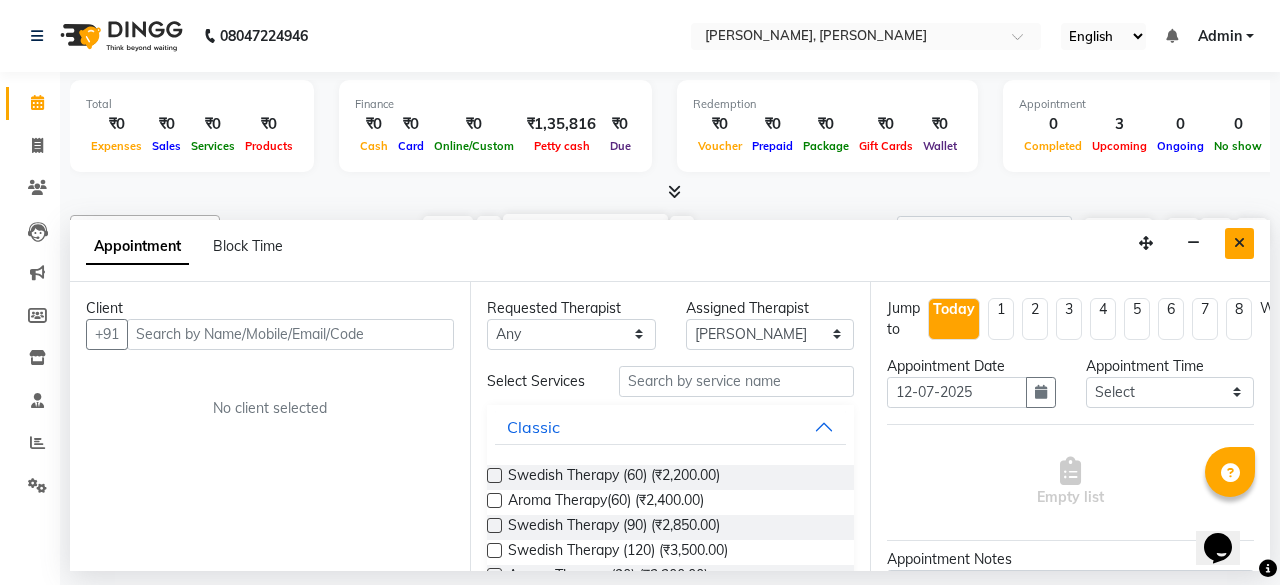 click at bounding box center (1239, 243) 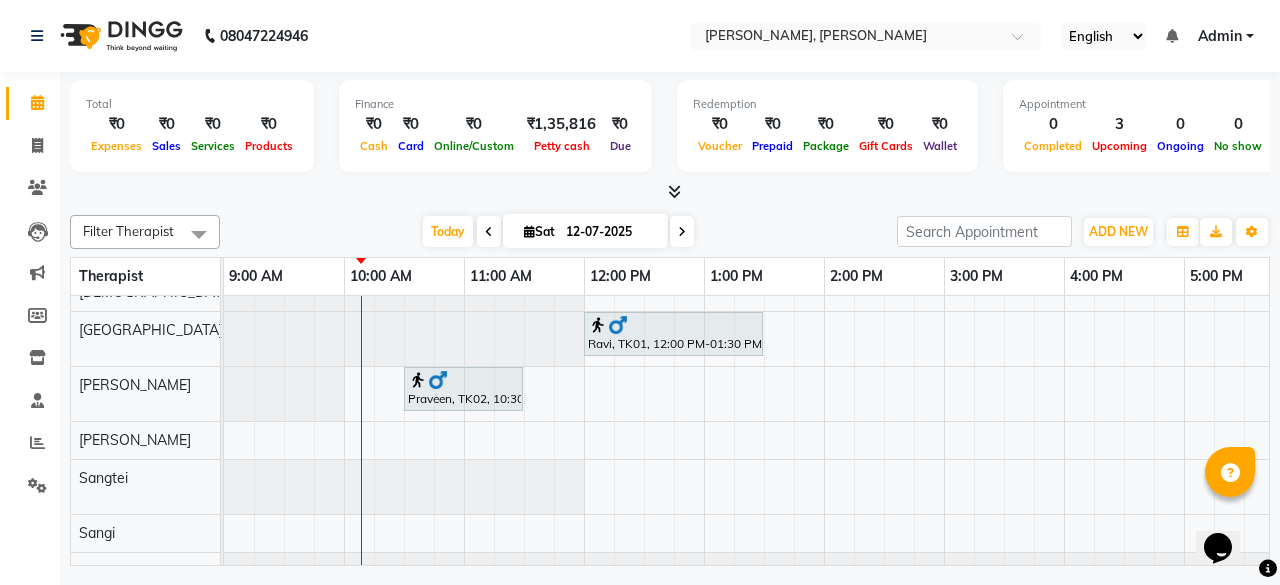 scroll, scrollTop: 0, scrollLeft: 0, axis: both 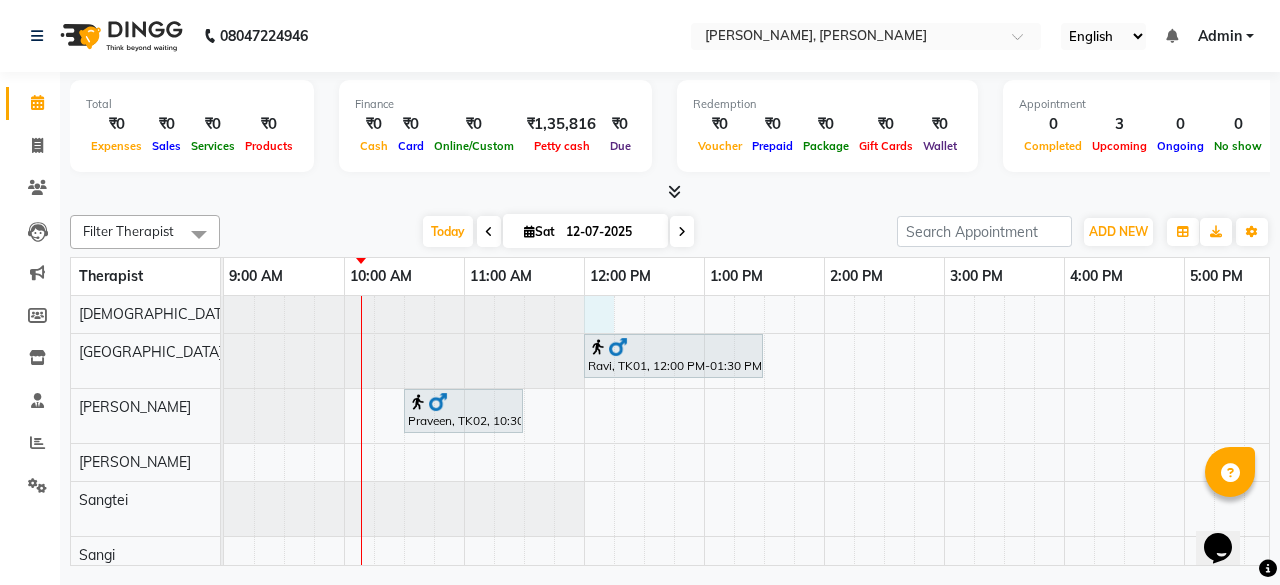 click on "Ravi, TK01, 12:00 PM-01:30 PM, Deep Tissue Therapy (90)     Praveen, TK02, 10:30 AM-11:30 AM, Swedish Therapy (60)     Praveen, TK03, 06:30 PM-08:00 PM, Swedish Therapy (90)" at bounding box center (1004, 473) 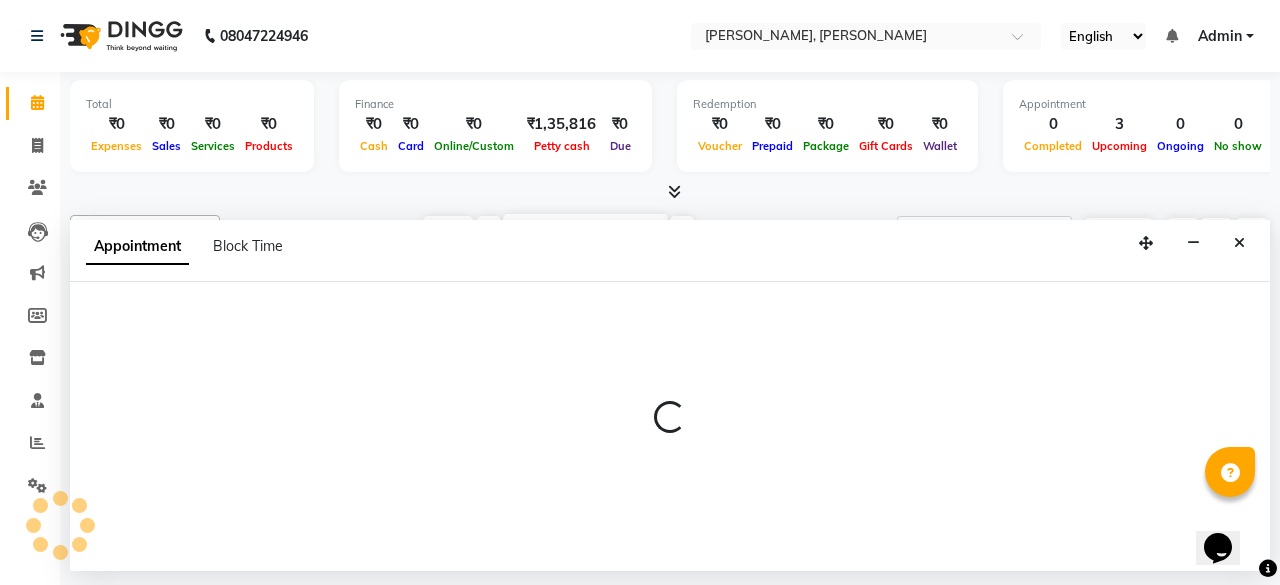 select on "63054" 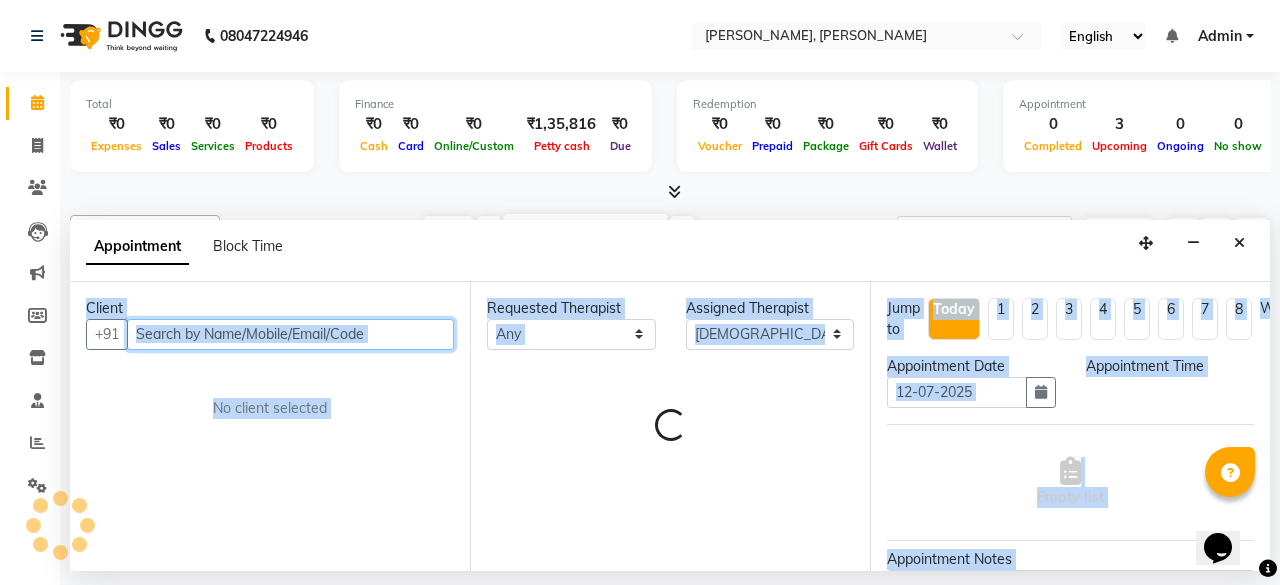 select on "720" 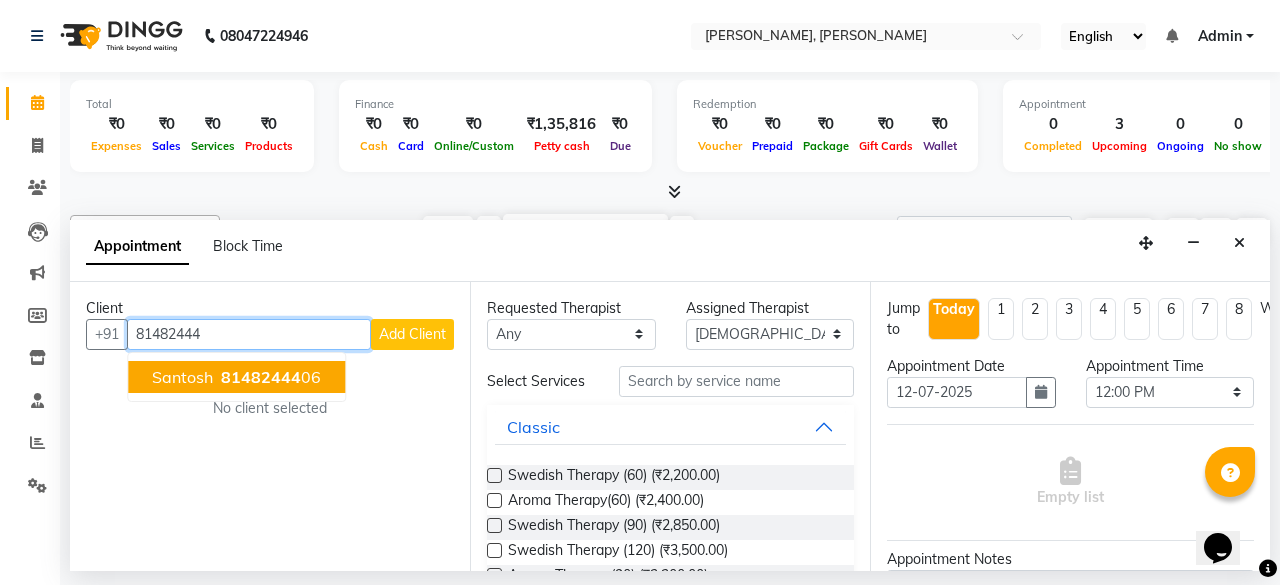 type on "81482444" 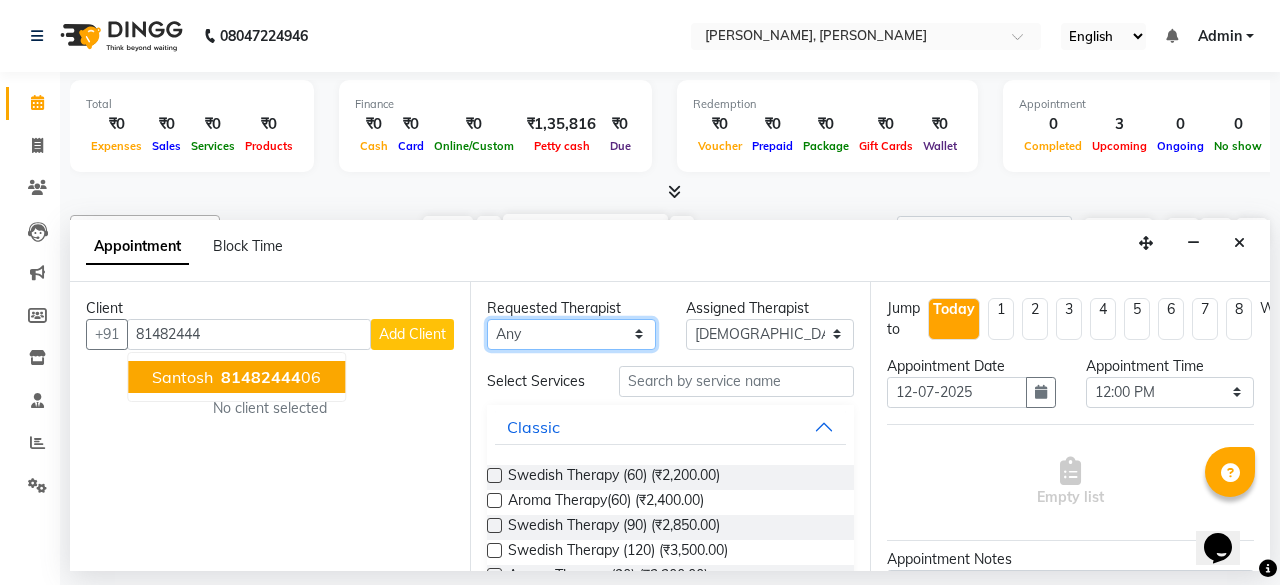 click on "Any Florence Gospel Gospel Manager Sangi Sangtei Sharada LR Ziri Lalnunziri" at bounding box center (571, 334) 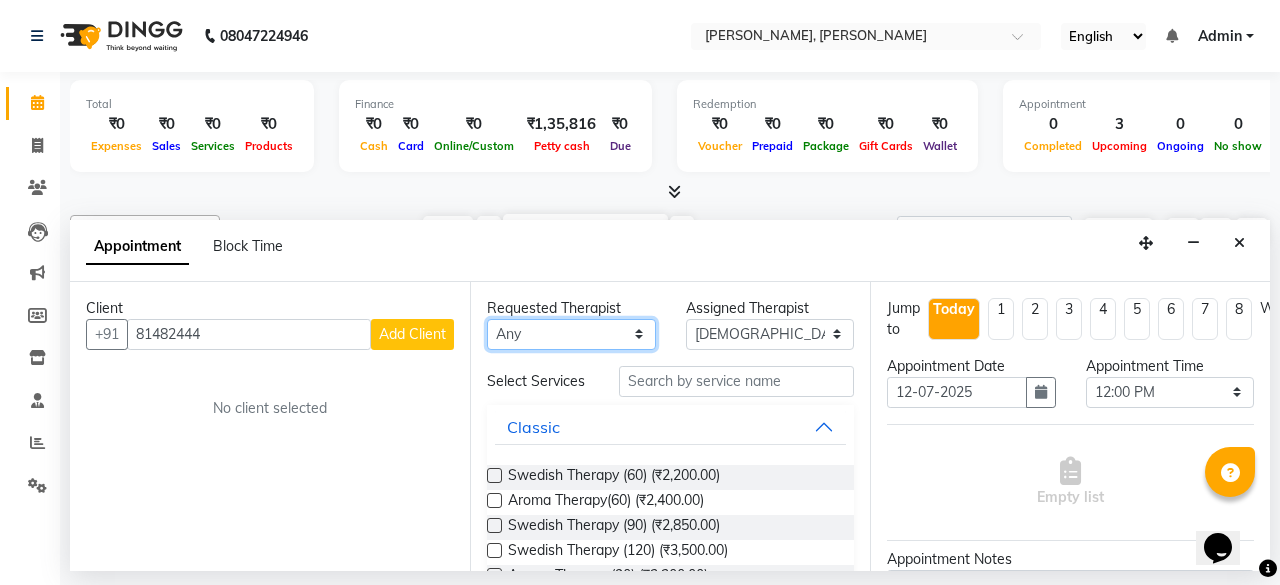 select on "63054" 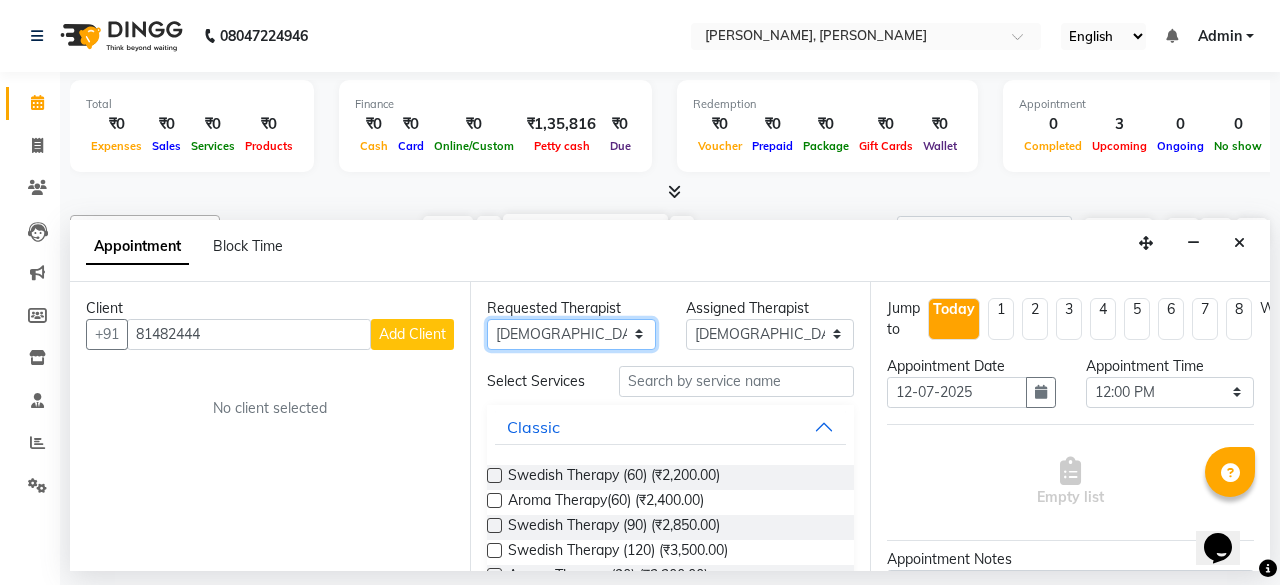 click on "Any Florence Gospel Gospel Manager Sangi Sangtei Sharada LR Ziri Lalnunziri" at bounding box center [571, 334] 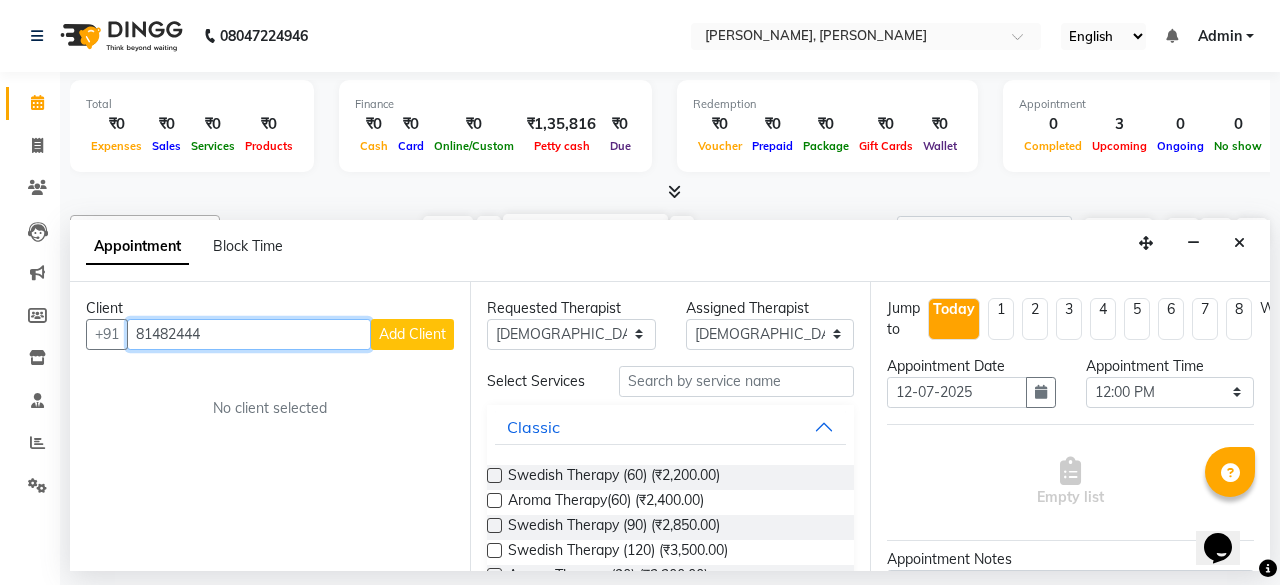 click on "81482444" at bounding box center (249, 334) 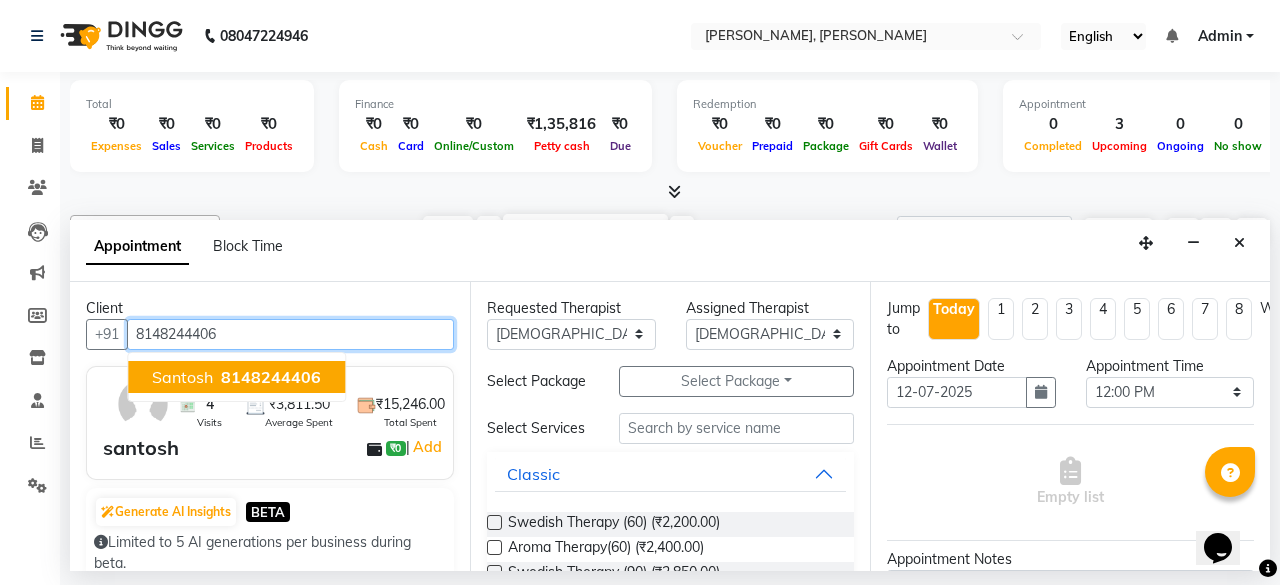 click on "8148244406" at bounding box center [271, 377] 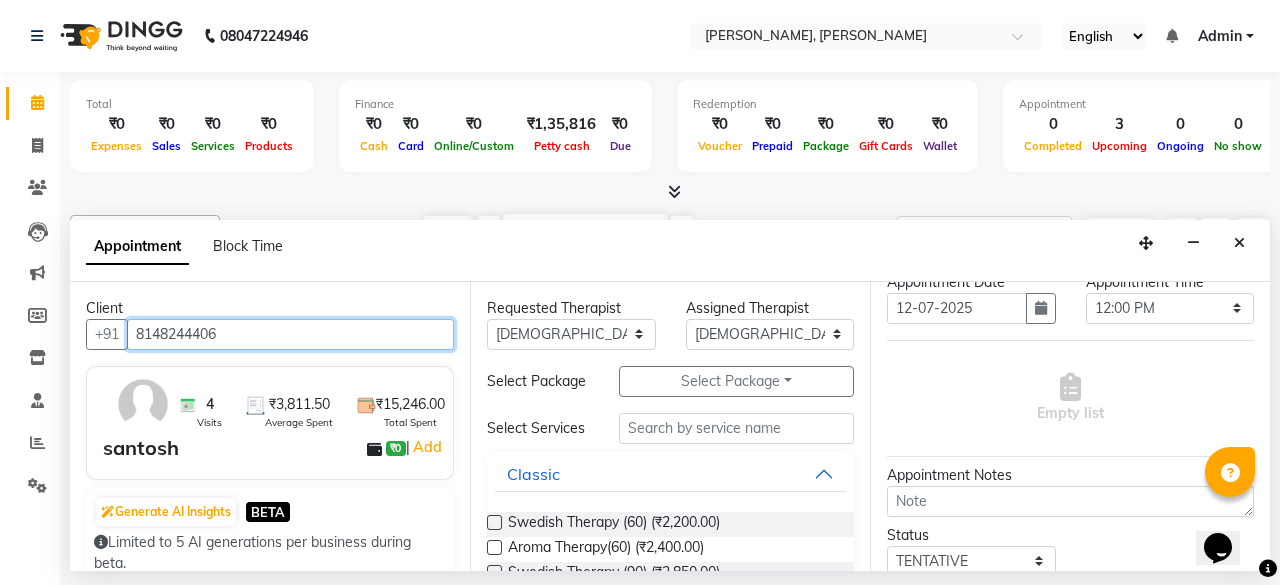 scroll, scrollTop: 98, scrollLeft: 0, axis: vertical 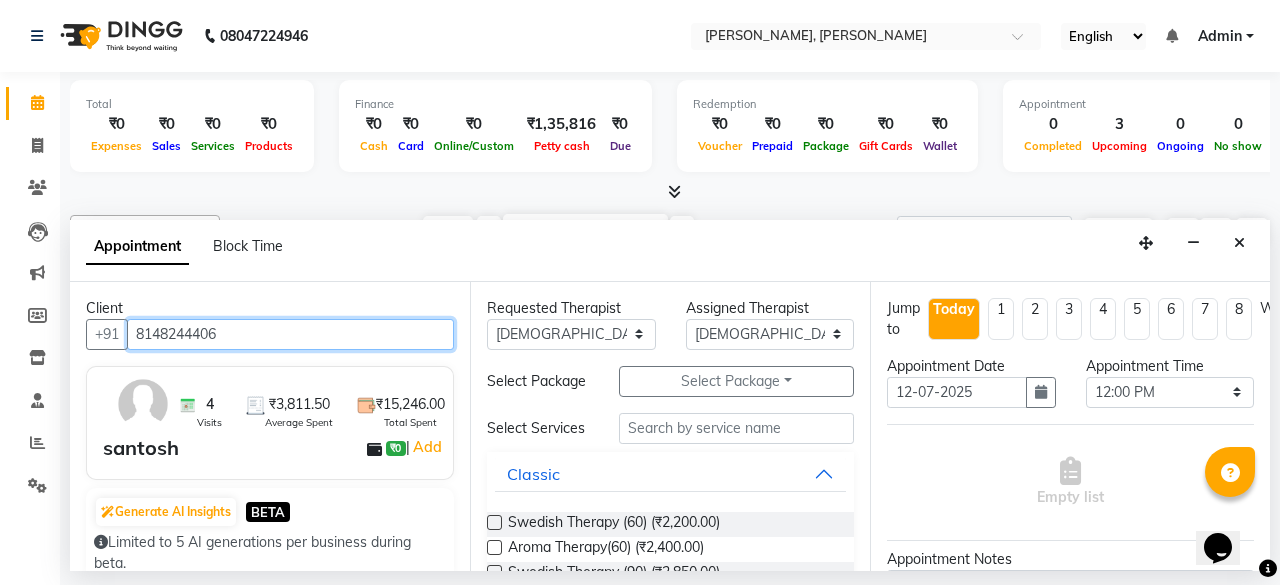 type on "8148244406" 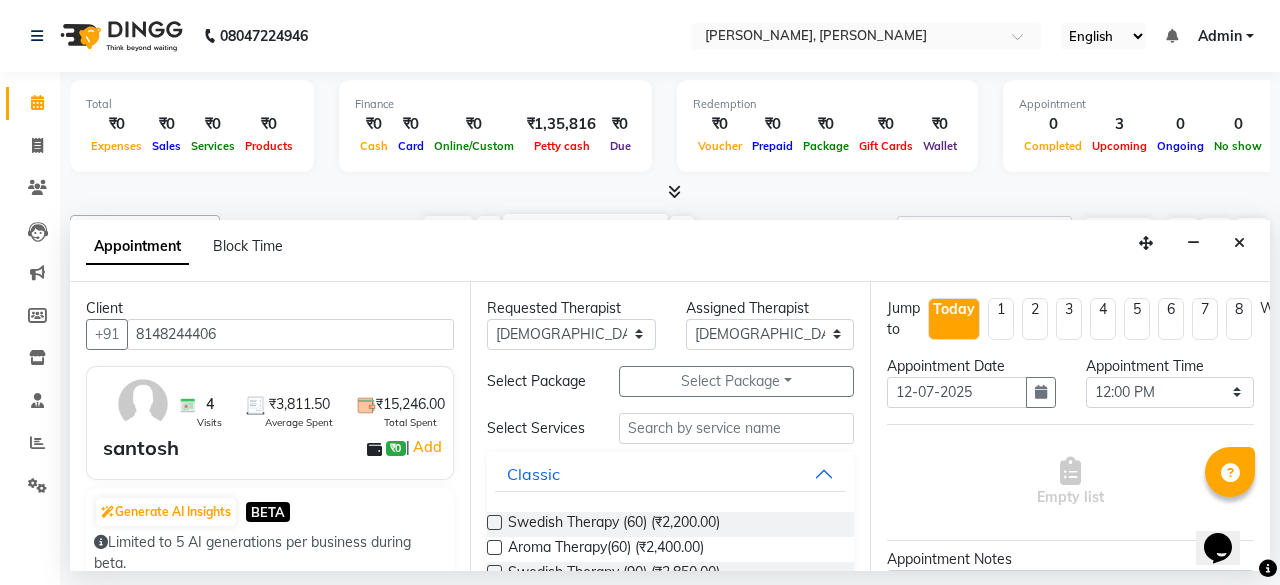 click at bounding box center [494, 522] 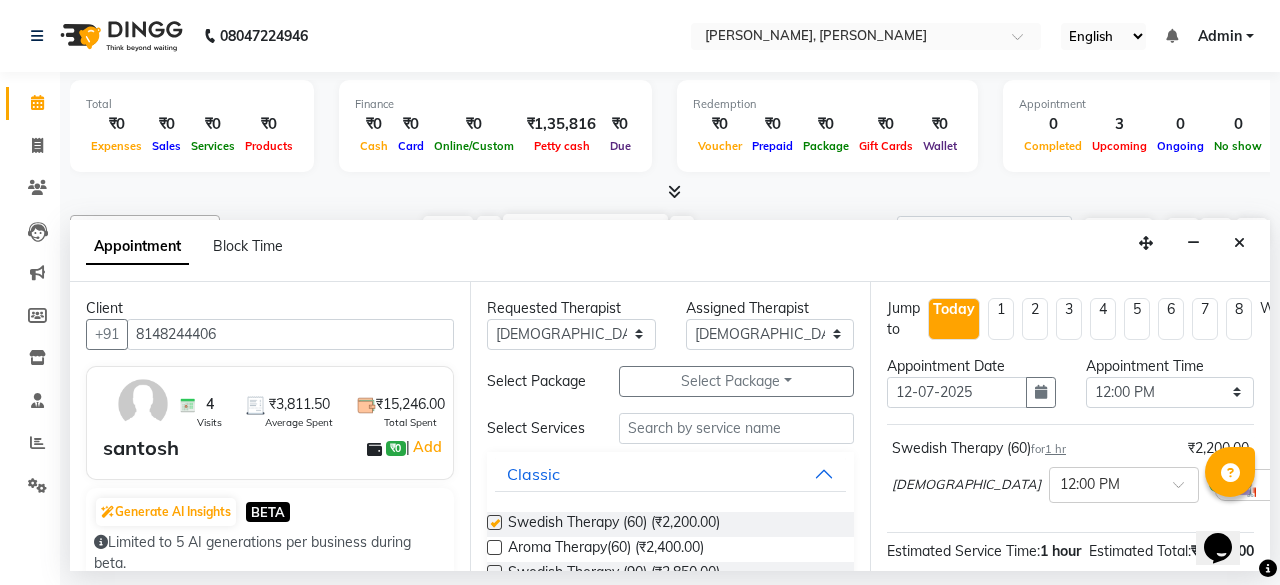 checkbox on "false" 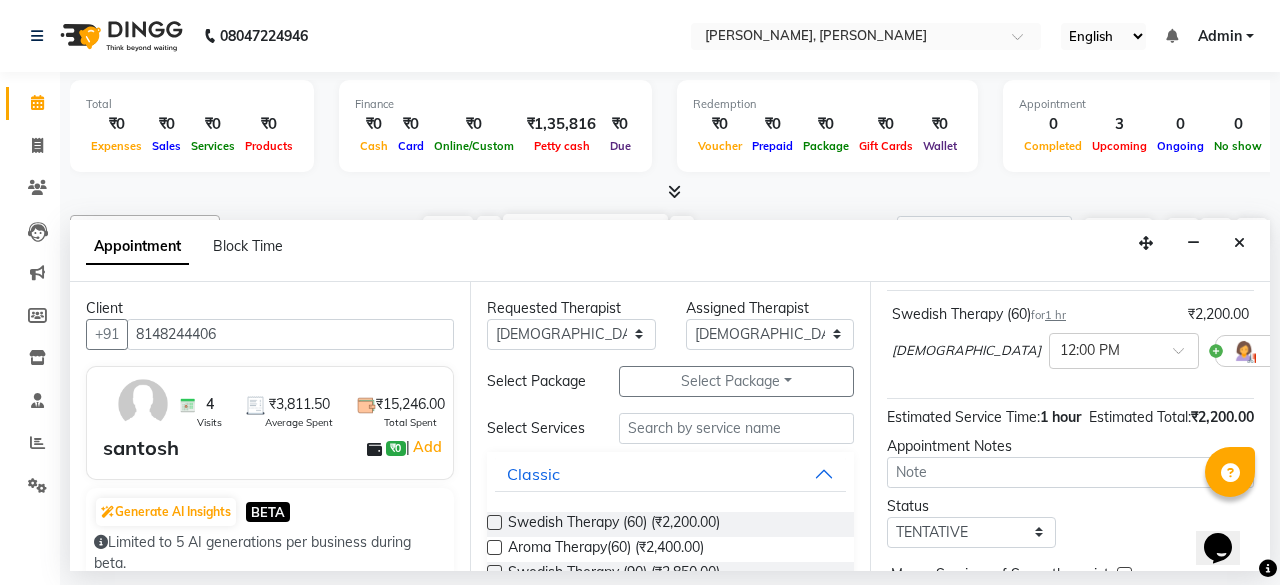 scroll, scrollTop: 167, scrollLeft: 0, axis: vertical 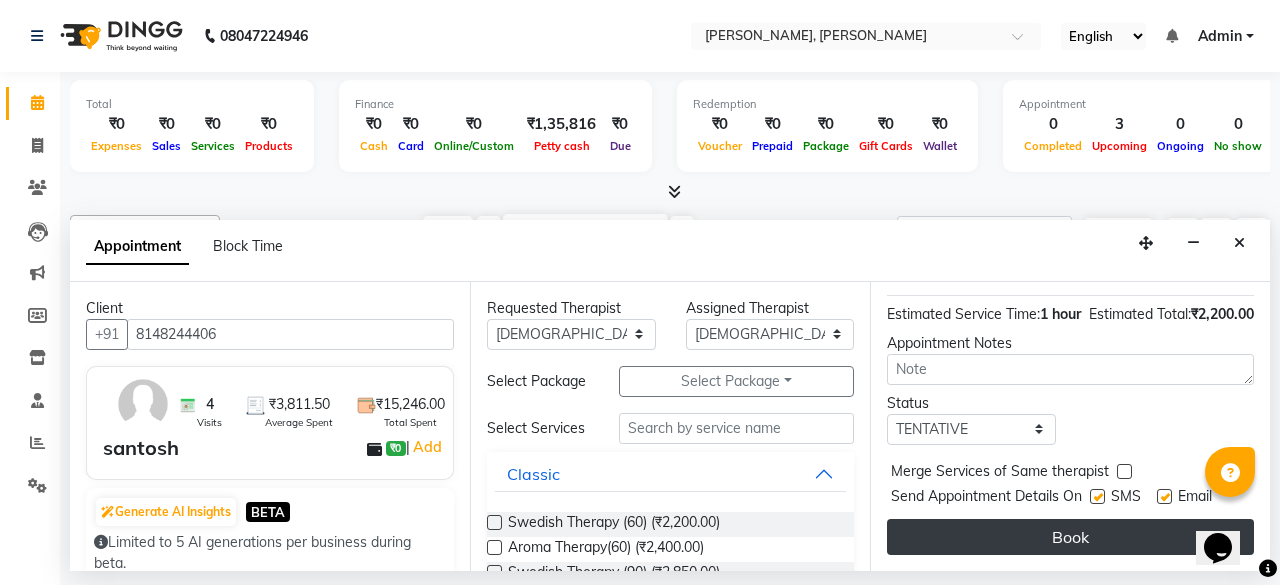 click on "Book" at bounding box center [1070, 537] 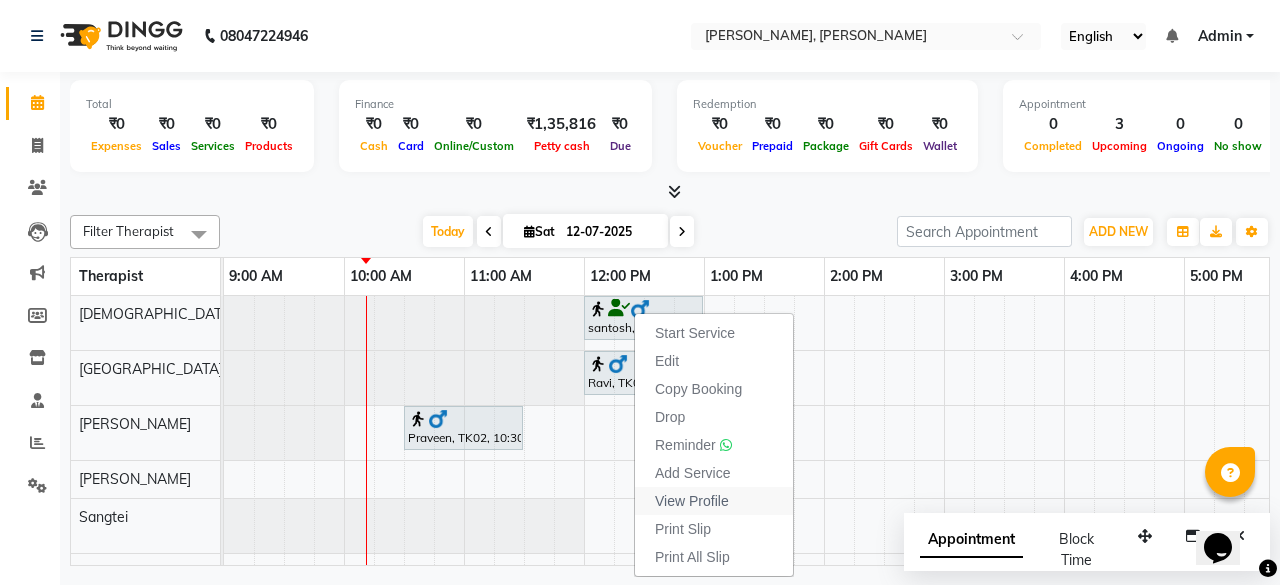 click on "View Profile" at bounding box center [692, 501] 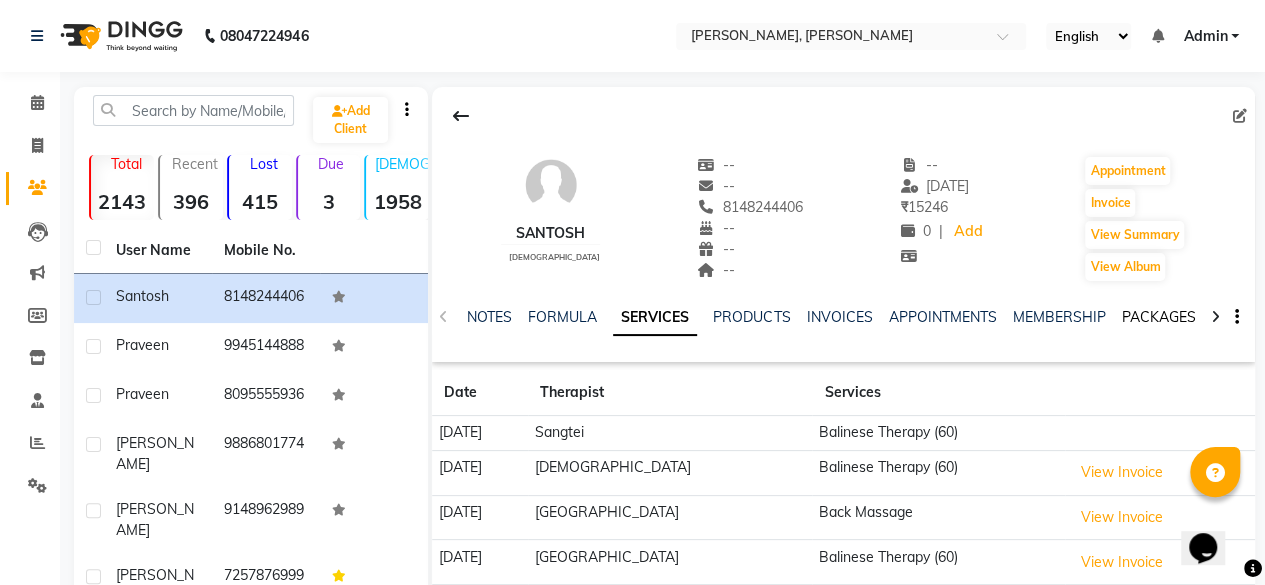 click on "PACKAGES" 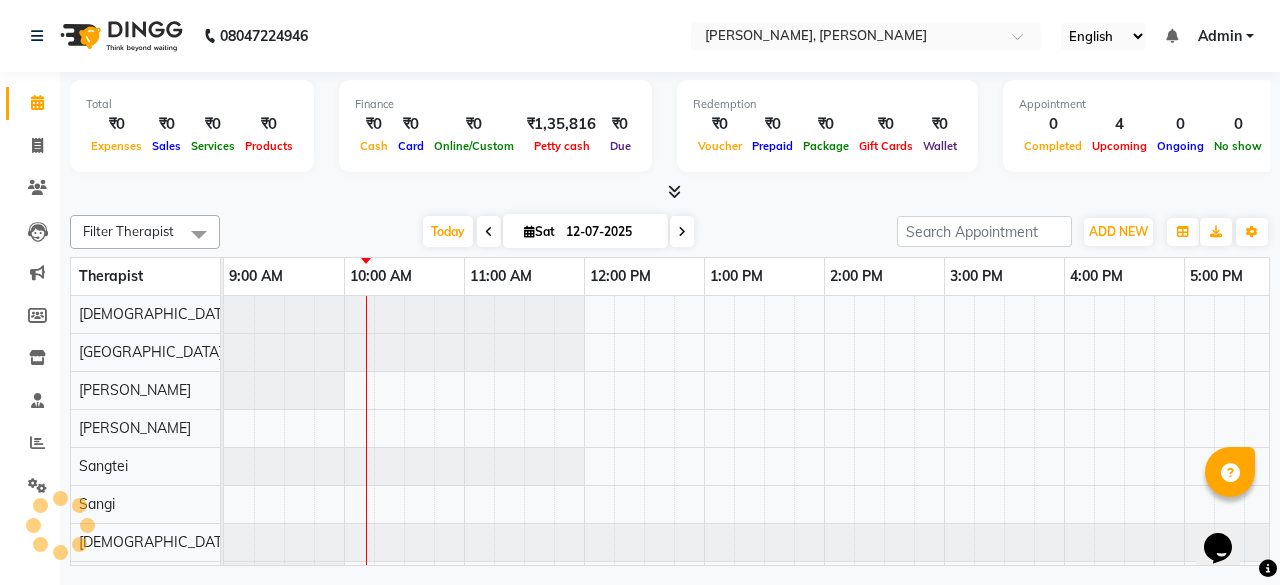 scroll, scrollTop: 0, scrollLeft: 0, axis: both 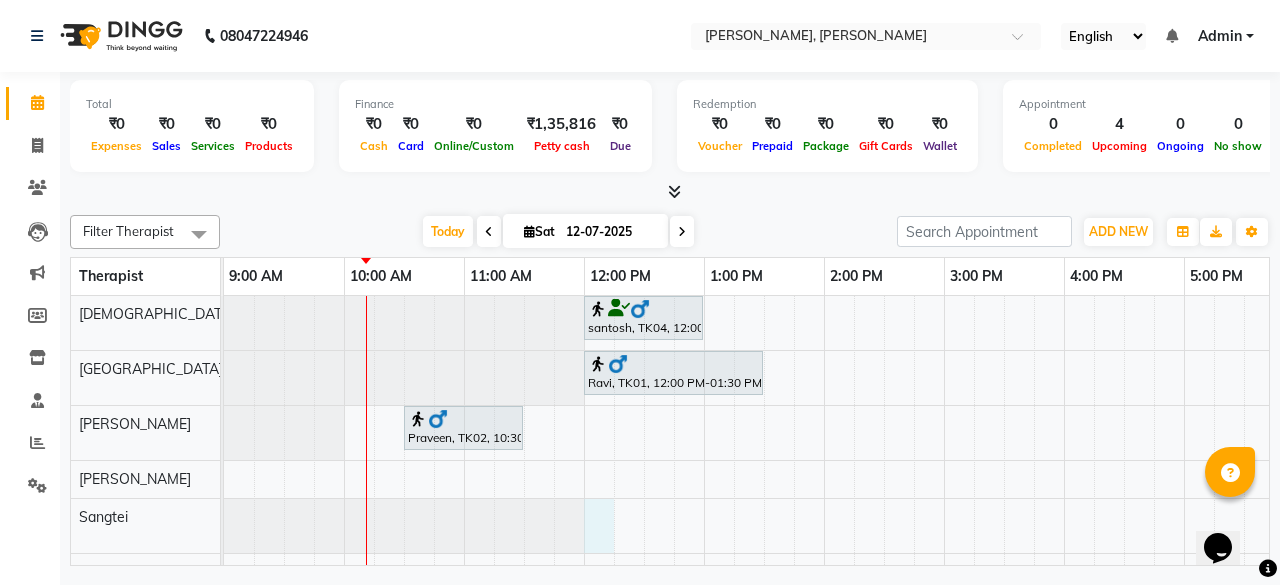 click on "santosh, TK04, 12:00 PM-01:00 PM, Swedish Therapy (60)     Ravi, TK01, 12:00 PM-01:30 PM, Deep Tissue Therapy (90)     Praveen, TK02, 10:30 AM-11:30 AM, Swedish Therapy (60)     Praveen, TK03, 06:30 PM-08:00 PM, Swedish Therapy (90)" at bounding box center [1004, 481] 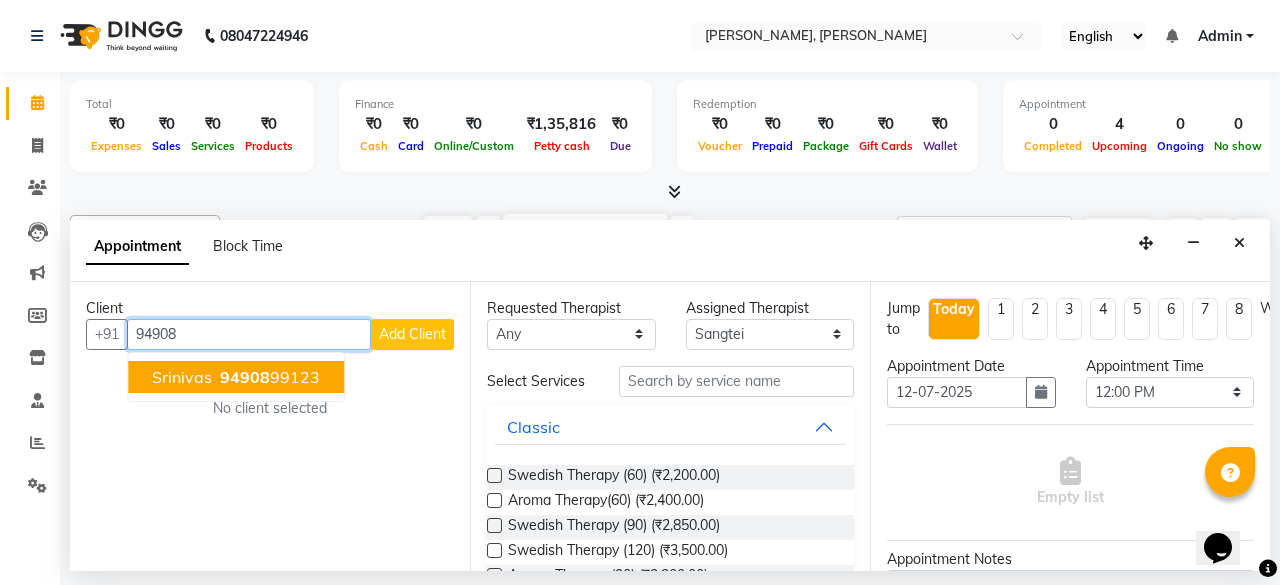 click on "94908" at bounding box center [245, 377] 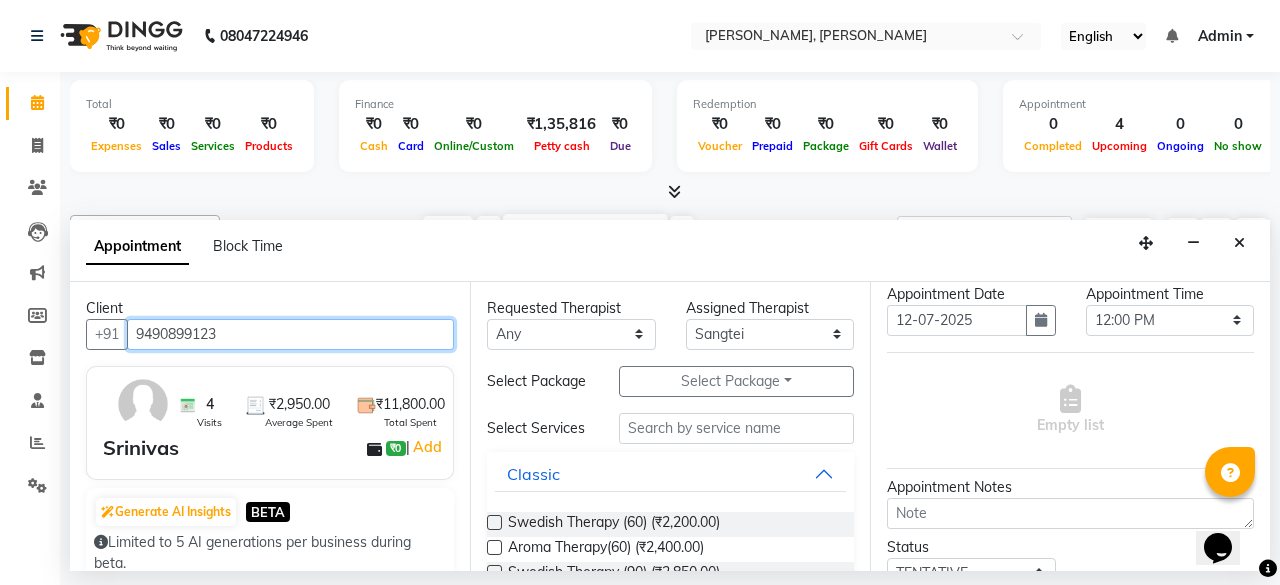 scroll, scrollTop: 74, scrollLeft: 0, axis: vertical 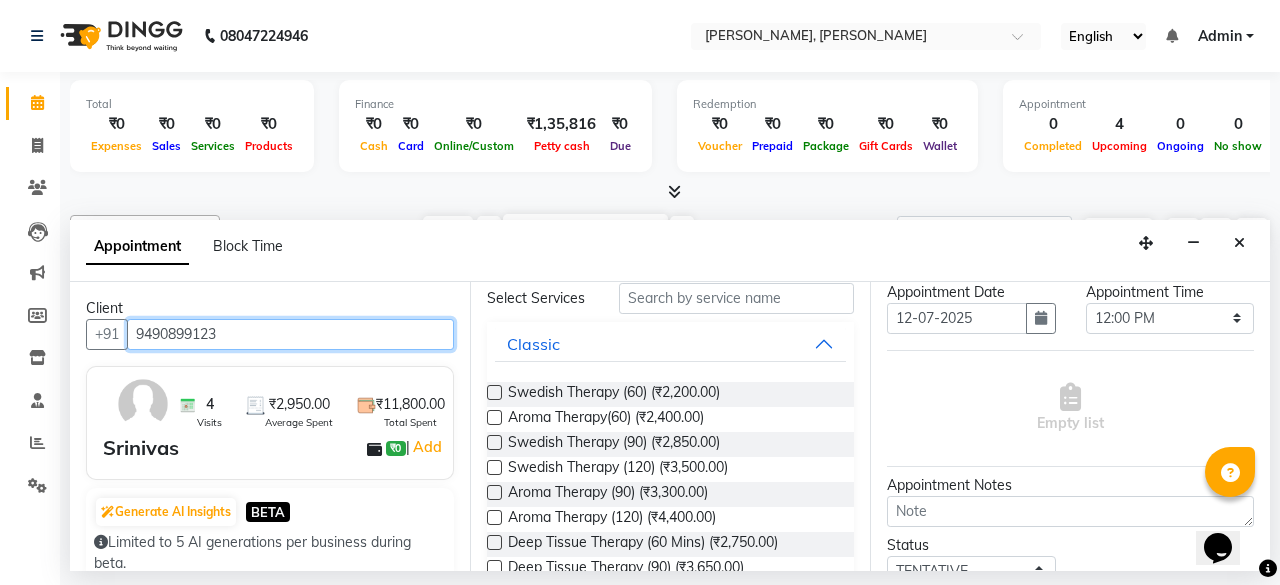 type on "9490899123" 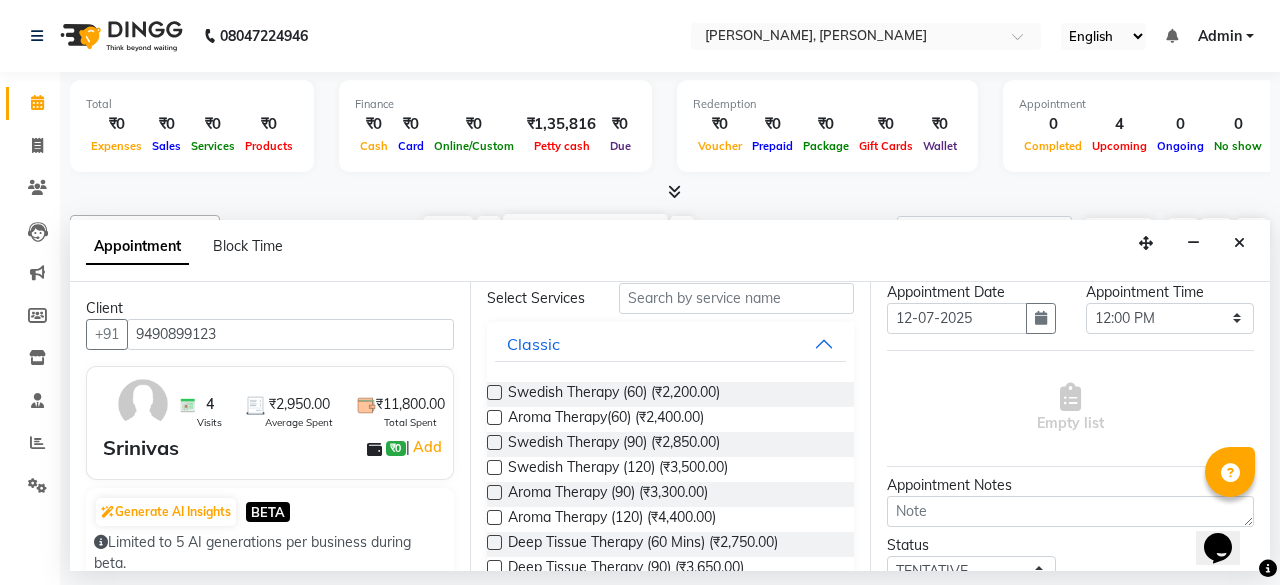 click at bounding box center [494, 392] 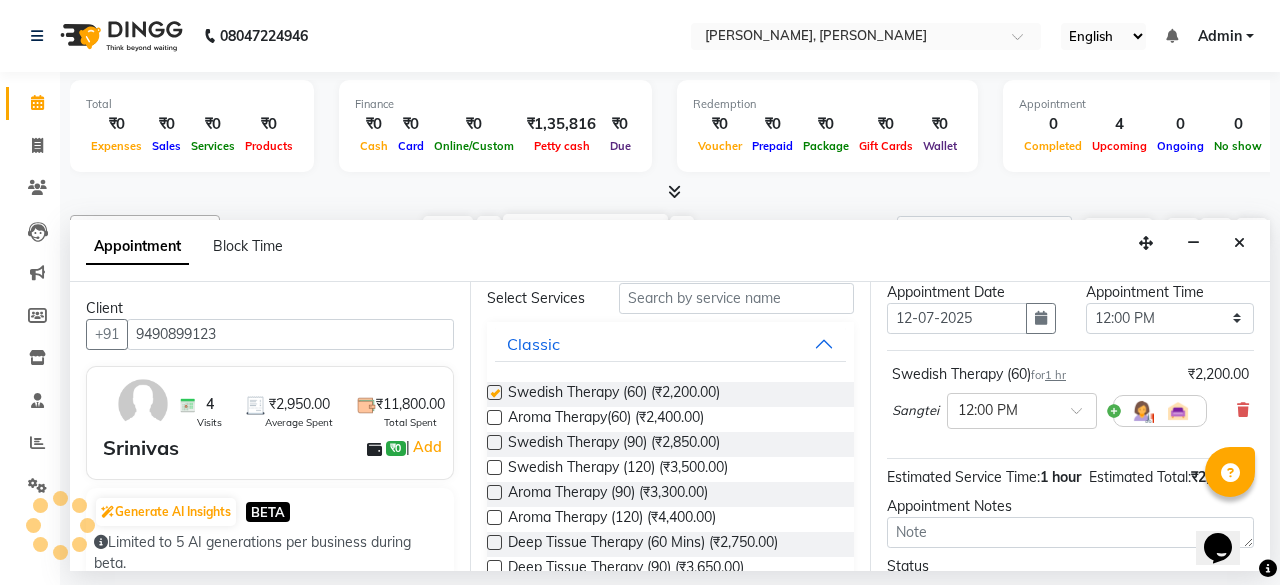 checkbox on "false" 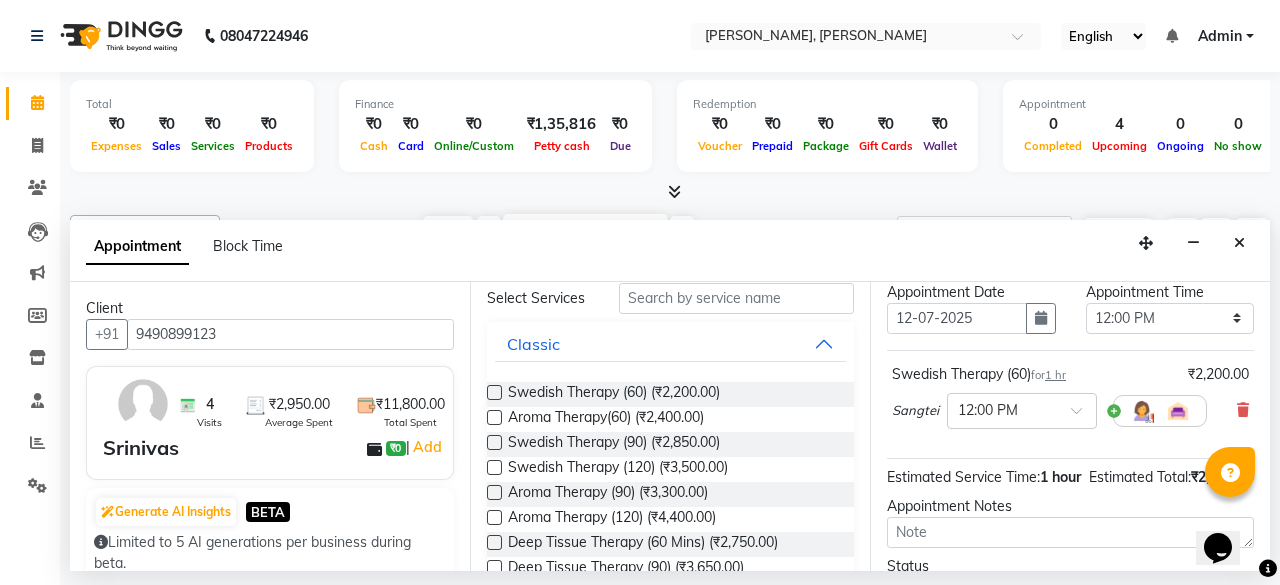 scroll, scrollTop: 272, scrollLeft: 0, axis: vertical 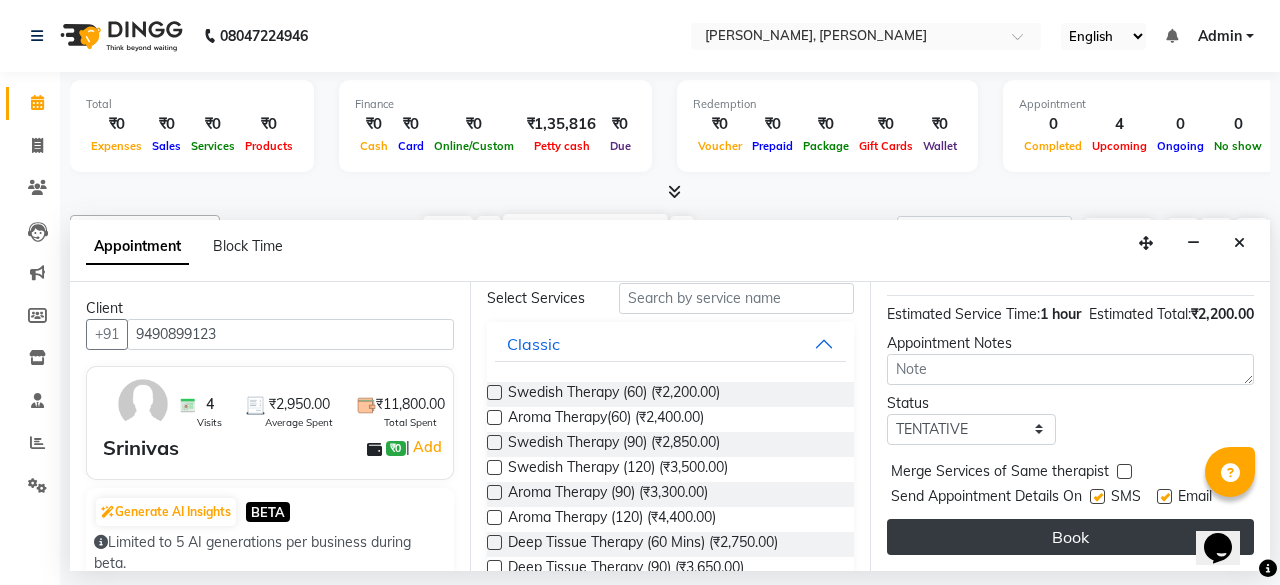 click on "Book" at bounding box center [1070, 537] 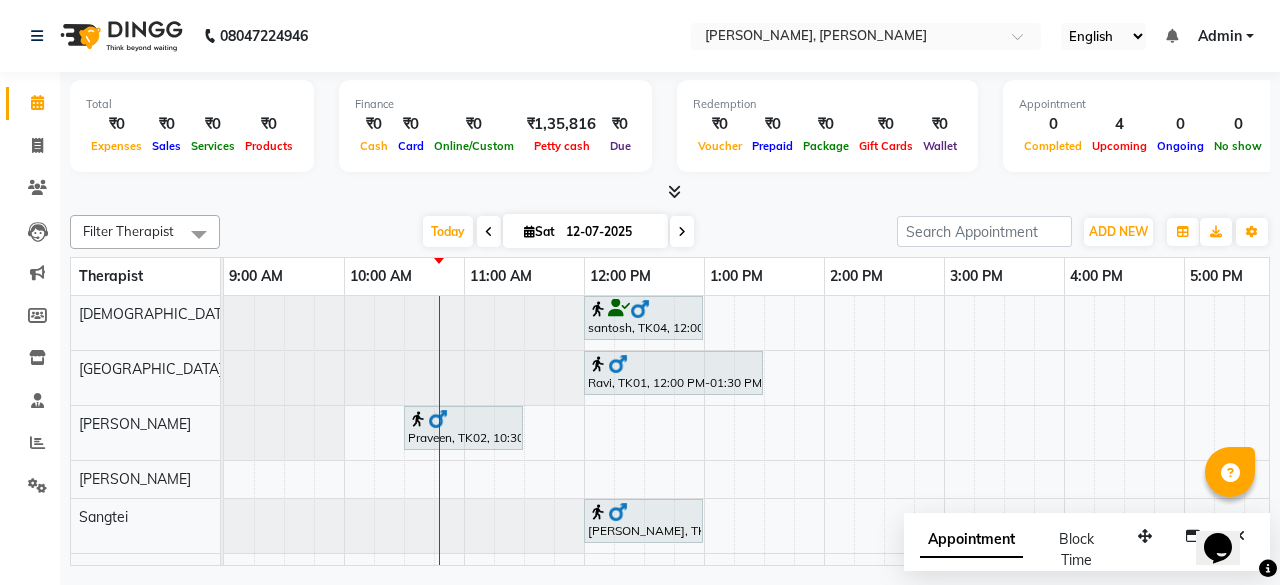 scroll, scrollTop: 37, scrollLeft: 0, axis: vertical 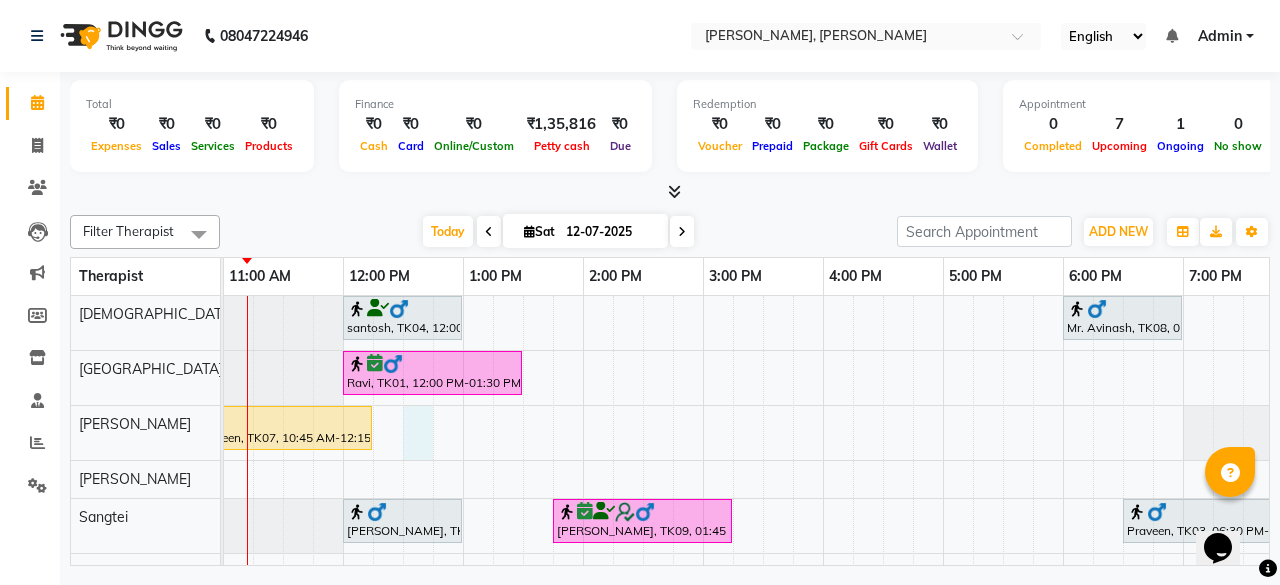 click on "santosh, TK04, 12:00 PM-01:00 PM, Swedish Therapy (60)     Mr. Avinash, TK08, 06:00 PM-07:00 PM, Swedish Therapy (60)     Ravi, TK01, 12:00 PM-01:30 PM, Deep Tissue Therapy (90)     Praveen, TK07, 10:45 AM-12:15 PM, Balinese Therapy (90)     Srinivas, TK05, 12:00 PM-01:00 PM, Swedish Therapy (60)     saurabh kumar, TK09, 01:45 PM-03:15 PM, Deep Tissue Therapy (90)     Praveen, TK03, 06:30 PM-08:00 PM, Swedish Therapy (90)
Raghu, TK06, 11:15 AM-12:15 PM, Swedish Therapy (60)" at bounding box center [763, 511] 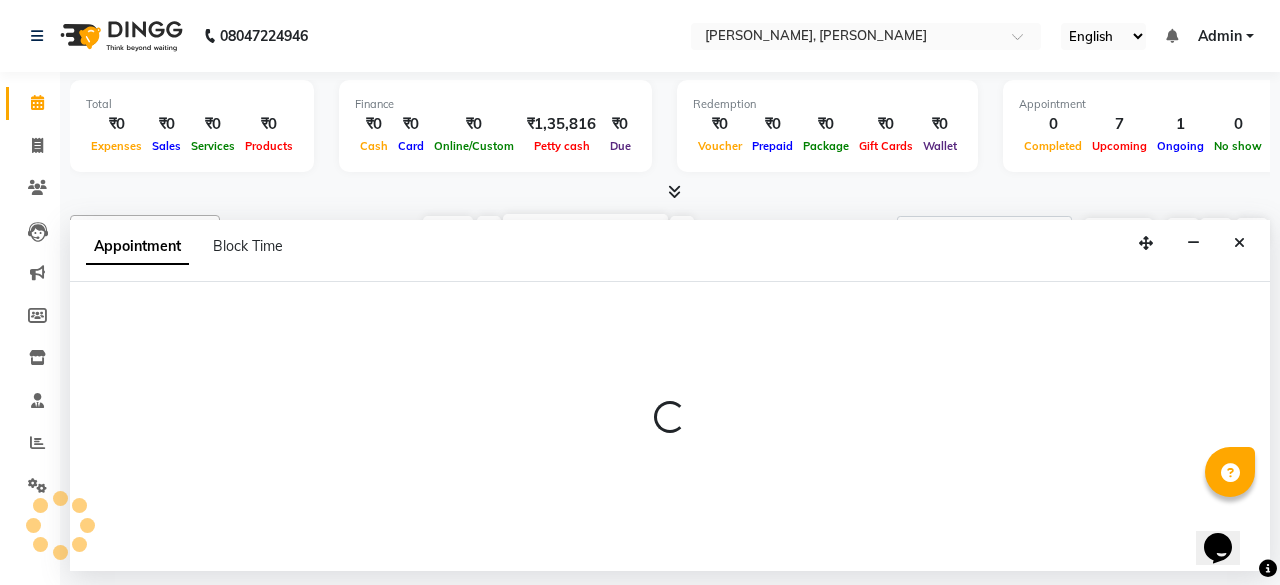 select on "63067" 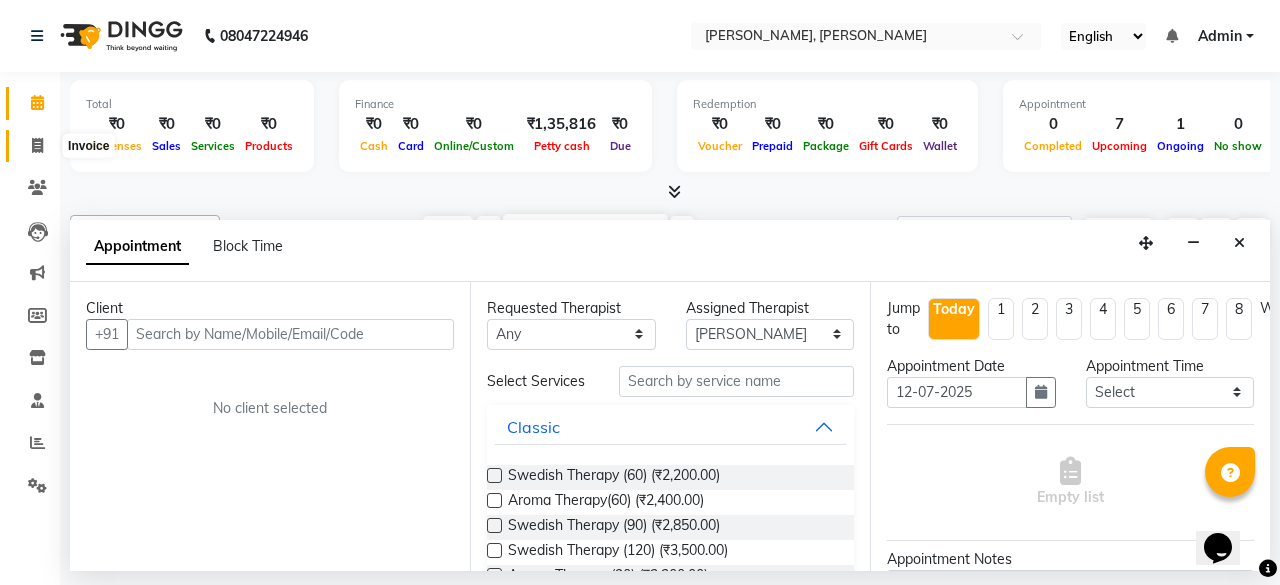 click 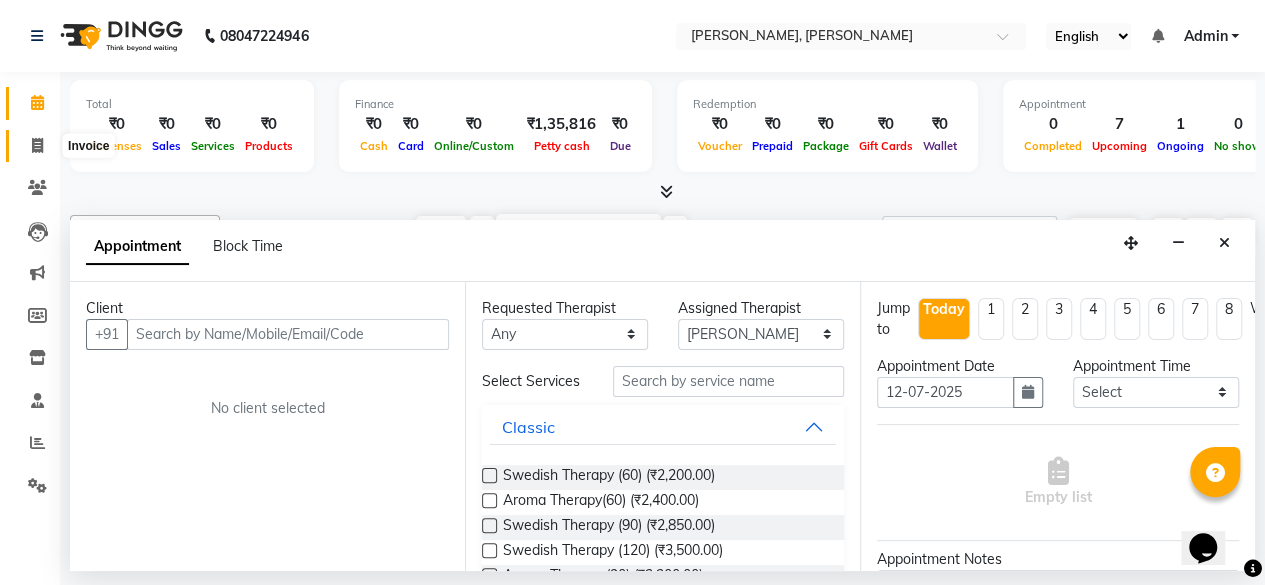 select on "7301" 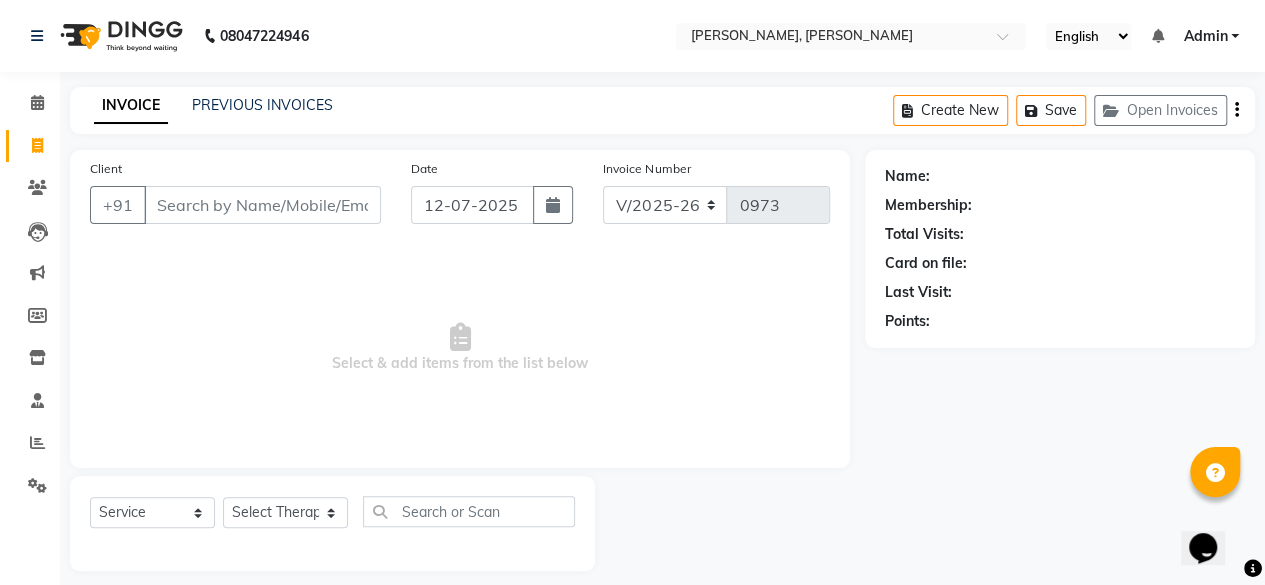 click on "Client" at bounding box center [262, 205] 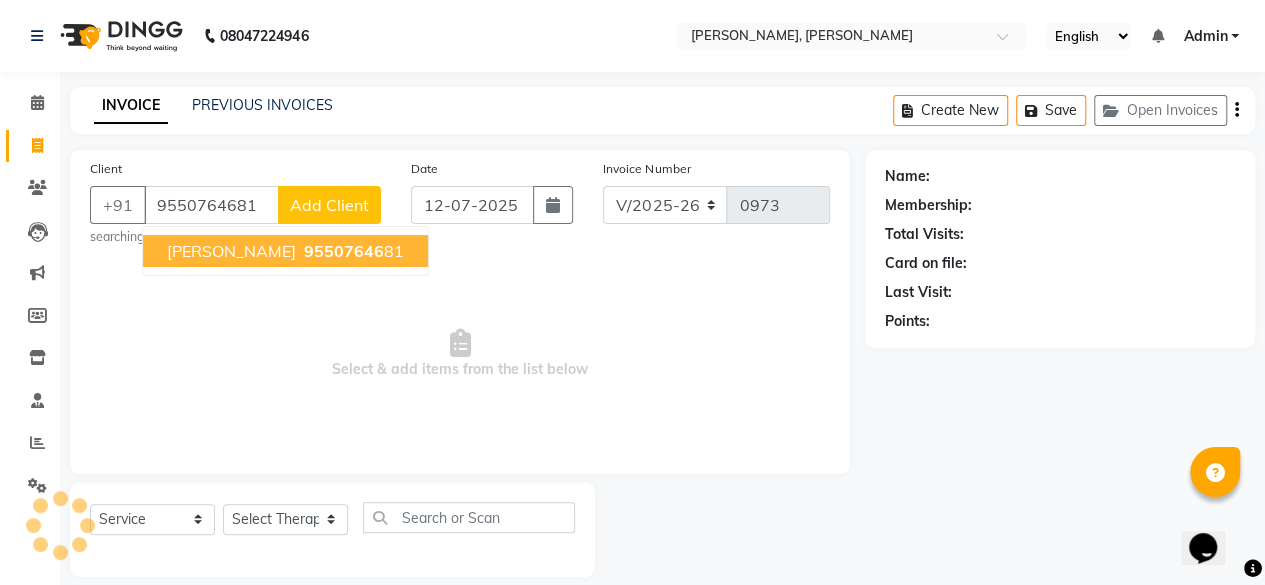 type on "9550764681" 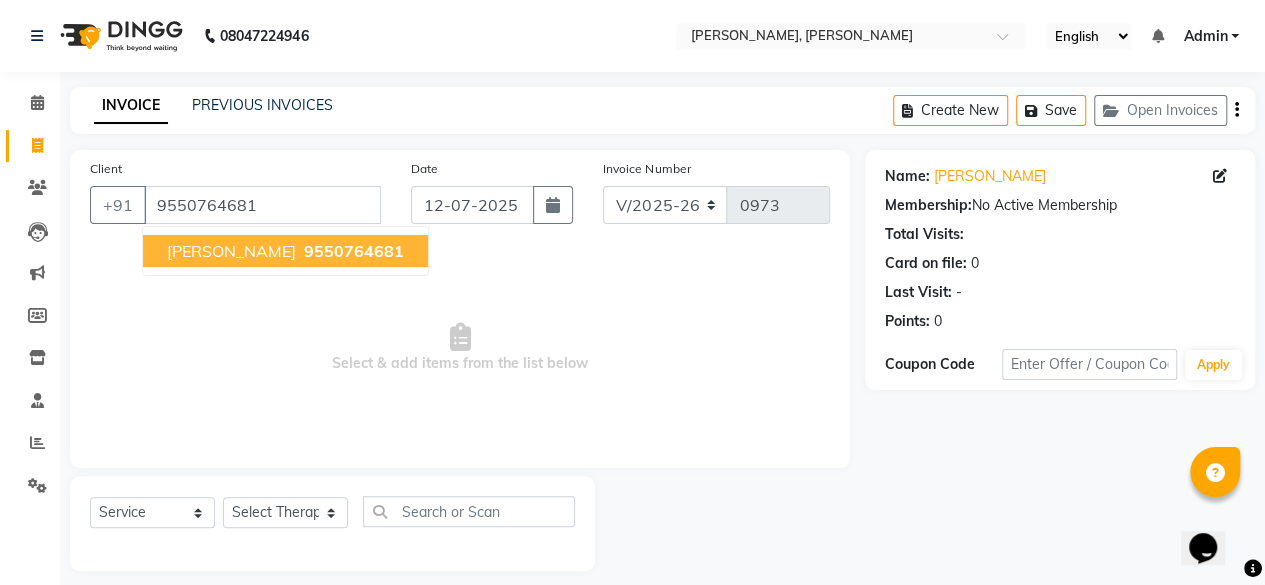 click on "Raghu   9550764681" at bounding box center [285, 251] 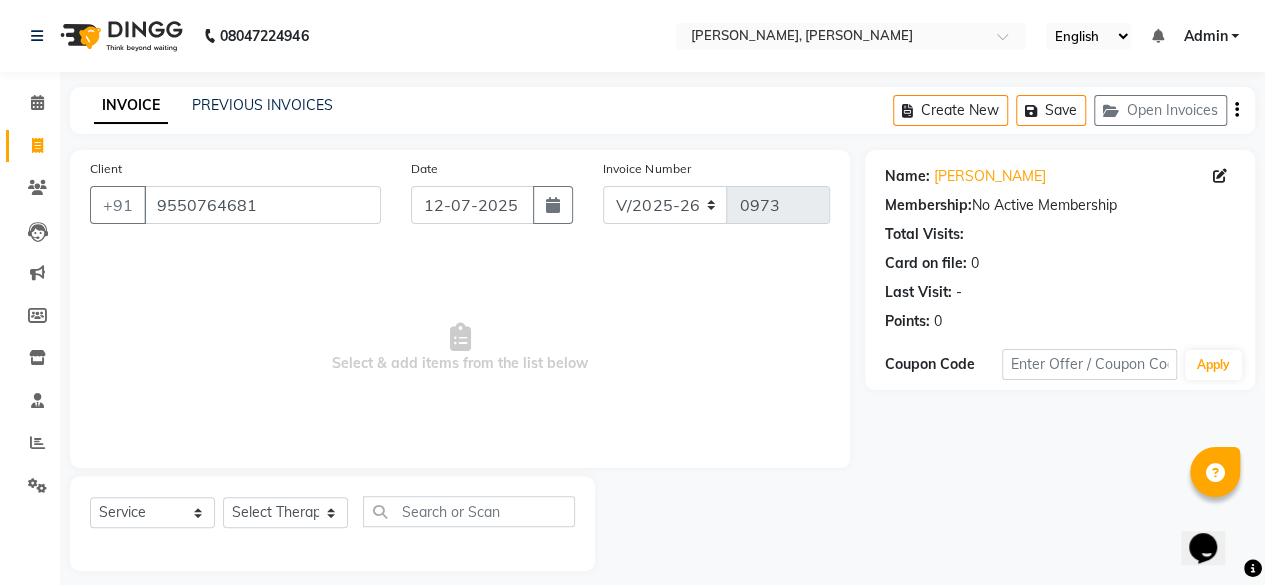 click on "Calendar  Invoice  Clients  Leads   Marketing  Members  Inventory  Staff  Reports  Settings Completed InProgress Upcoming Dropped Tentative Check-In Confirm Bookings Generate Report Segments Page Builder" 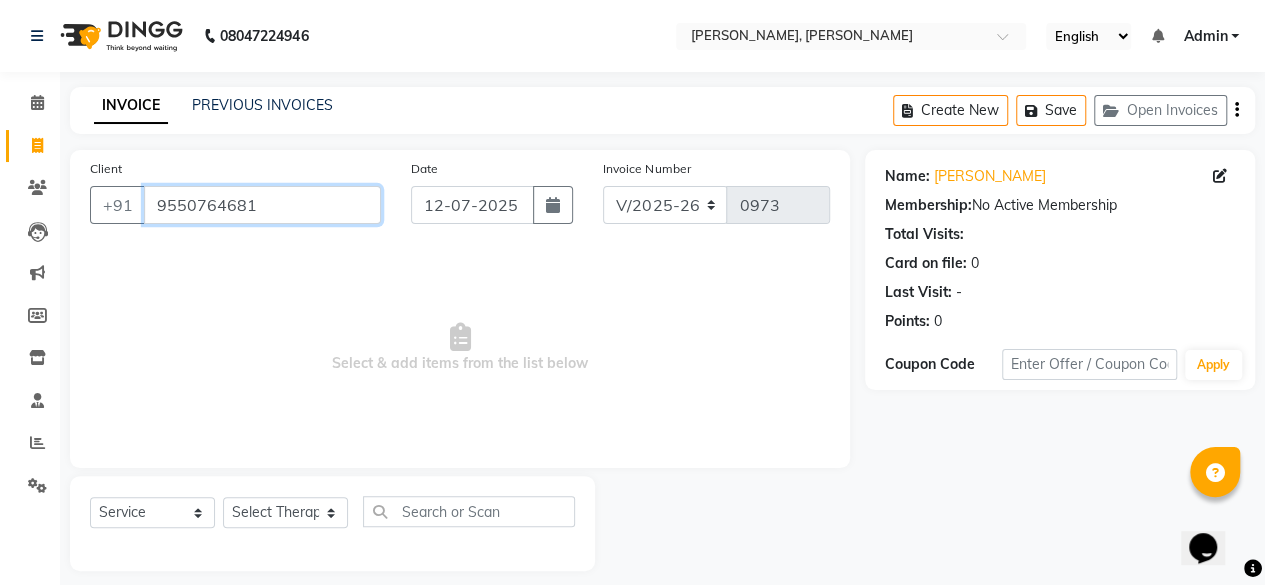 click on "9550764681" at bounding box center (262, 205) 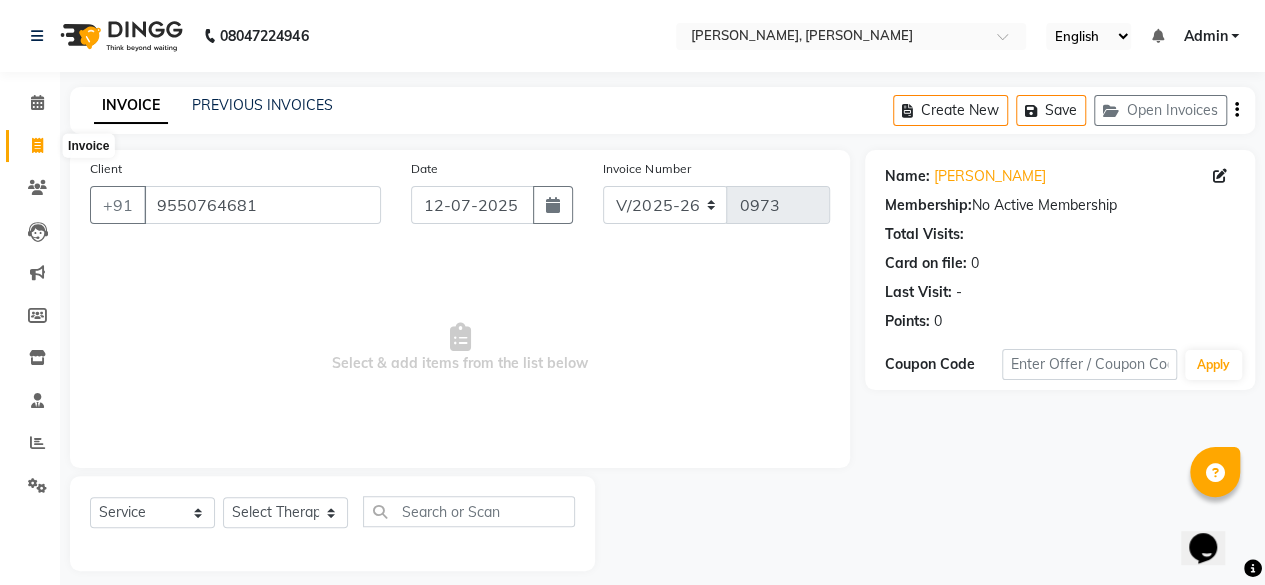 click 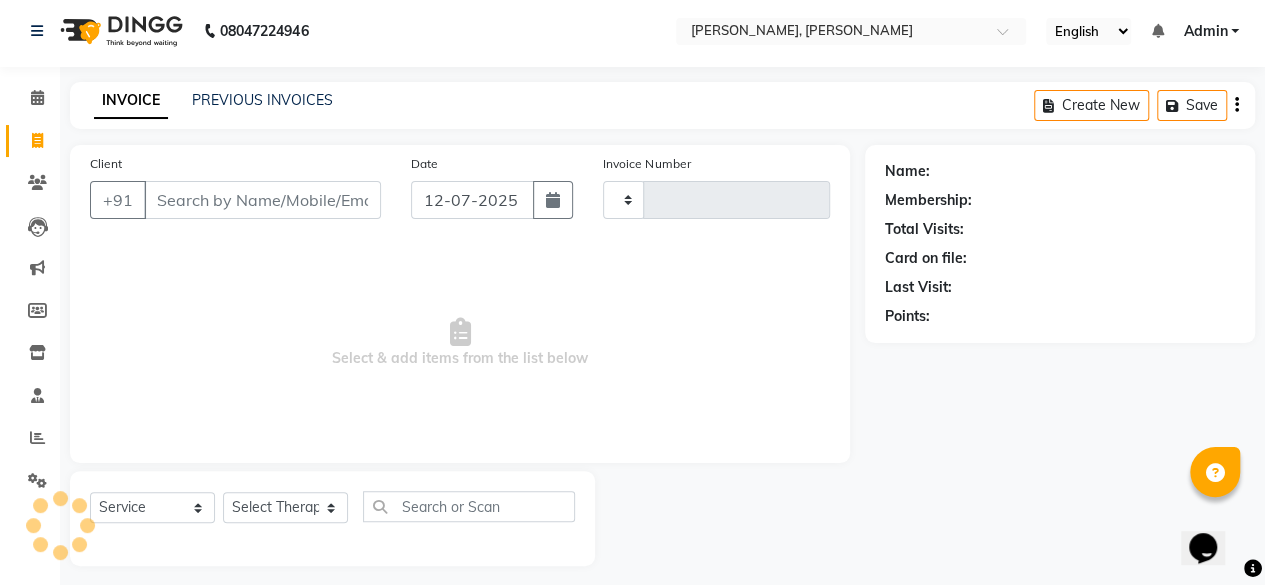 type on "0973" 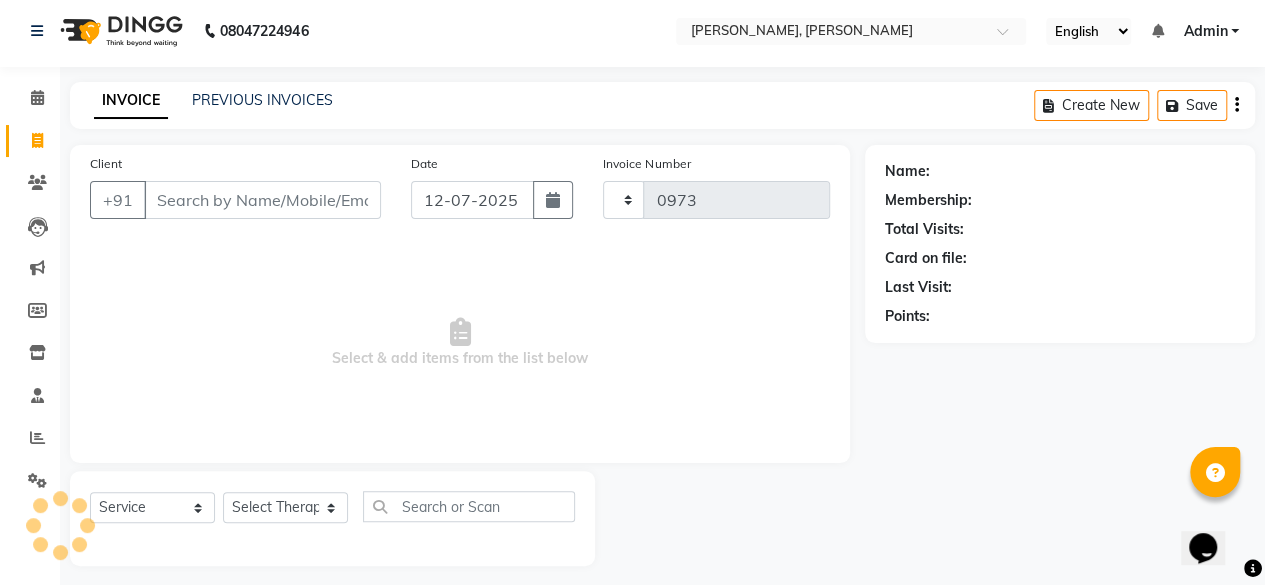 select on "7301" 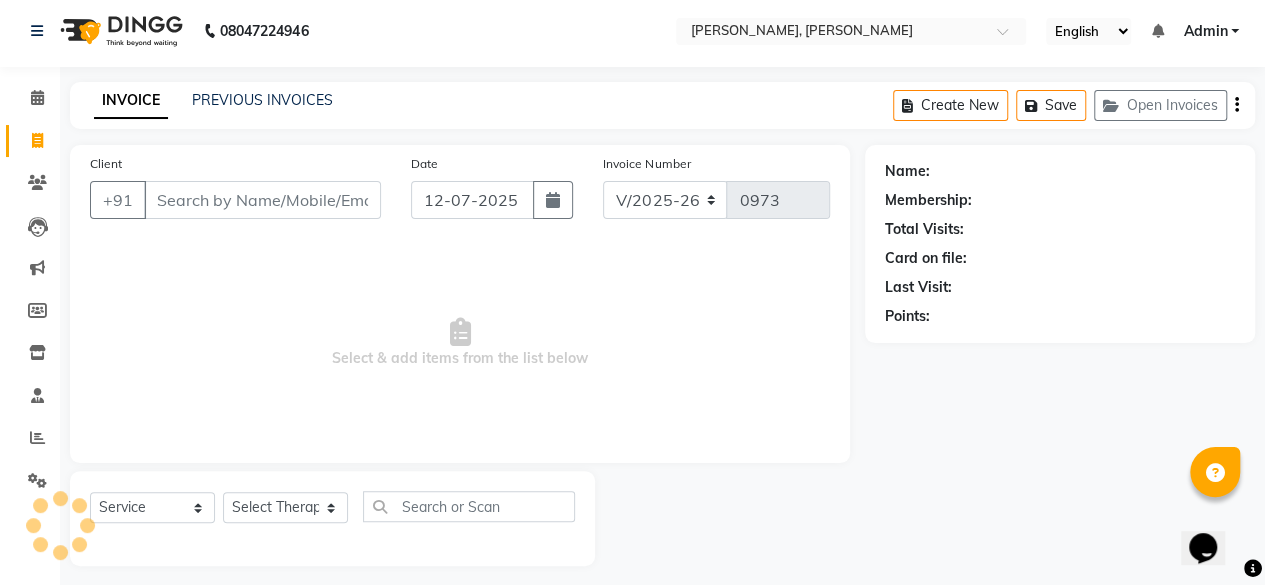 scroll, scrollTop: 15, scrollLeft: 0, axis: vertical 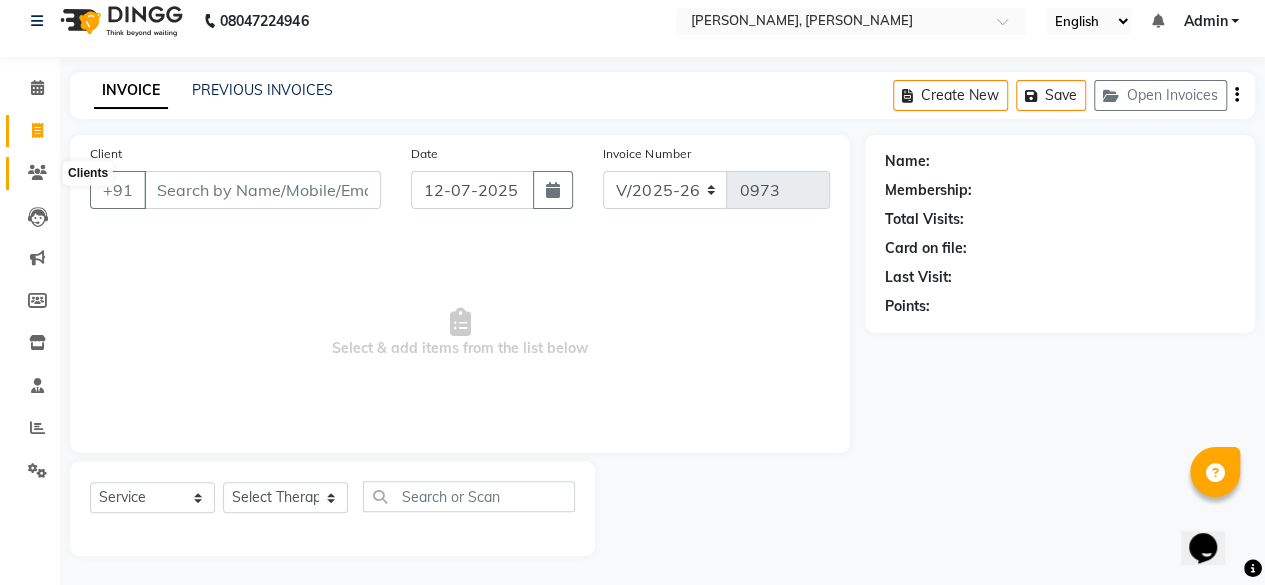 click 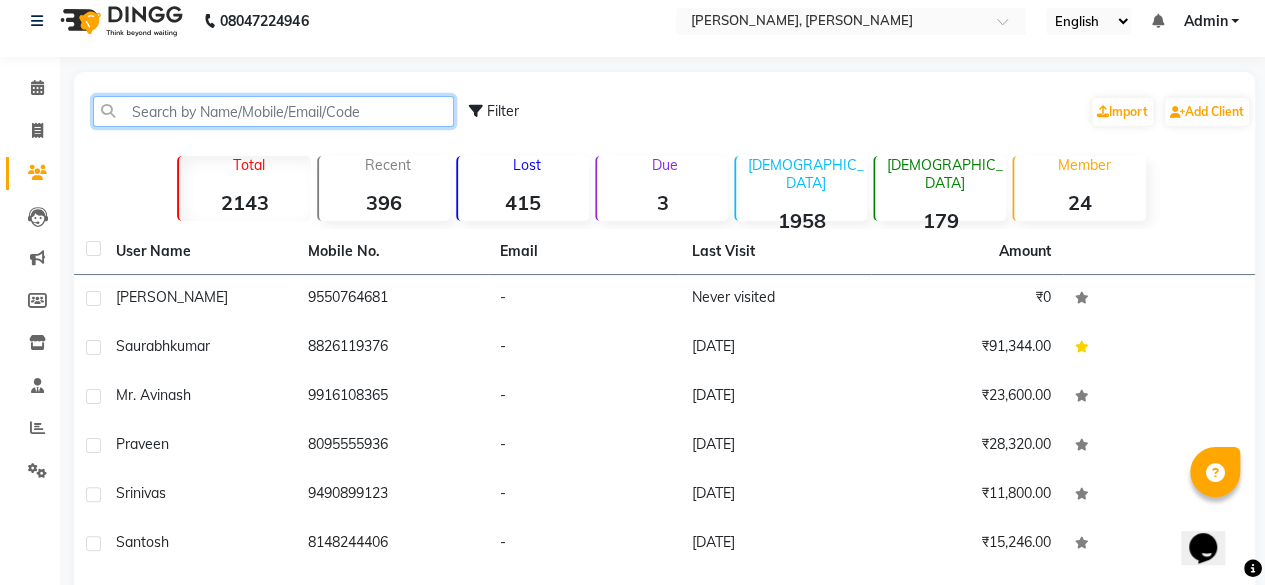 click 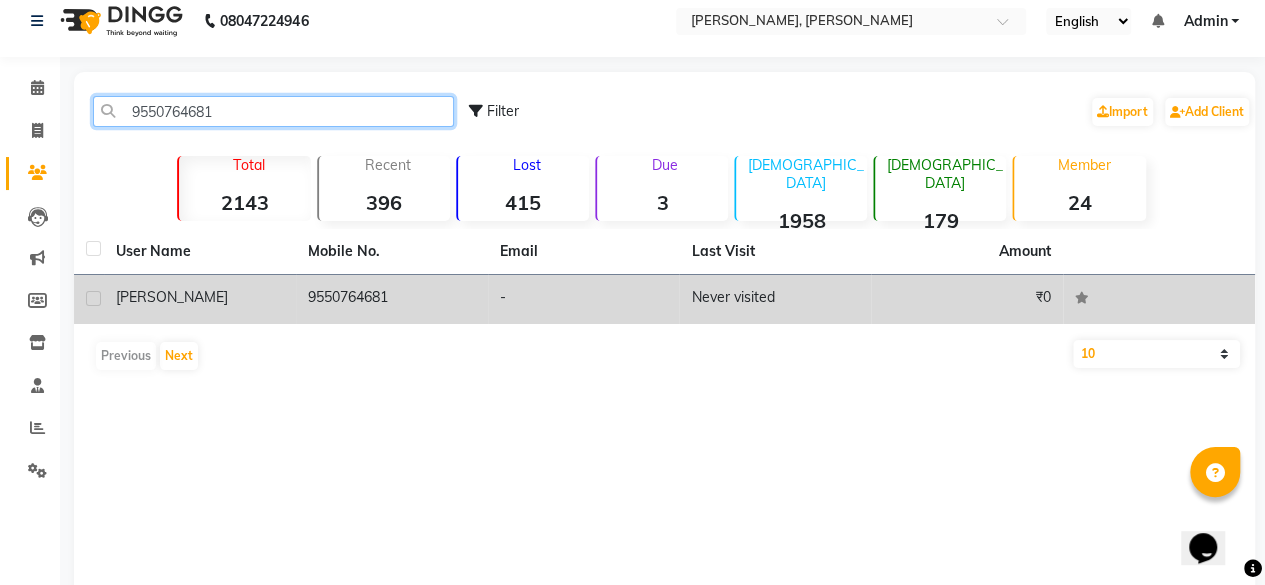 type on "9550764681" 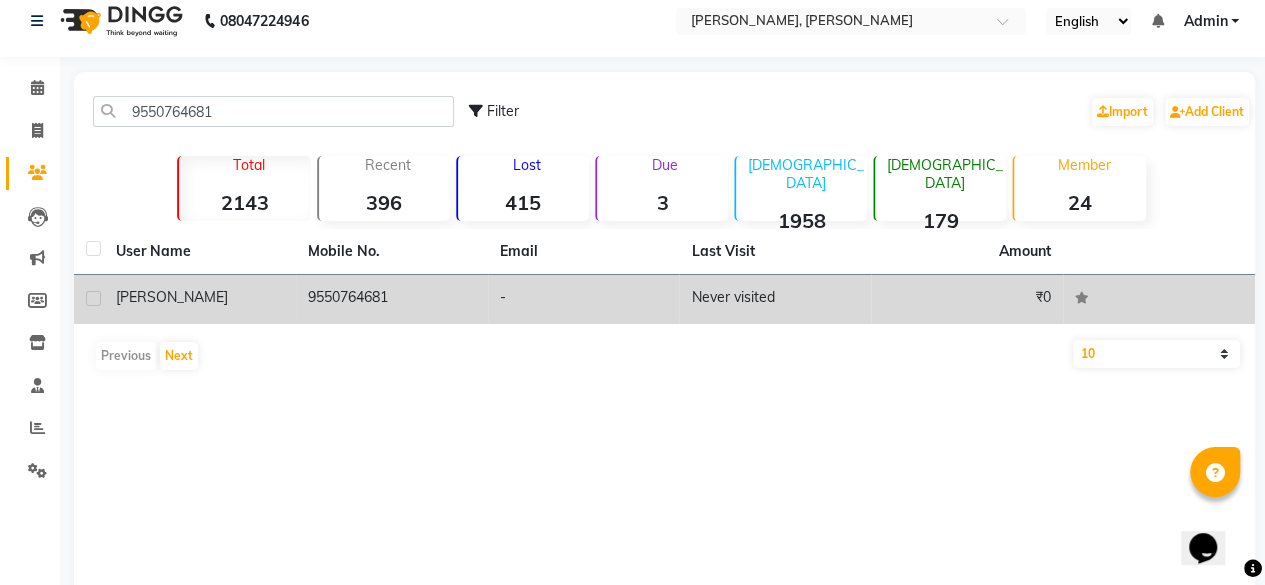 click on "9550764681" 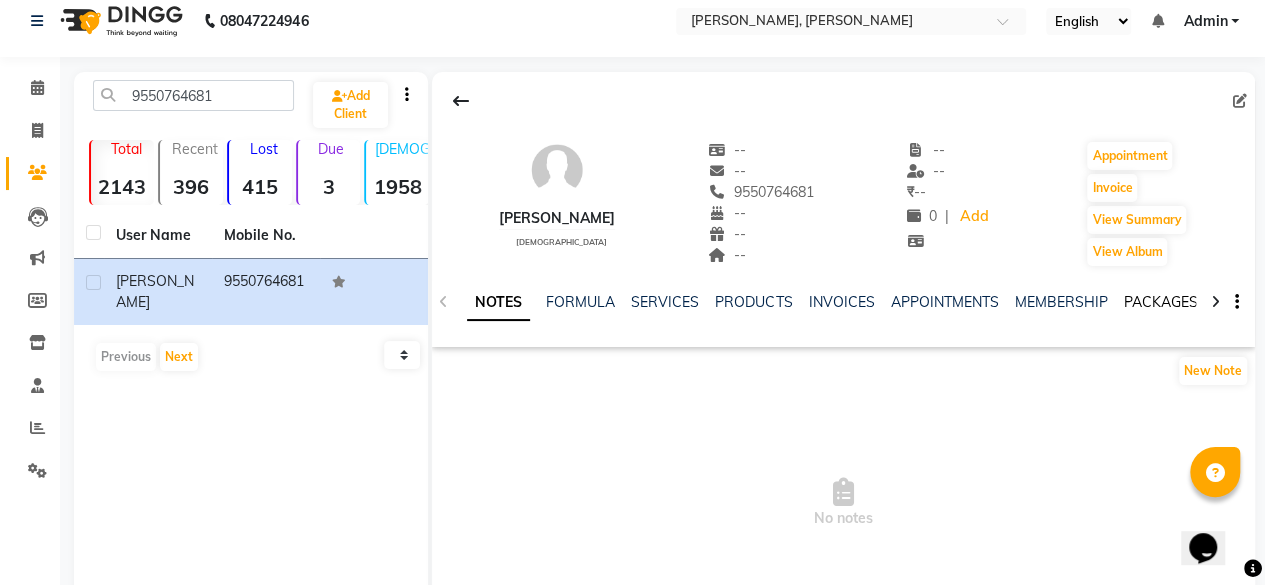 click on "PACKAGES" 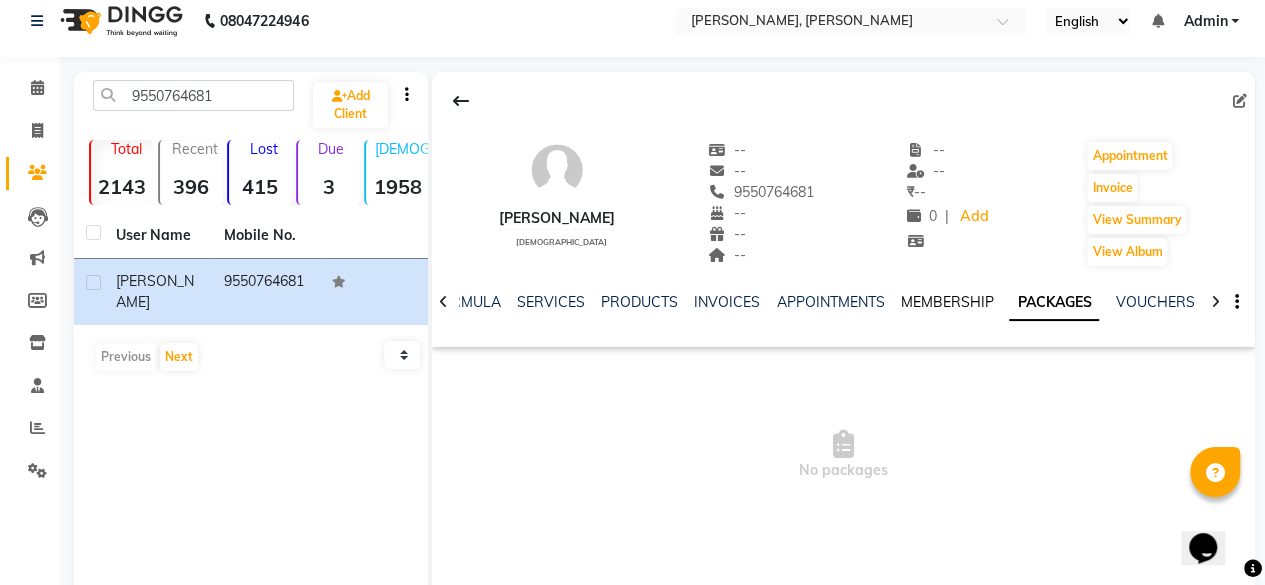 click on "MEMBERSHIP" 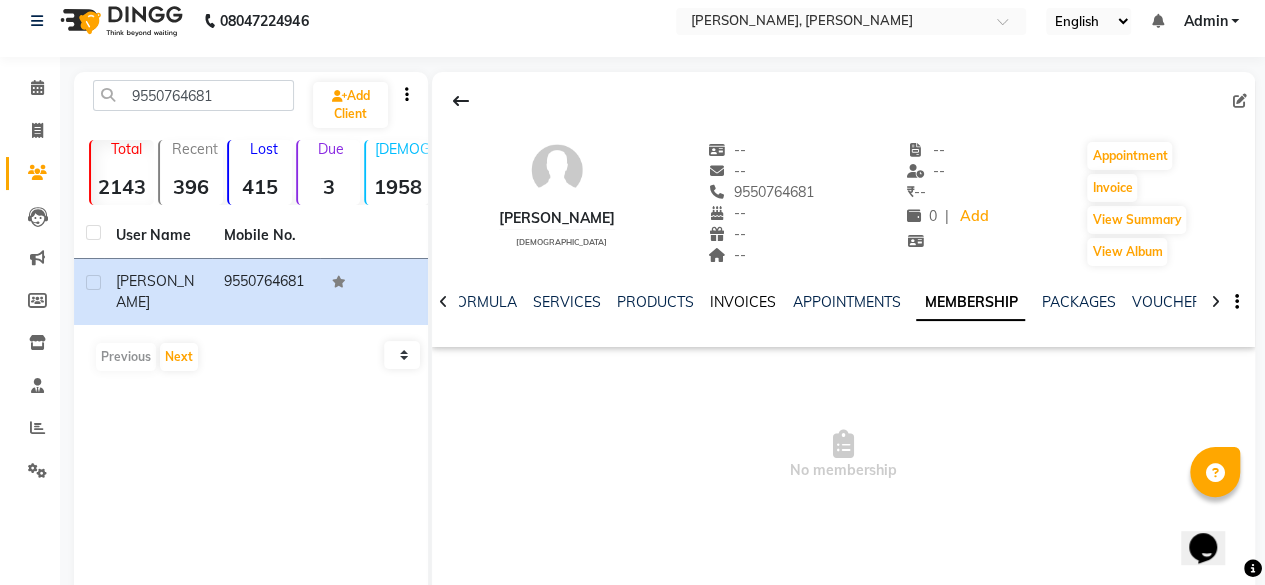 click on "INVOICES" 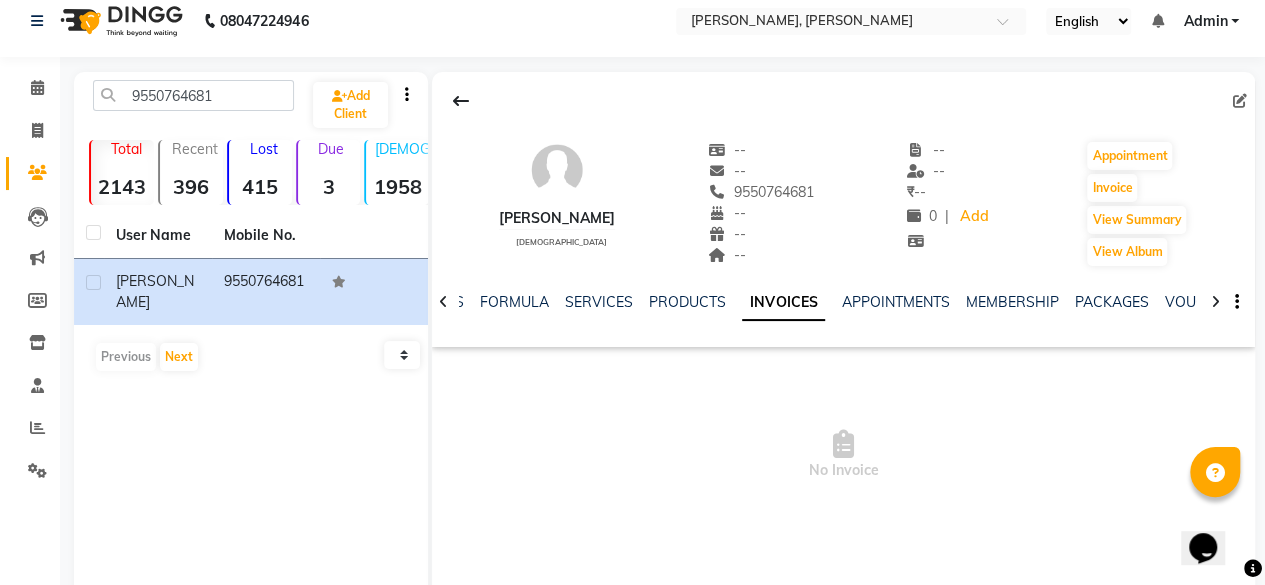 click 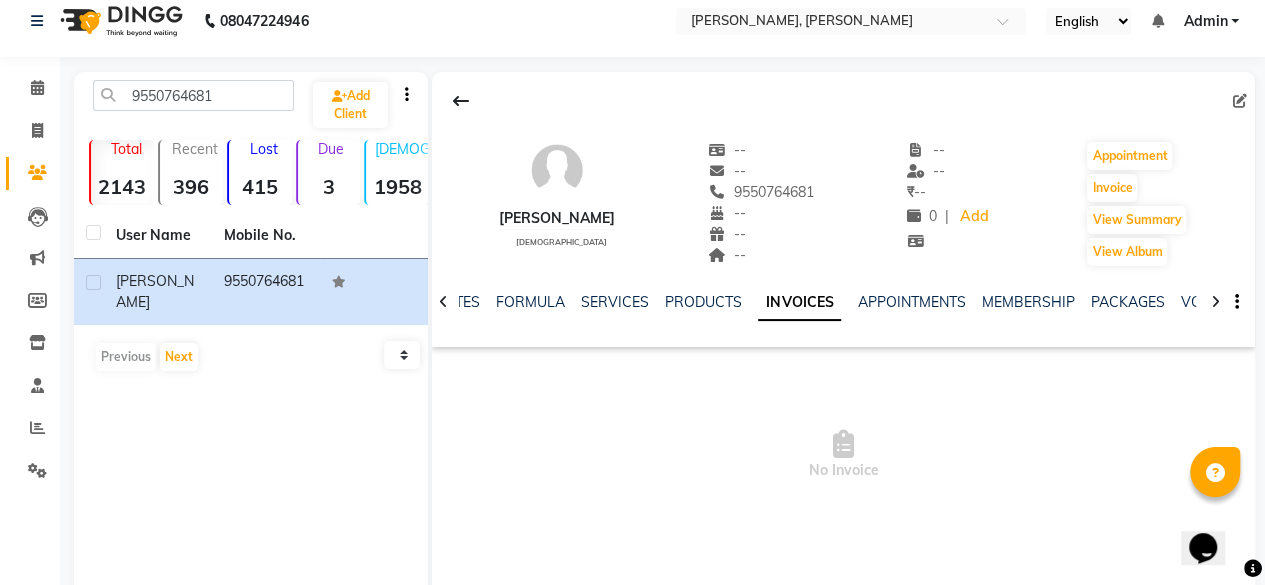 click 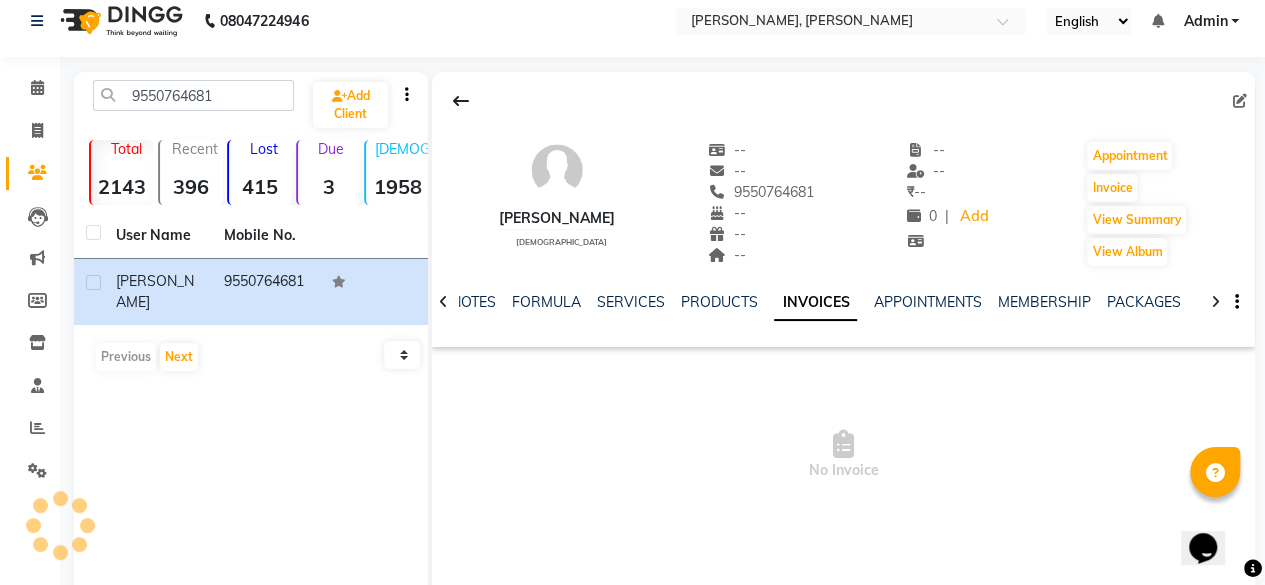 click 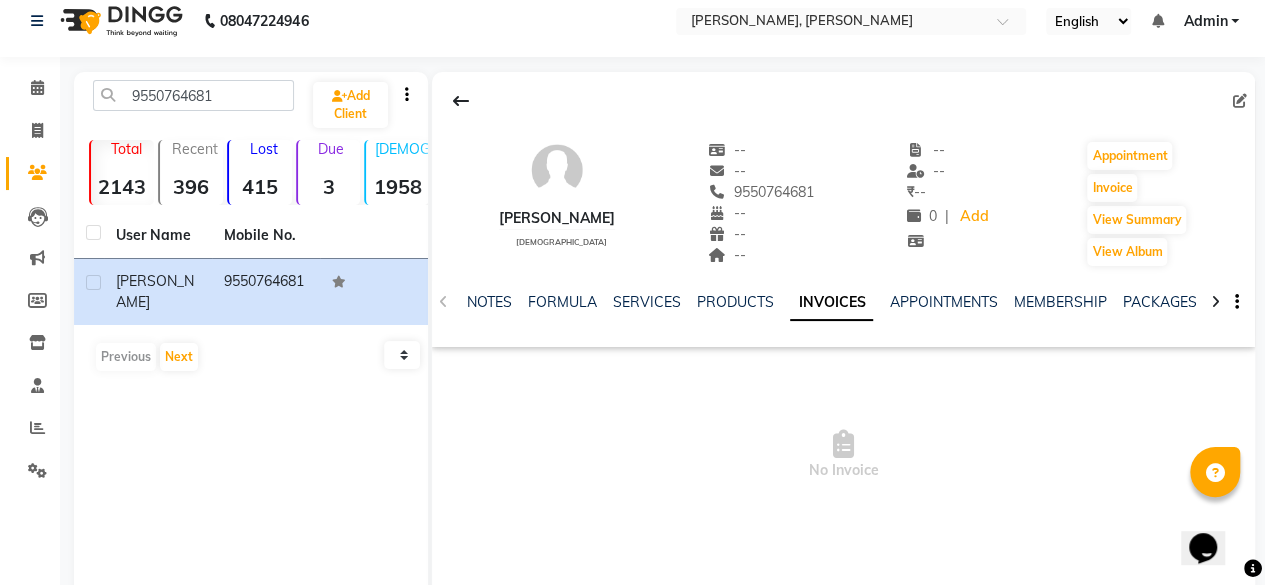click on "NOTES FORMULA SERVICES PRODUCTS INVOICES APPOINTMENTS MEMBERSHIP PACKAGES VOUCHERS GIFTCARDS POINTS FORMS FAMILY CARDS WALLET" 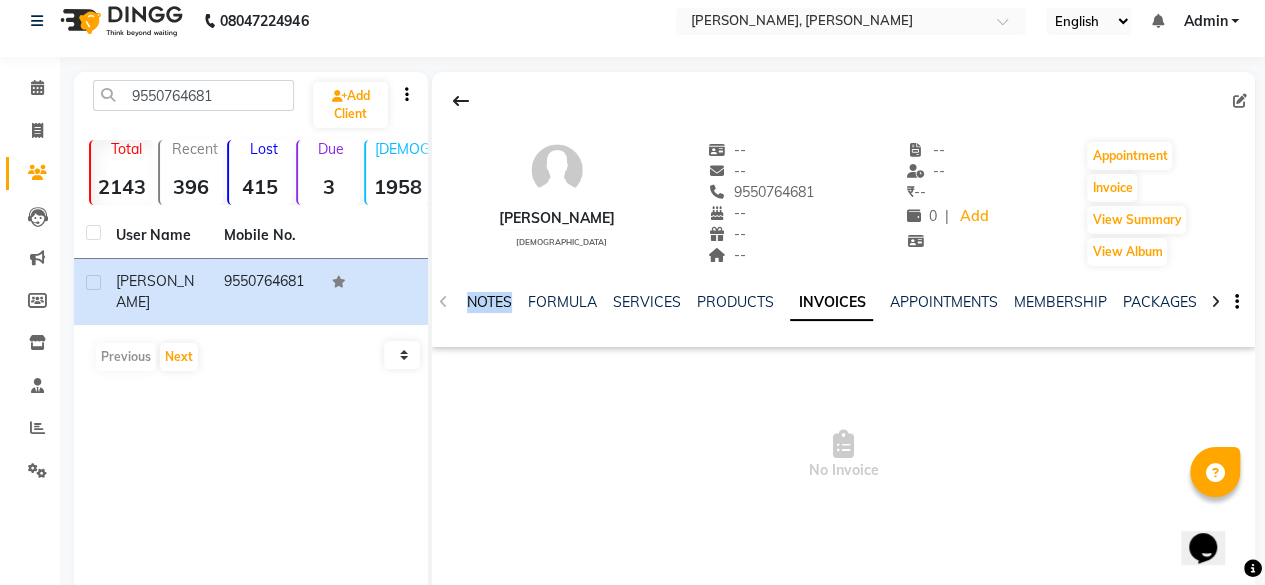 drag, startPoint x: 443, startPoint y: 294, endPoint x: 501, endPoint y: 302, distance: 58.549126 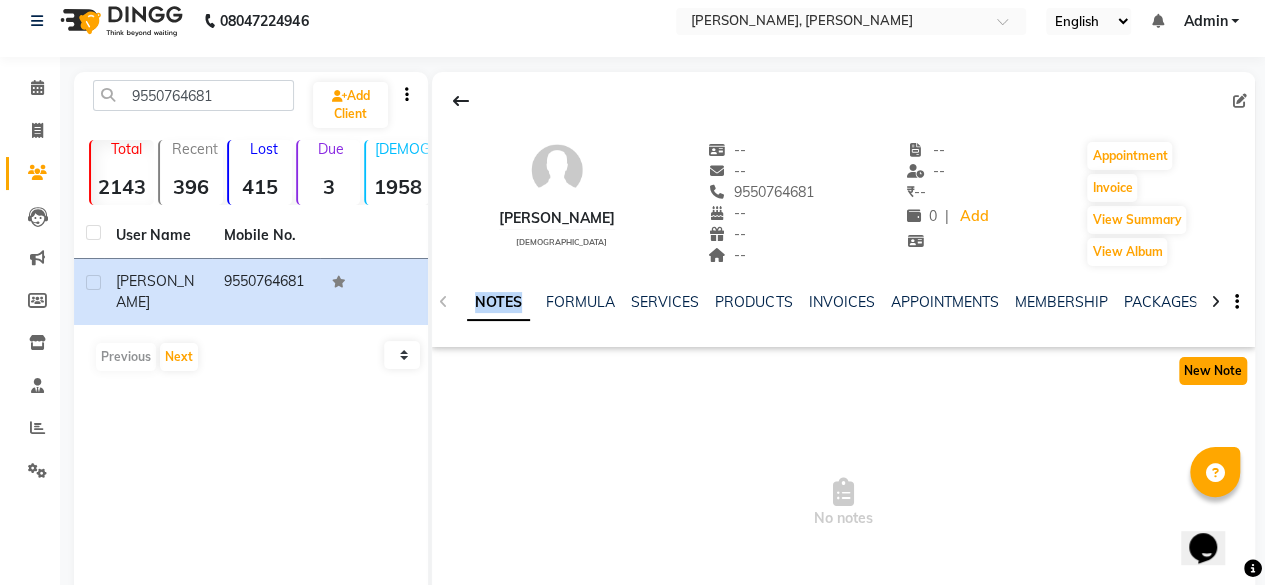 click on "New Note" 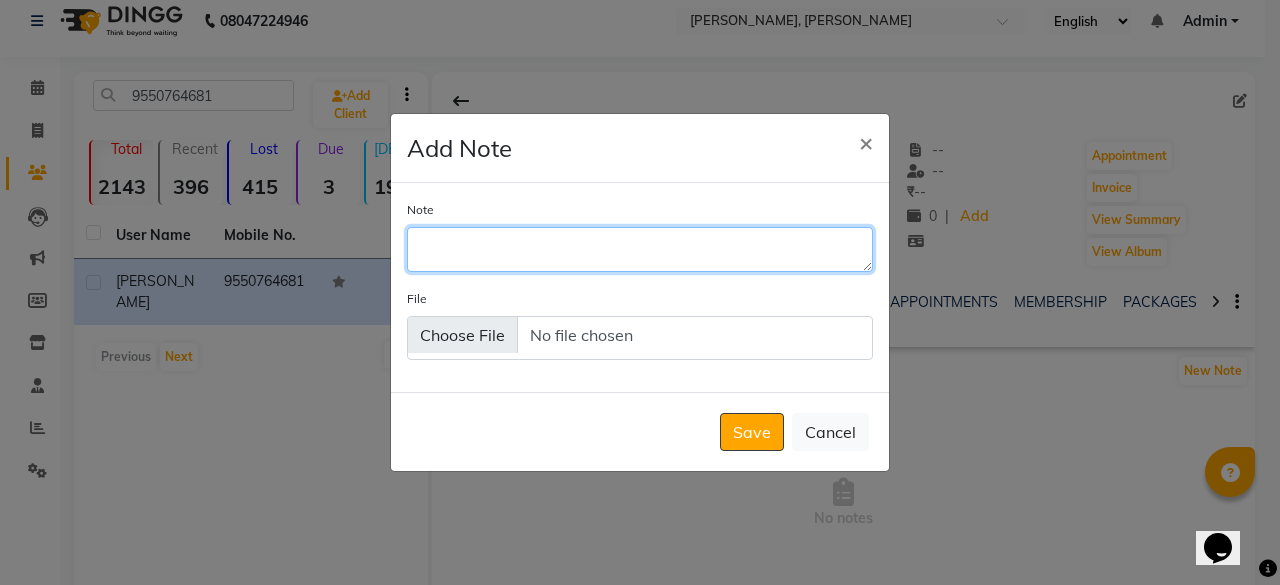 click on "Note" at bounding box center [640, 249] 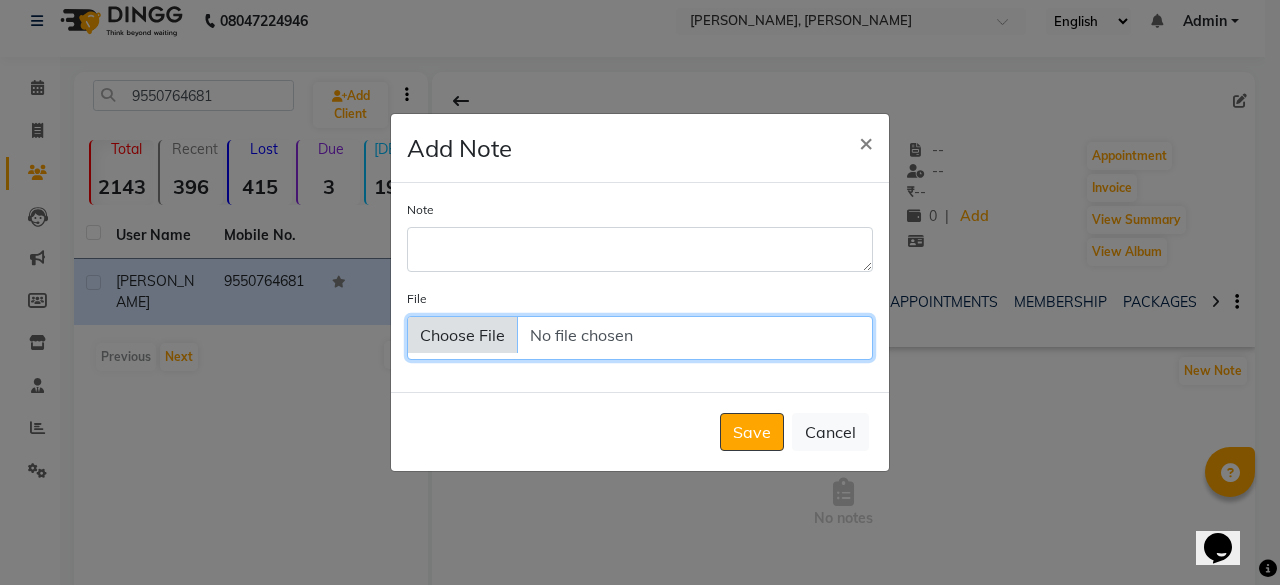 click on "File" at bounding box center (640, 338) 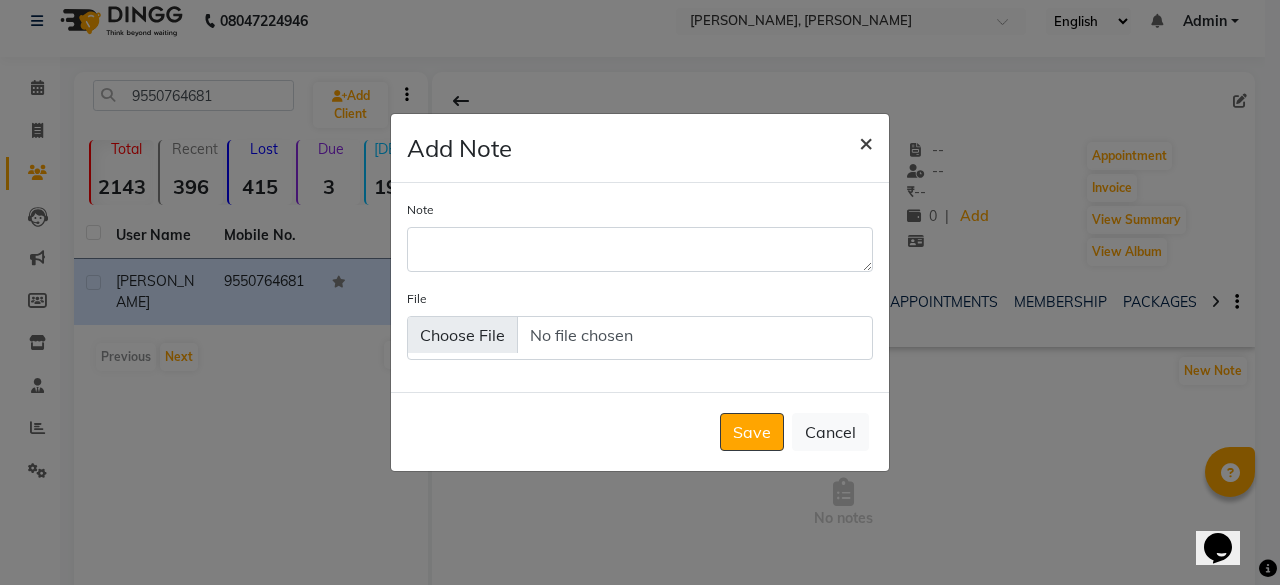 click on "×" 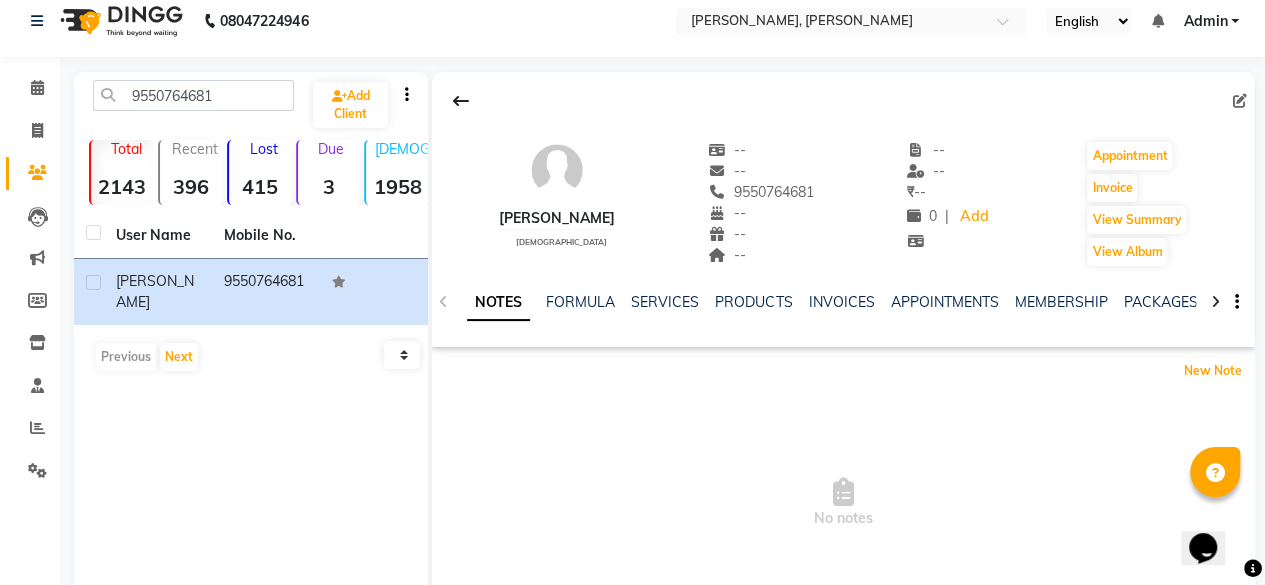 type 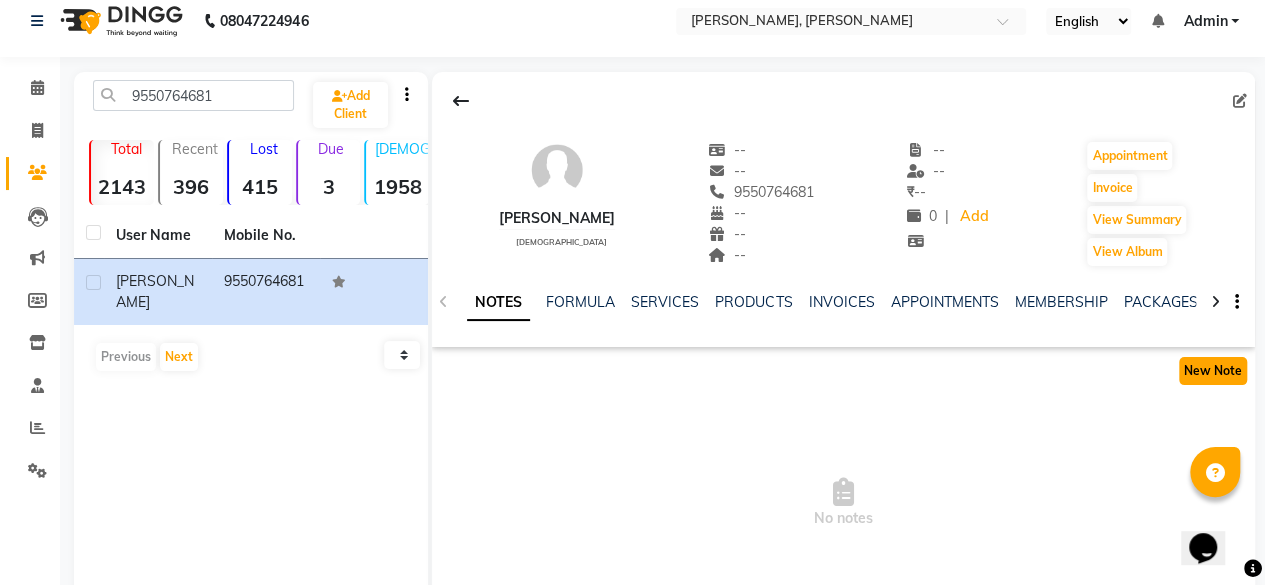 click on "New Note" 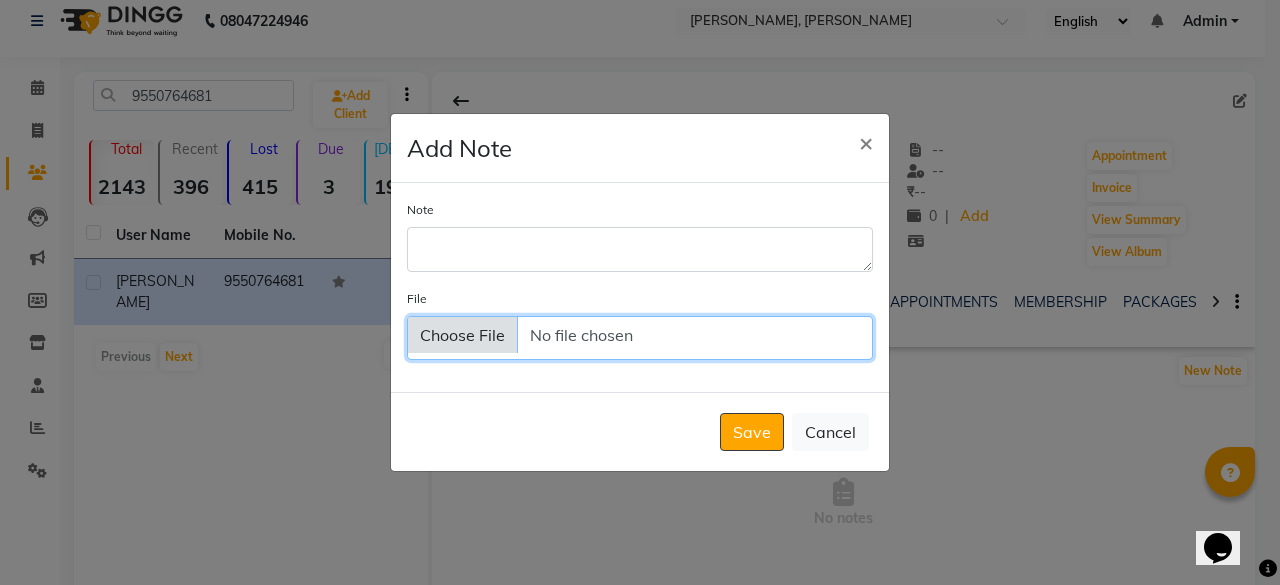 click on "File" at bounding box center [640, 338] 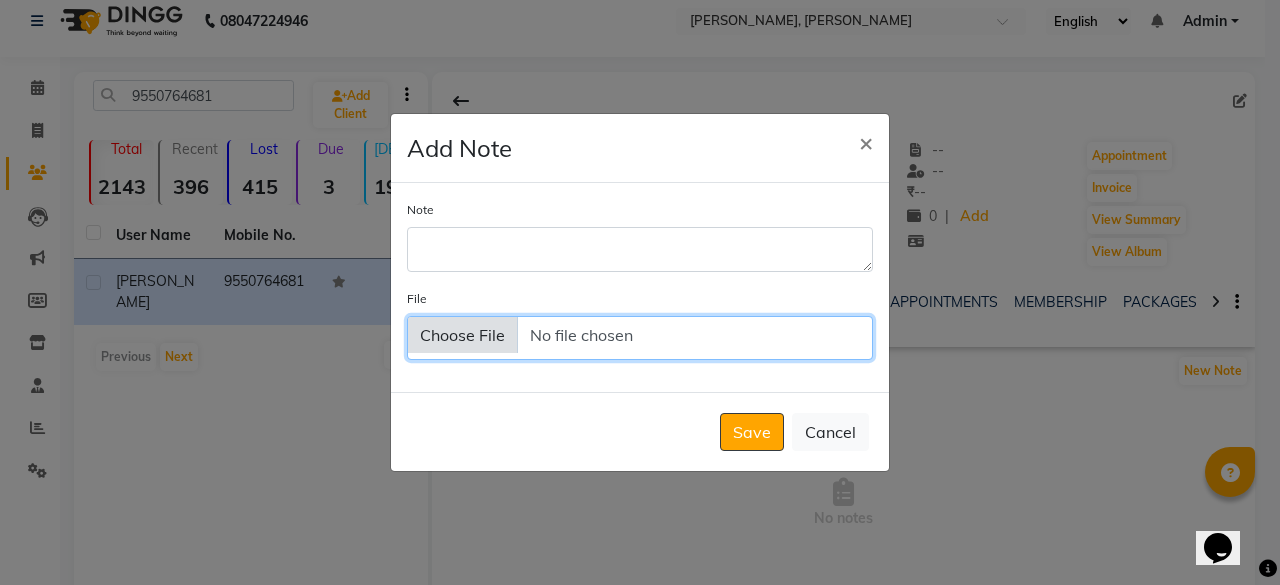 type on "C:\fakepath\Raghu.png" 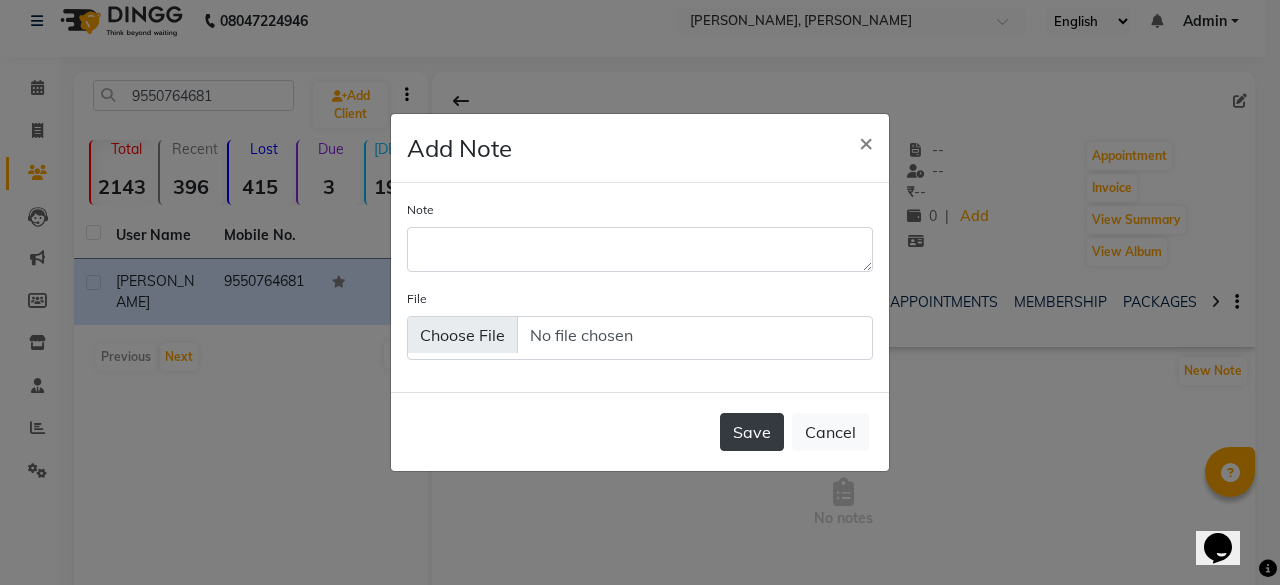 click on "Save" 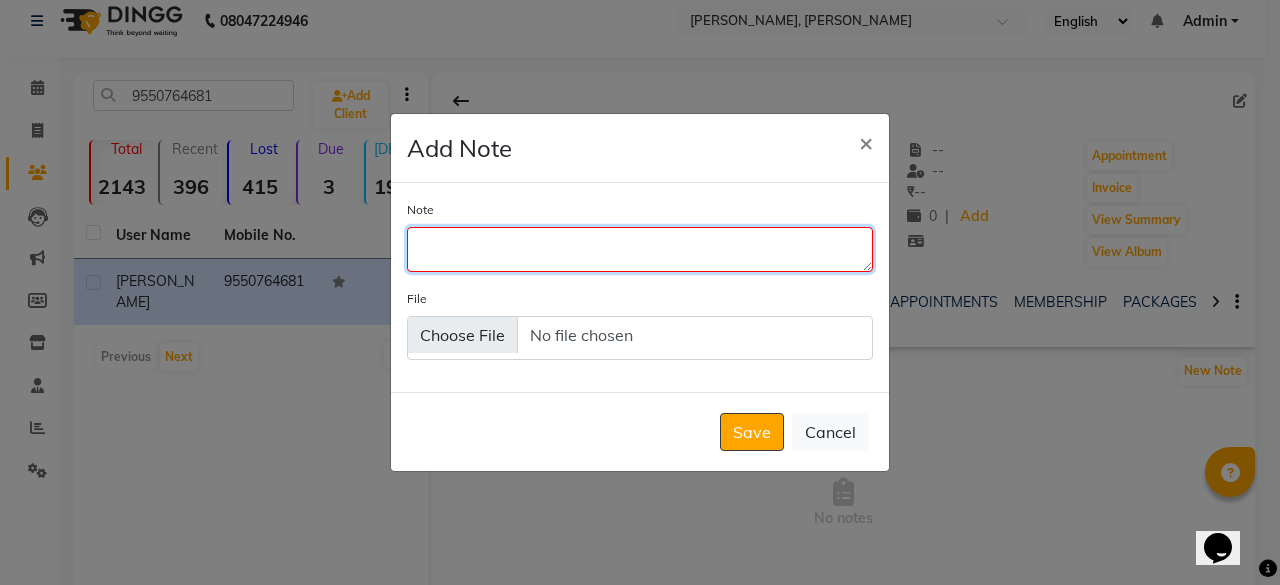 click on "Note" at bounding box center (640, 249) 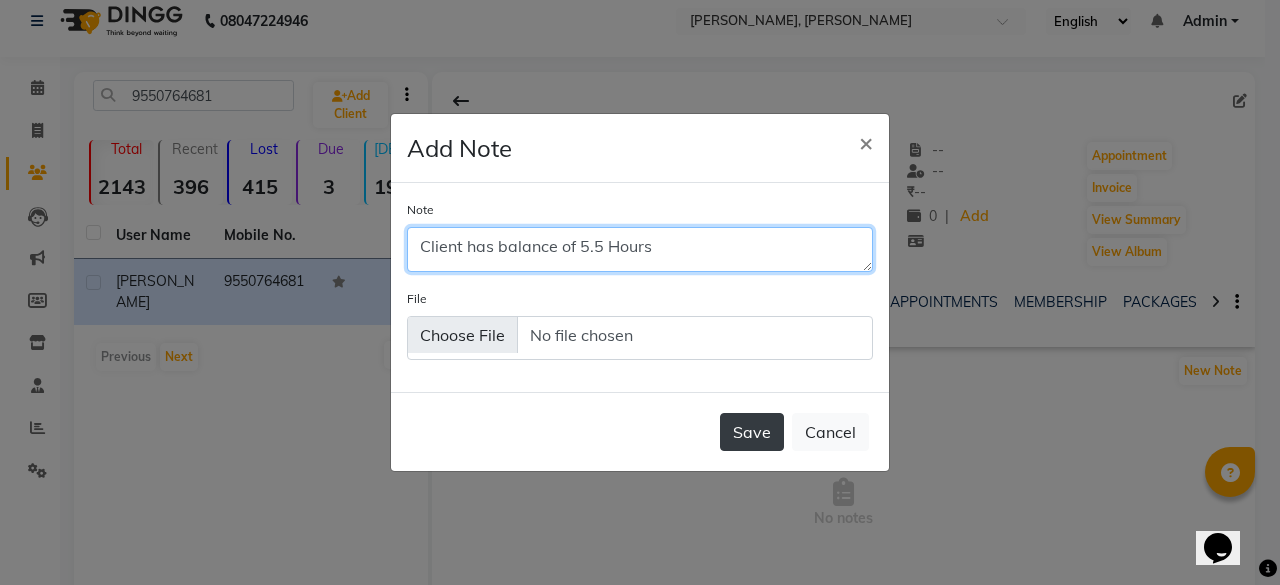 type on "Client has balance of 5.5 Hours" 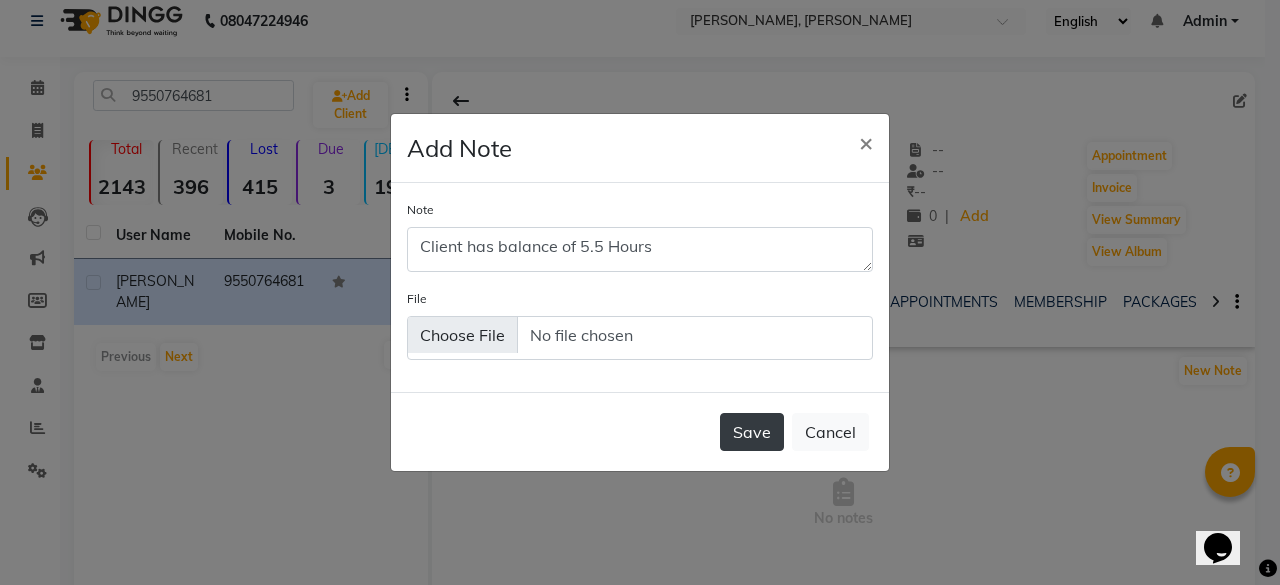 click on "Save" 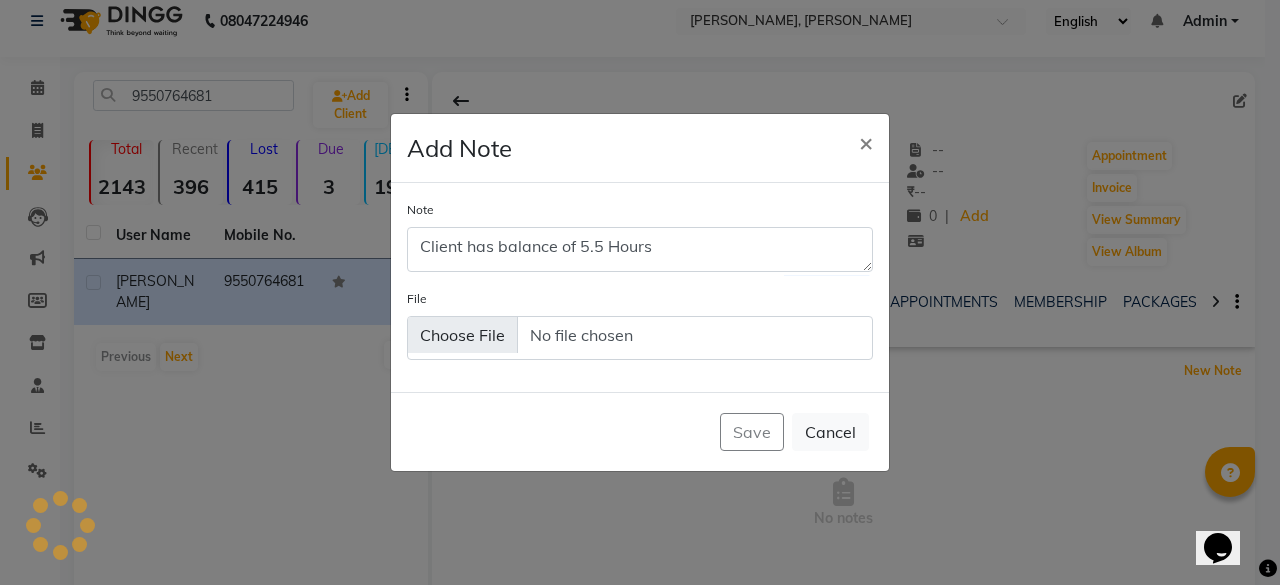 type 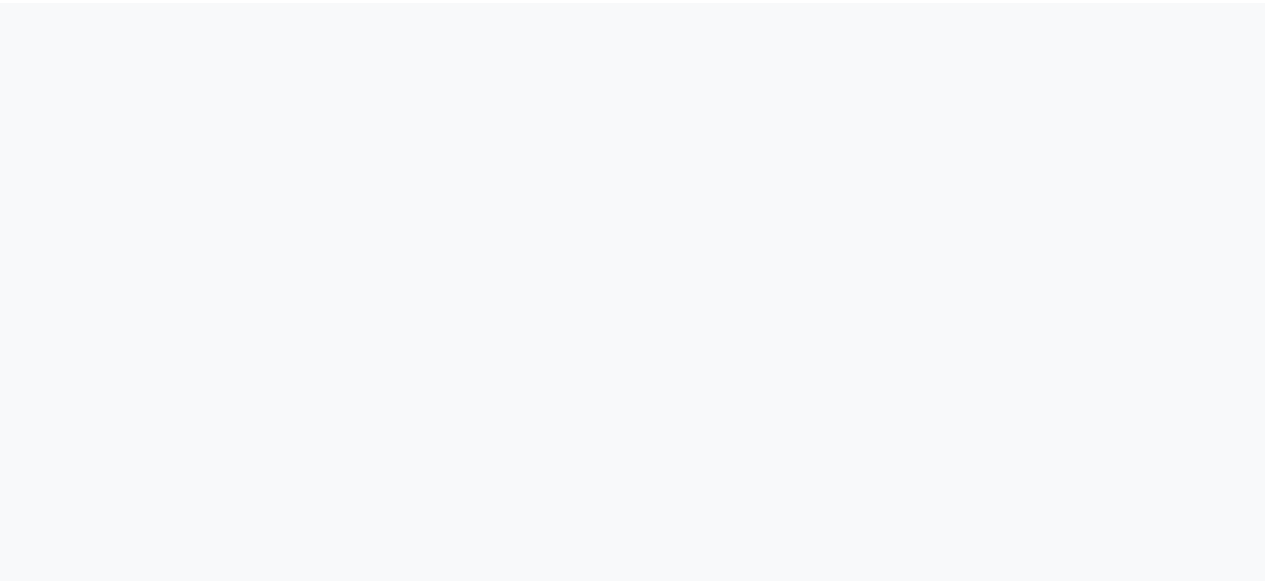 scroll, scrollTop: 0, scrollLeft: 0, axis: both 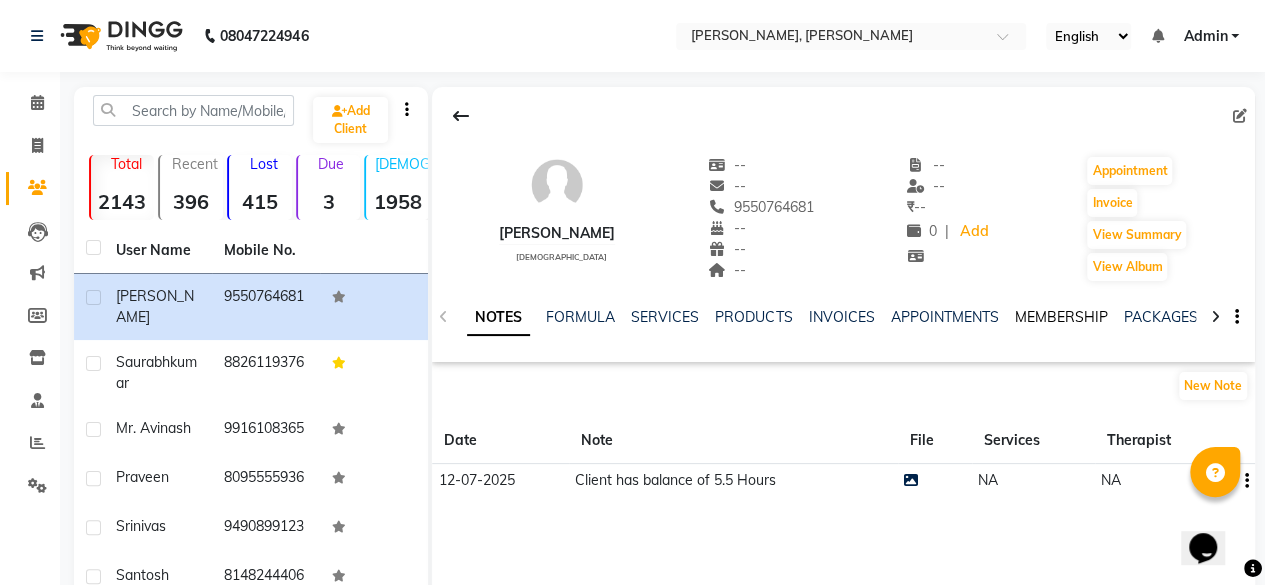 click on "MEMBERSHIP" 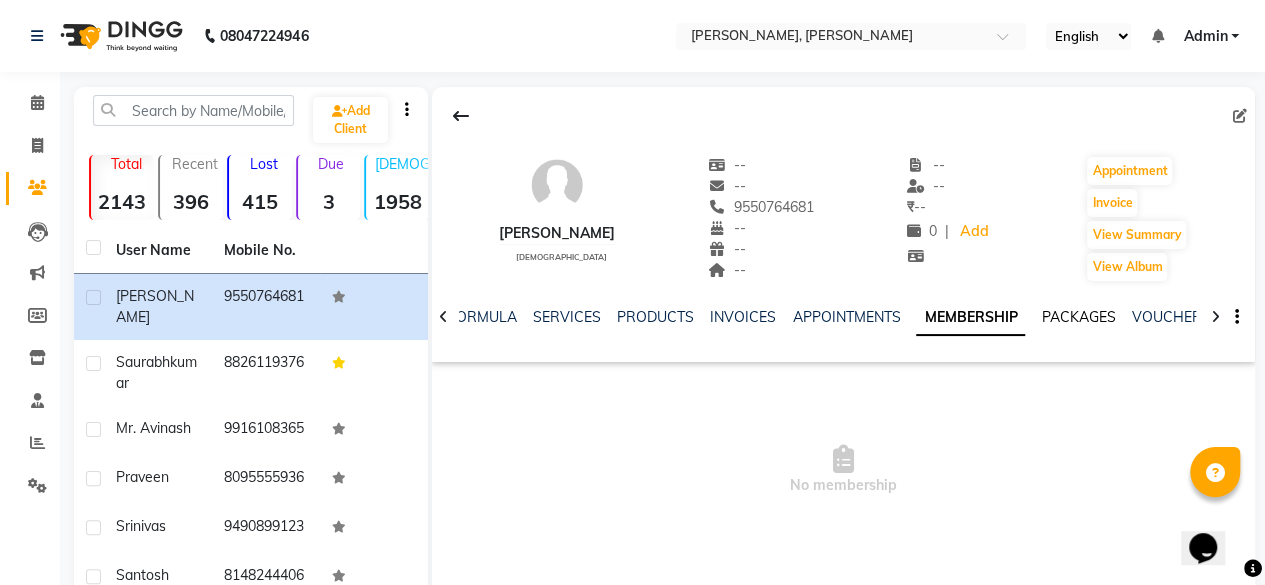 click on "PACKAGES" 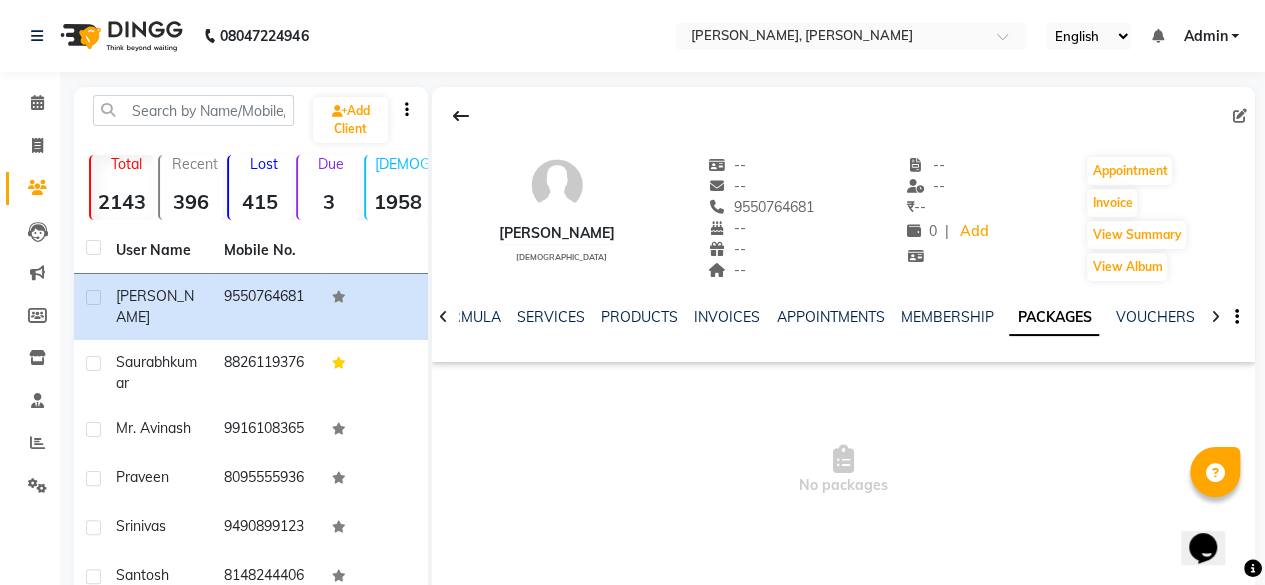 click 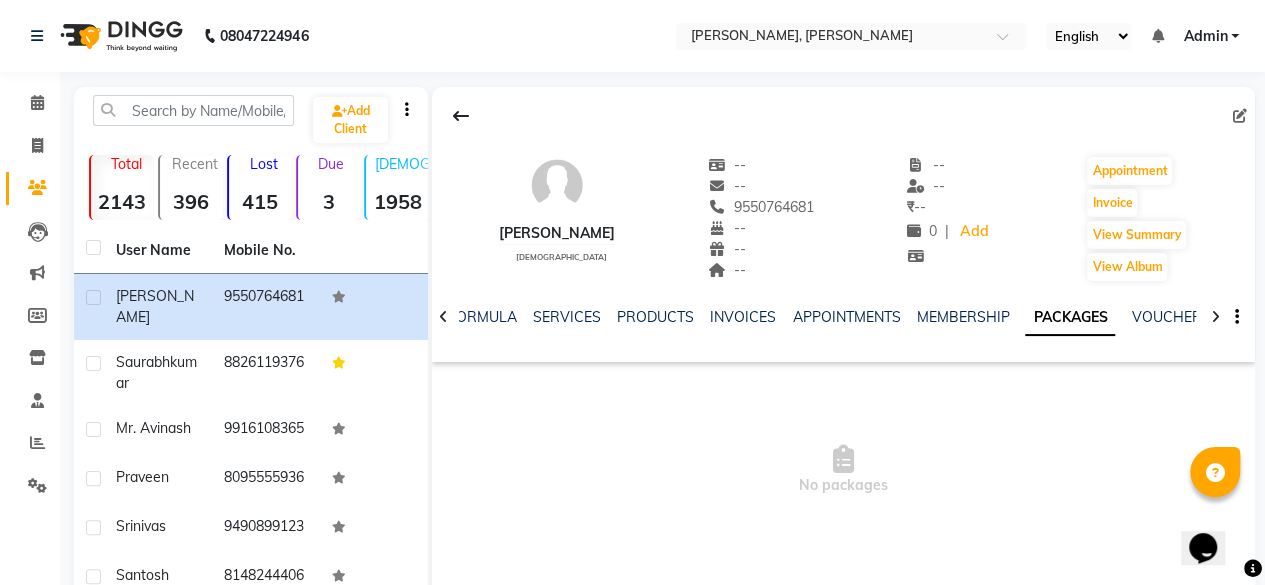 click 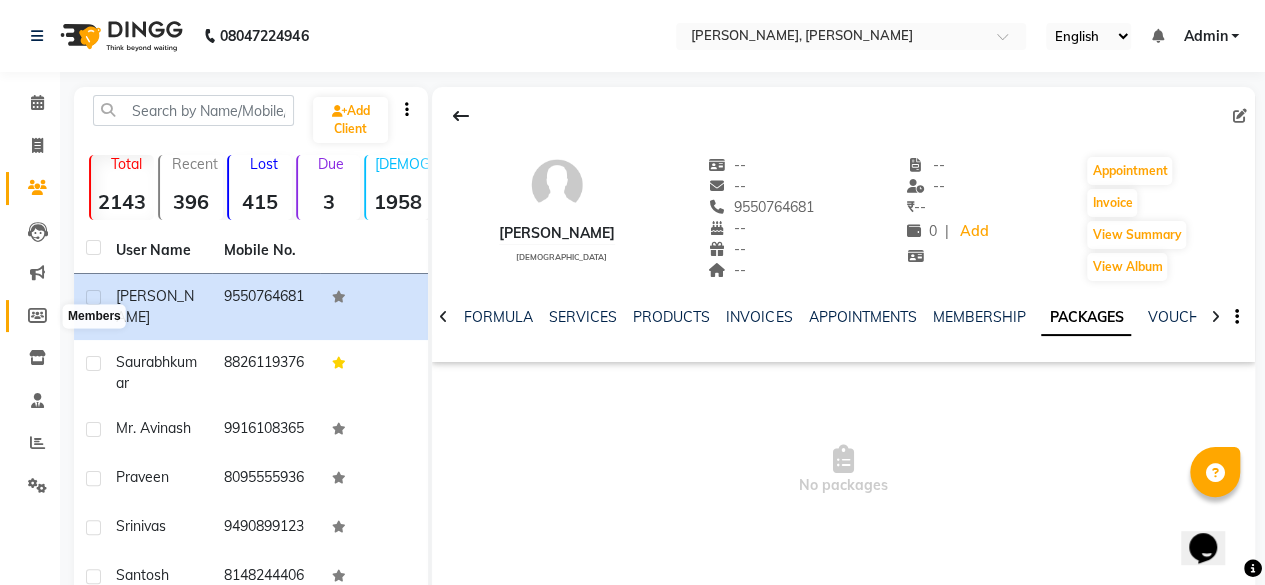 click 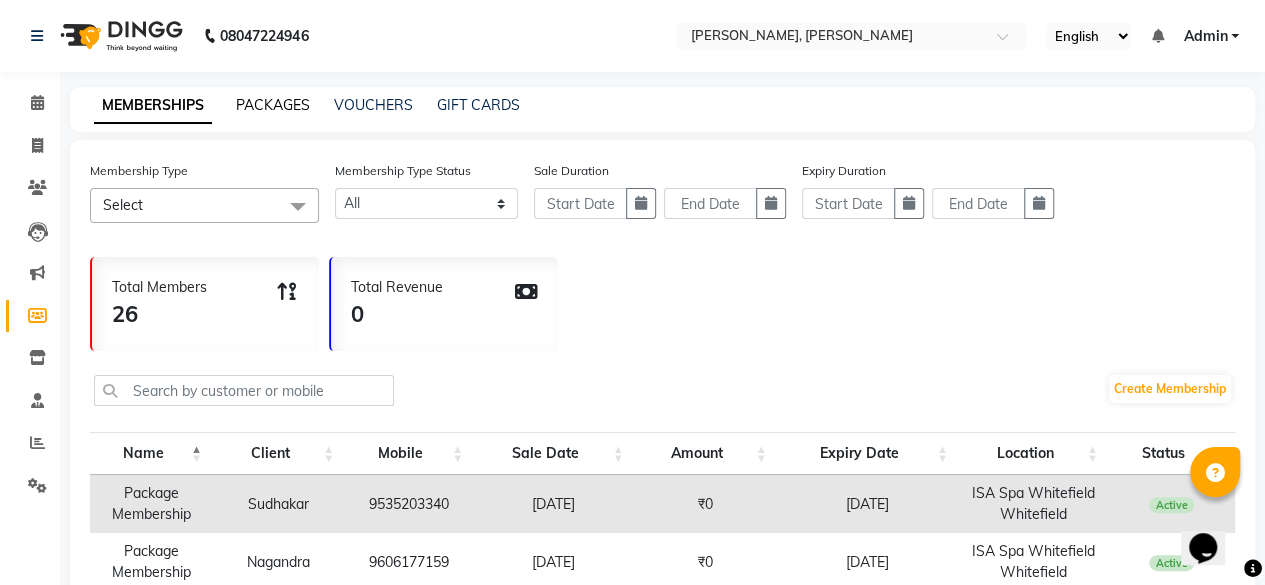 click on "PACKAGES" 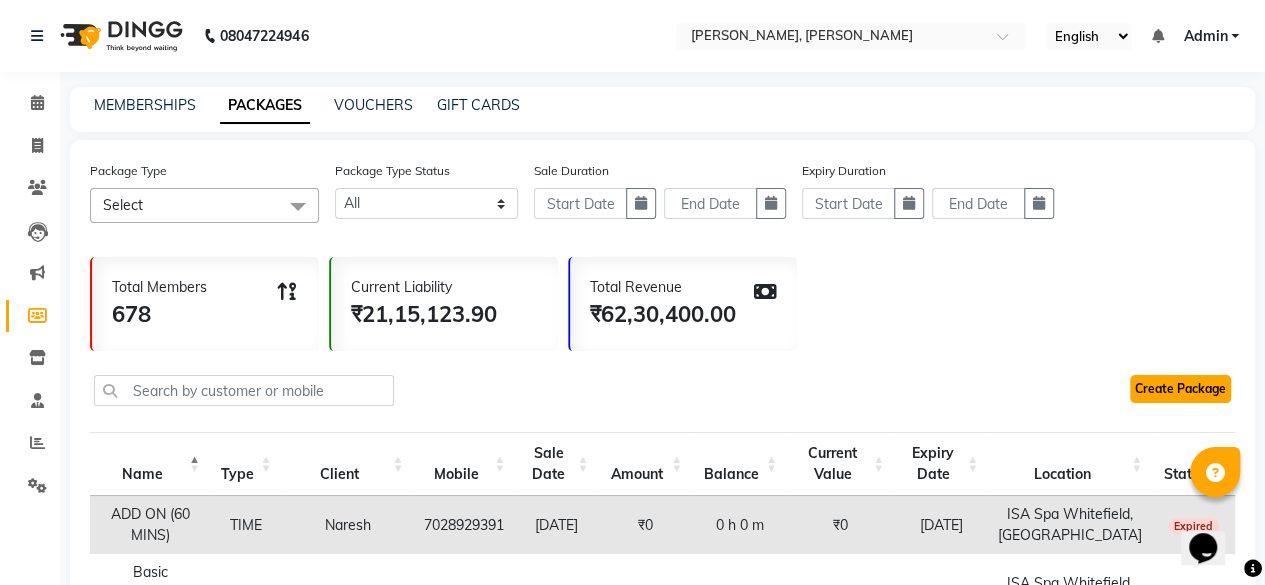 click on "Create Package" 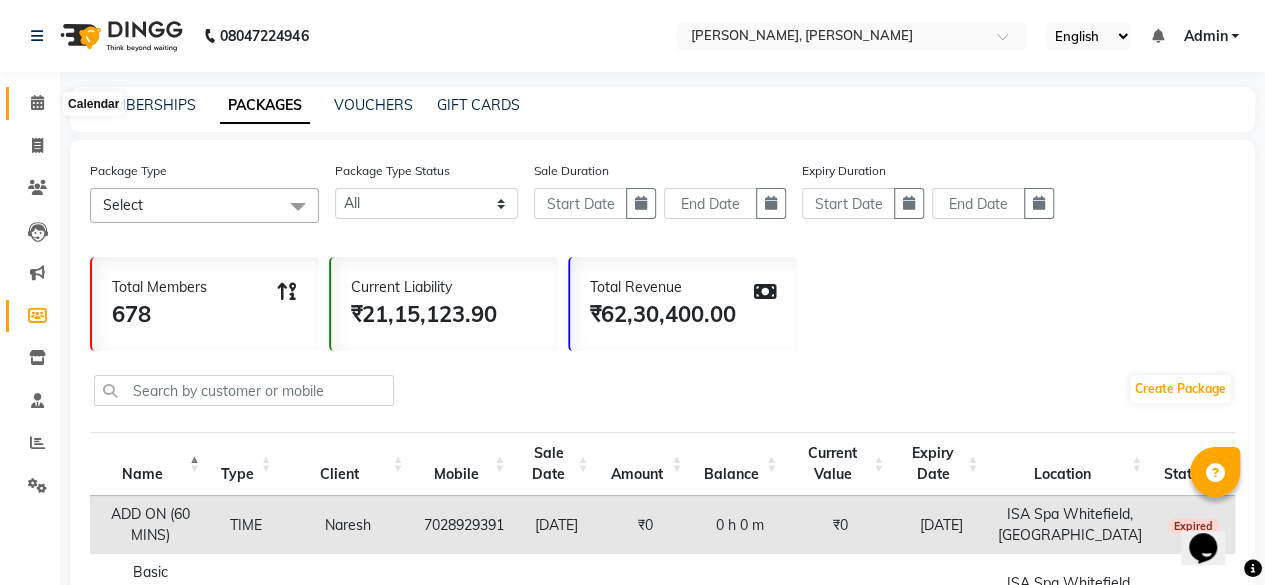 click 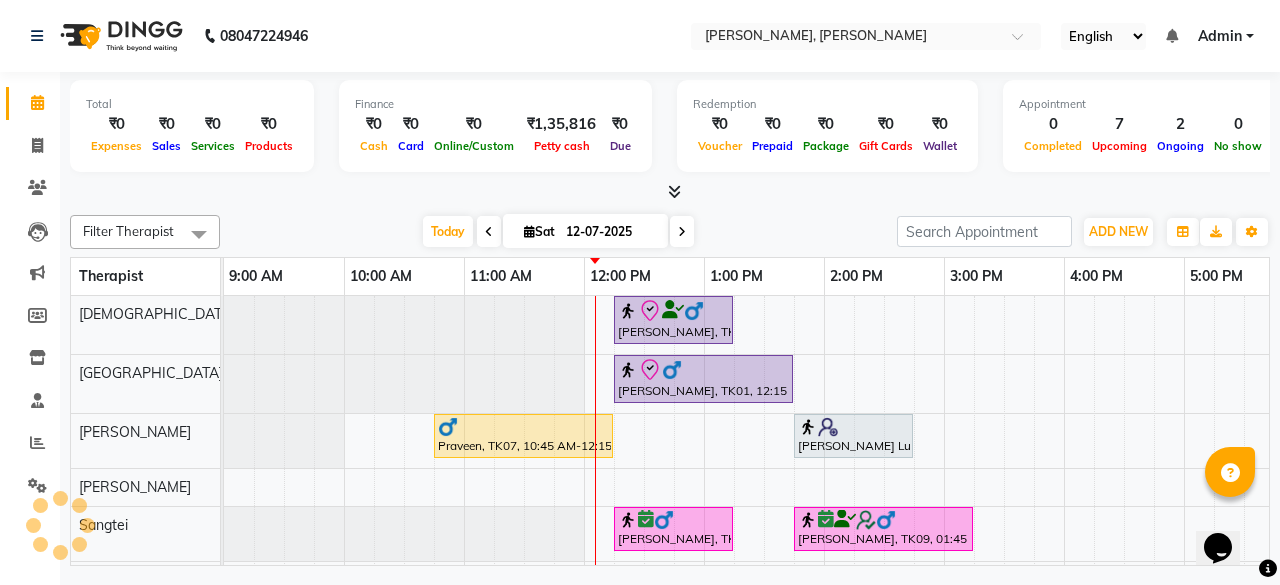 scroll, scrollTop: 0, scrollLeft: 0, axis: both 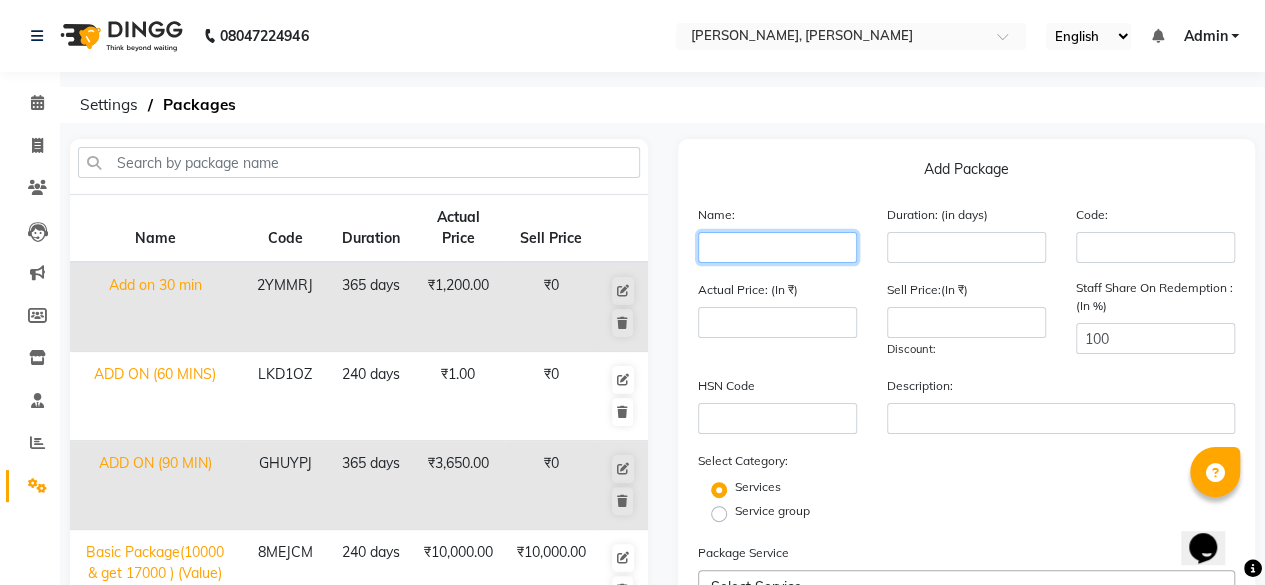 click 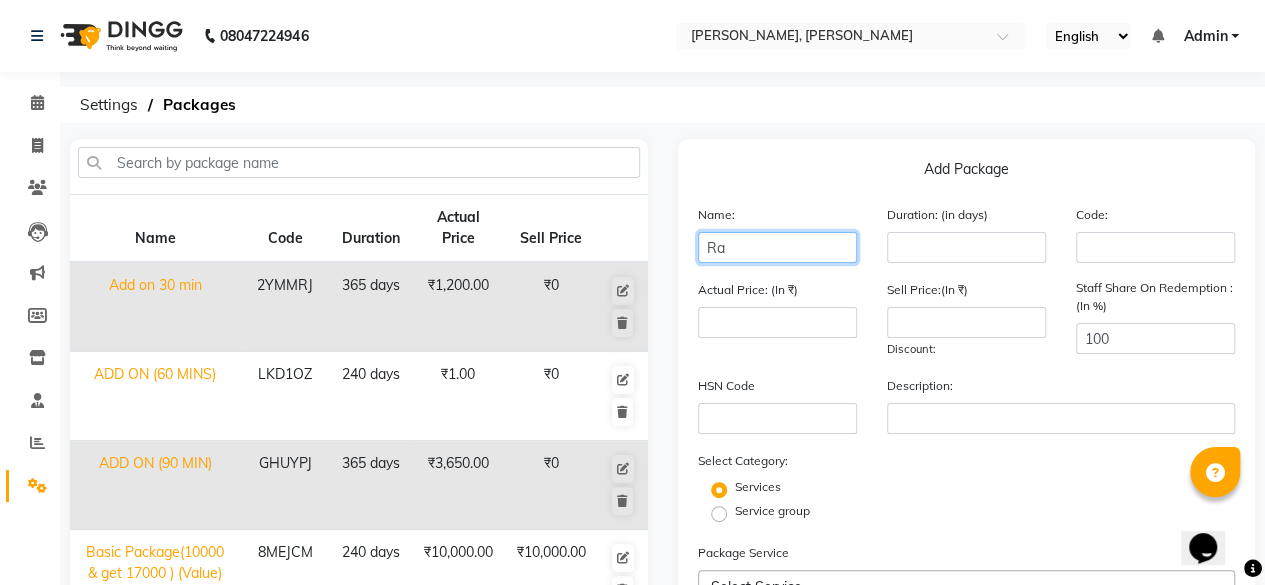 type on "R" 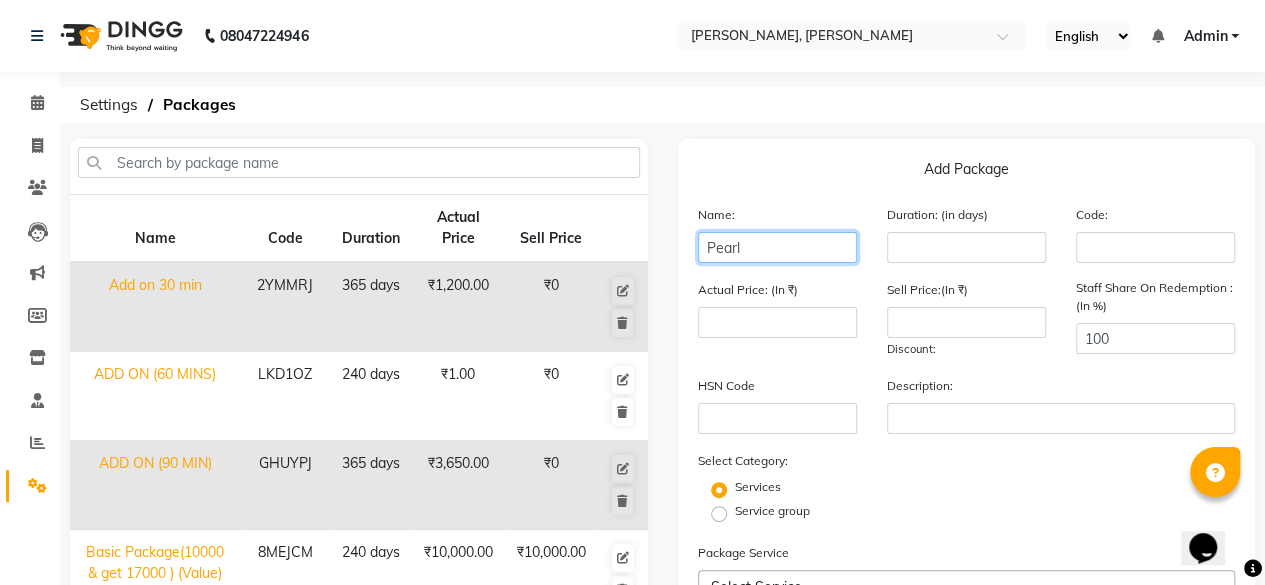 type on "Pearl" 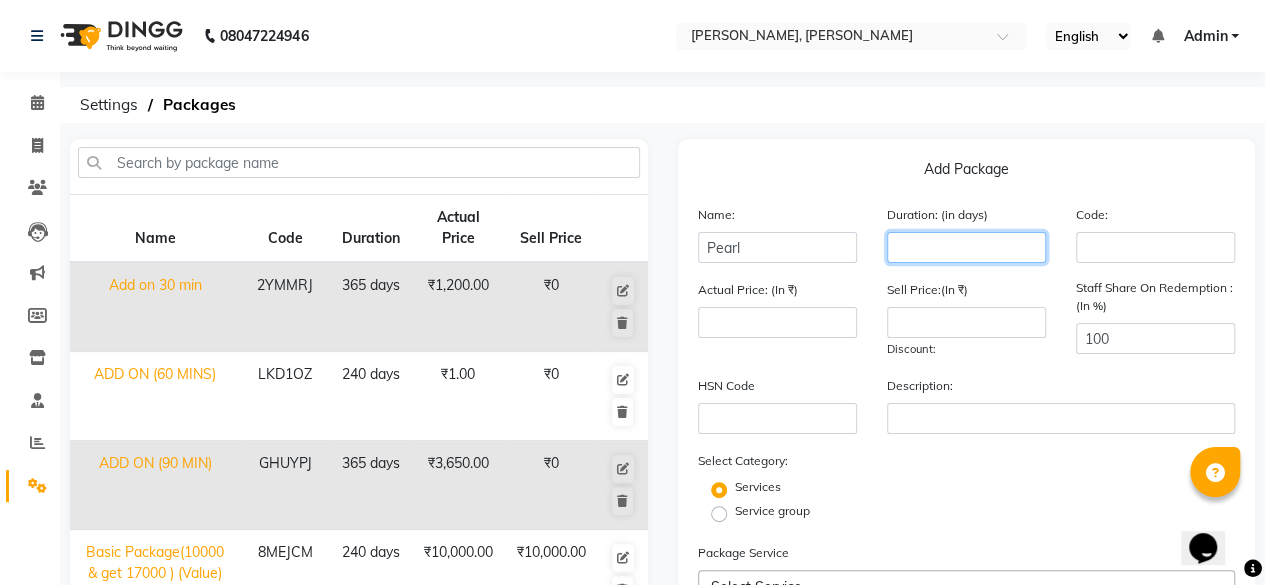 click 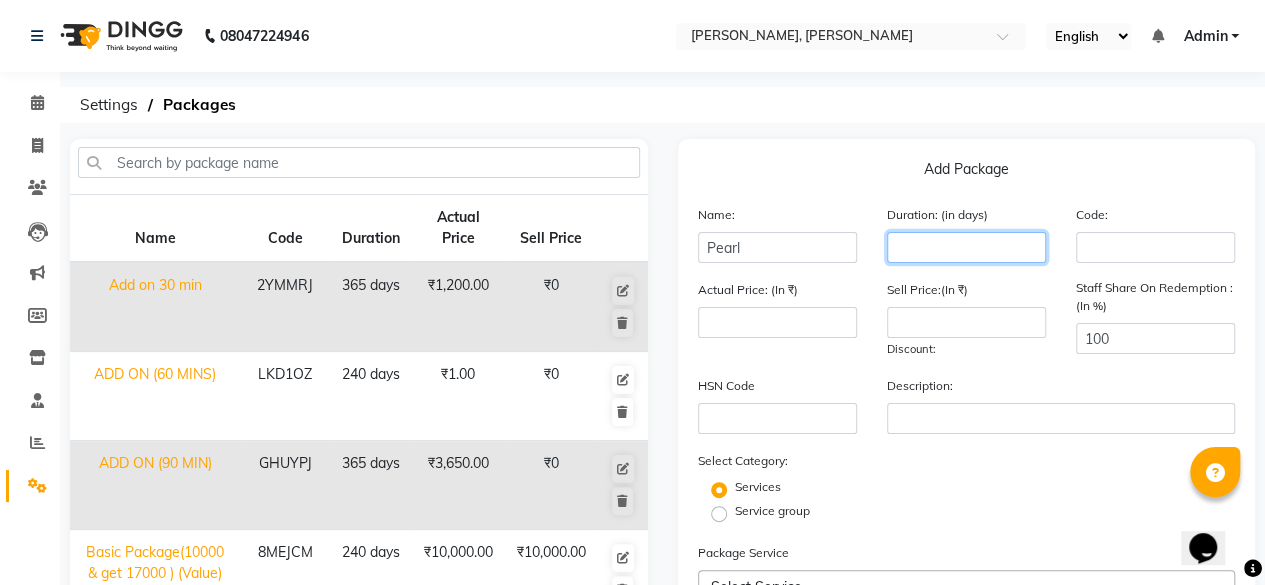 type on "5" 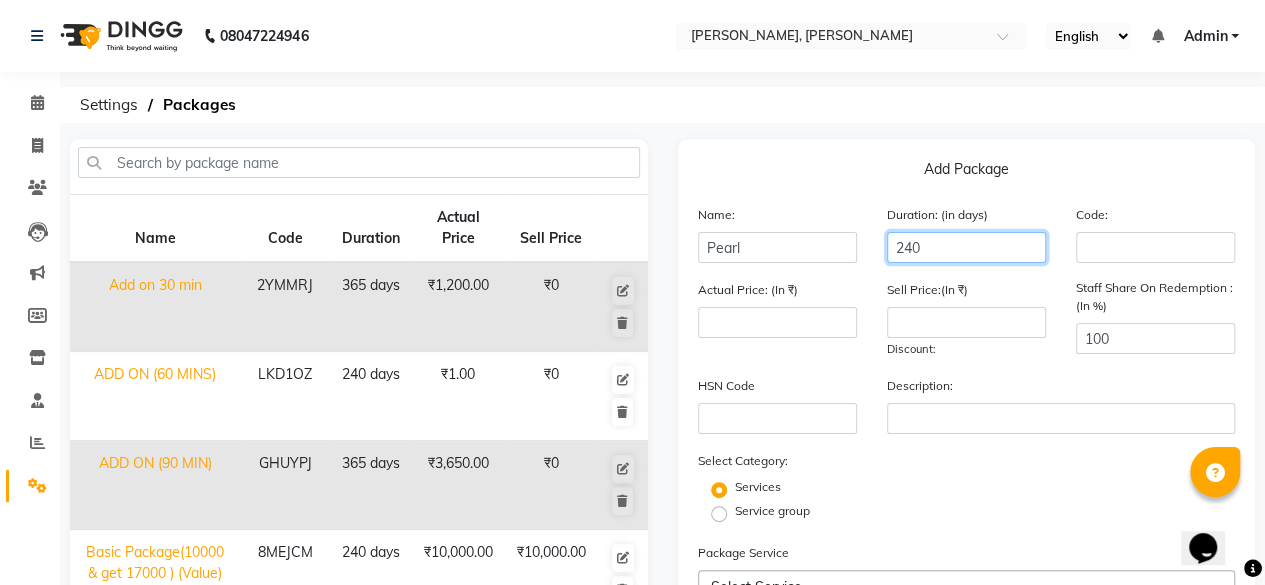 type on "240" 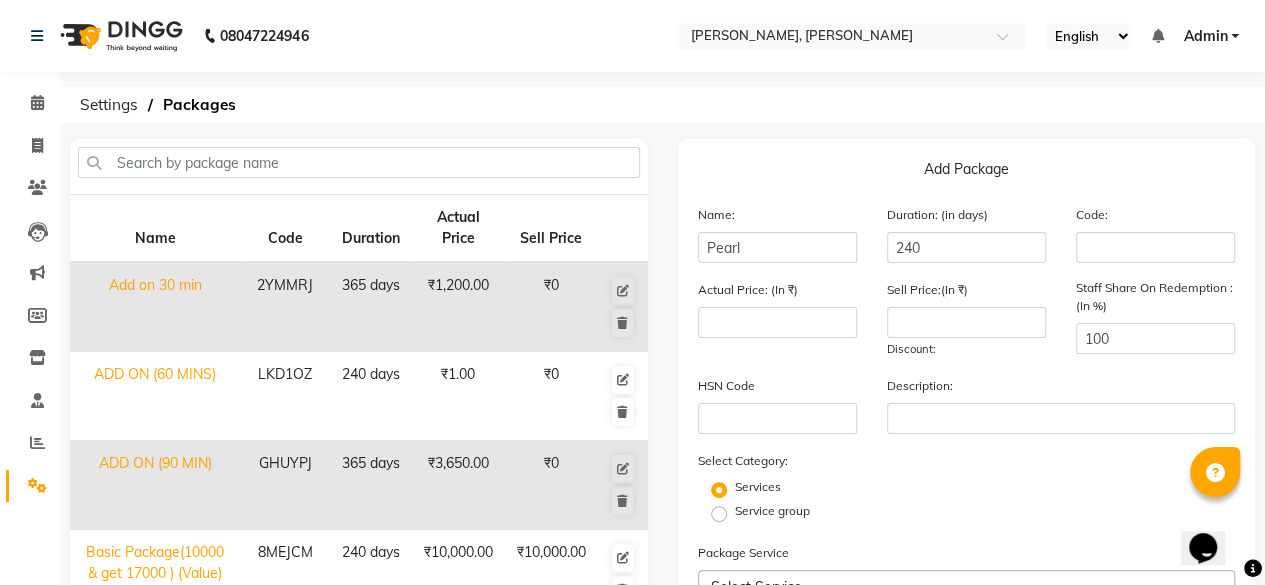 click on "Add Package" 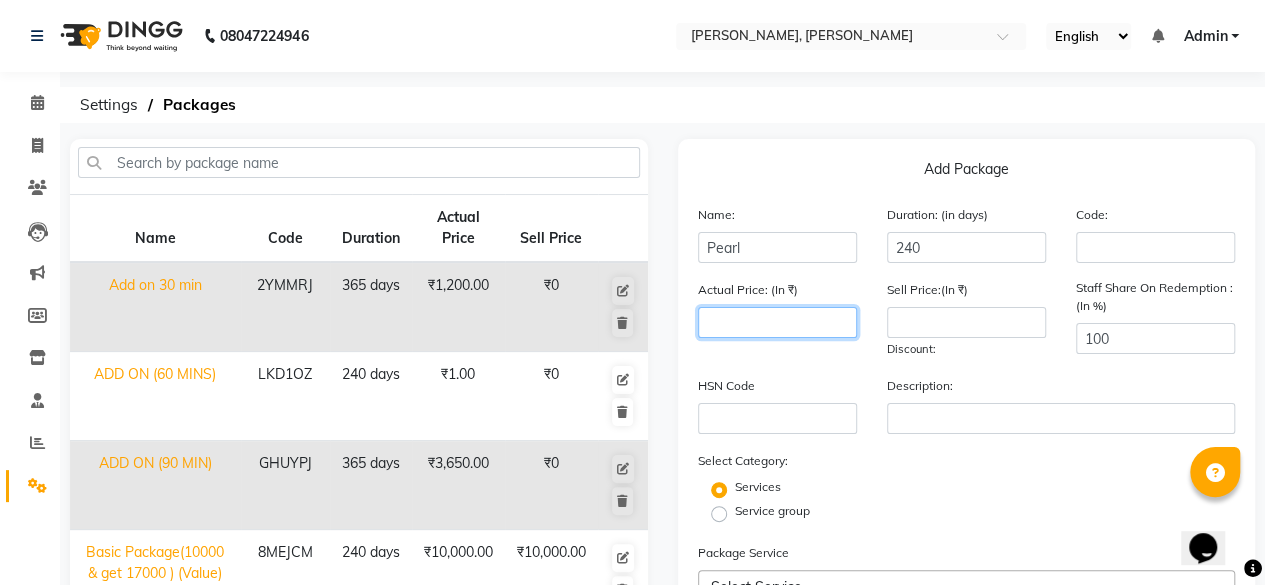 click 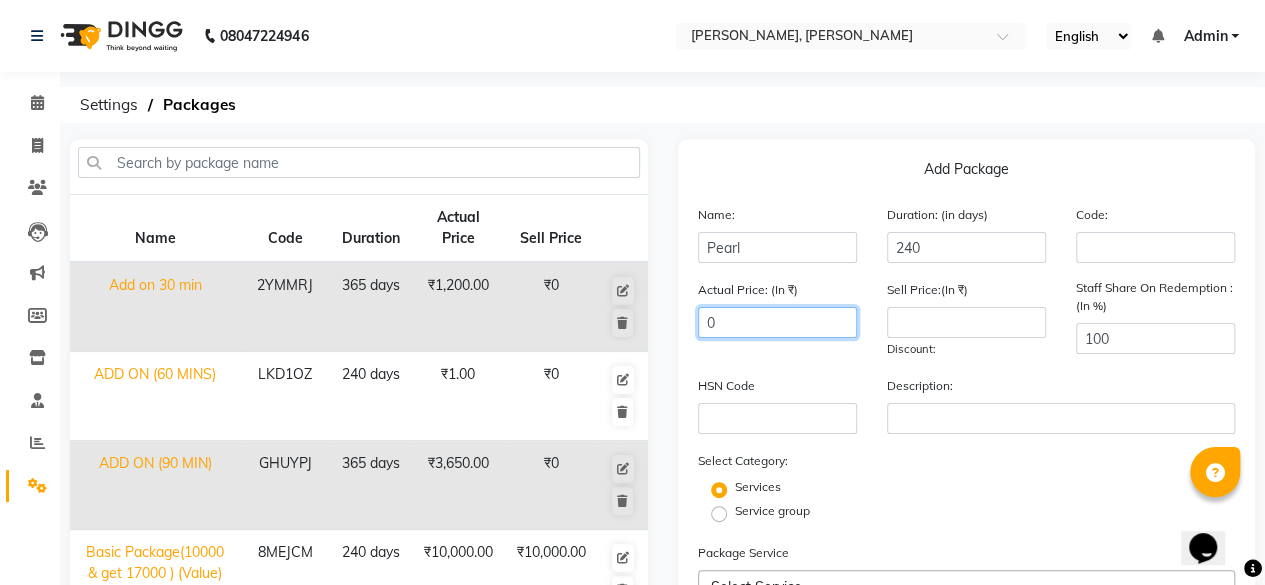type on "0" 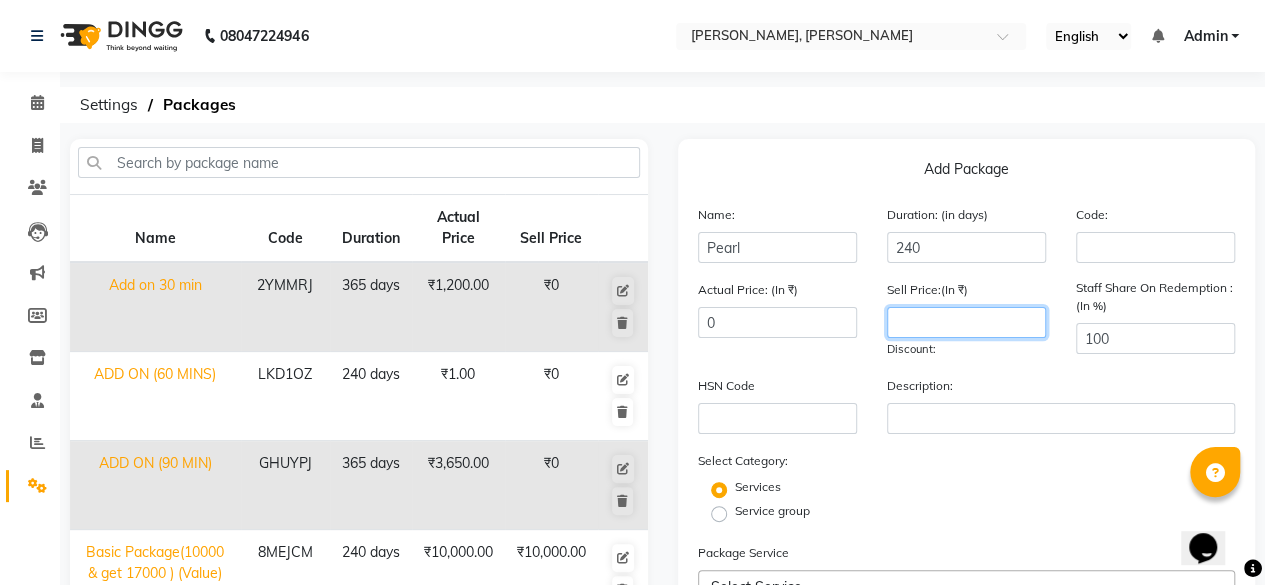 click 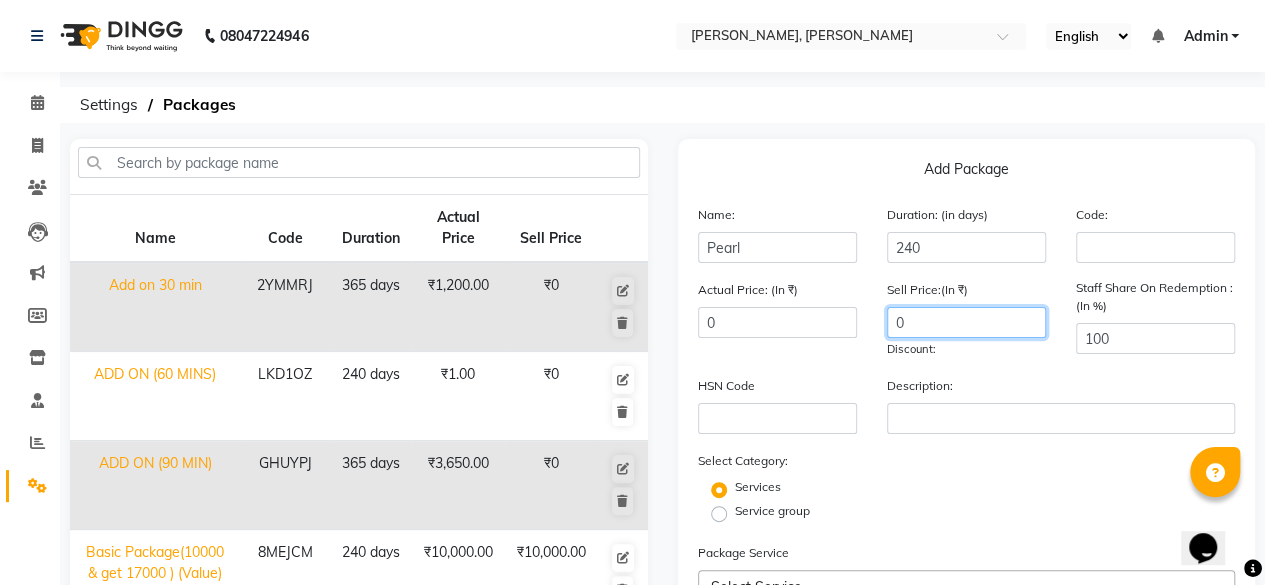 type on "0" 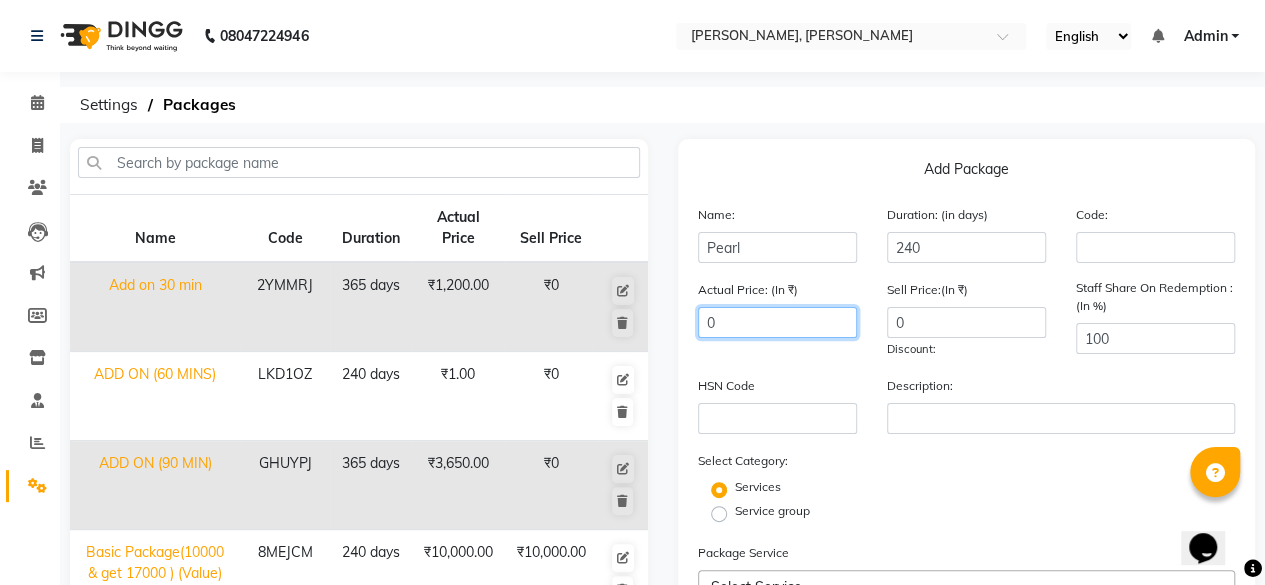 click on "0" 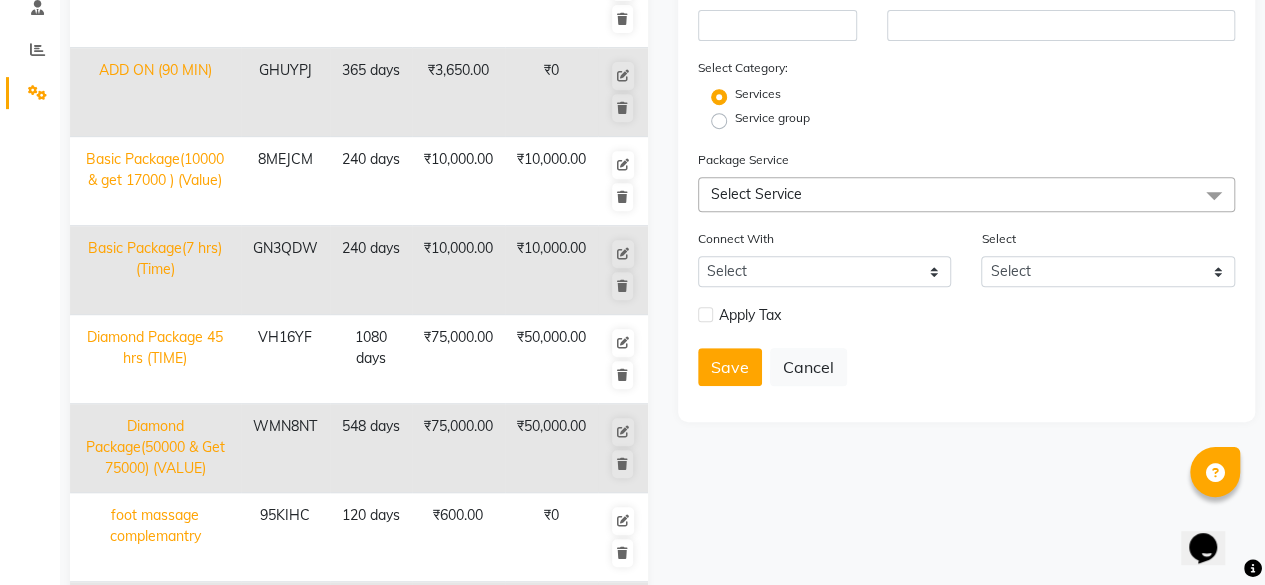 scroll, scrollTop: 407, scrollLeft: 0, axis: vertical 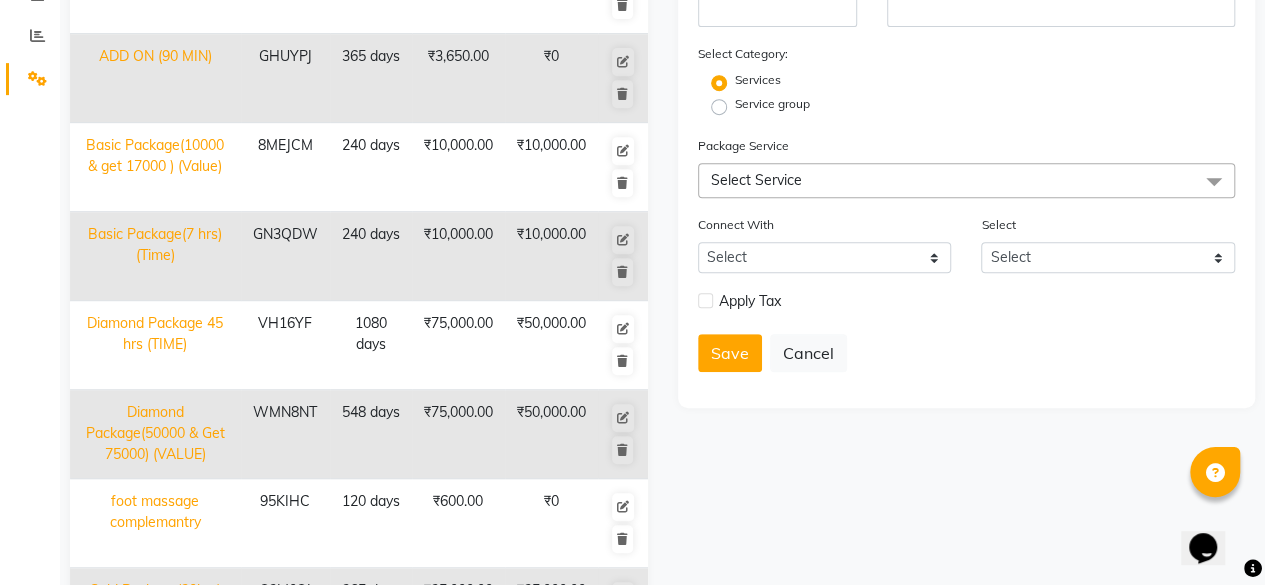 click on "Select Service" 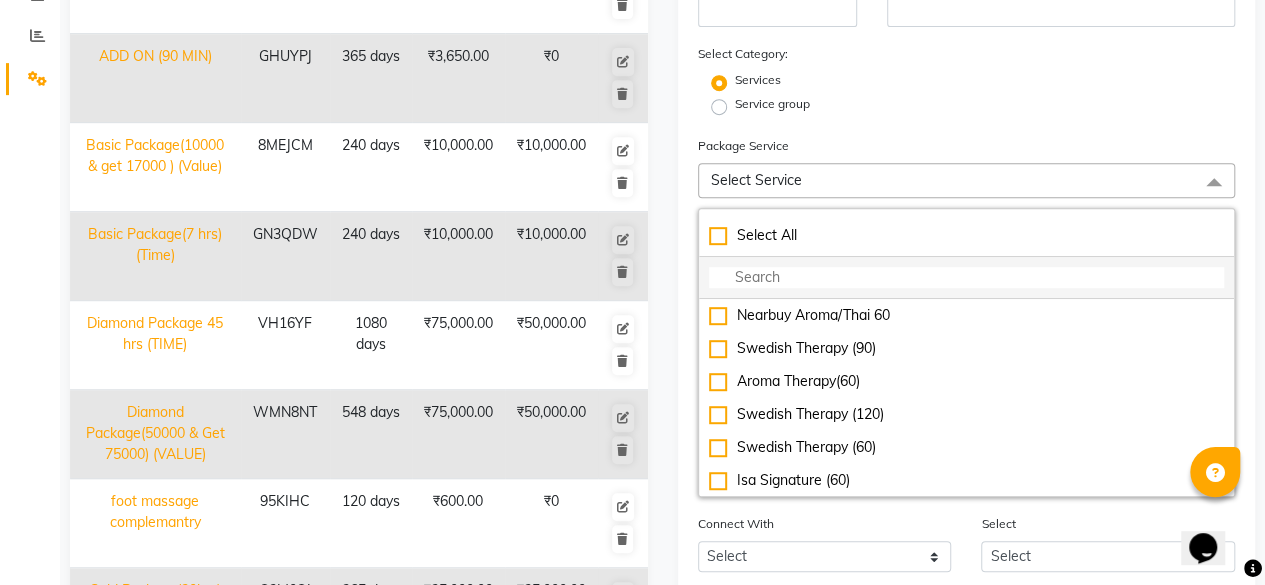click 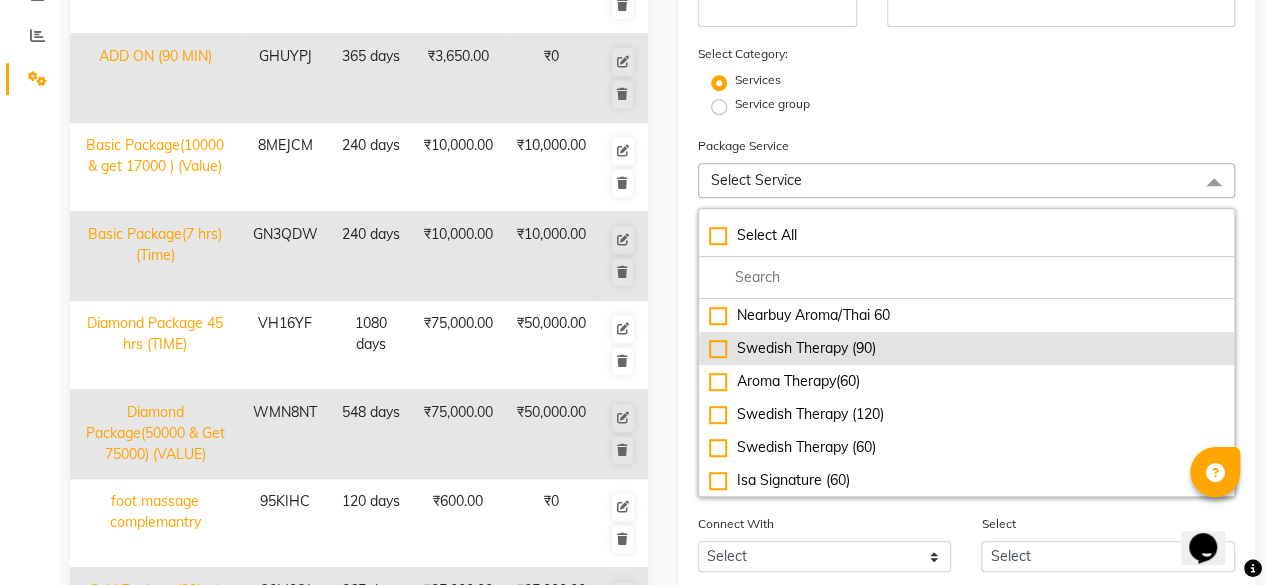 click on "Swedish Therapy (90)" 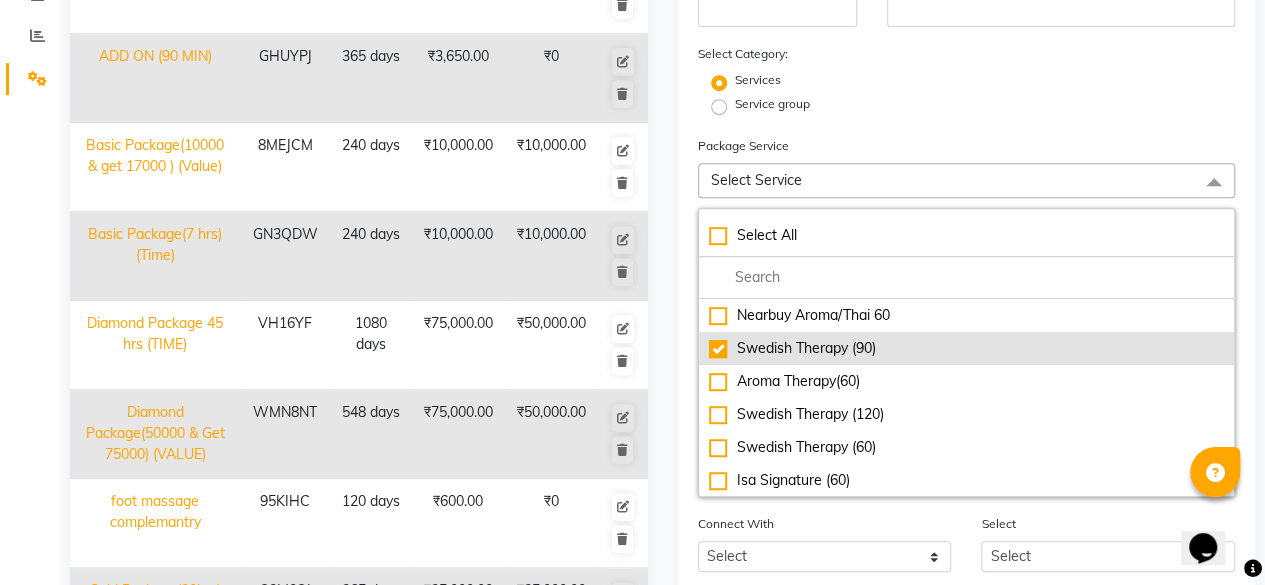 type on "2850" 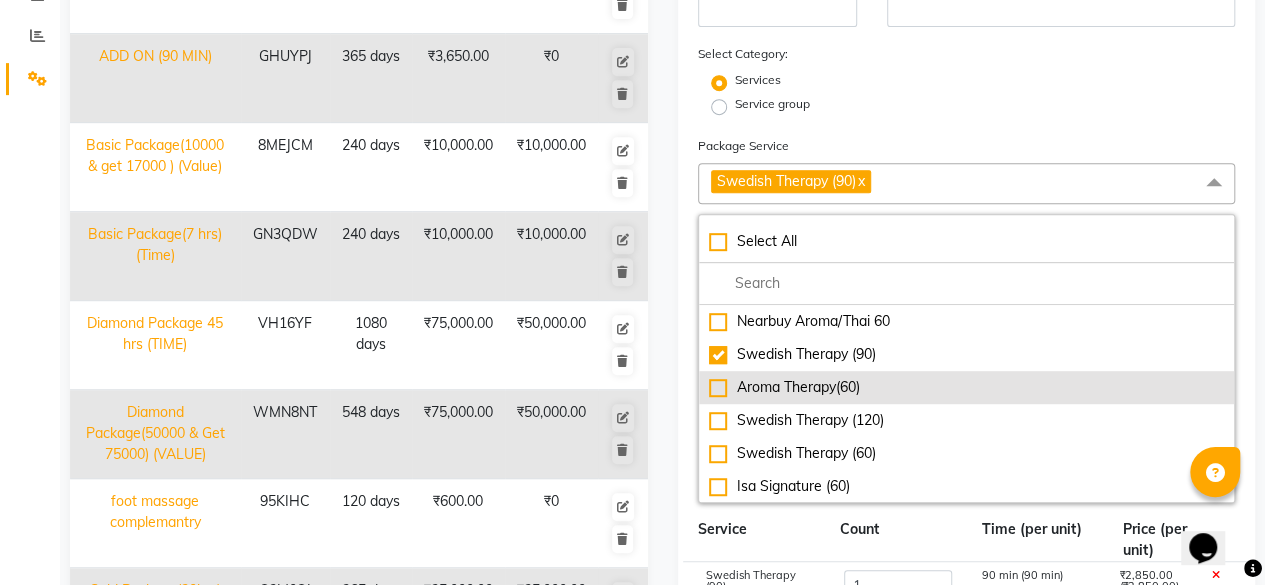 click on "Aroma Therapy(60)" 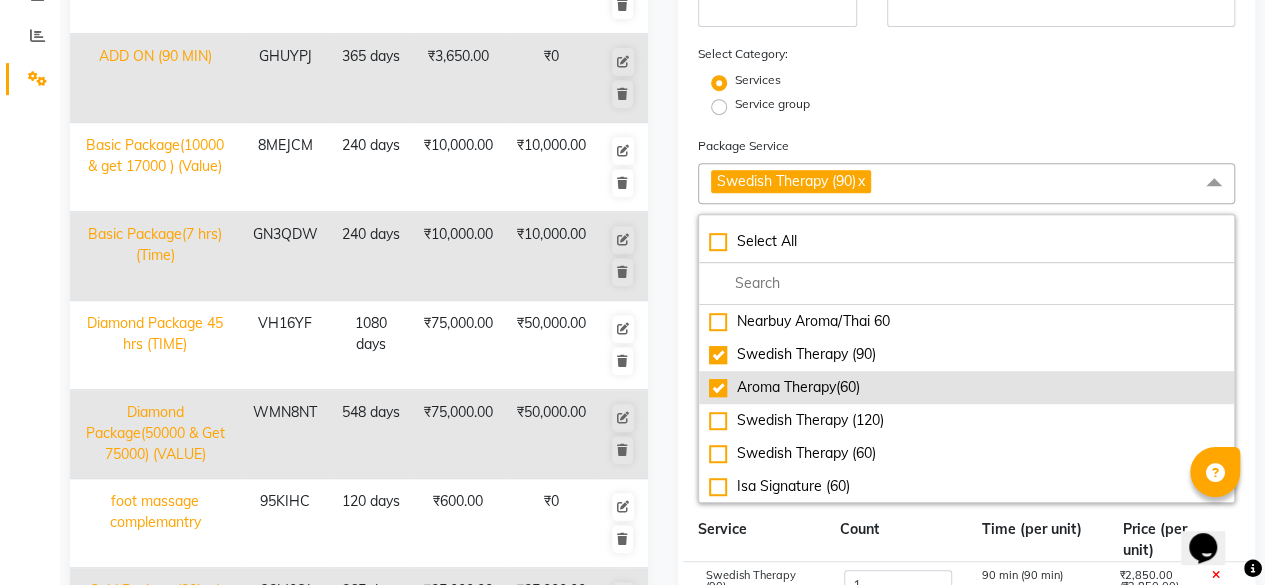 type on "5250" 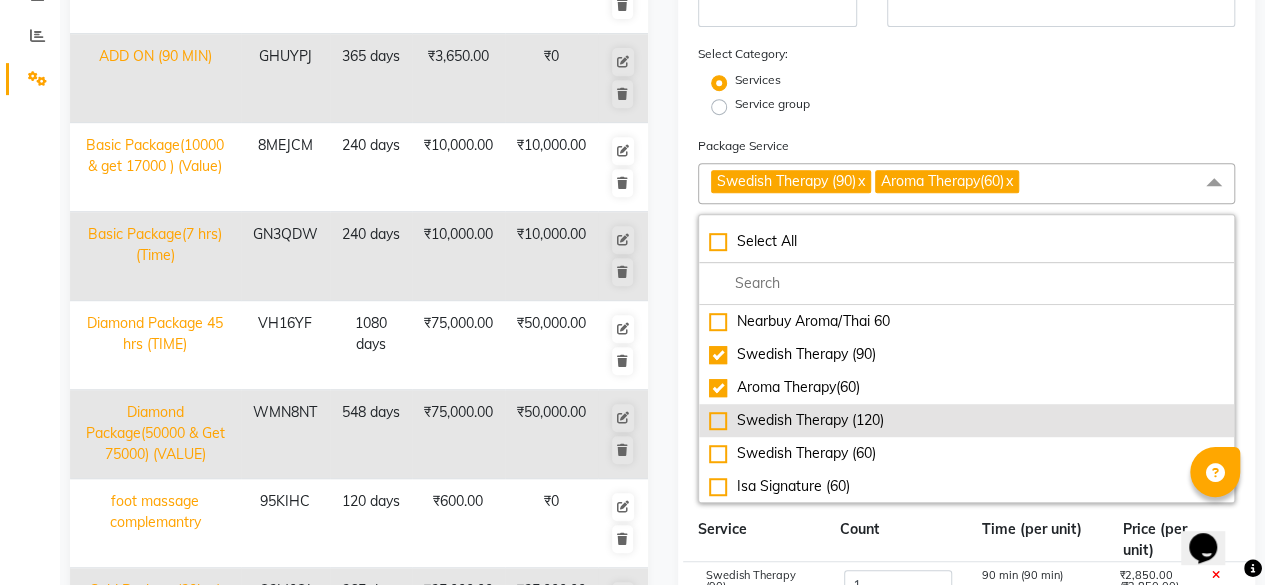 click on "Swedish Therapy (120)" 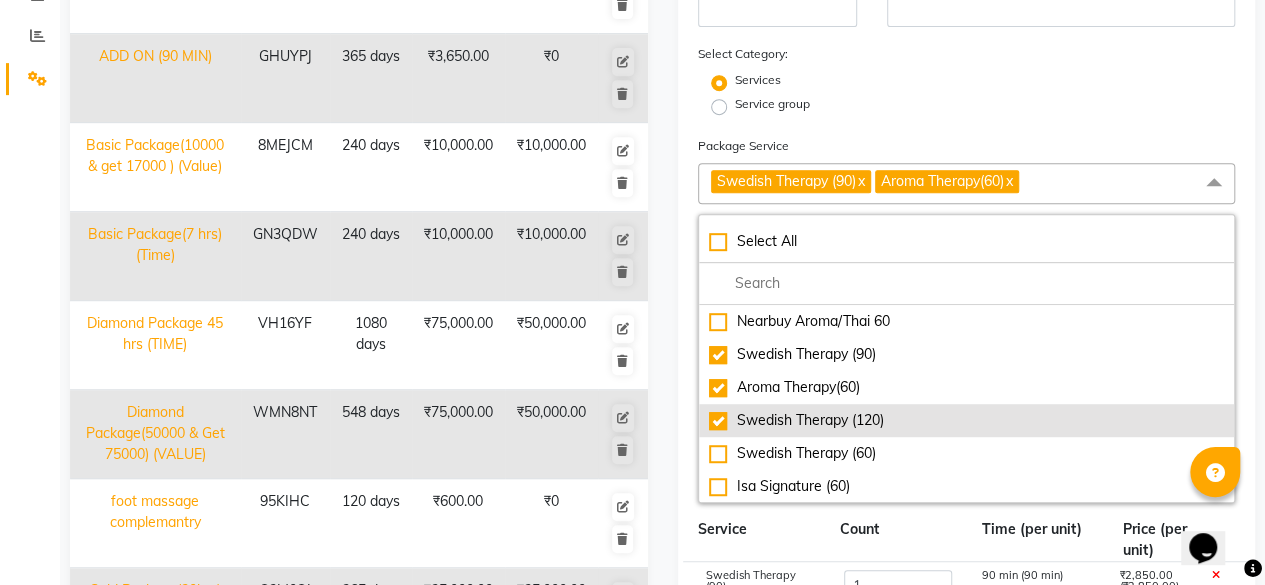 type on "8750" 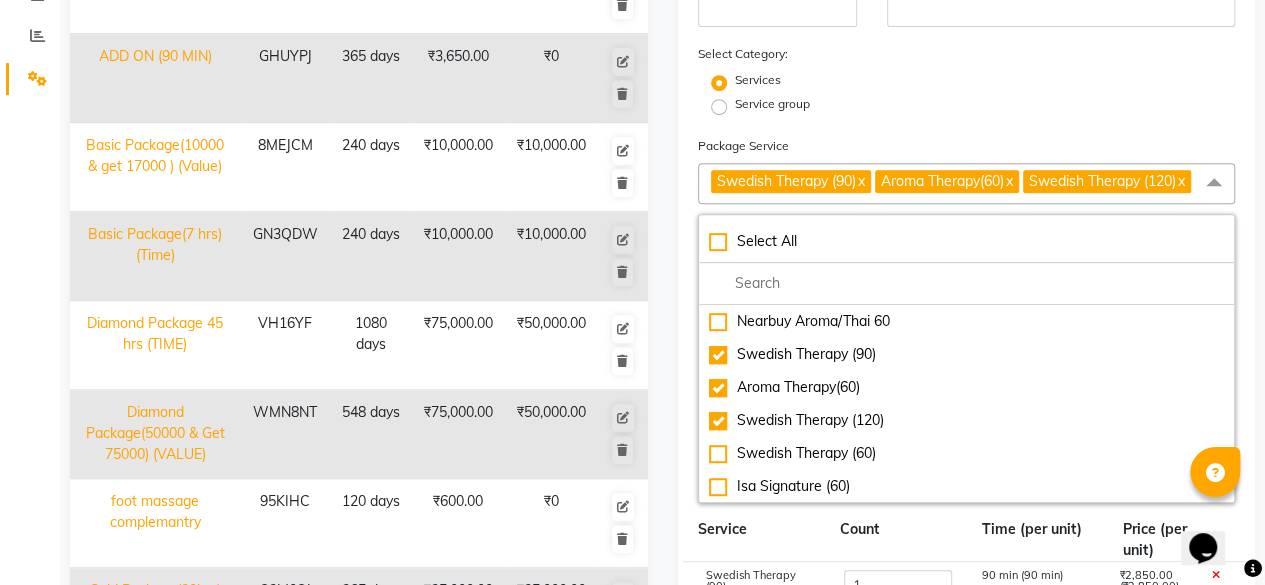 drag, startPoint x: 717, startPoint y: 441, endPoint x: 1279, endPoint y: 255, distance: 591.97974 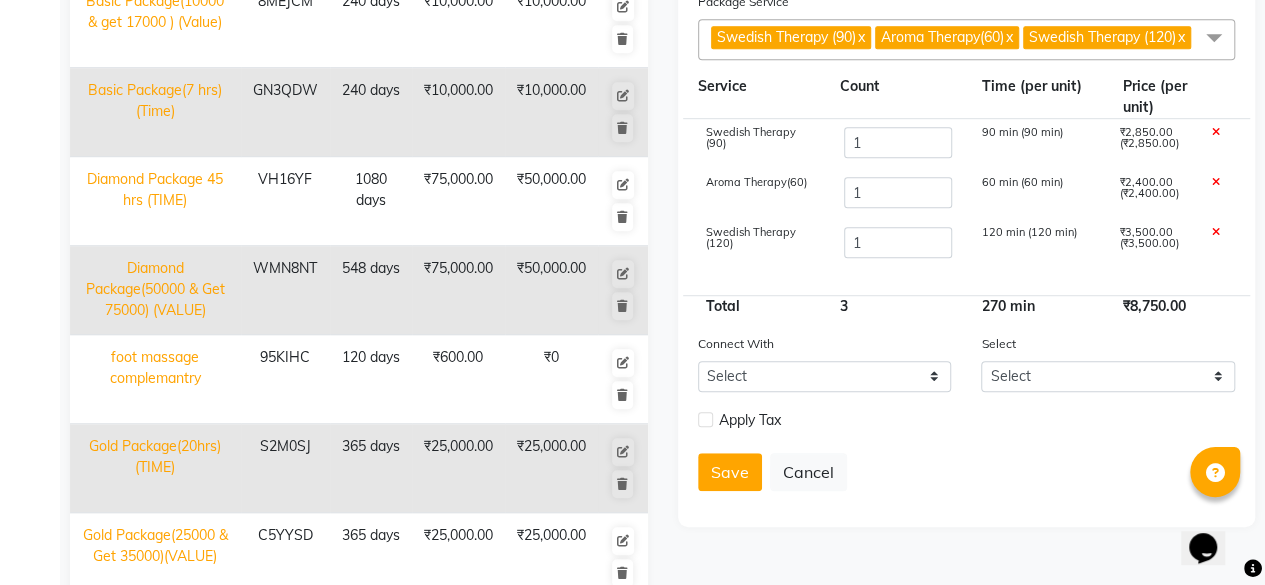 scroll, scrollTop: 572, scrollLeft: 0, axis: vertical 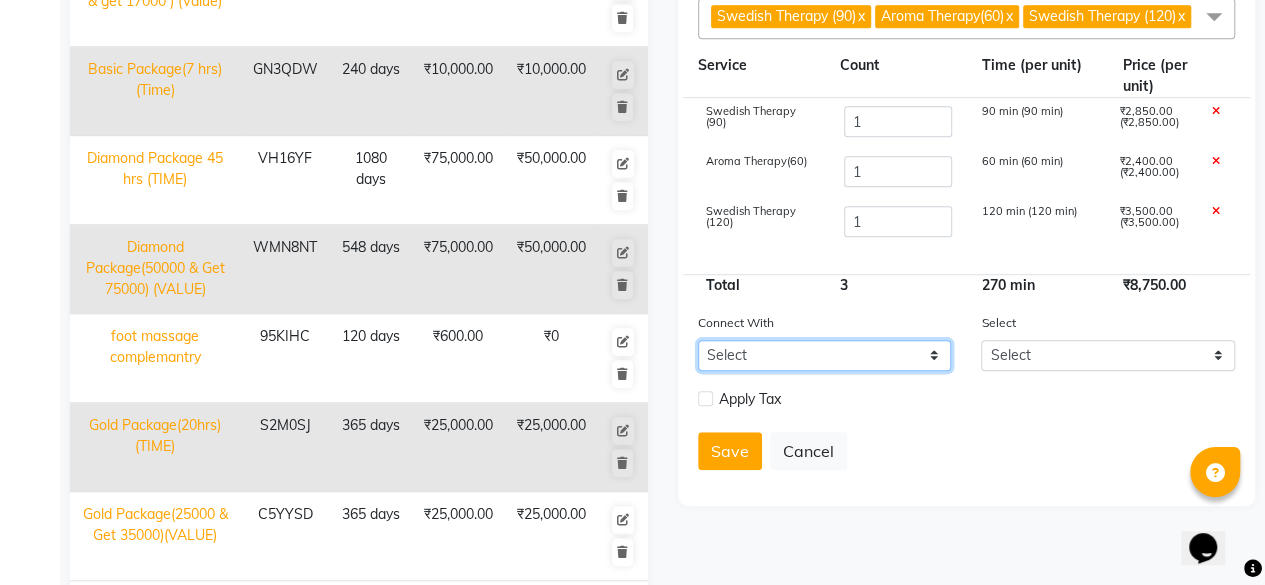 click on "Select Membership Prepaid Voucher" 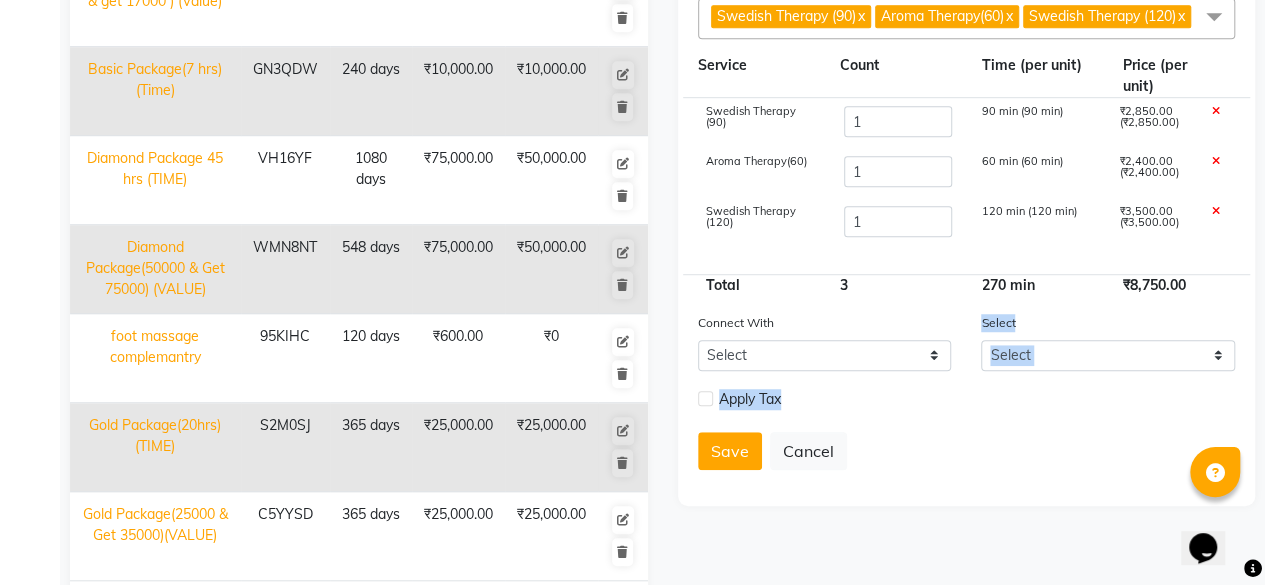 drag, startPoint x: 1129, startPoint y: 430, endPoint x: 1262, endPoint y: 329, distance: 167.00299 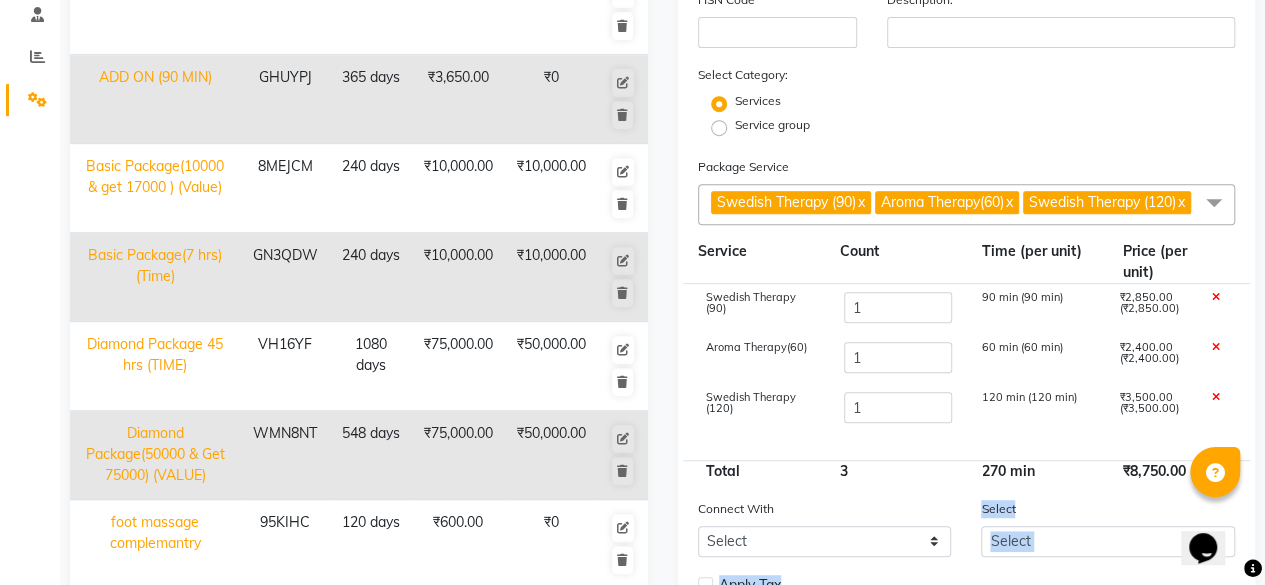 scroll, scrollTop: 388, scrollLeft: 0, axis: vertical 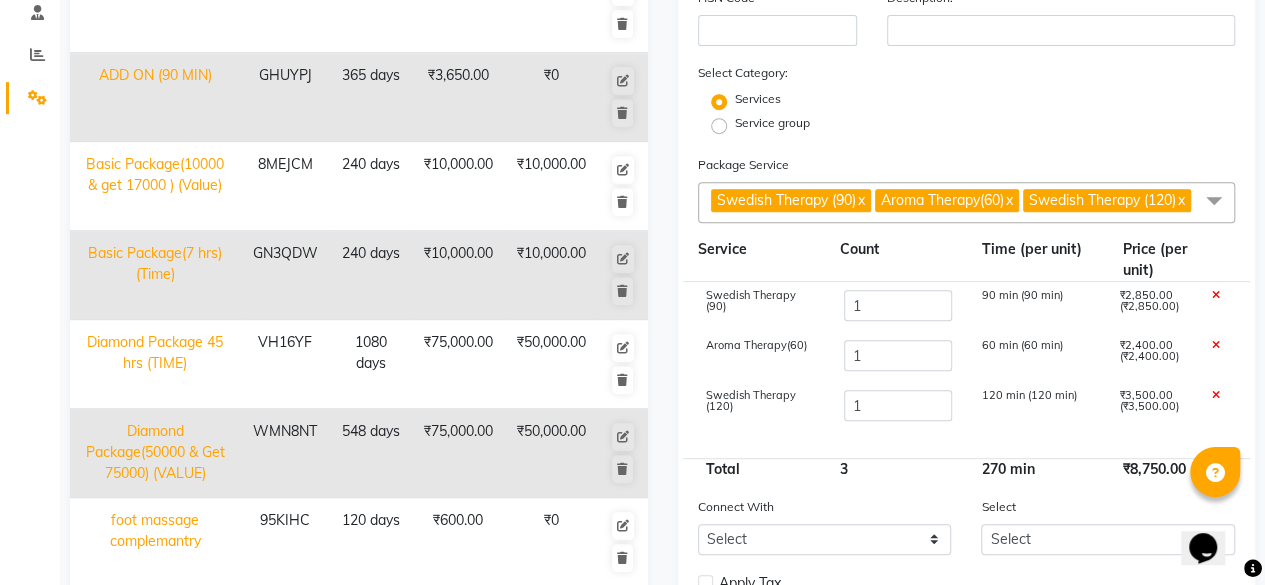 click 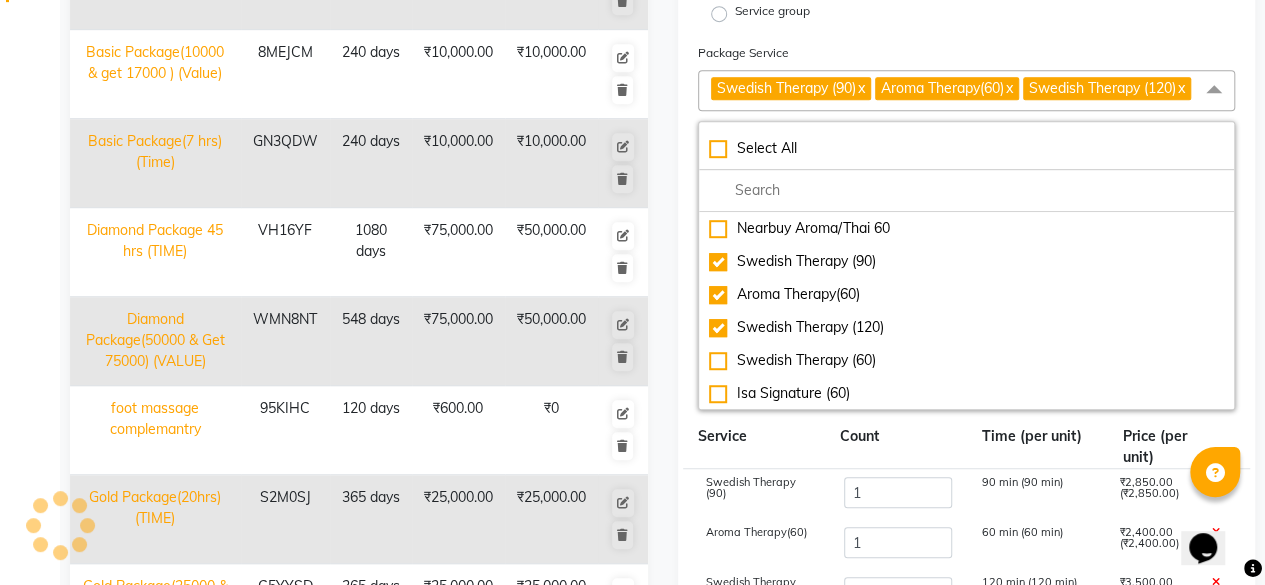 scroll, scrollTop: 502, scrollLeft: 0, axis: vertical 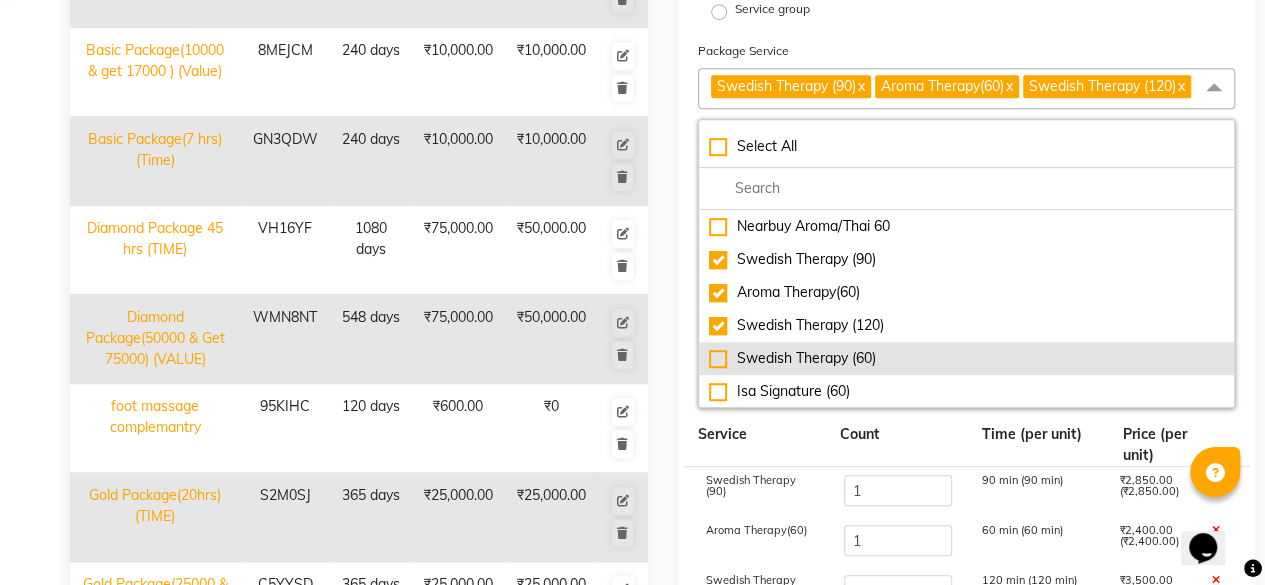 click on "Swedish Therapy (60)" 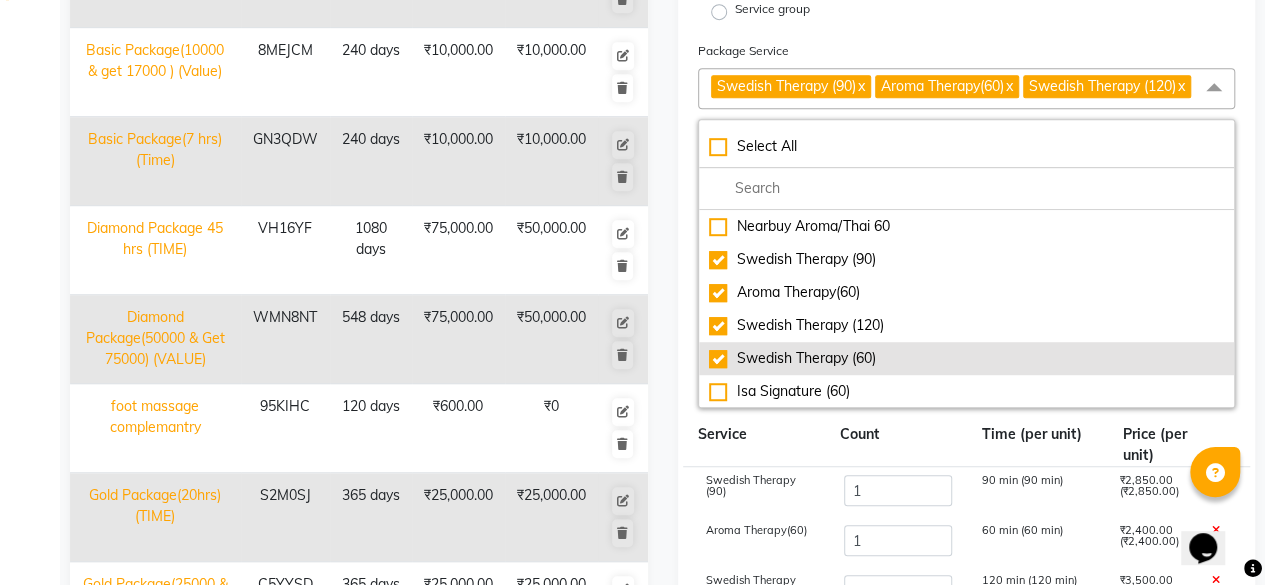 type on "10950" 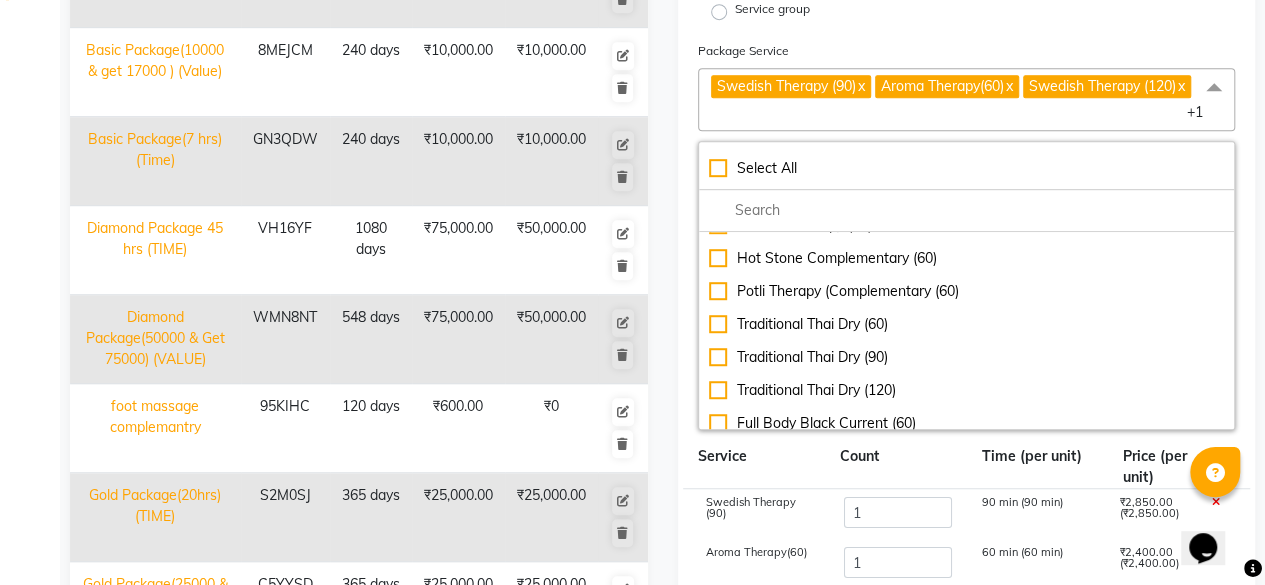 scroll, scrollTop: 393, scrollLeft: 0, axis: vertical 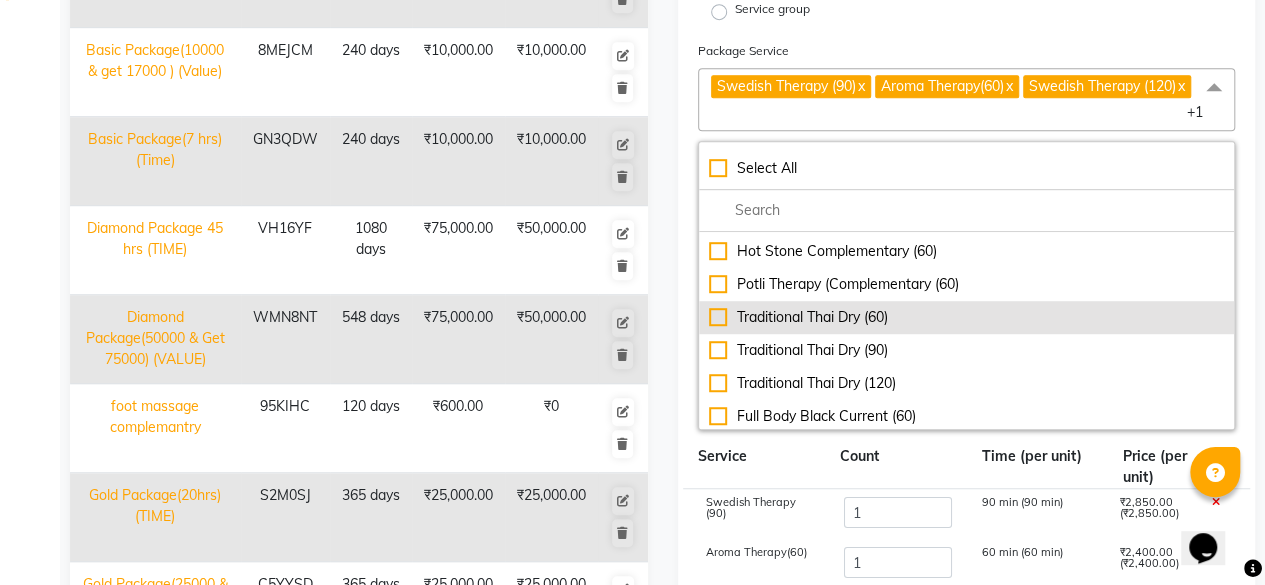 click on "Traditional Thai Dry (60)" 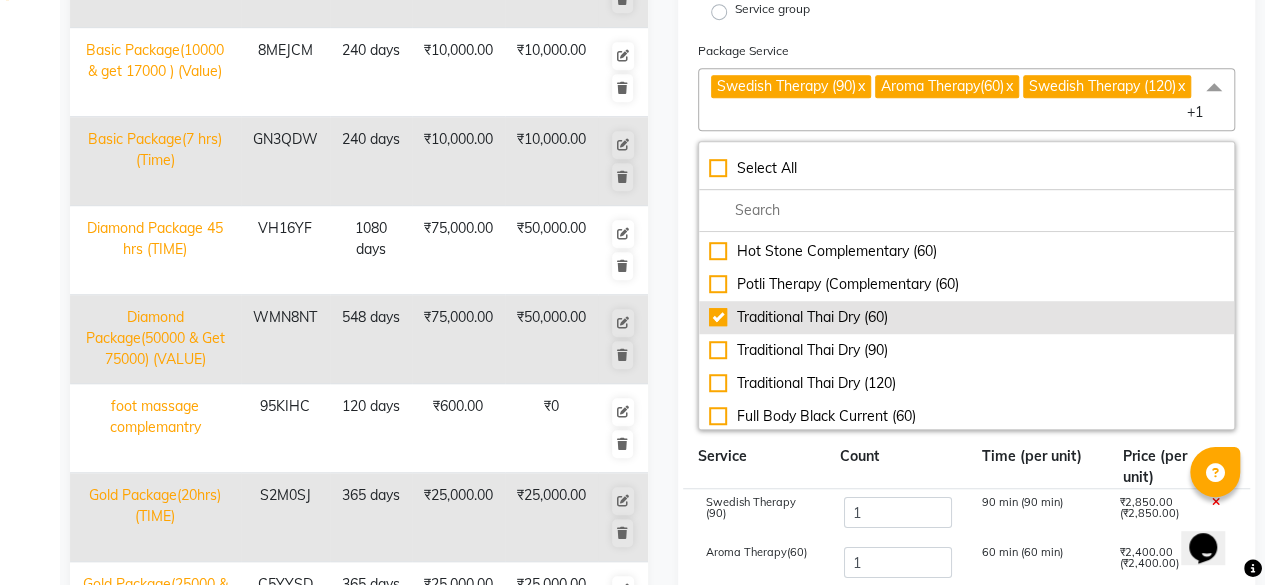 type on "13250" 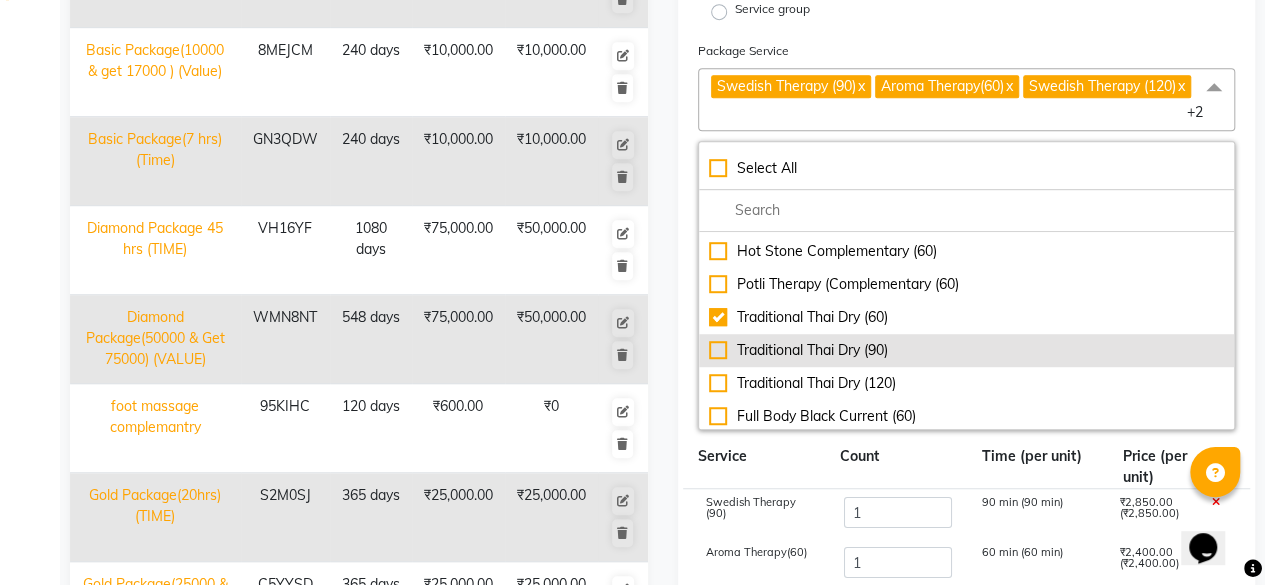 click on "Traditional Thai Dry (90)" 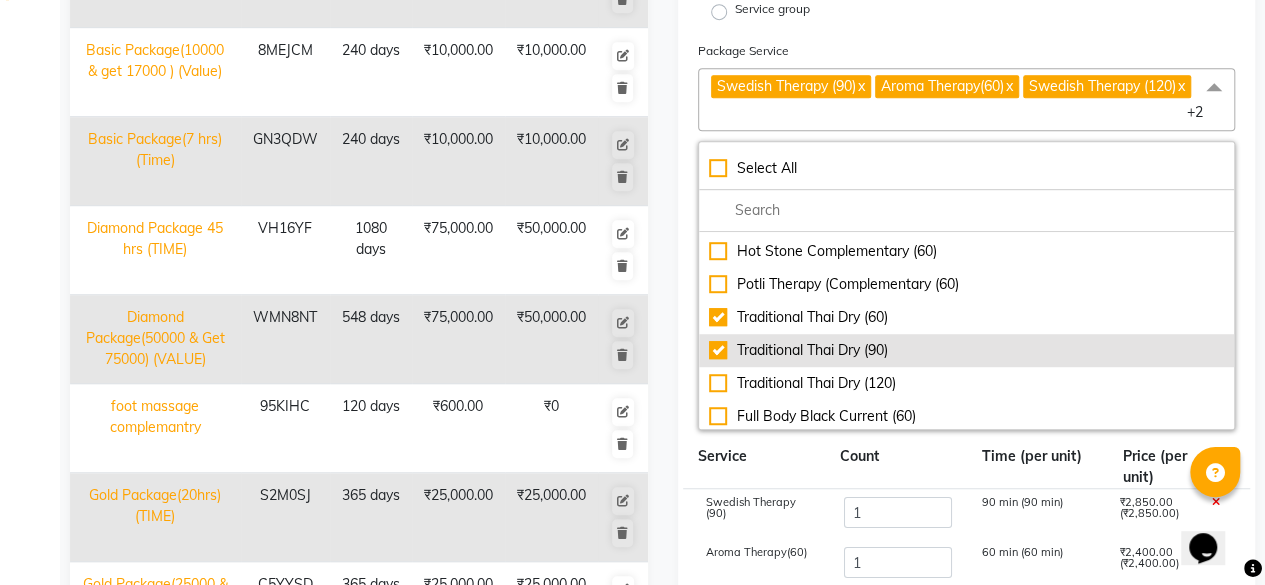 type on "16250" 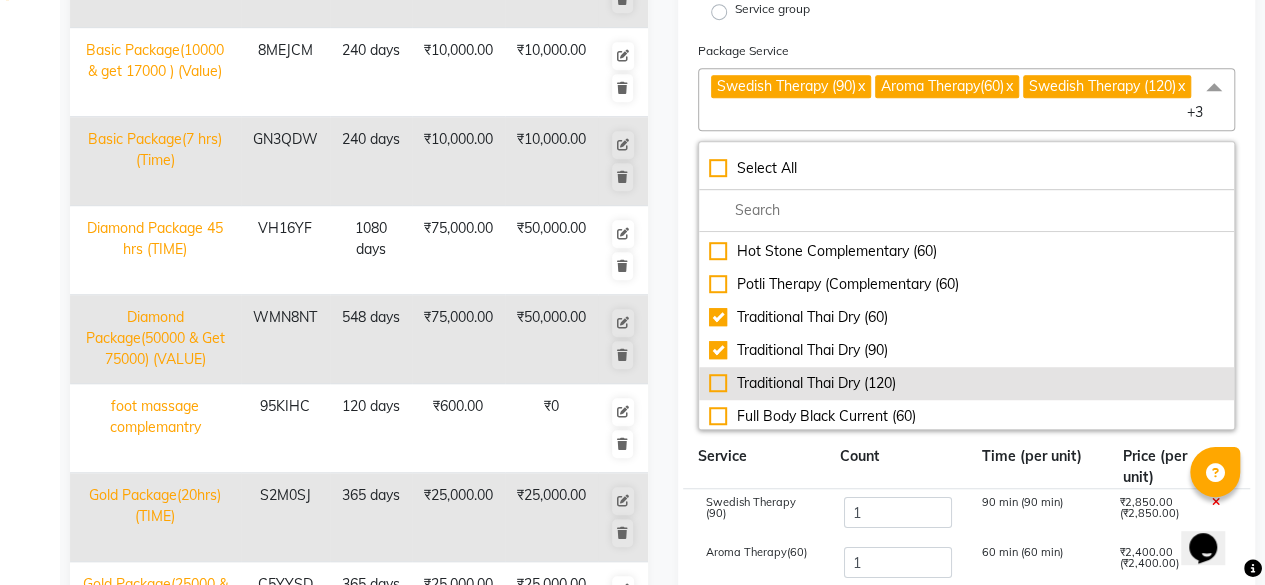 click on "Traditional Thai Dry (120)" 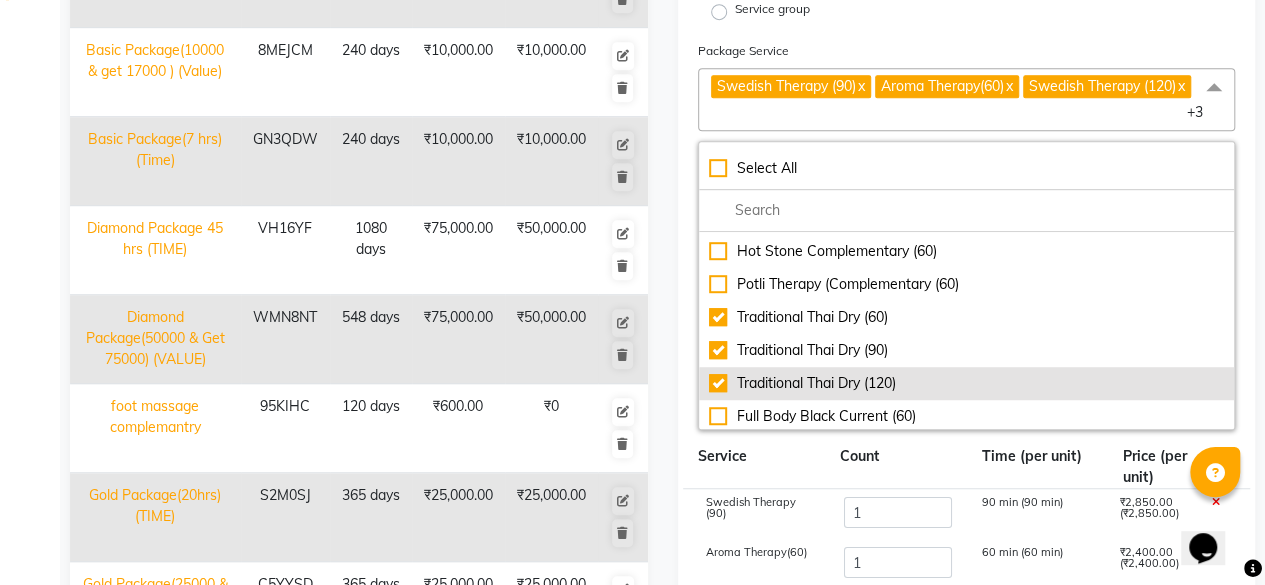 type on "19900" 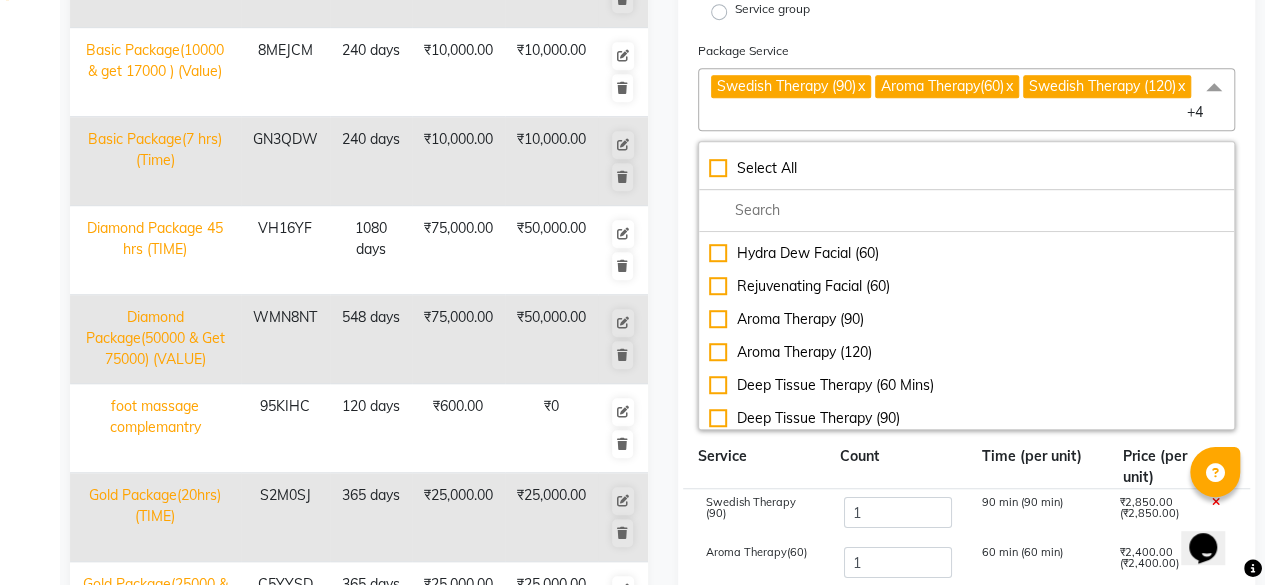 scroll, scrollTop: 728, scrollLeft: 0, axis: vertical 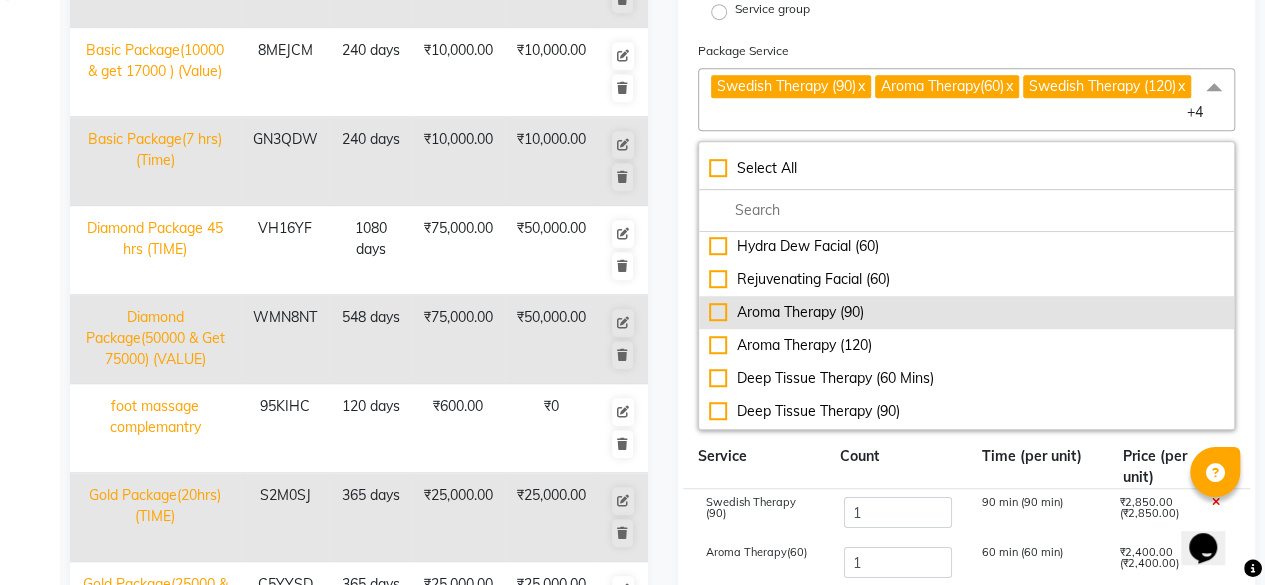 click on "Aroma Therapy (90)" 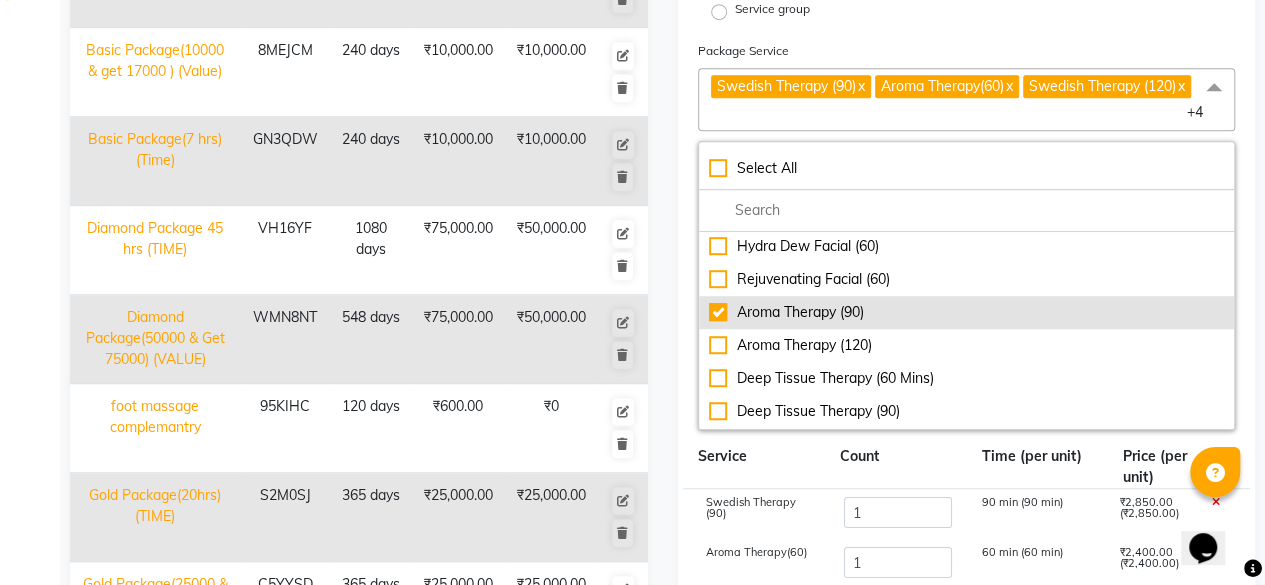 type on "23200" 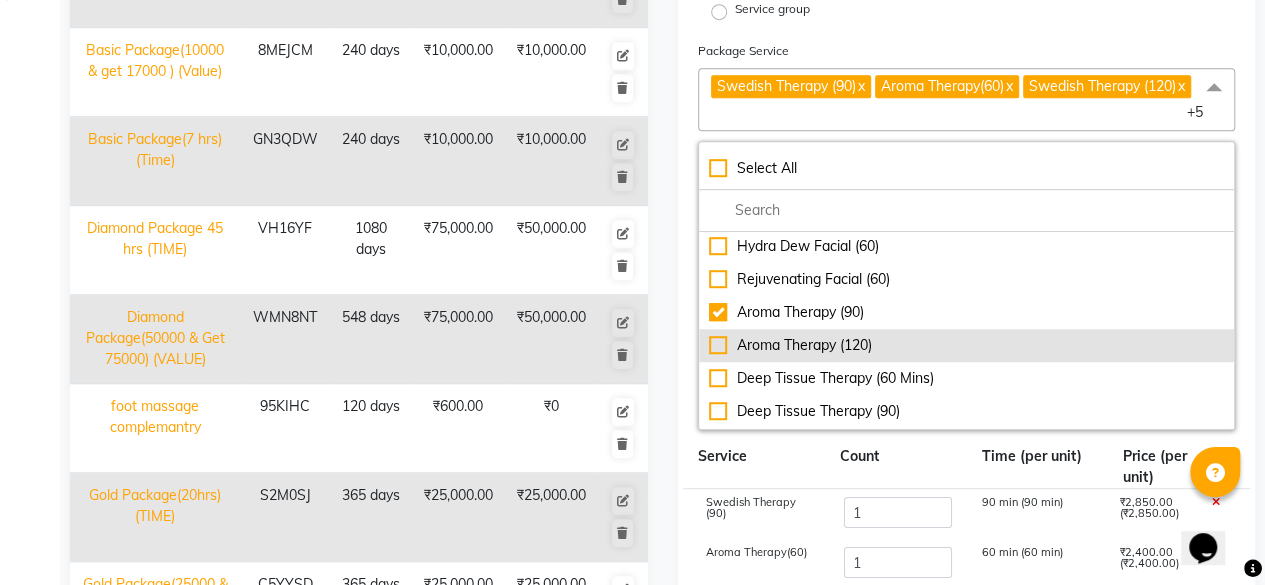 click on "Aroma Therapy (120)" 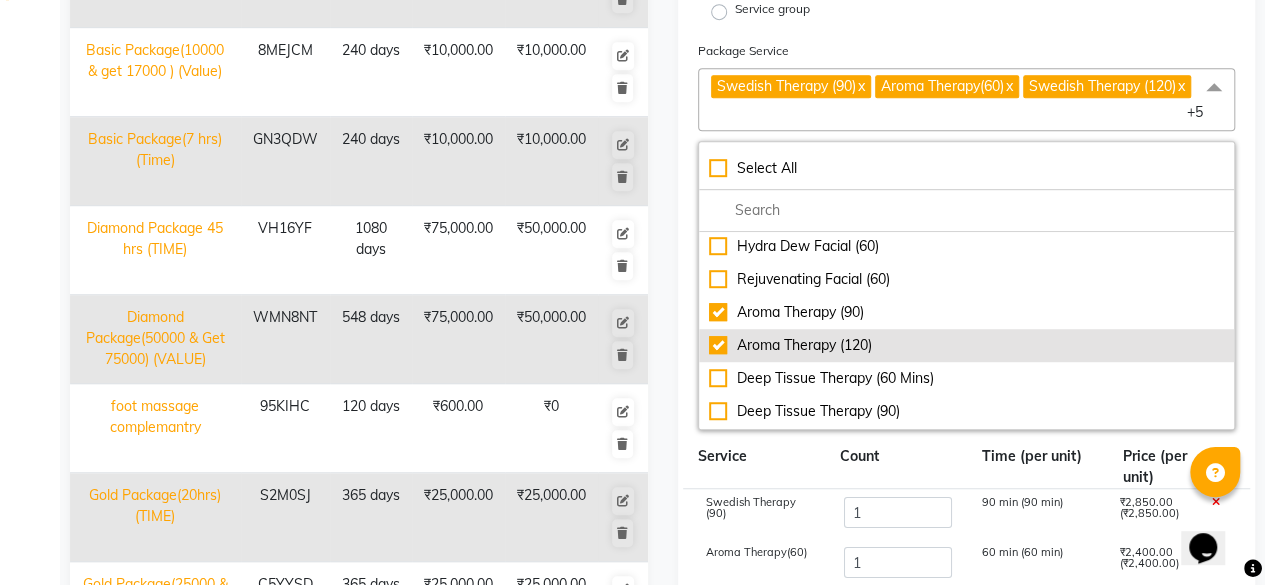 type on "27600" 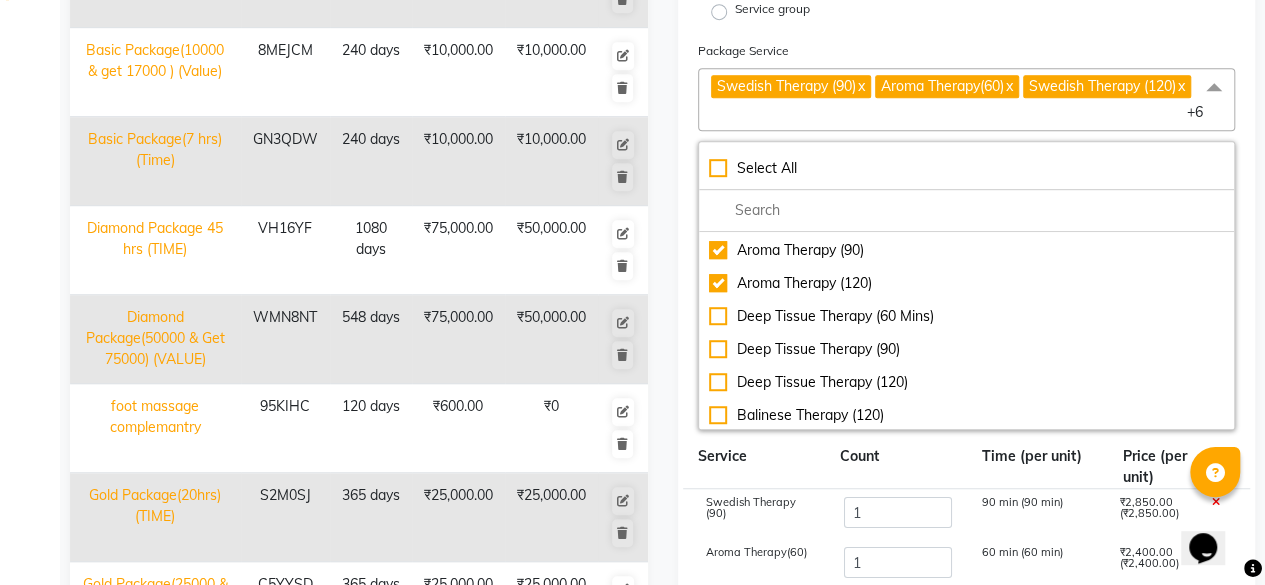 scroll, scrollTop: 797, scrollLeft: 0, axis: vertical 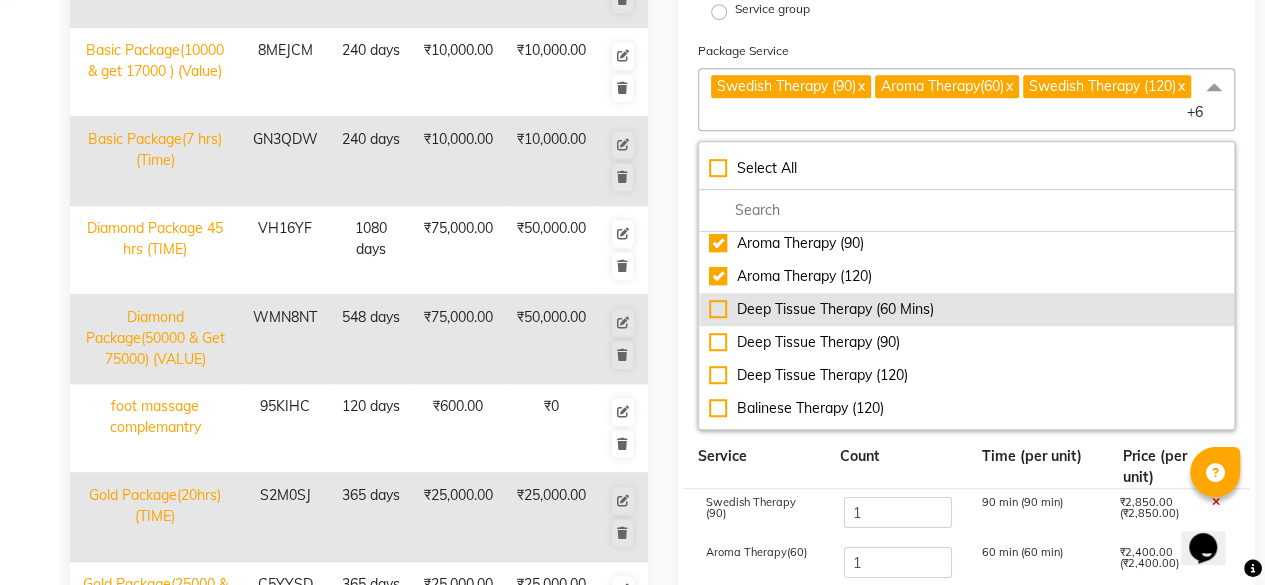 click on "Deep Tissue Therapy (60 Mins)" 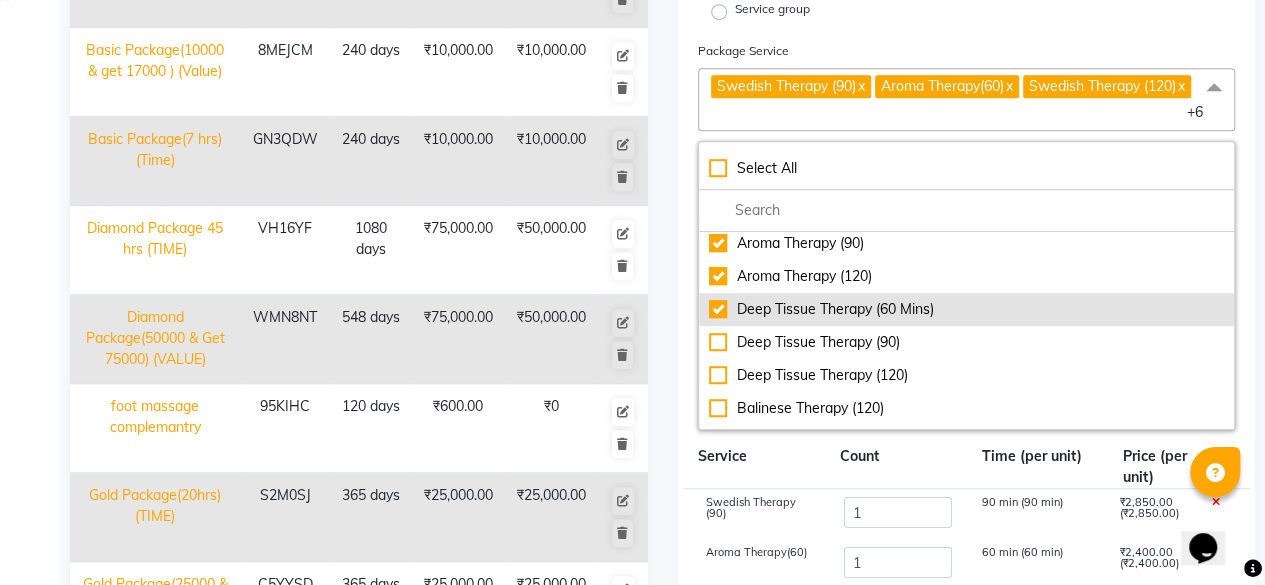 type on "30350" 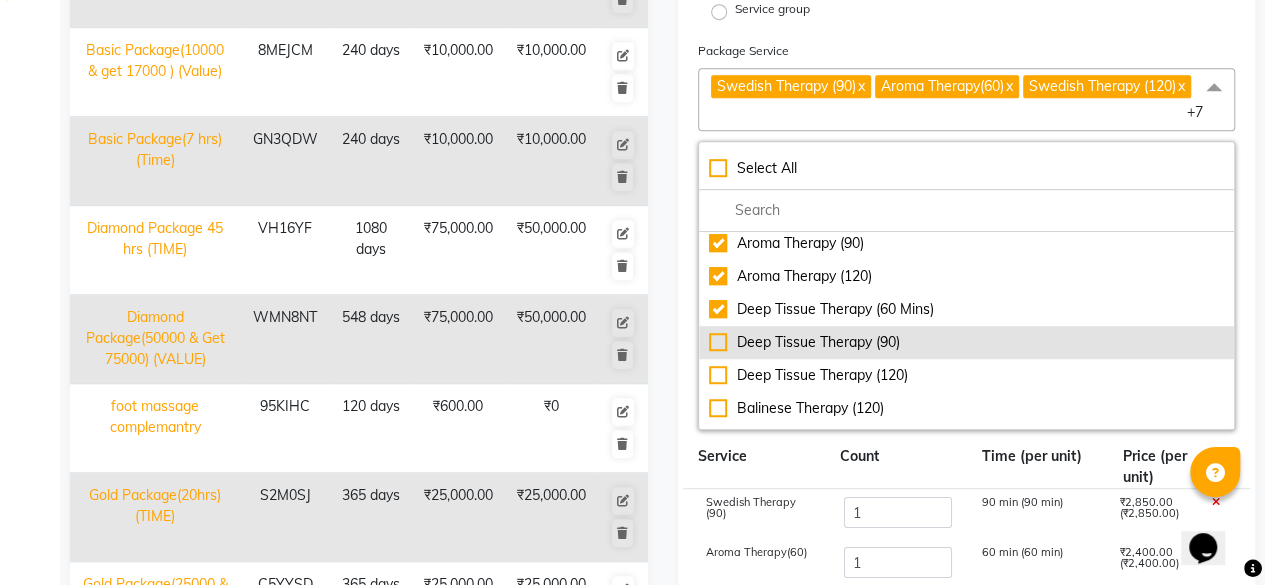 click on "Deep Tissue Therapy (90)" 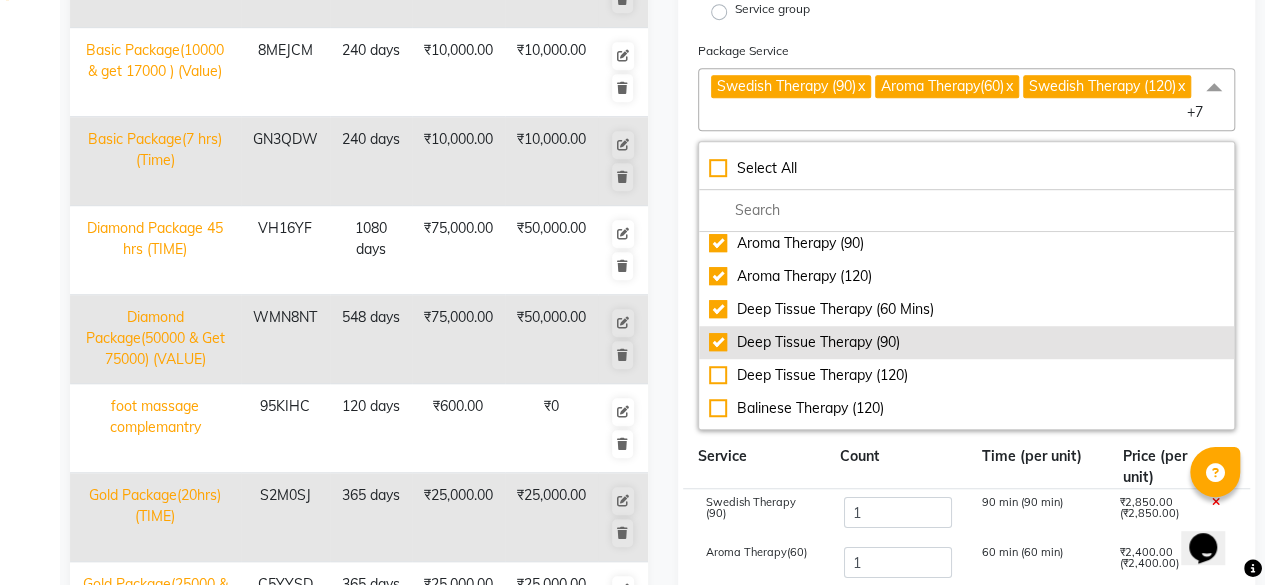 type on "34000" 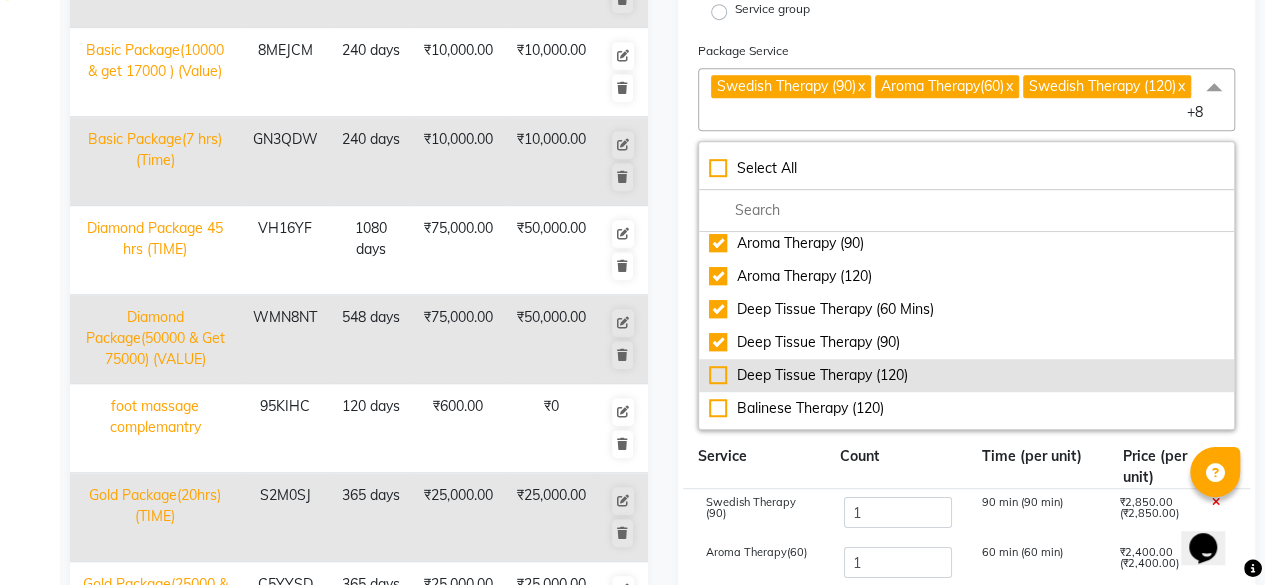 click on "Deep Tissue Therapy (120)" 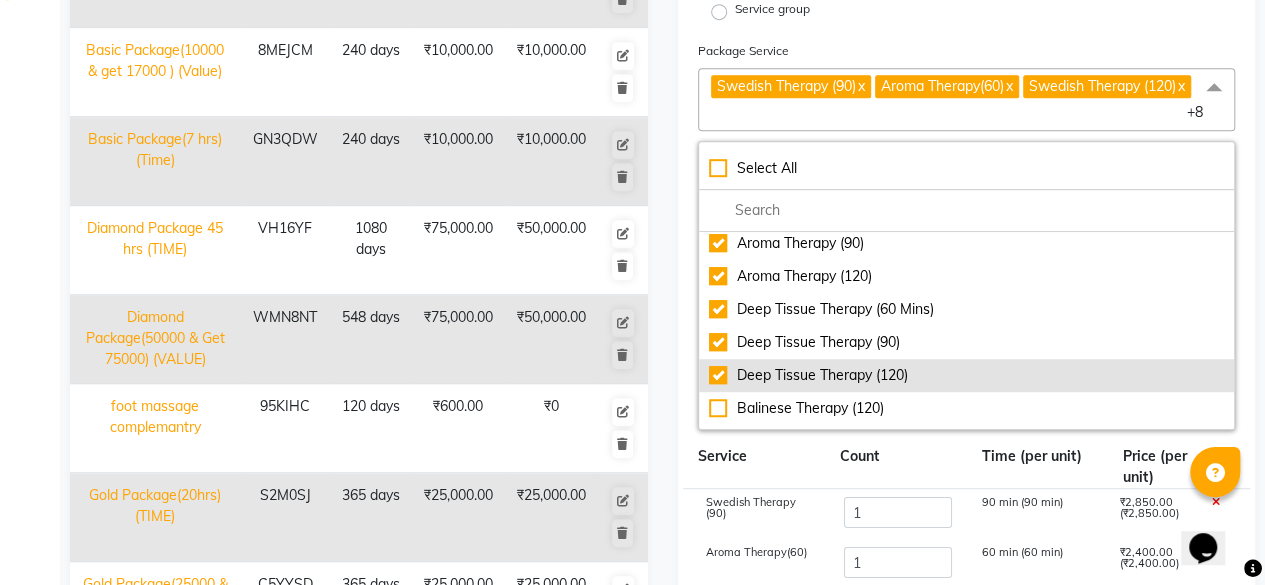 type on "38400" 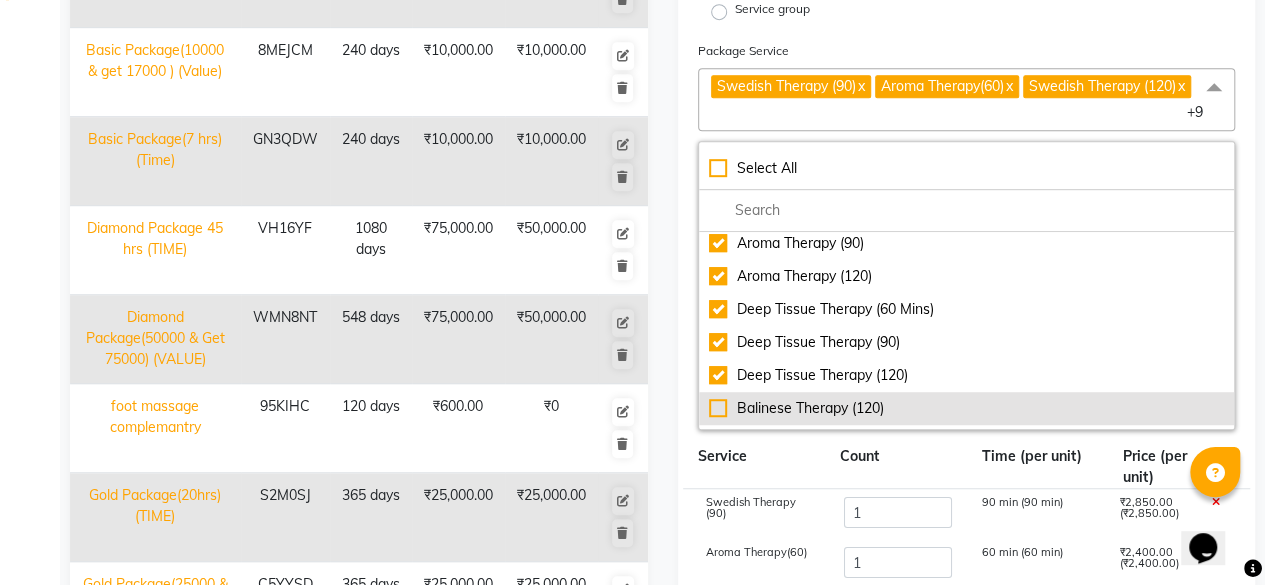click on "Balinese Therapy (120)" 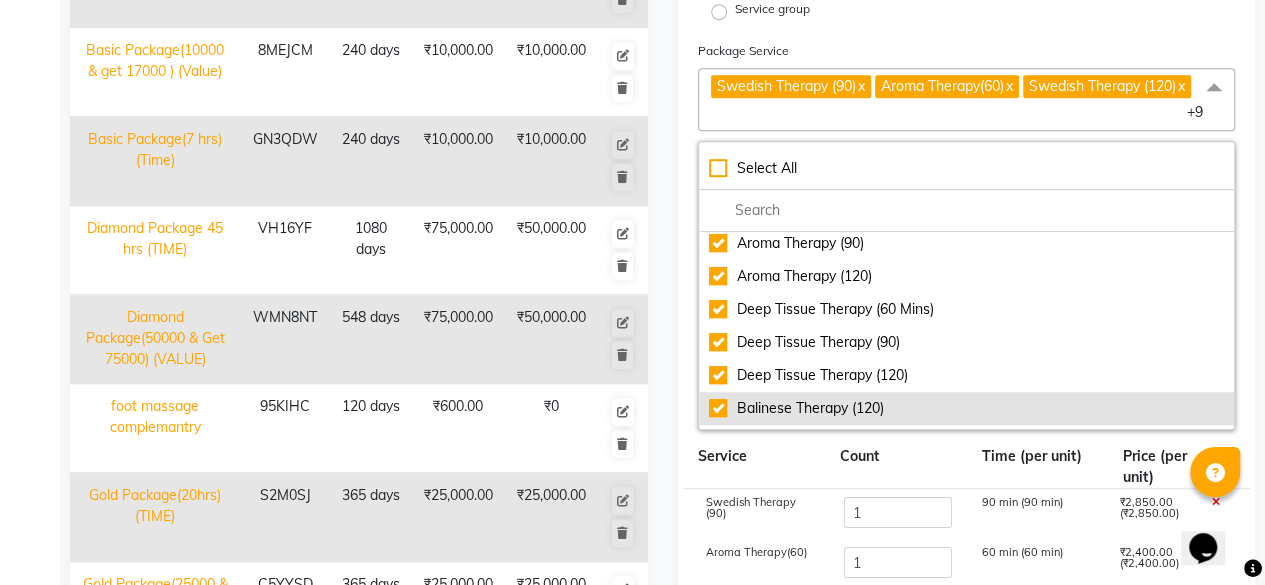 type on "42800" 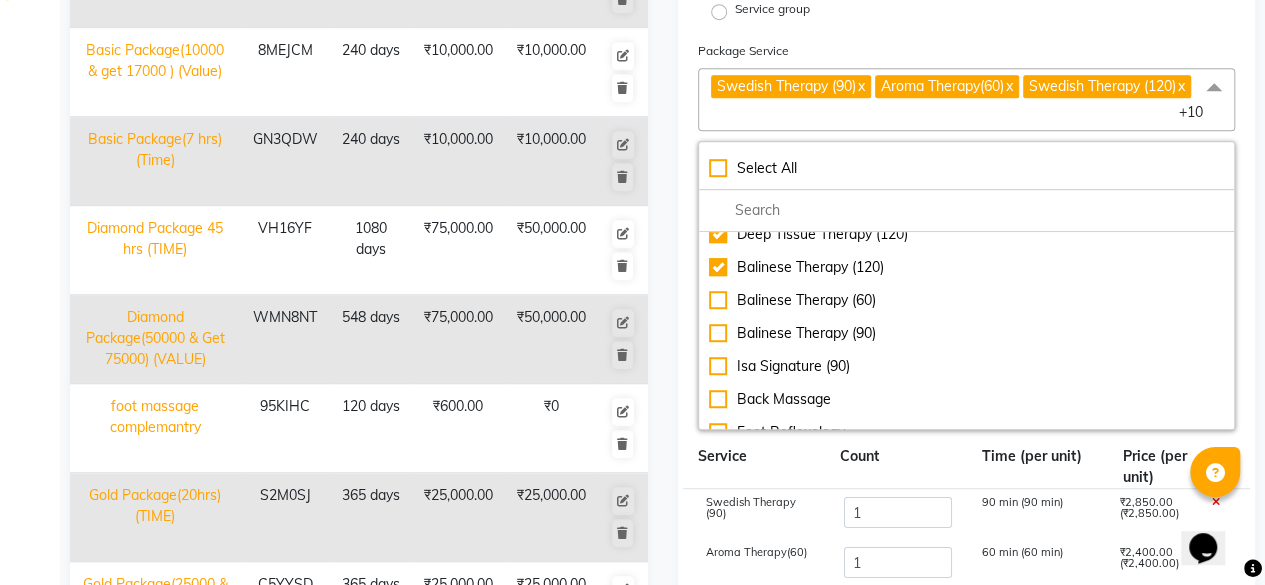 scroll, scrollTop: 945, scrollLeft: 0, axis: vertical 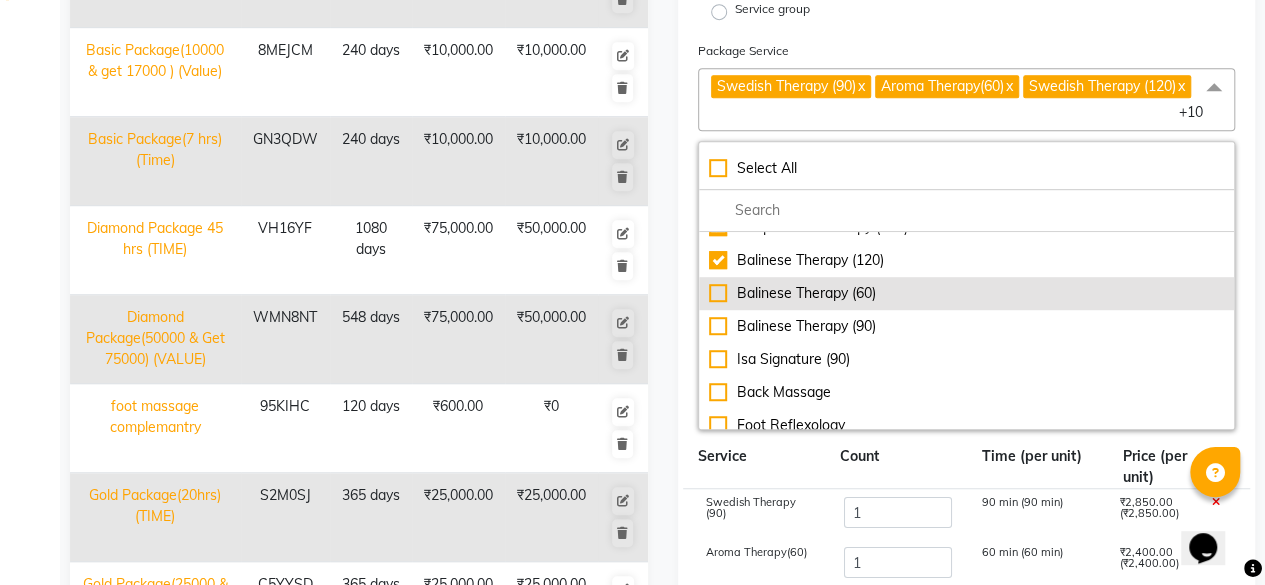 click on "Balinese Therapy (60)" 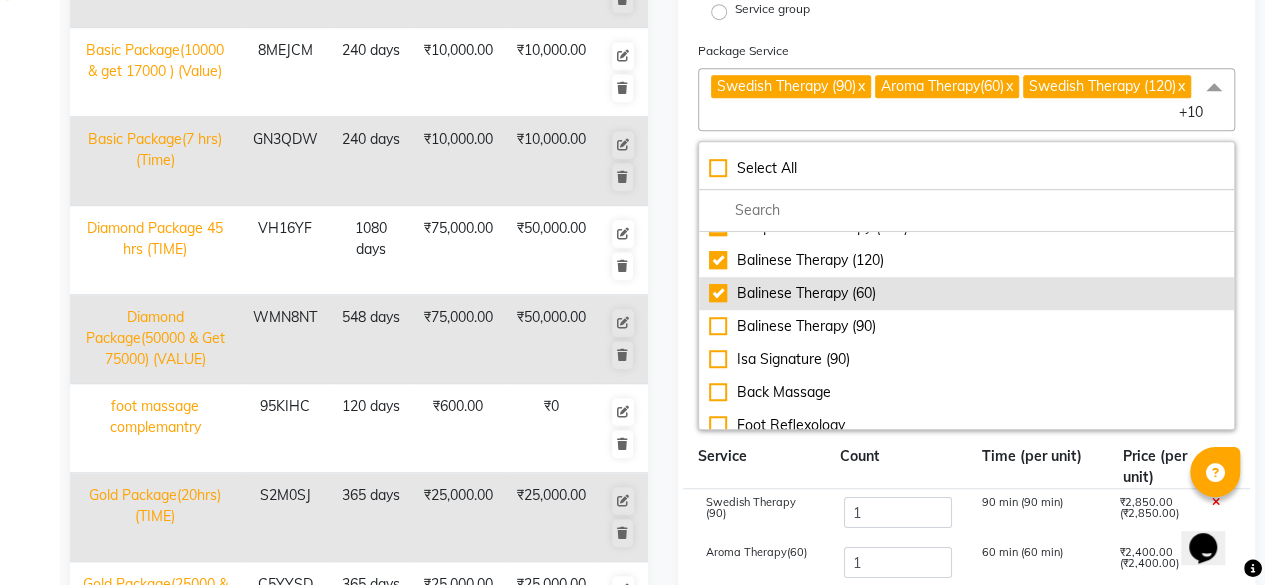 type on "45550" 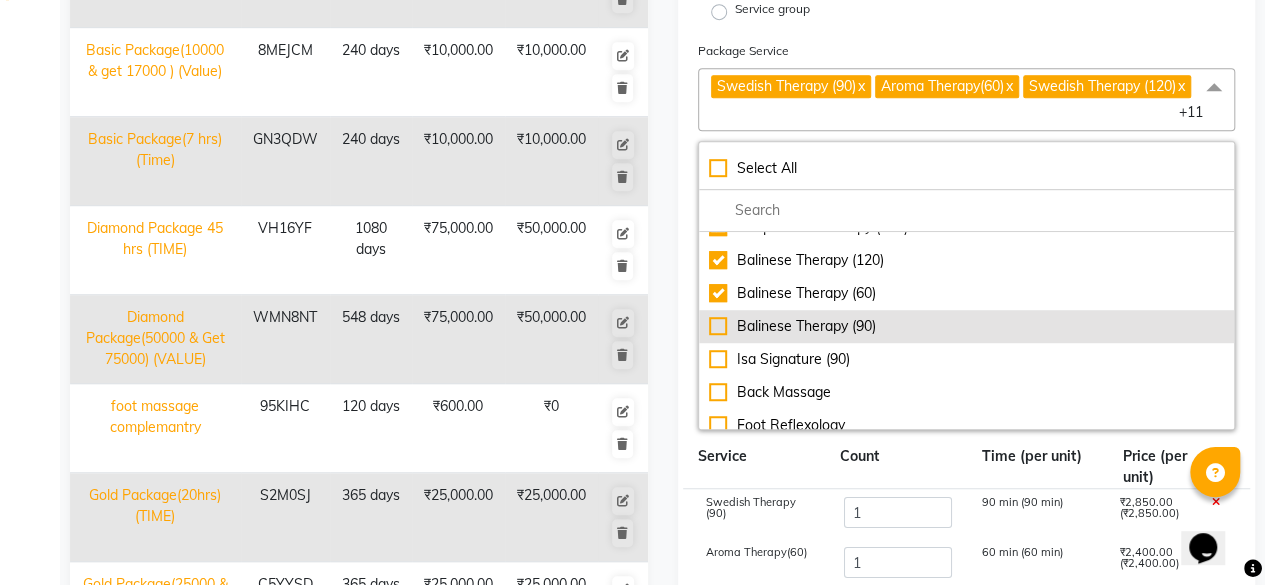 click on "Balinese Therapy (90)" 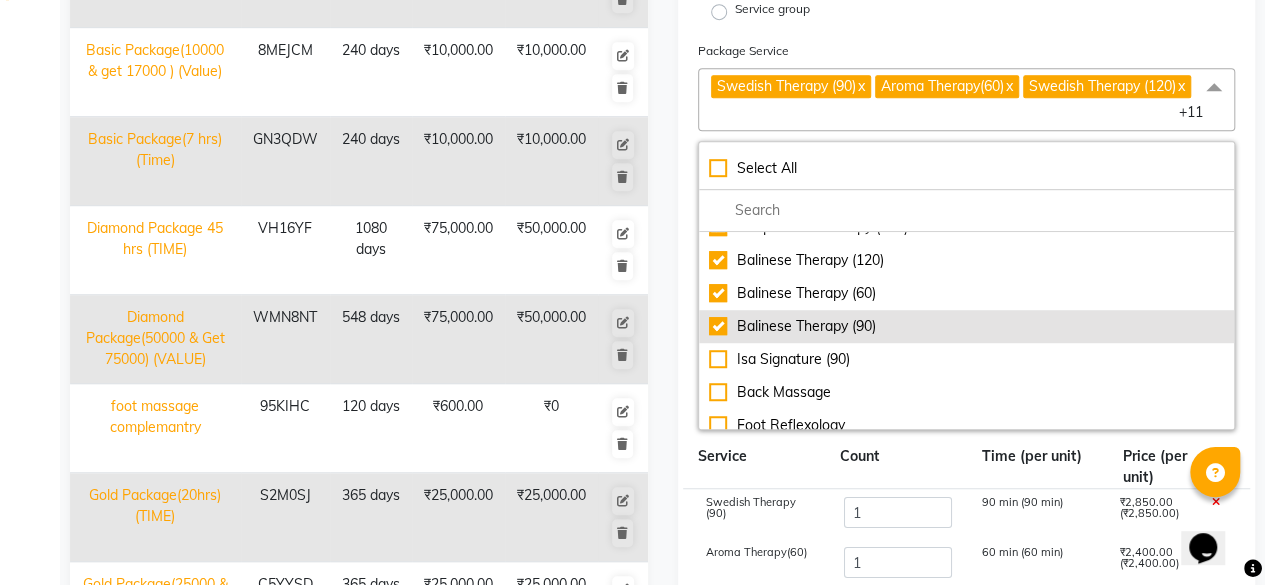 type on "49200" 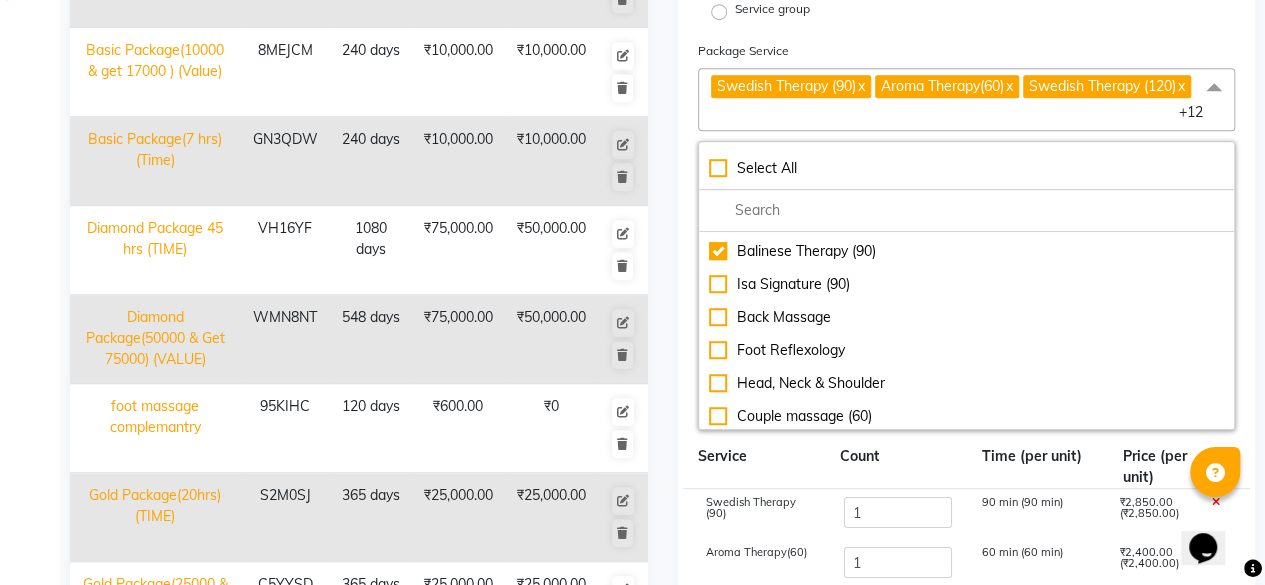 scroll, scrollTop: 1035, scrollLeft: 0, axis: vertical 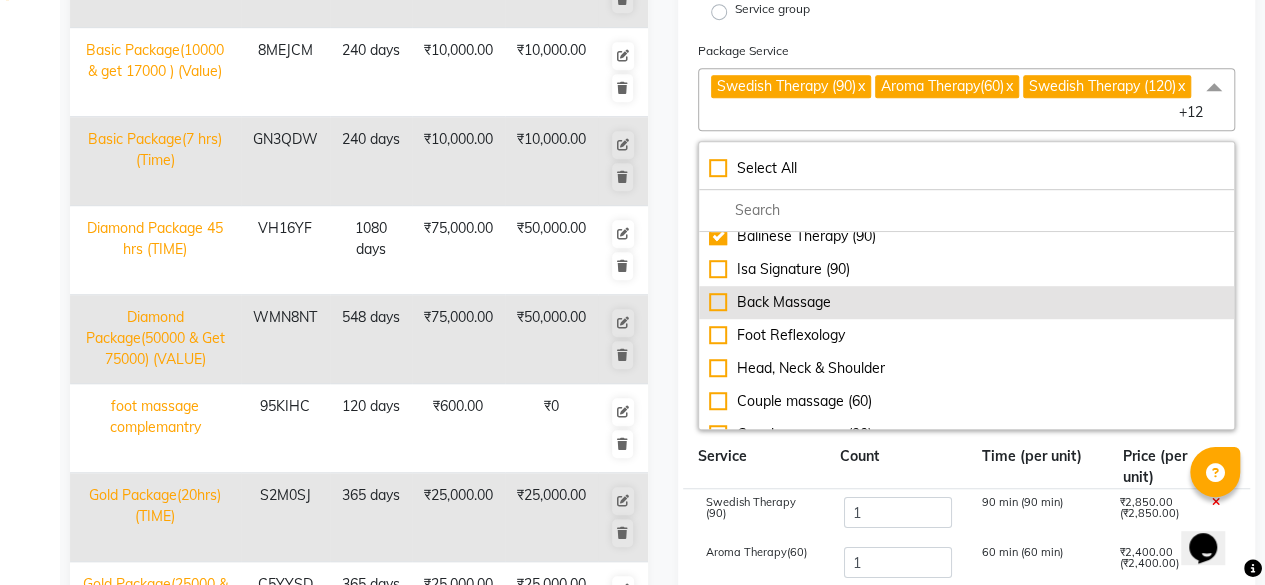 click on "Back Massage" 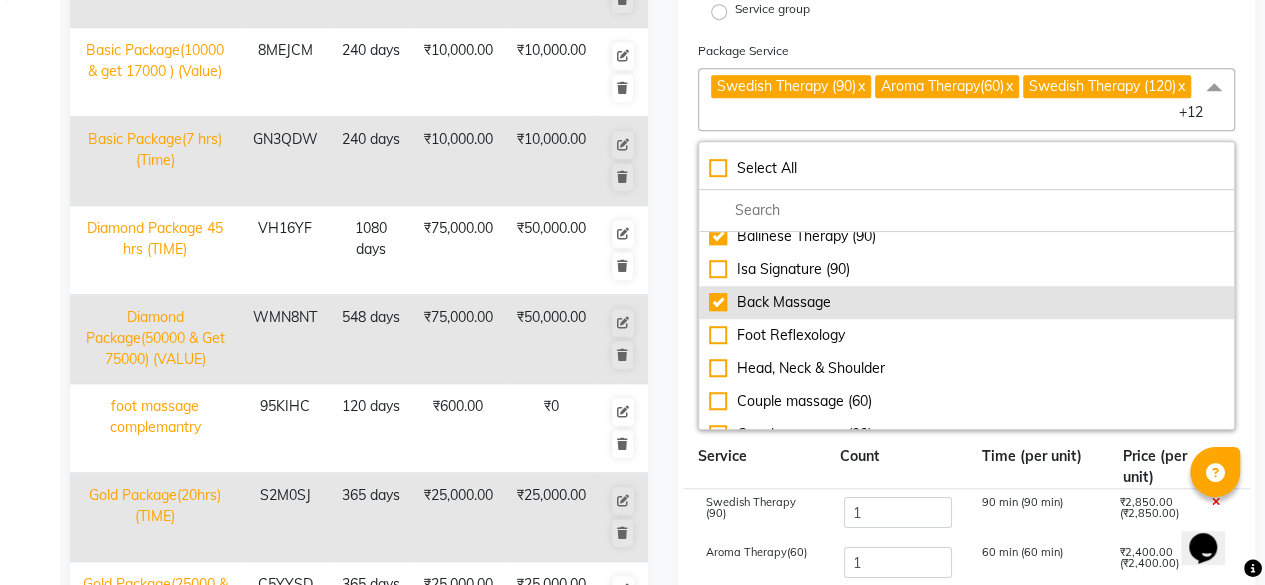 type on "50400" 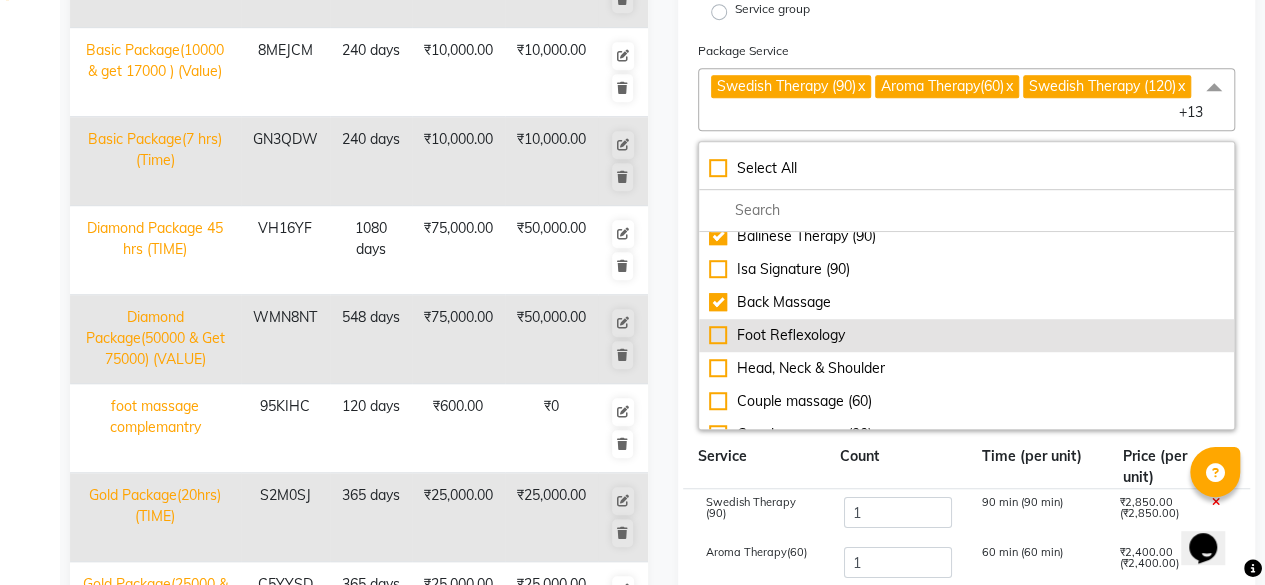 click on "Foot Reflexology" 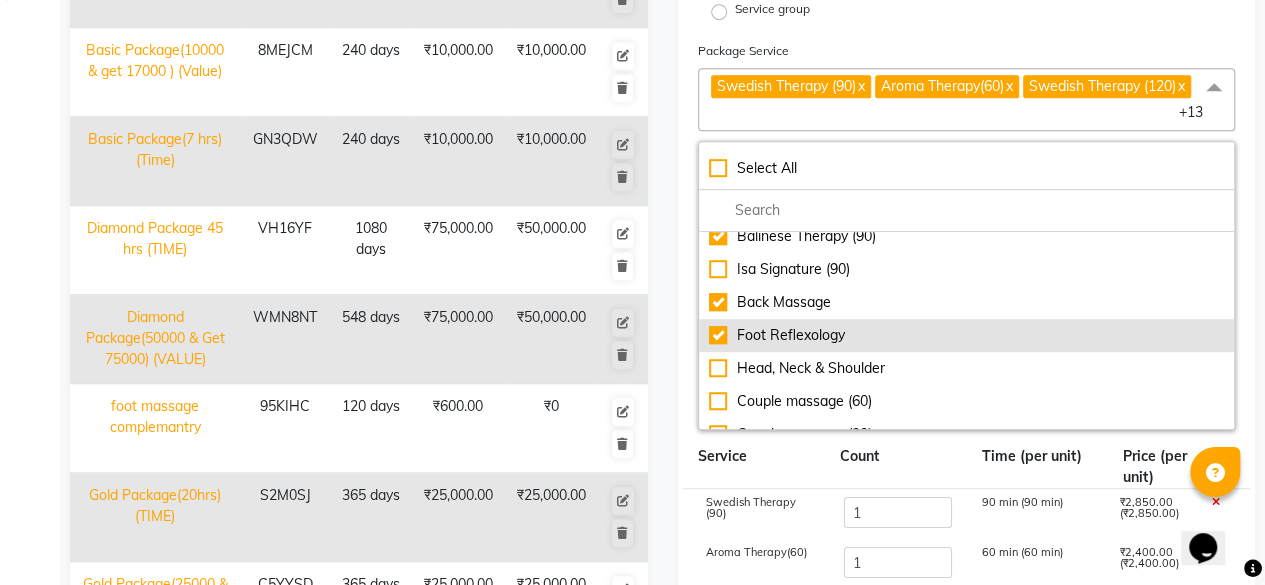 type on "51000" 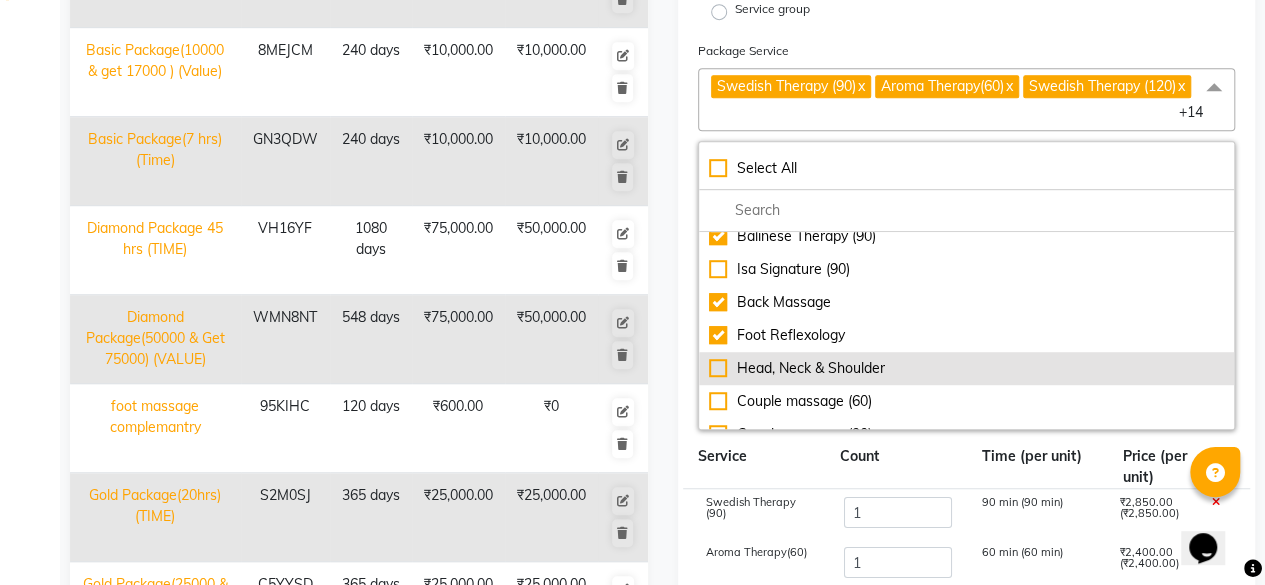 click on "Head, Neck & Shoulder" 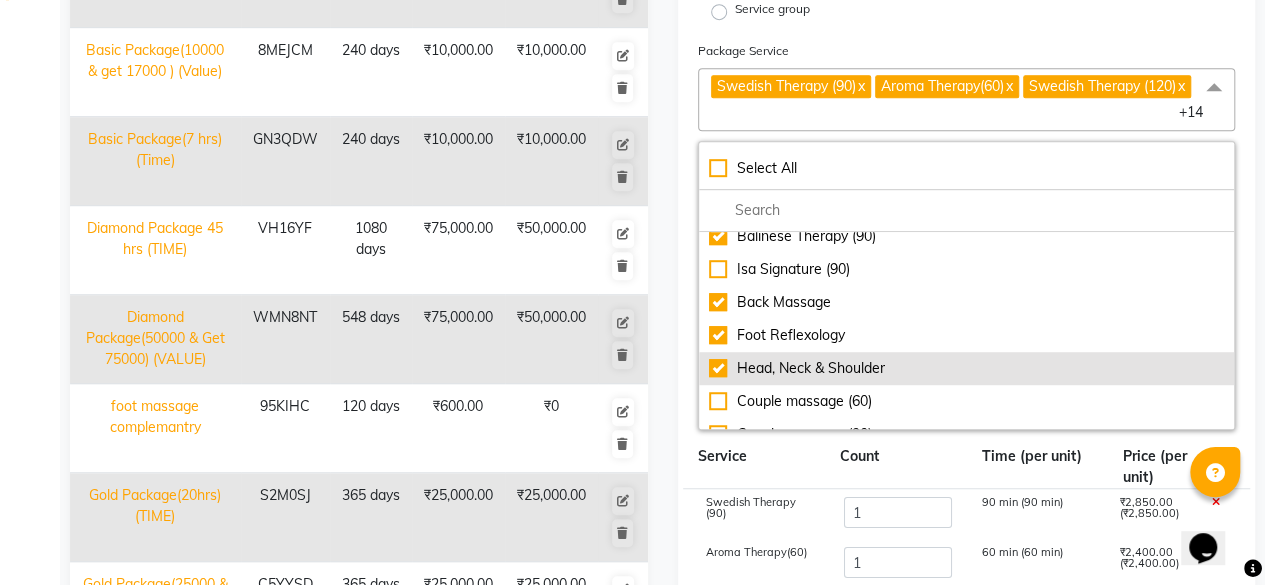 type on "51800" 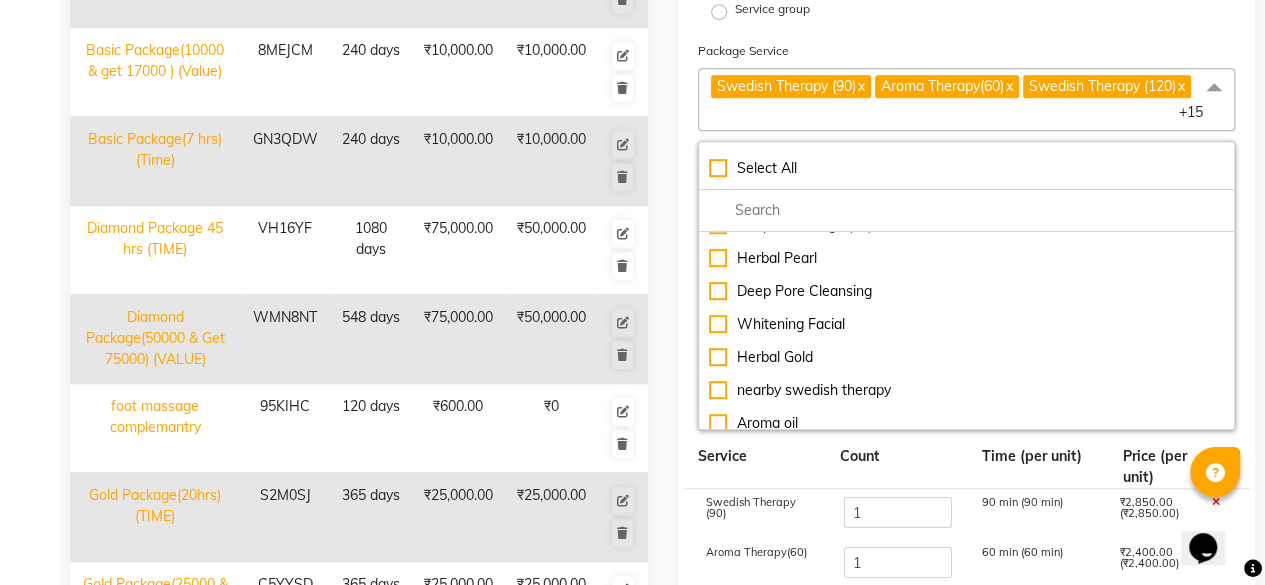 scroll, scrollTop: 1194, scrollLeft: 0, axis: vertical 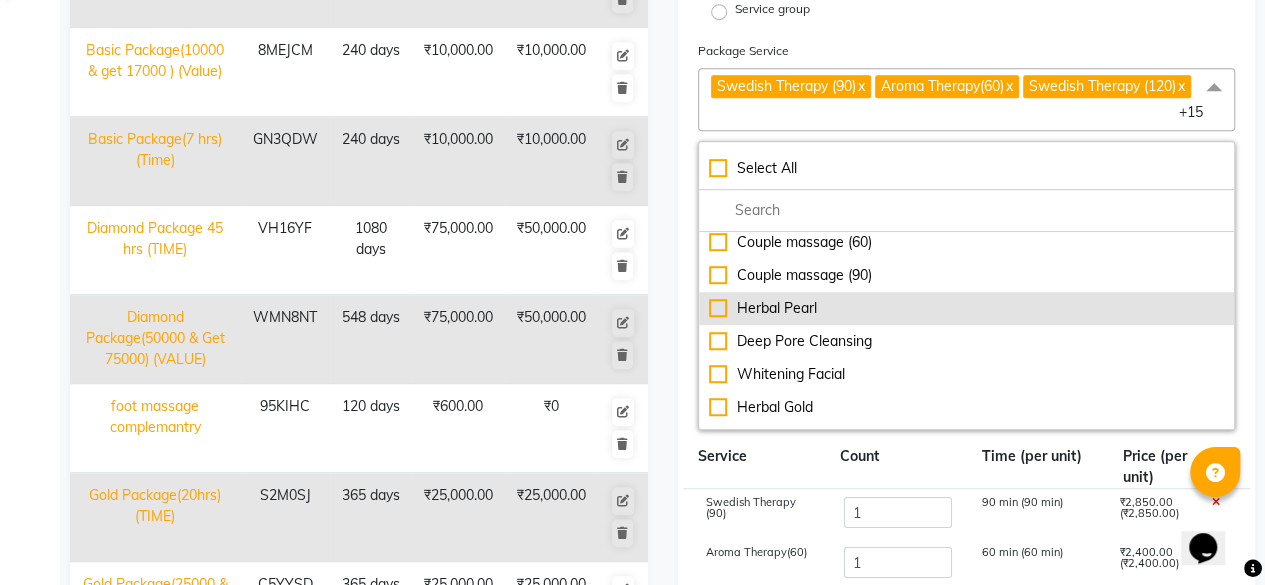 drag, startPoint x: 722, startPoint y: 307, endPoint x: 710, endPoint y: 304, distance: 12.369317 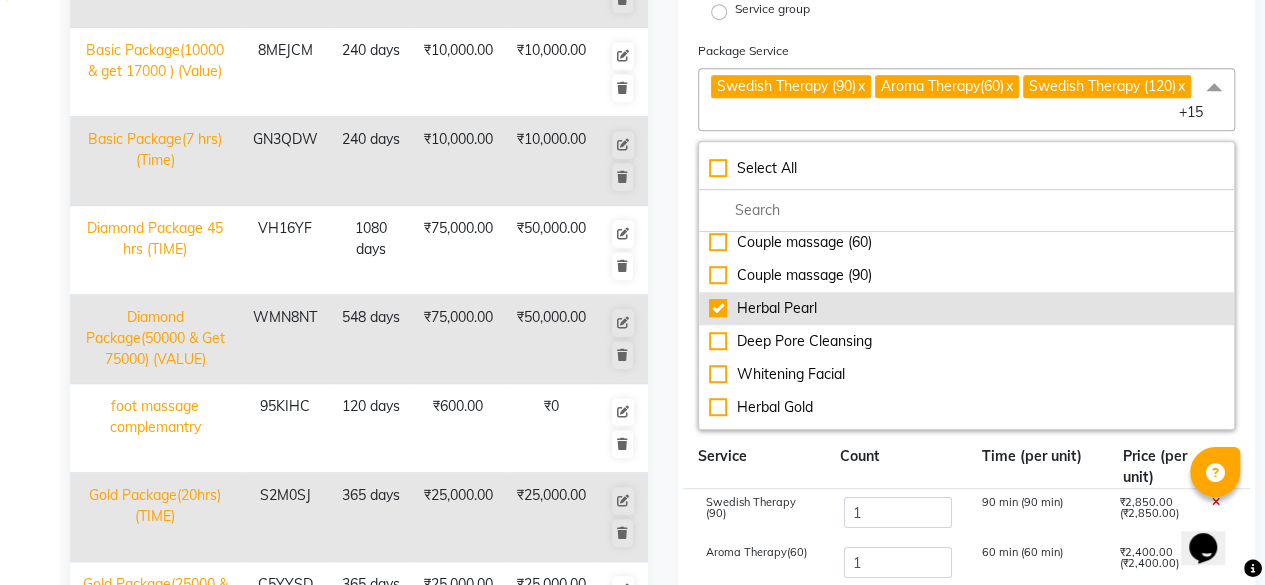 type on "53800" 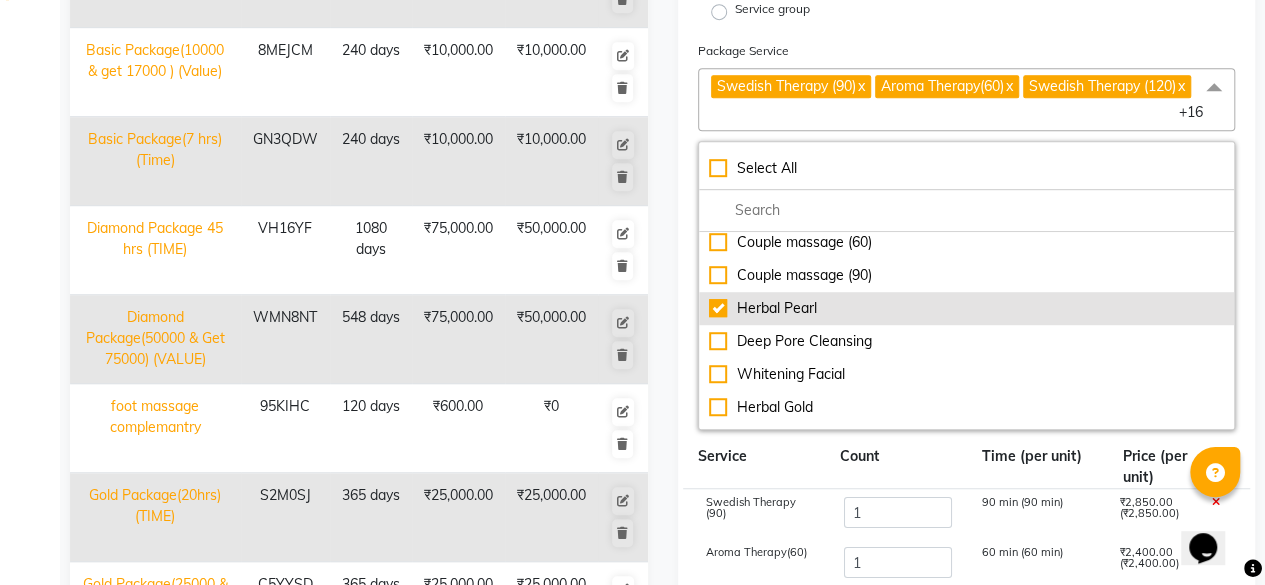 click on "Herbal Pearl" 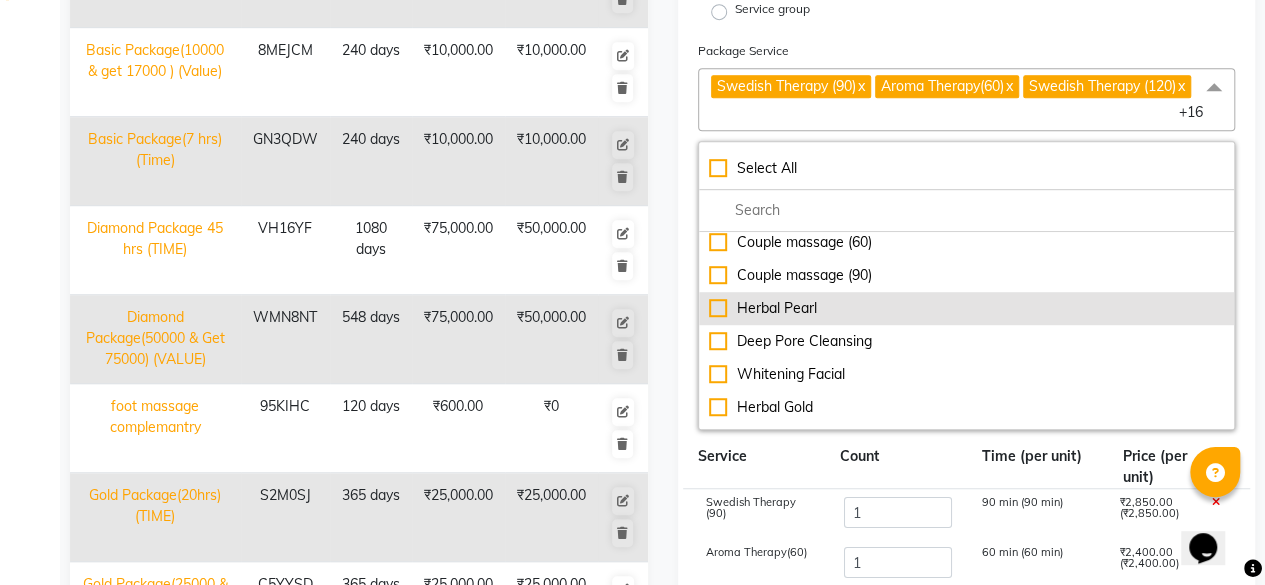 type on "51800" 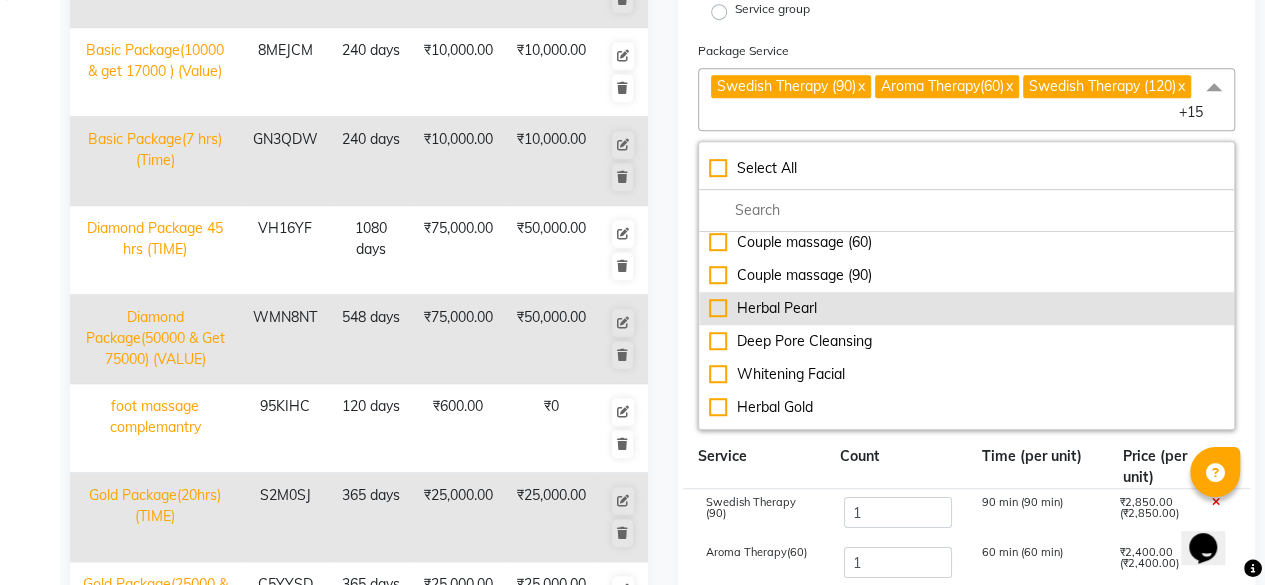 click on "Herbal Pearl" 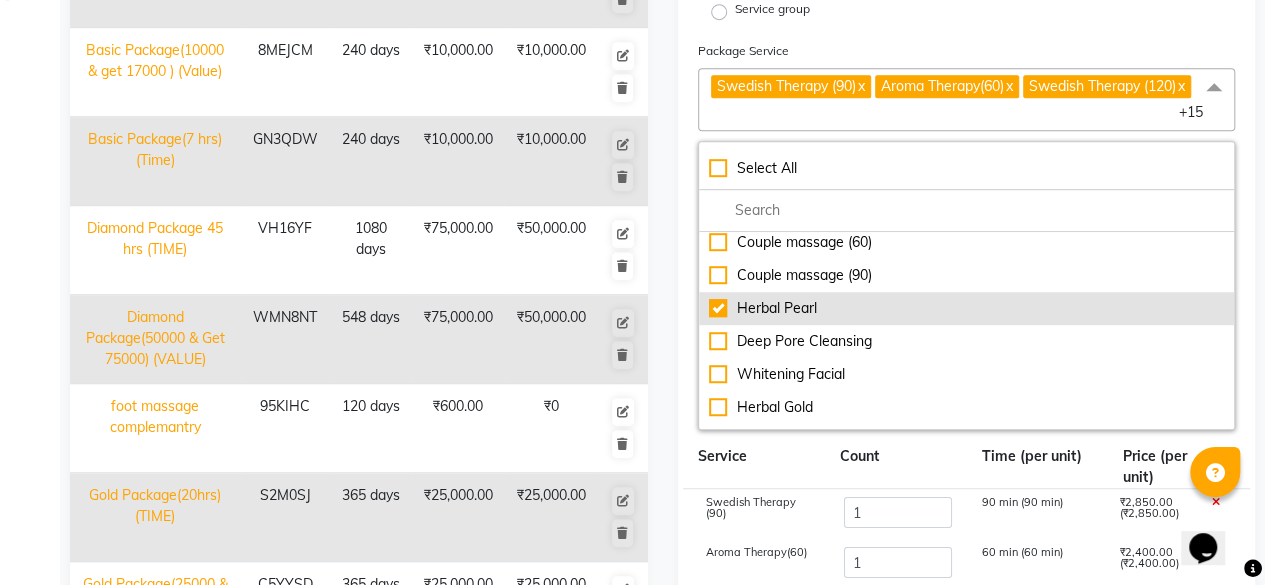 type on "53800" 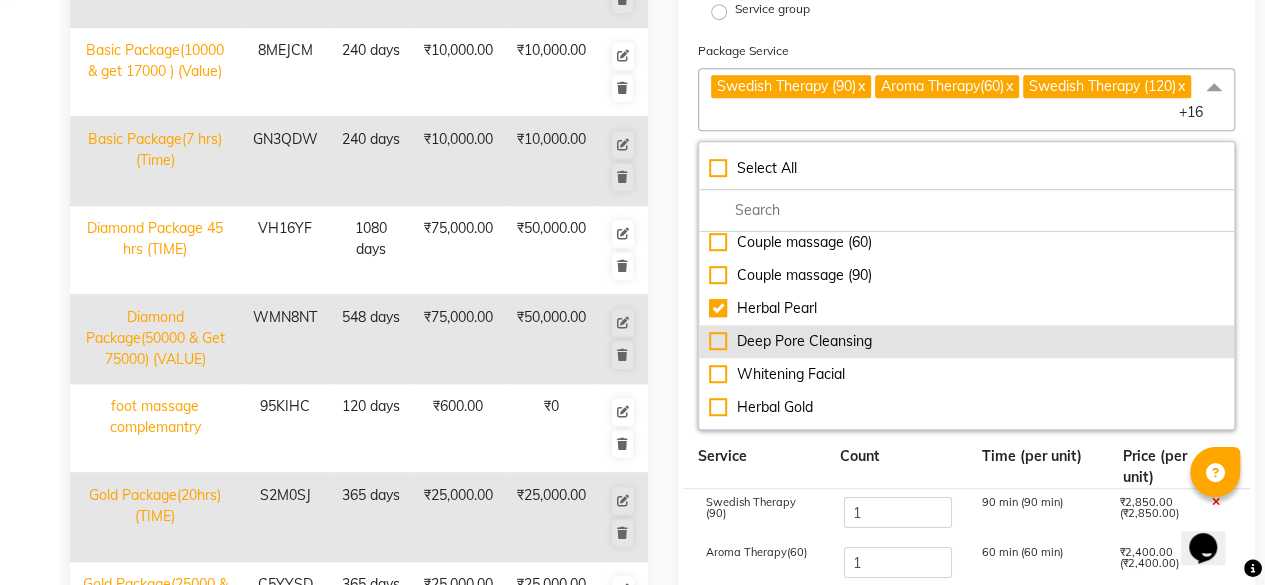 click on "Deep Pore Cleansing" 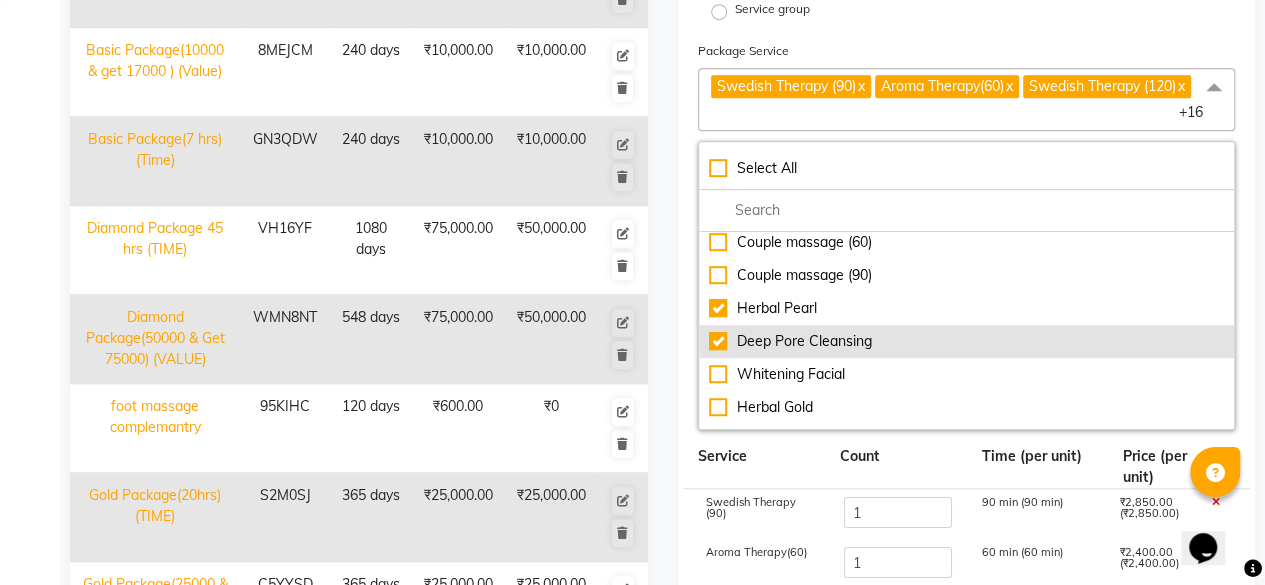 type on "56200" 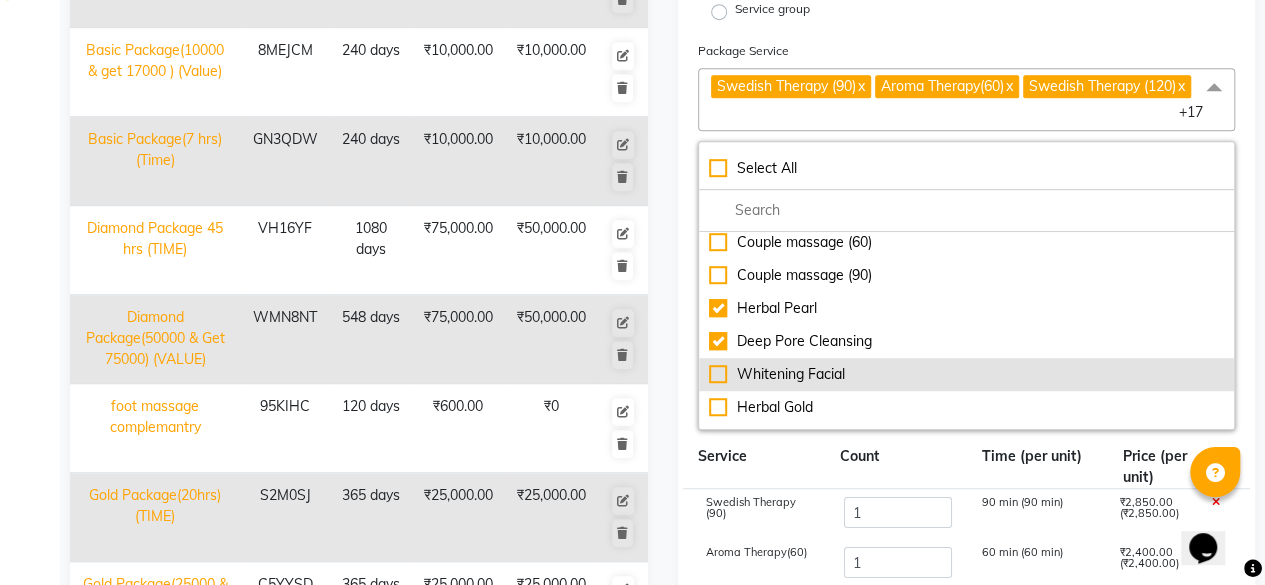 click on "Whitening Facial" 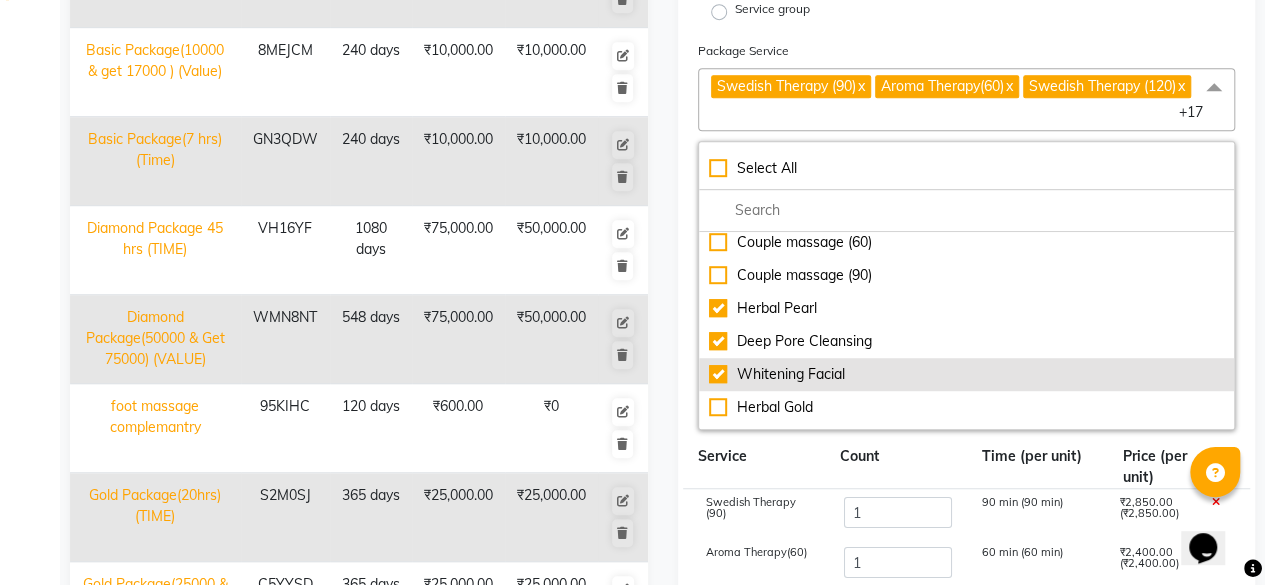 type on "58700" 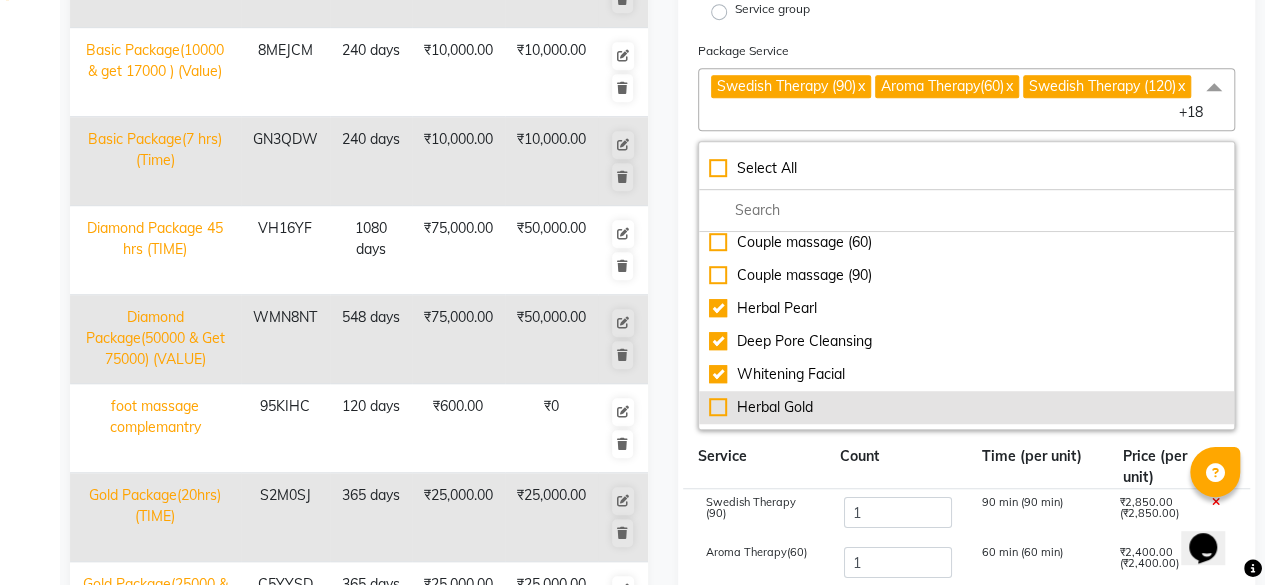 click on "Herbal Gold" 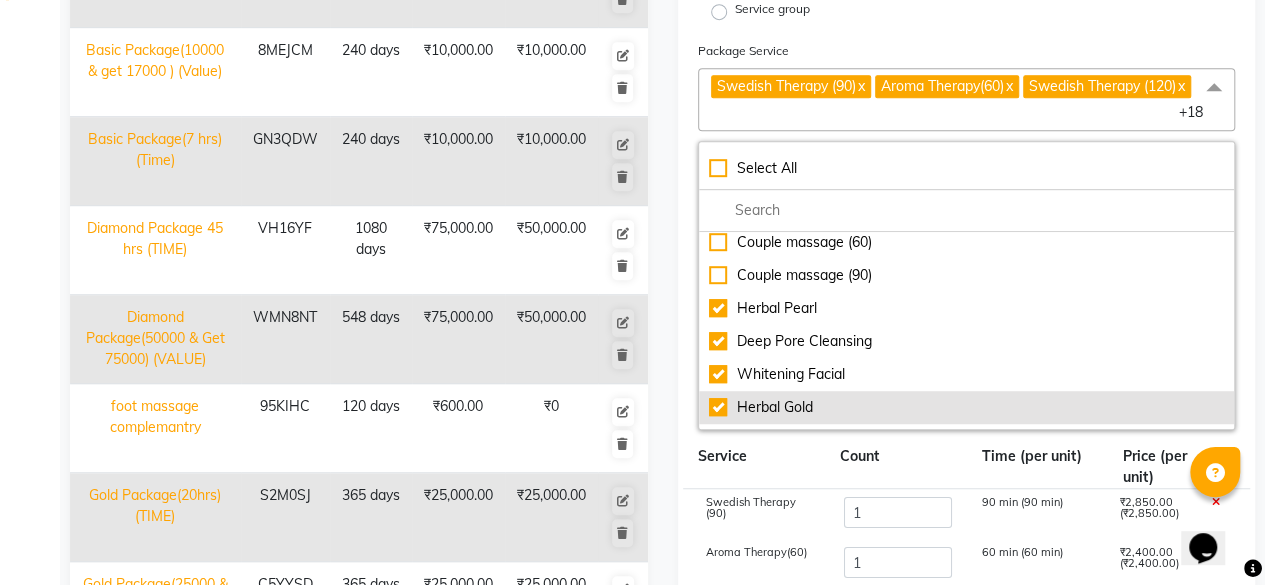 type on "62200" 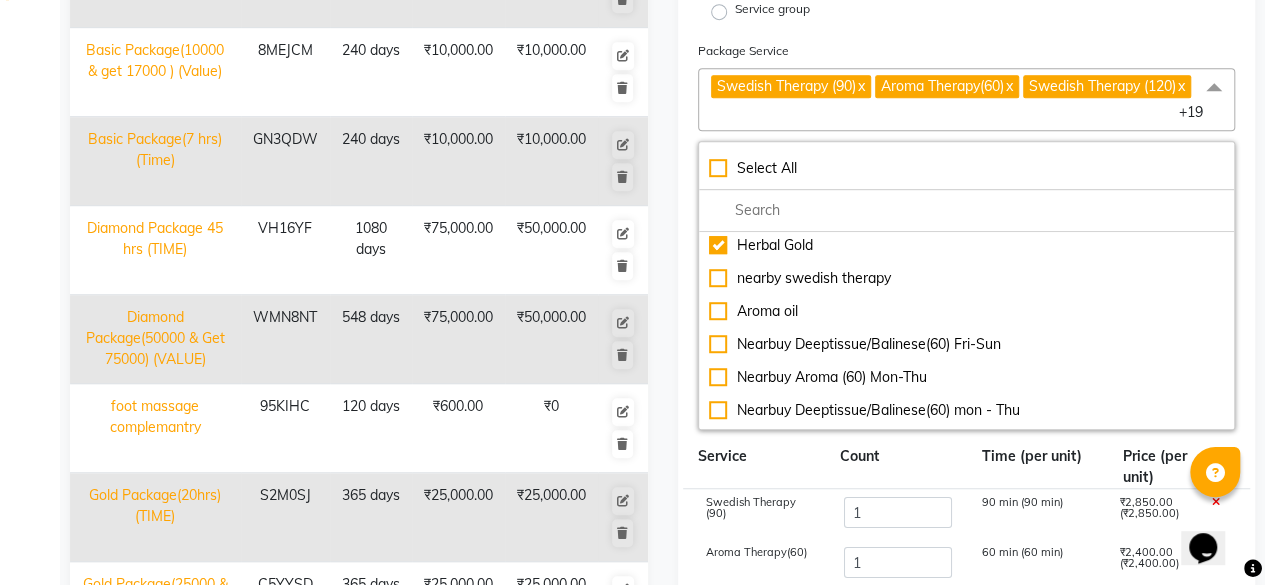 scroll, scrollTop: 1349, scrollLeft: 0, axis: vertical 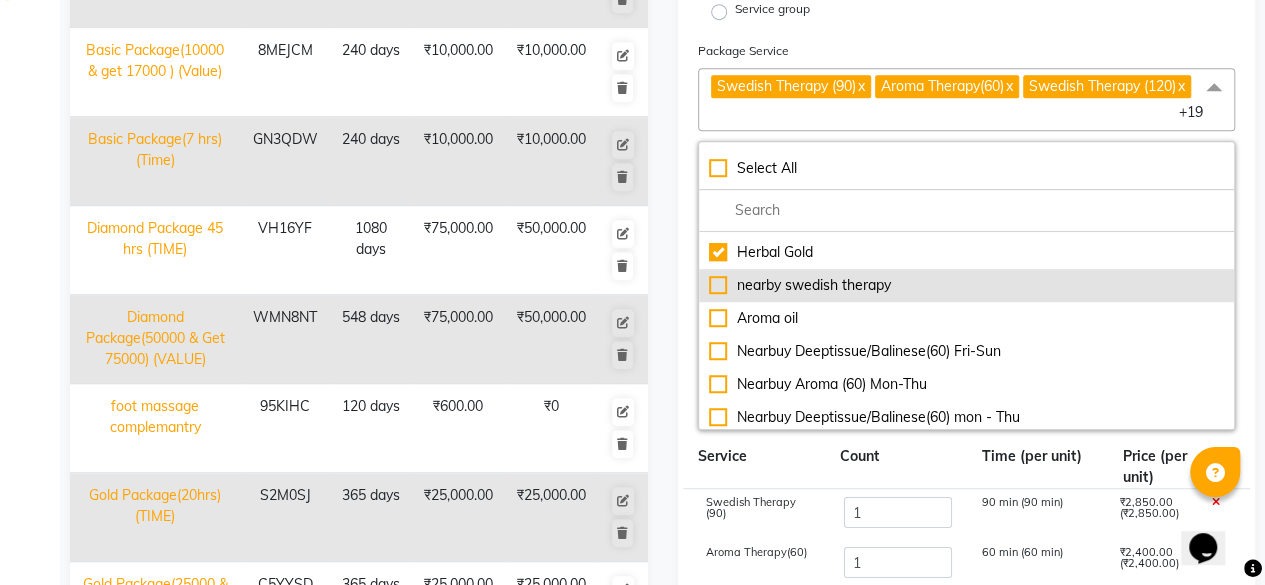click on "nearby swedish therapy" 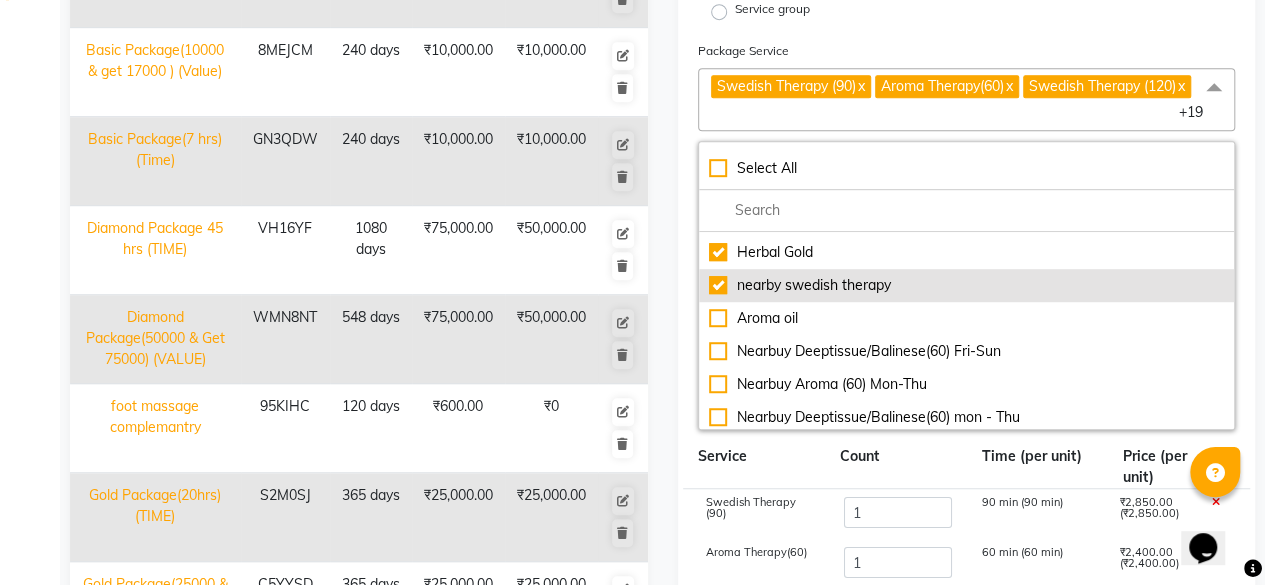 type on "63809" 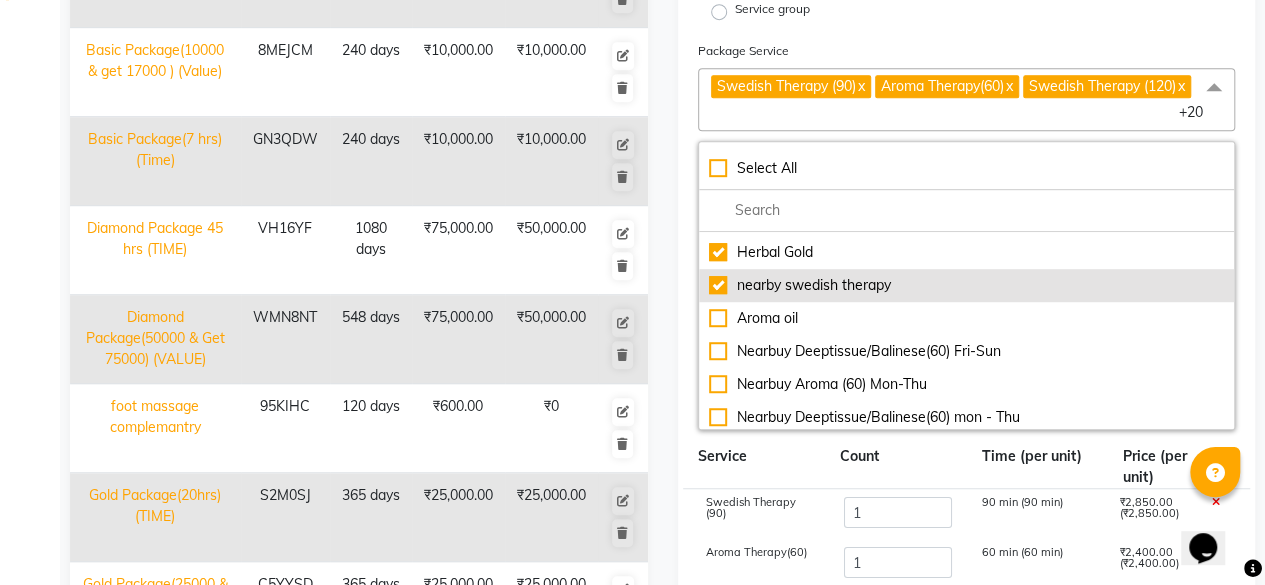 click on "nearby swedish therapy" 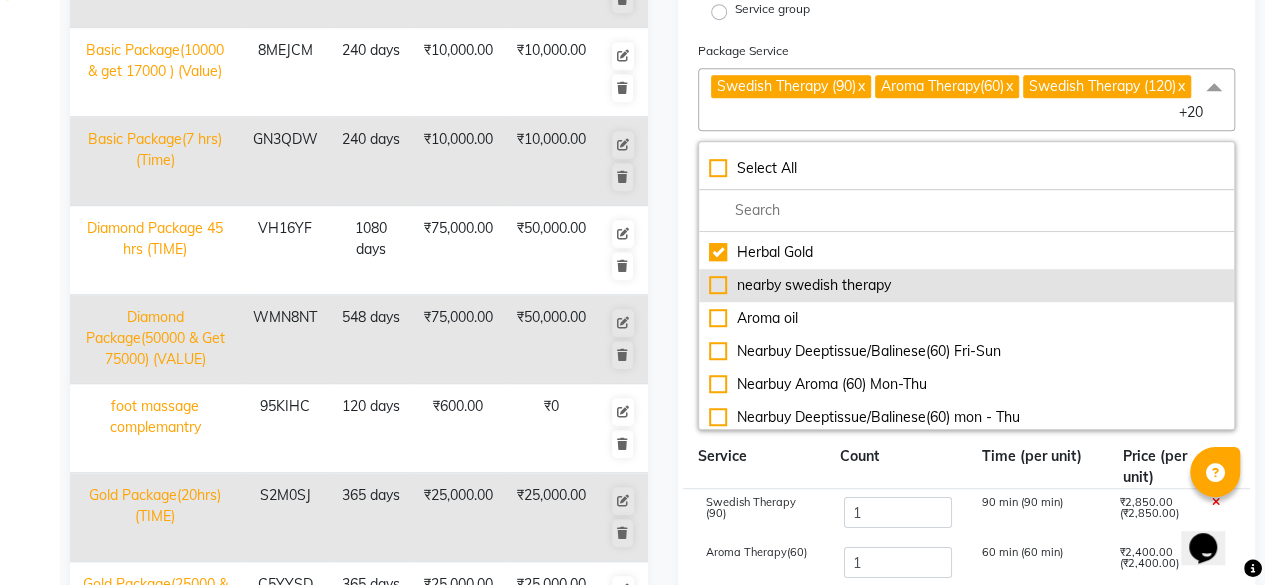 type on "62200" 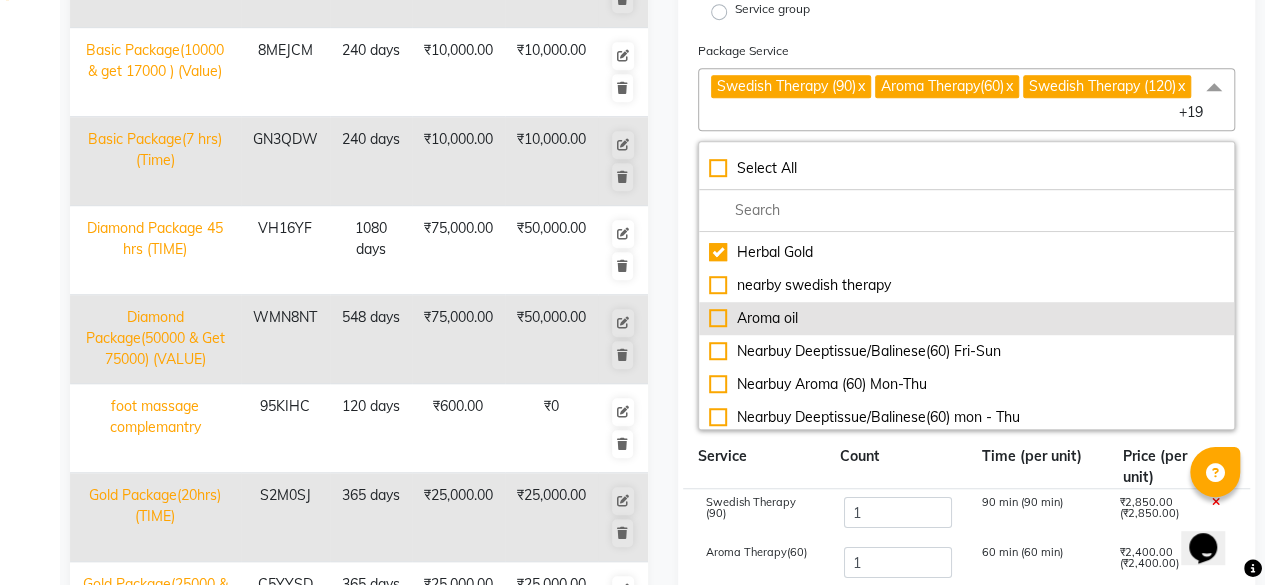 click on "Aroma oil" 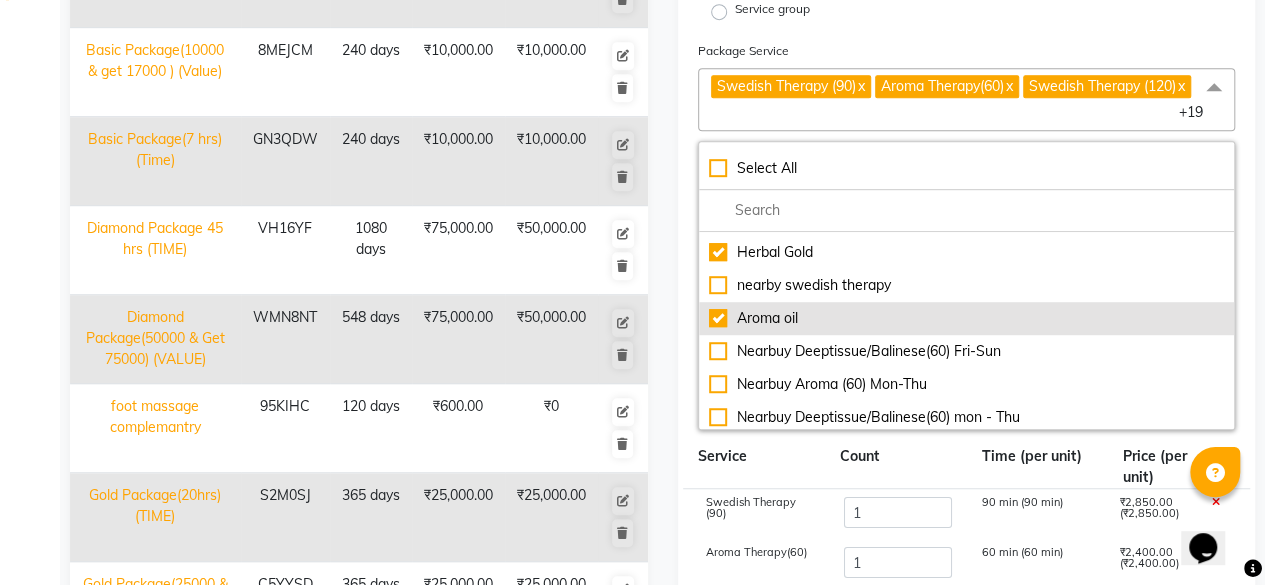 type on "64200" 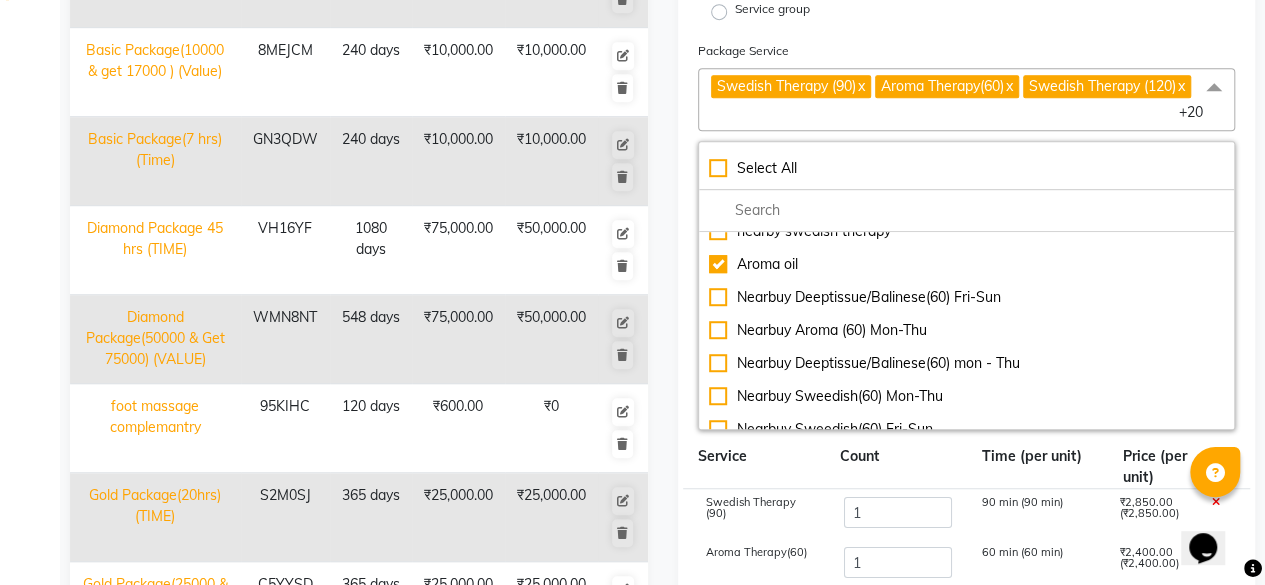 scroll, scrollTop: 1552, scrollLeft: 0, axis: vertical 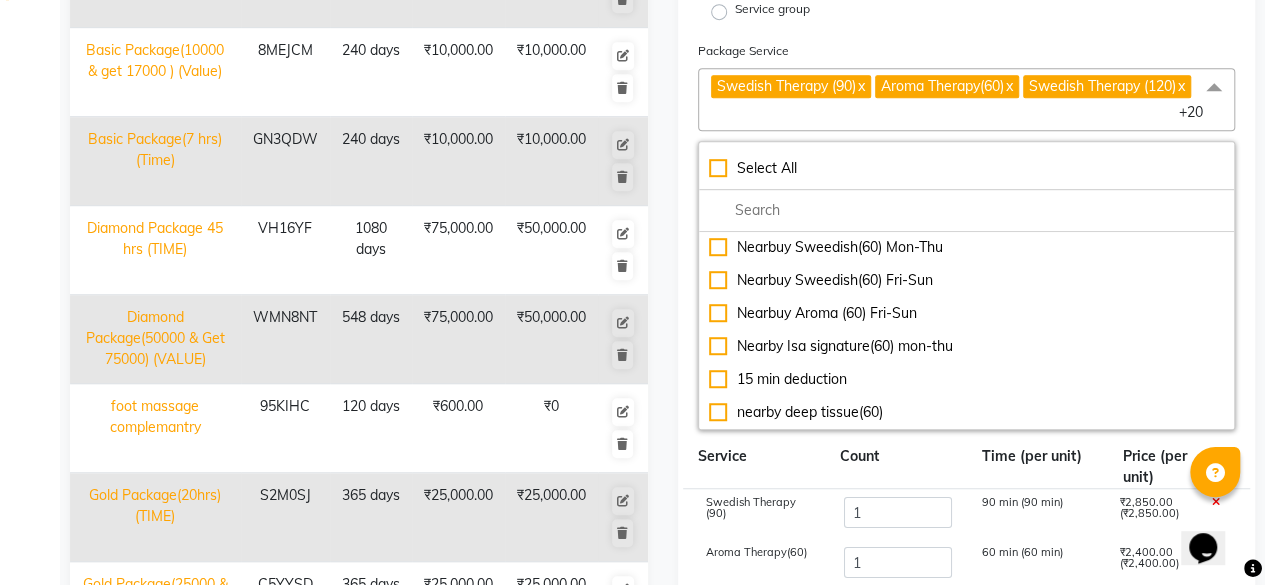 click on "Add Package  Name: Pearl Duration: (in days) 240 Code: Actual Price: (In ₹) 64200 Sell Price:(In ₹) 0 Discount: 100 % Staff Share On Redemption :(In %) 100 HSN Code Description: Select Category: Services Service group Package Service Swedish Therapy (90)  x Aroma Therapy(60)  x Swedish Therapy (120)  x Swedish Therapy (60)  x Traditional Thai Dry (60)  x Traditional Thai Dry (90)  x Traditional Thai Dry (120)  x Aroma Therapy (90)  x Aroma Therapy (120)  x Deep Tissue Therapy (60 Mins)  x Deep Tissue Therapy (90)  x Deep Tissue Therapy (120)  x Balinese Therapy (120)  x Balinese Therapy (60)  x Balinese Therapy (90)  x Back Massage  x Foot Reflexology  x Head, Neck & Shoulder  x Herbal Pearl  x Deep Pore Cleansing  x Whitening Facial  x Herbal Gold  x Aroma oil  x +20 Select All Nearbuy Aroma/Thai 60 Swedish Therapy (90) Aroma Therapy(60) Swedish Therapy (120) Swedish Therapy (60) Isa Signature (60) Hot stone Therapy (60) Hot stone Therapy (90) Herbal Potli Therapy (60) Herbal Gold" 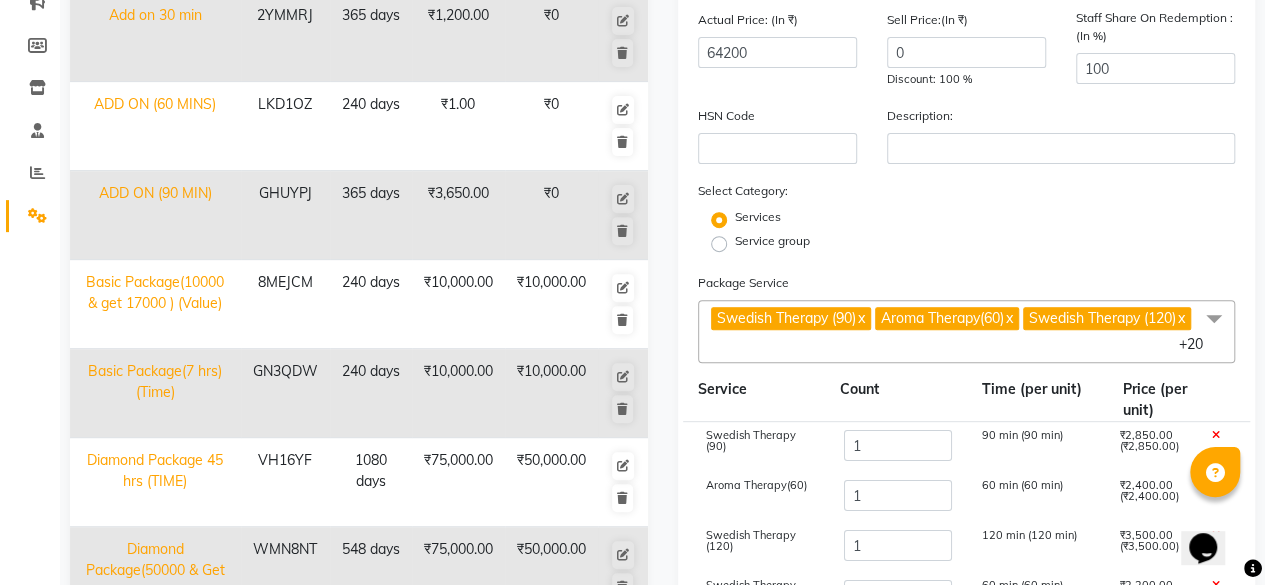 scroll, scrollTop: 368, scrollLeft: 0, axis: vertical 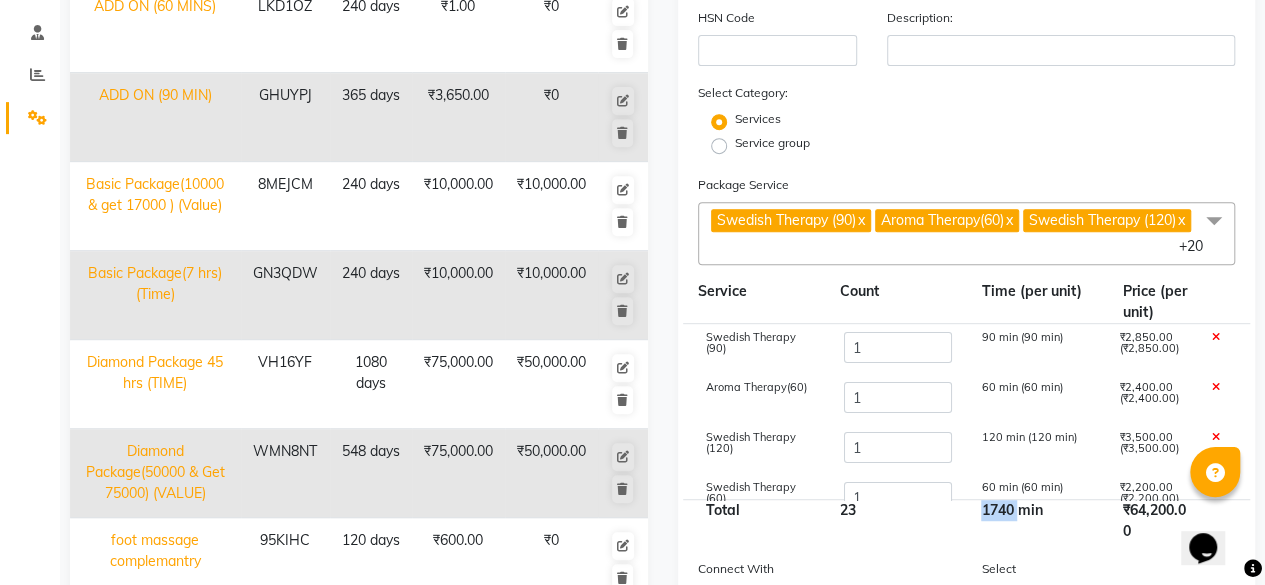 drag, startPoint x: 980, startPoint y: 517, endPoint x: 1020, endPoint y: 517, distance: 40 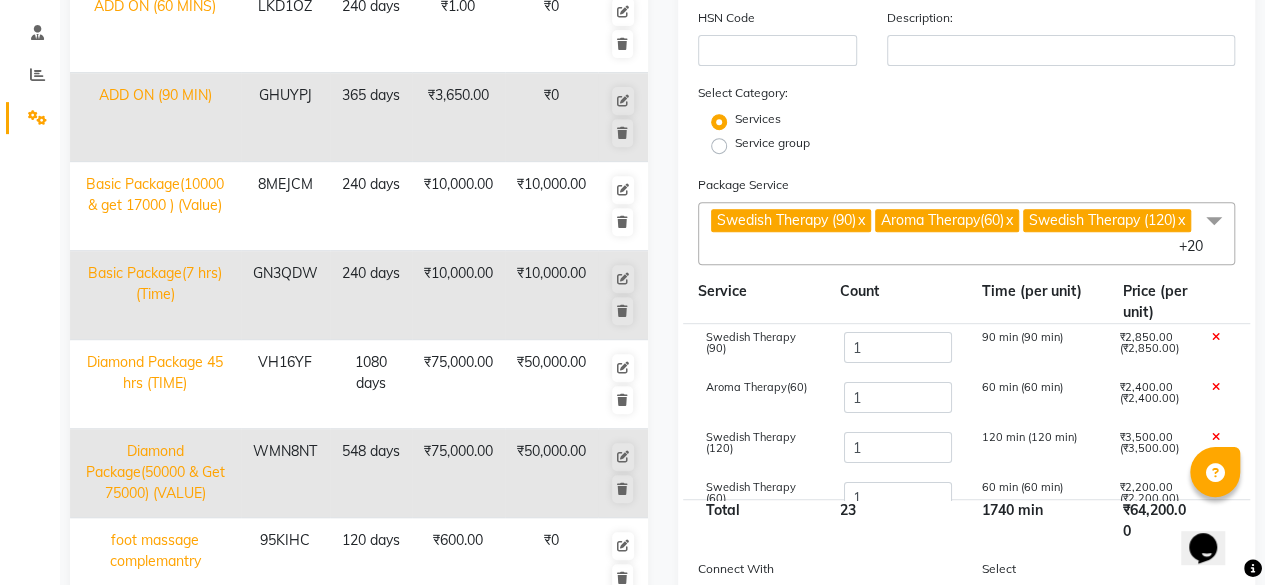 click on "x" 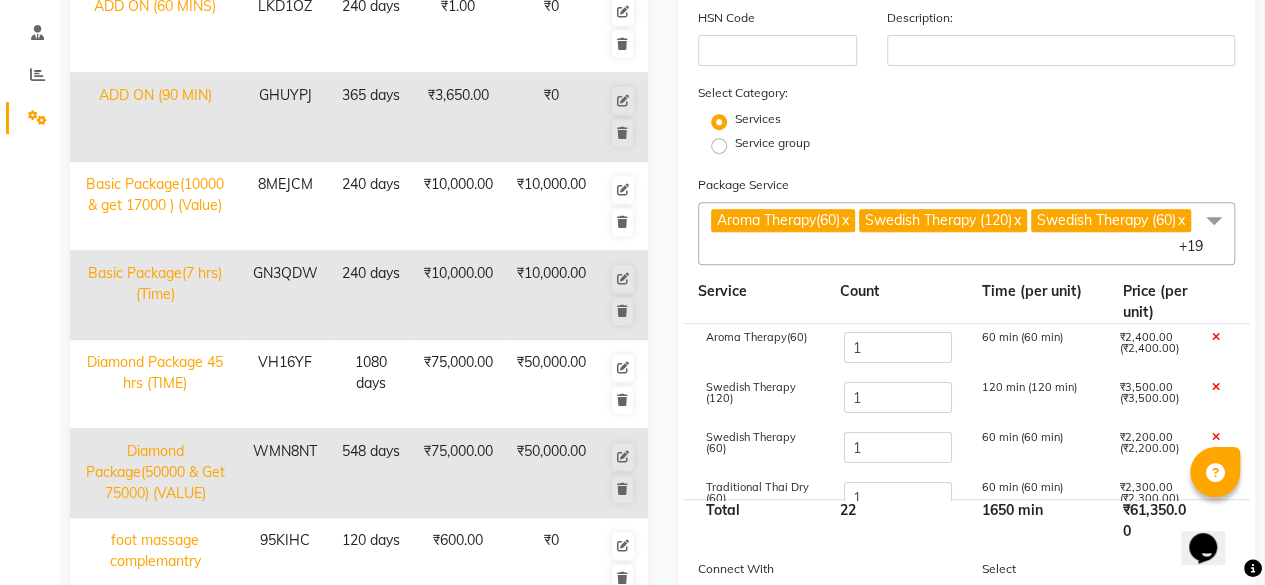 click on "Swedish Therapy (120)  x" 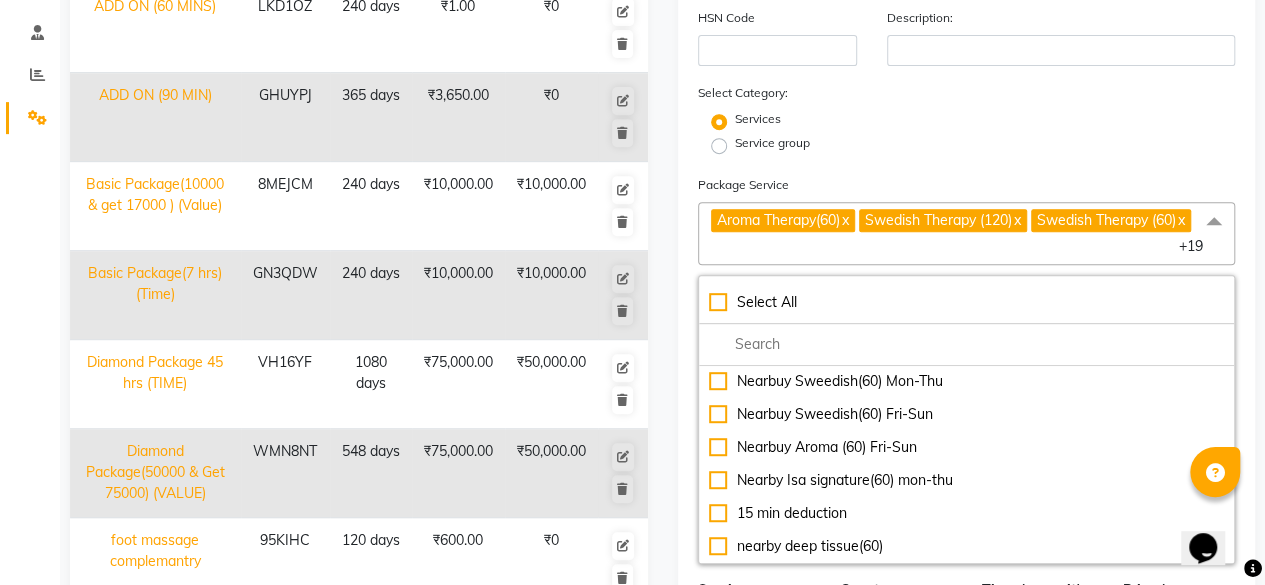 click on "Aroma Therapy(60)  x" 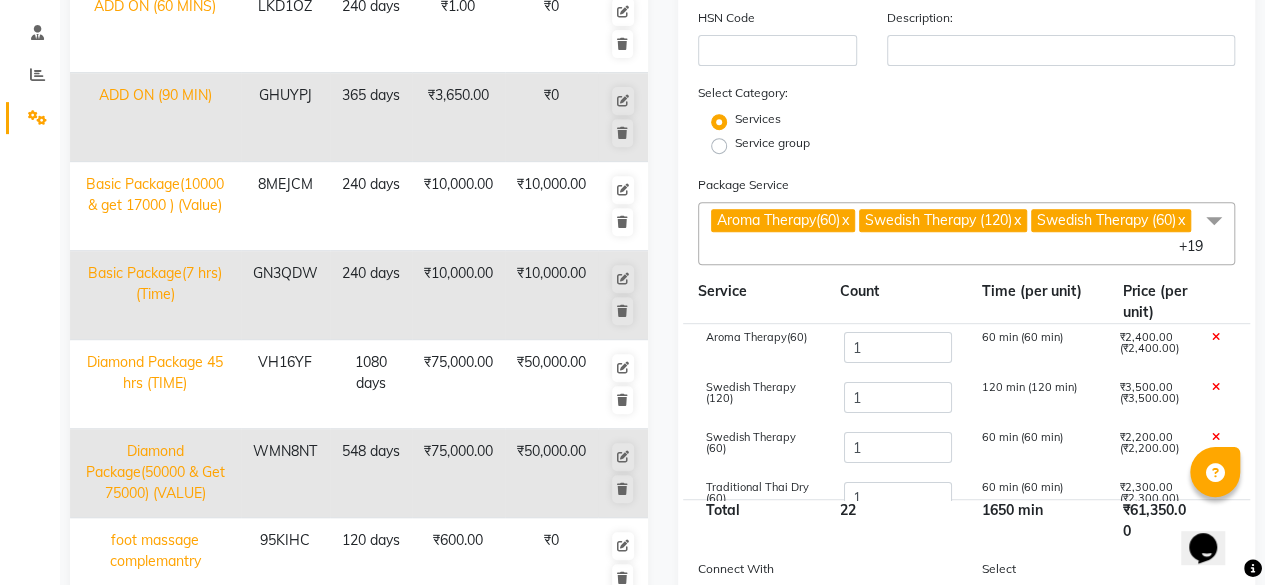 click on "Aroma Therapy(60)  x" 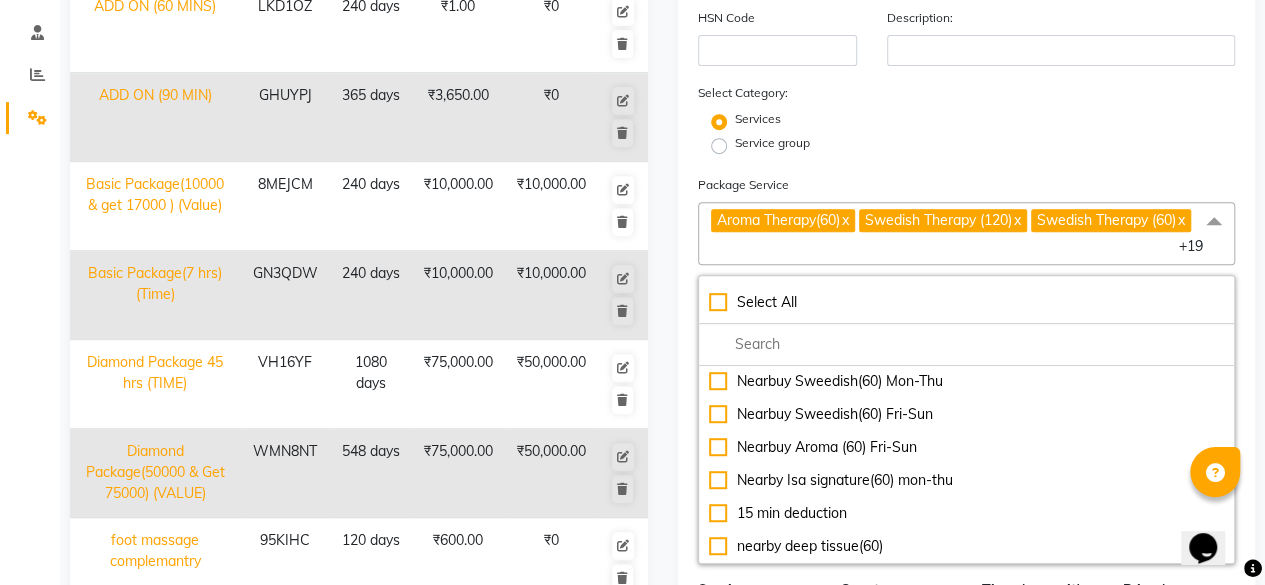 click on "Aroma Therapy(60)  x" 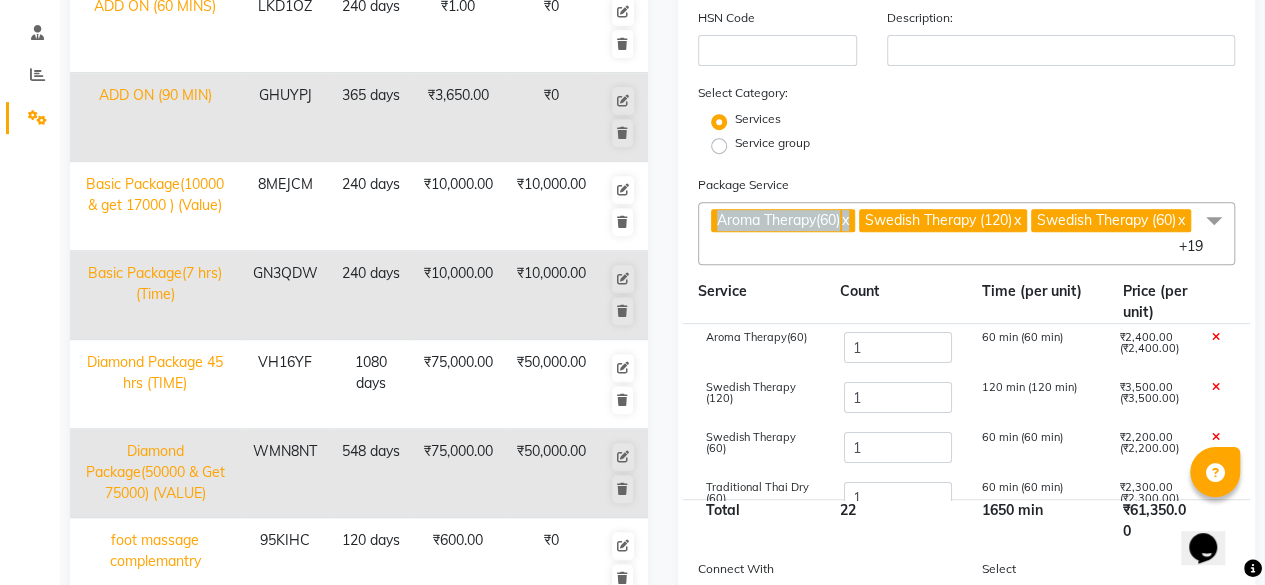 click on "Aroma Therapy(60)  x" 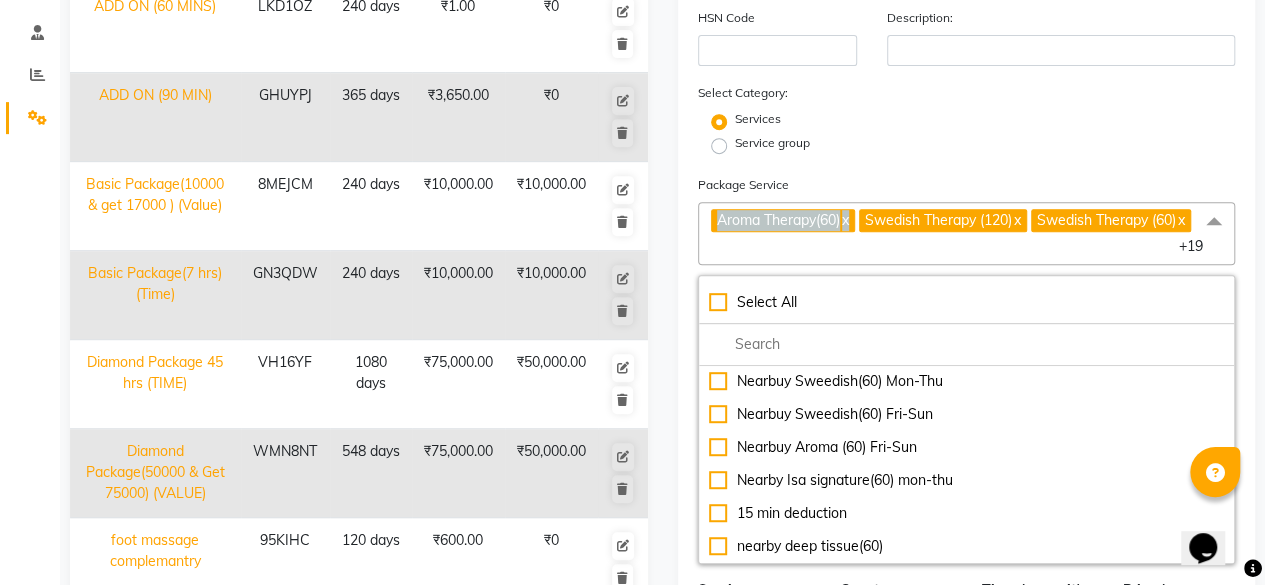 click on "Aroma Therapy(60)  x" 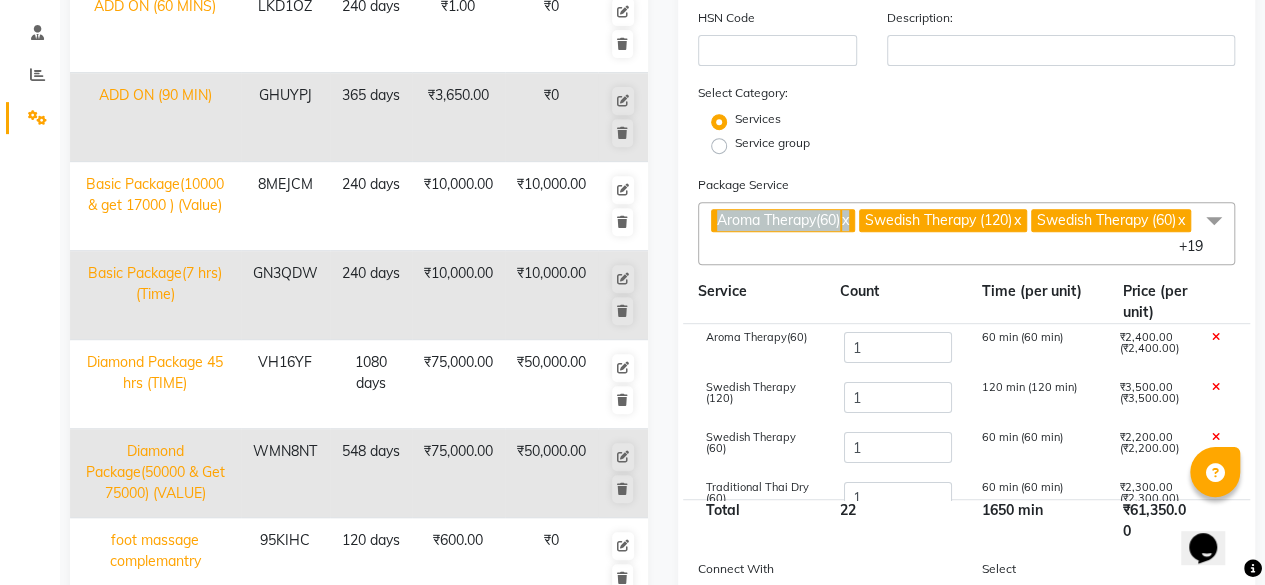 click on "Aroma Therapy(60)  x" 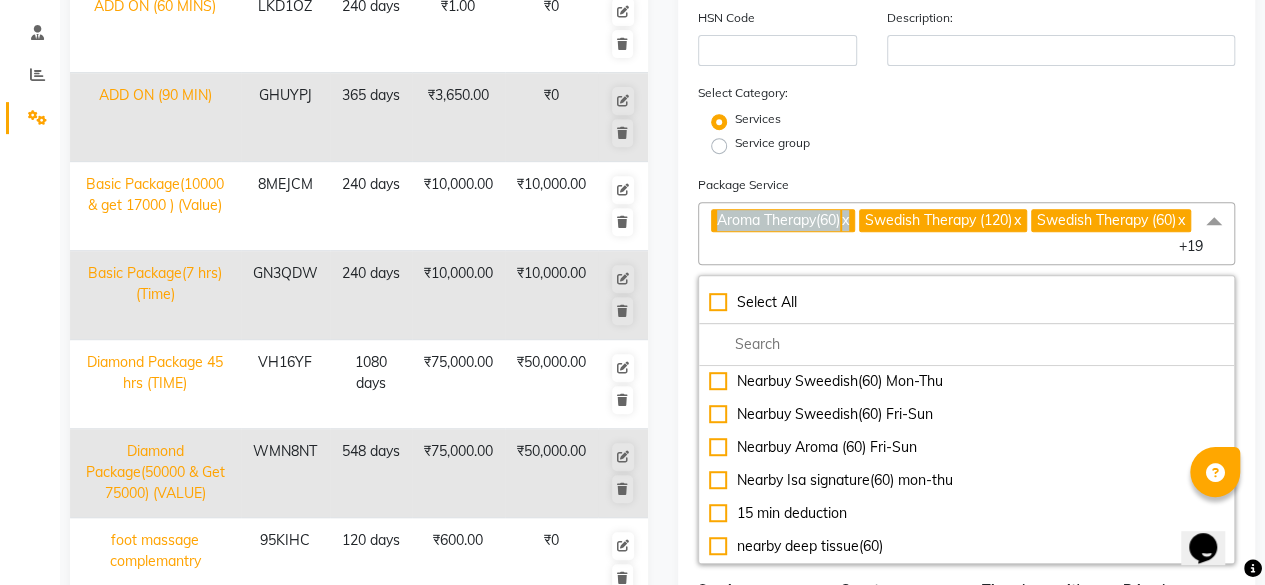 click on "Aroma Therapy(60)  x" 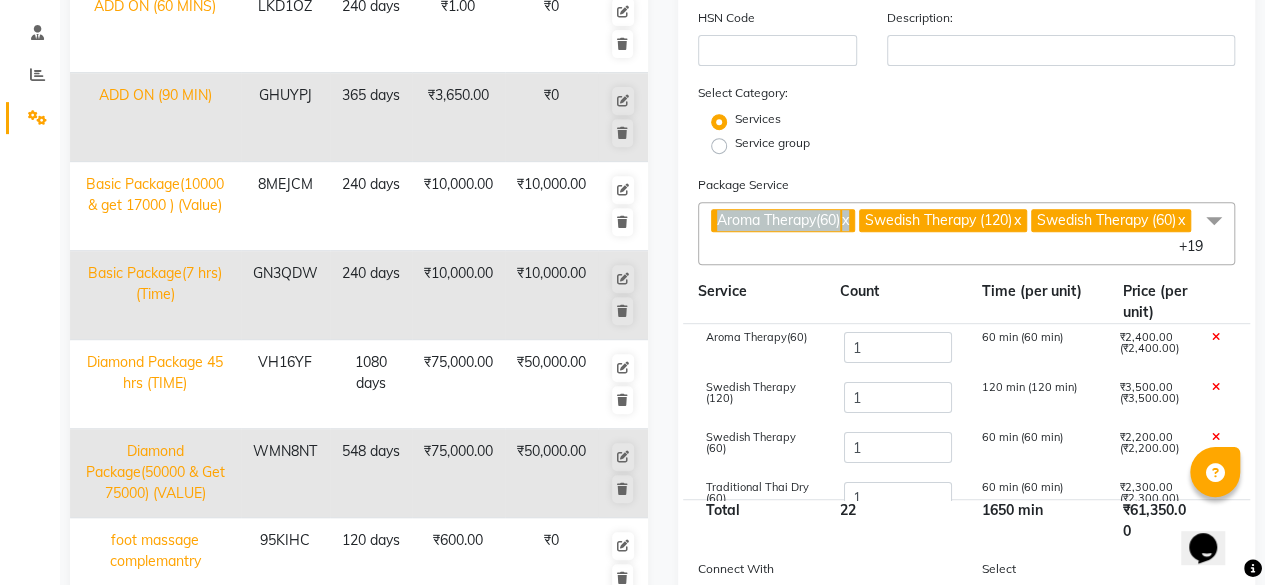 click on "Aroma Therapy(60)  x" 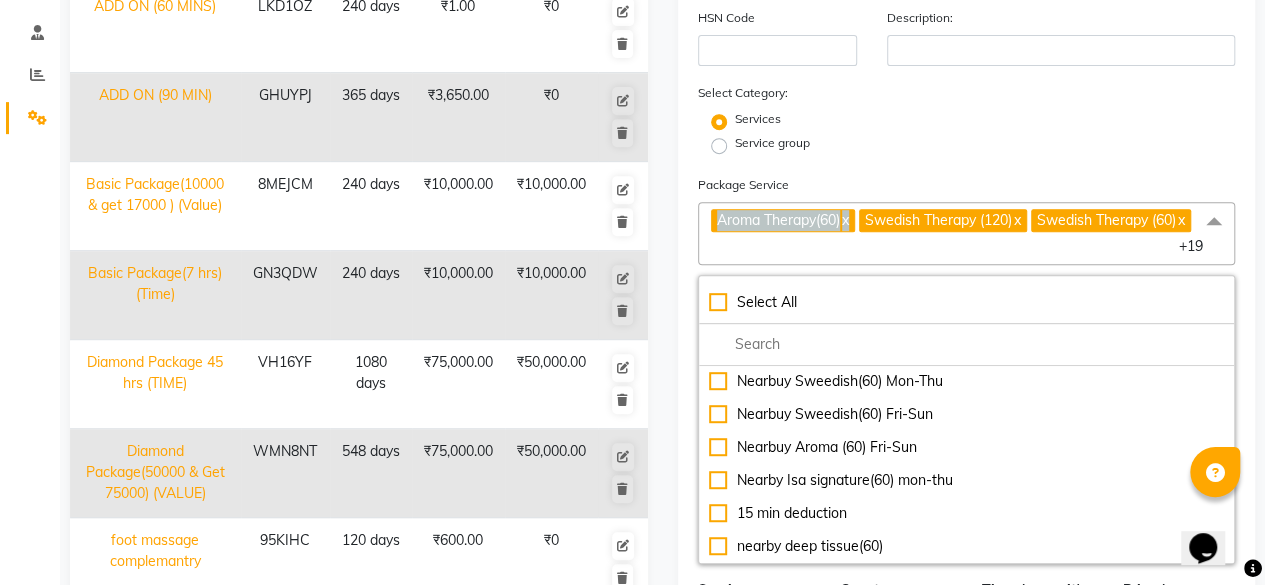 click on "Aroma Therapy(60)  x" 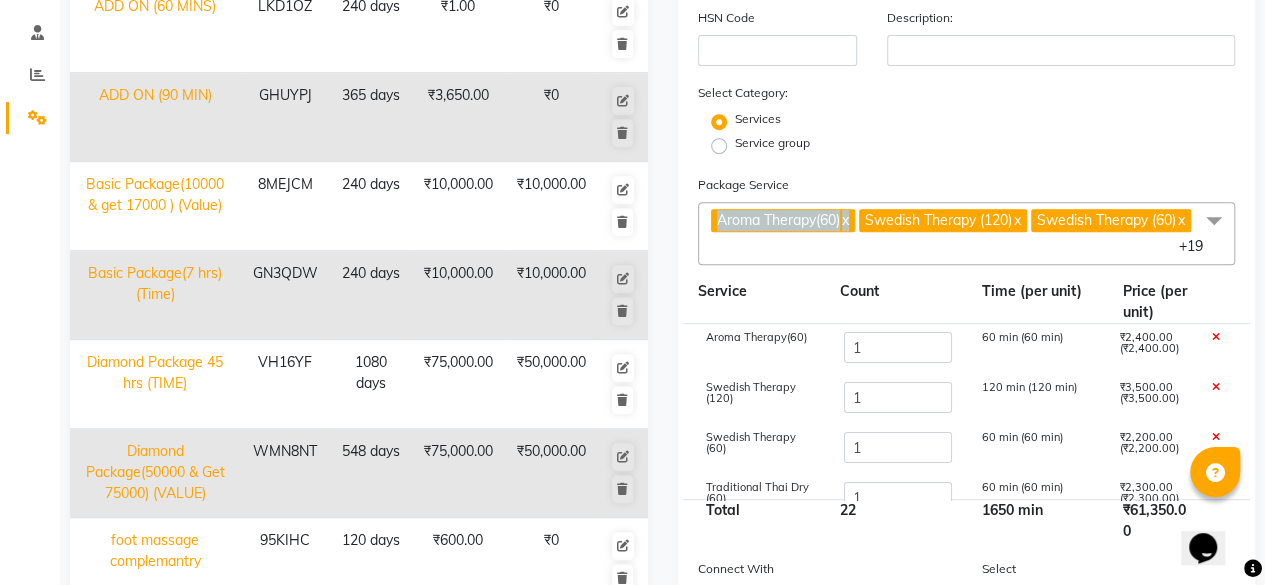 click on "Aroma Therapy(60)  x" 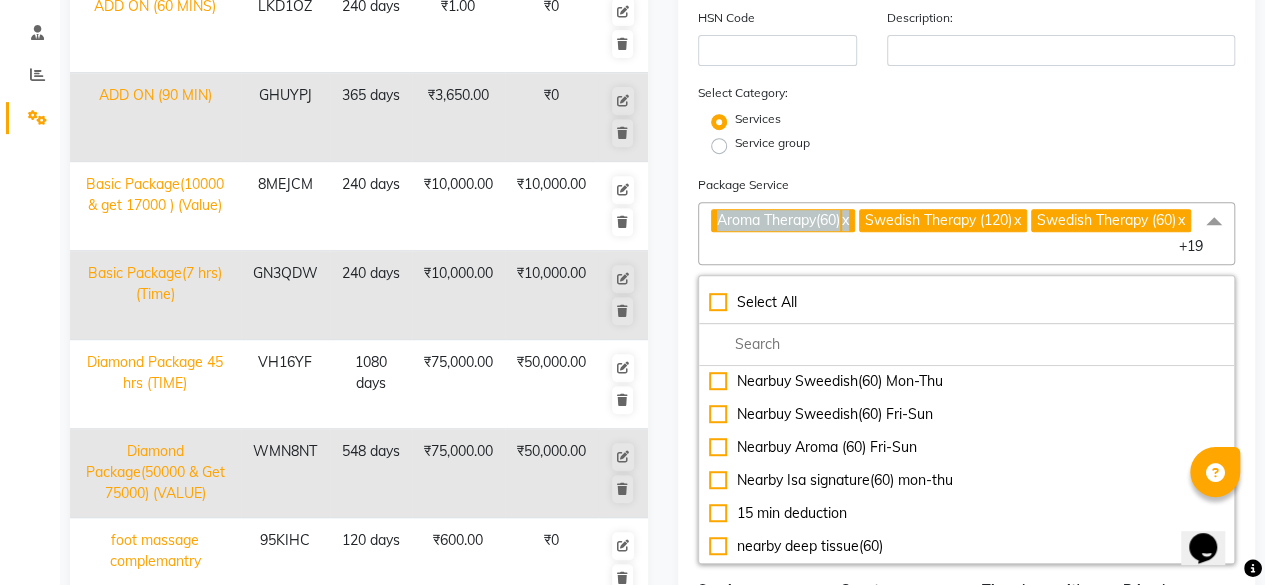 click on "Aroma Therapy(60)  x" 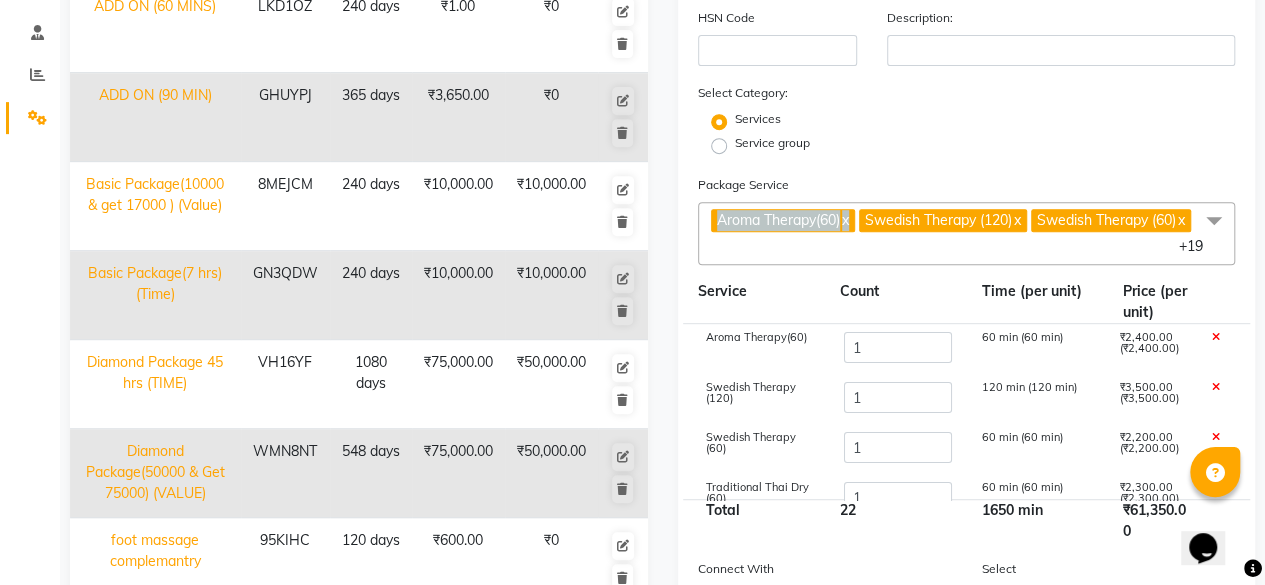 click on "Aroma Therapy(60)  x" 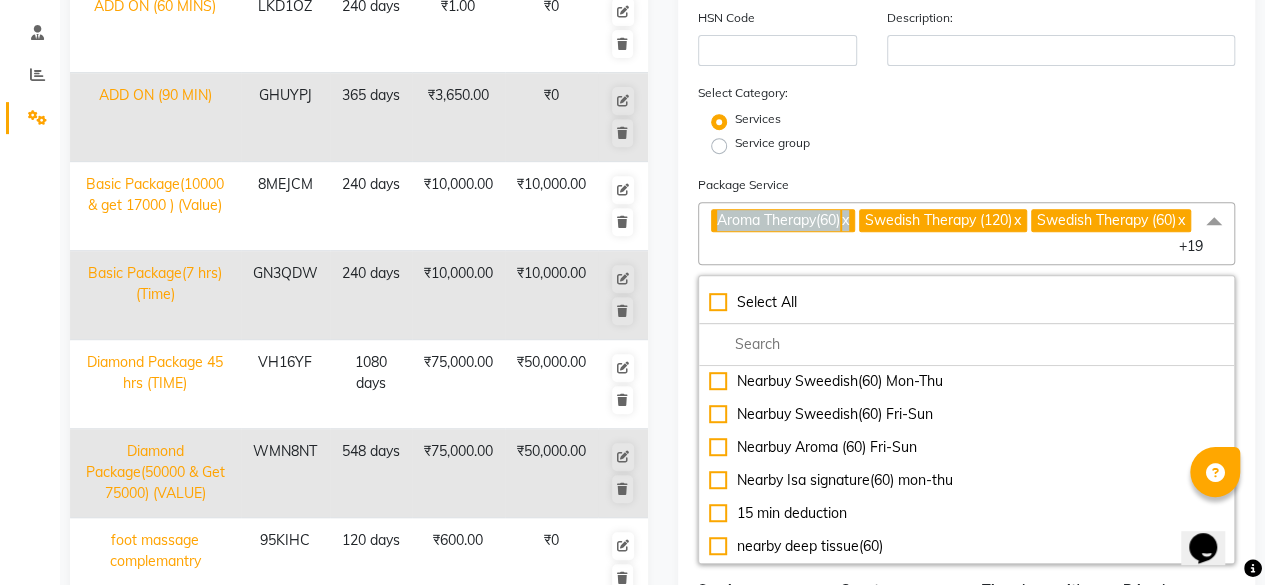 click on "Aroma Therapy(60)  x" 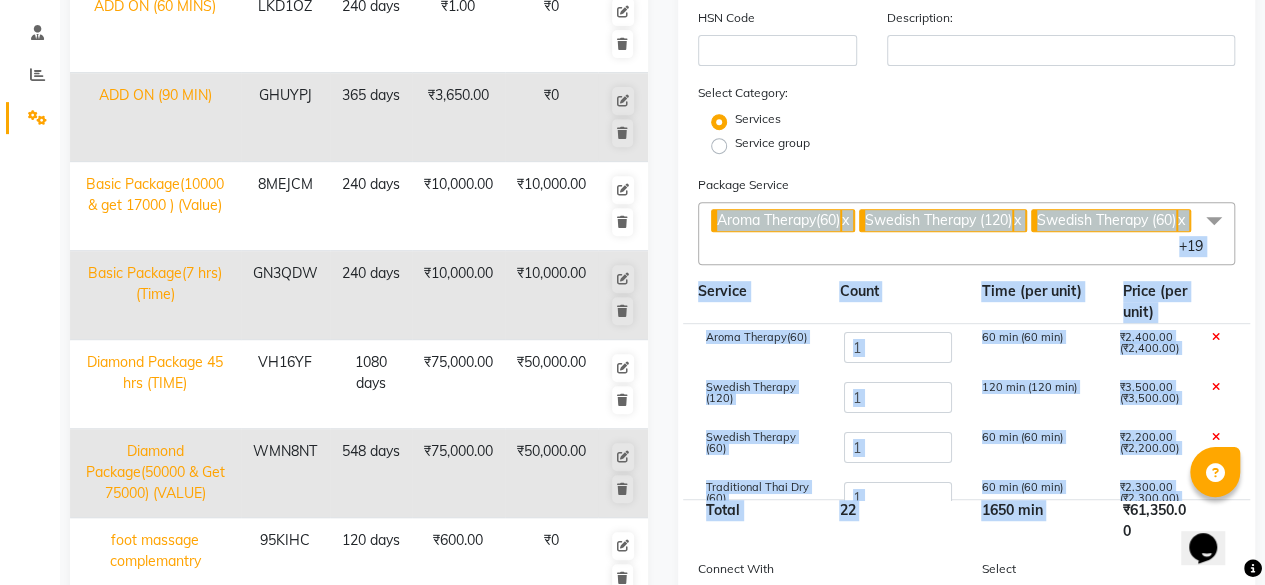 drag, startPoint x: 856, startPoint y: 217, endPoint x: 1014, endPoint y: 517, distance: 339.06342 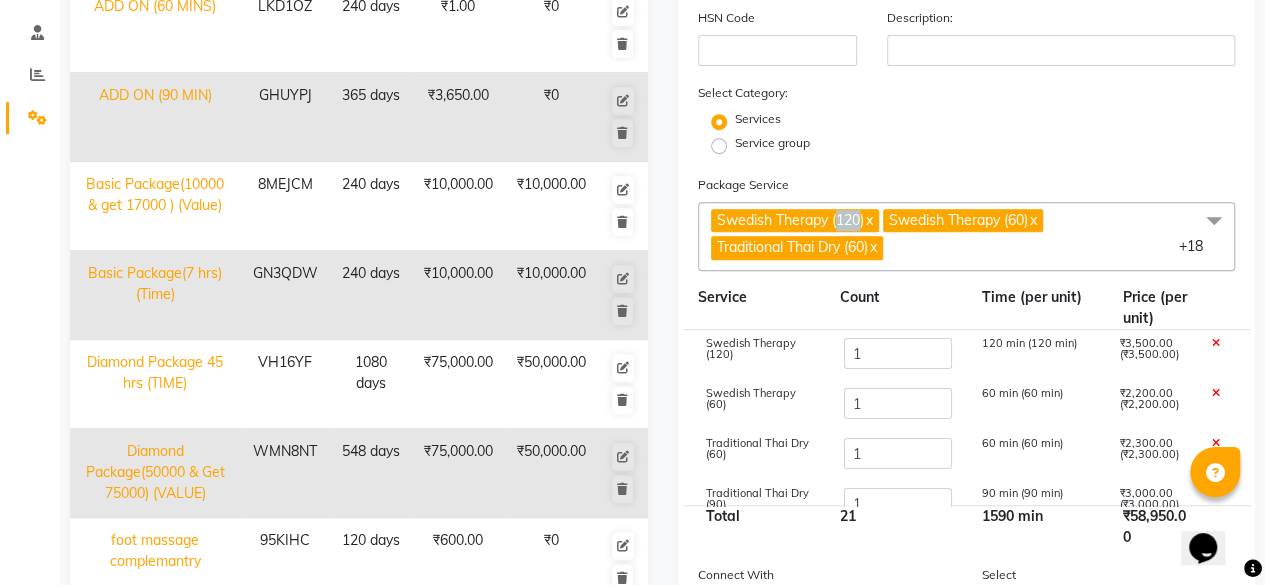 click on "Swedish Therapy (120)" 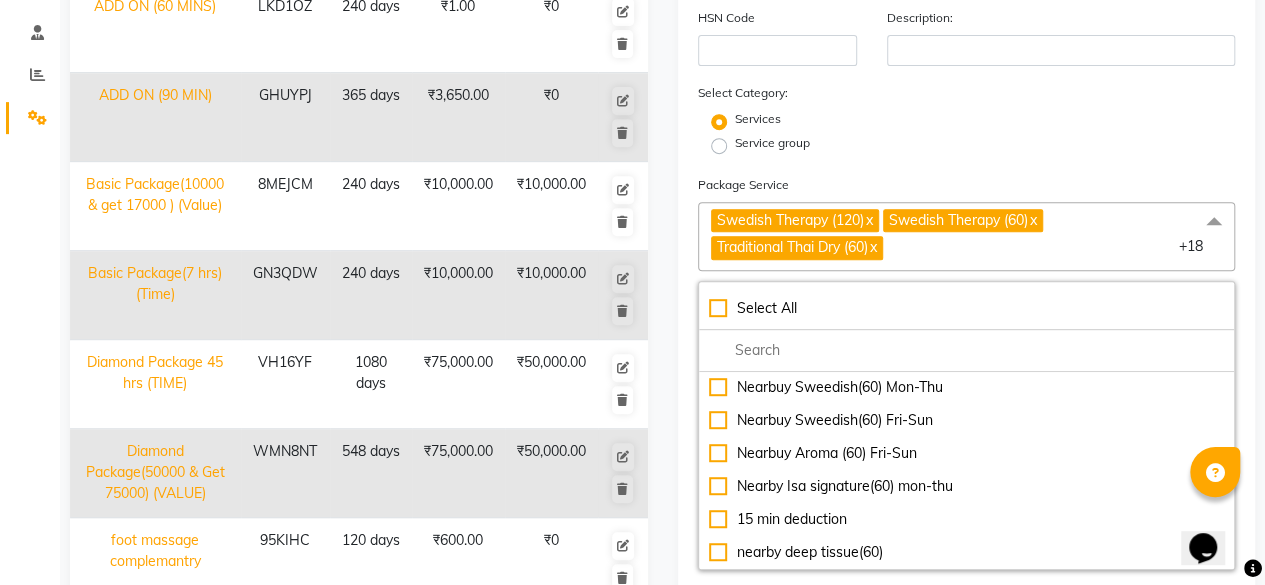 click on "x" 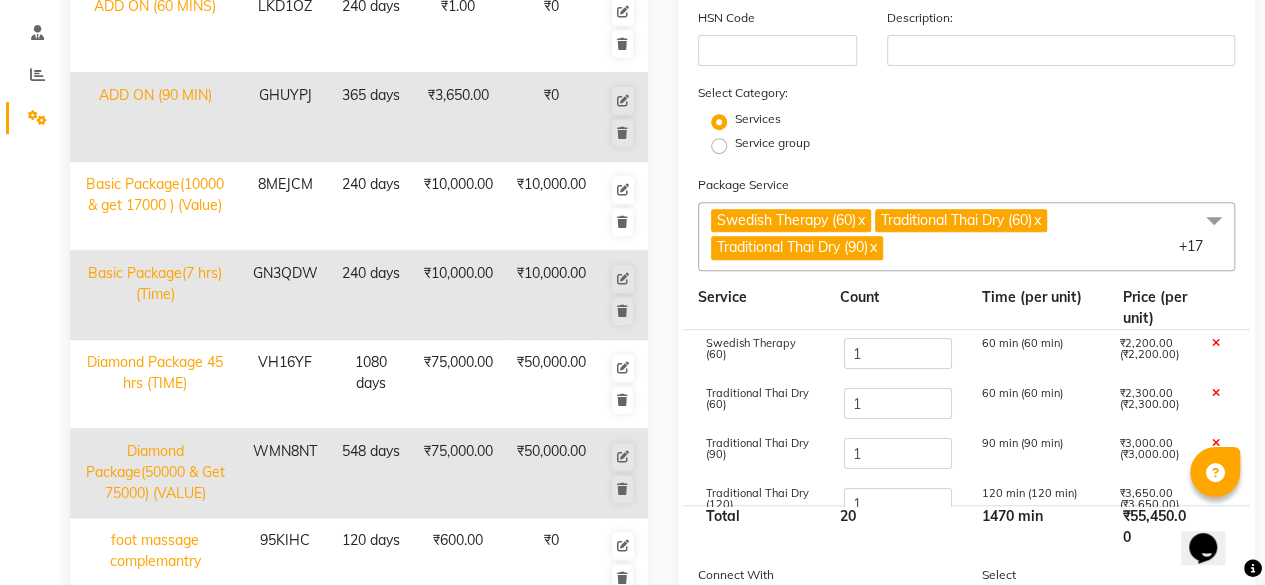 click on "x" 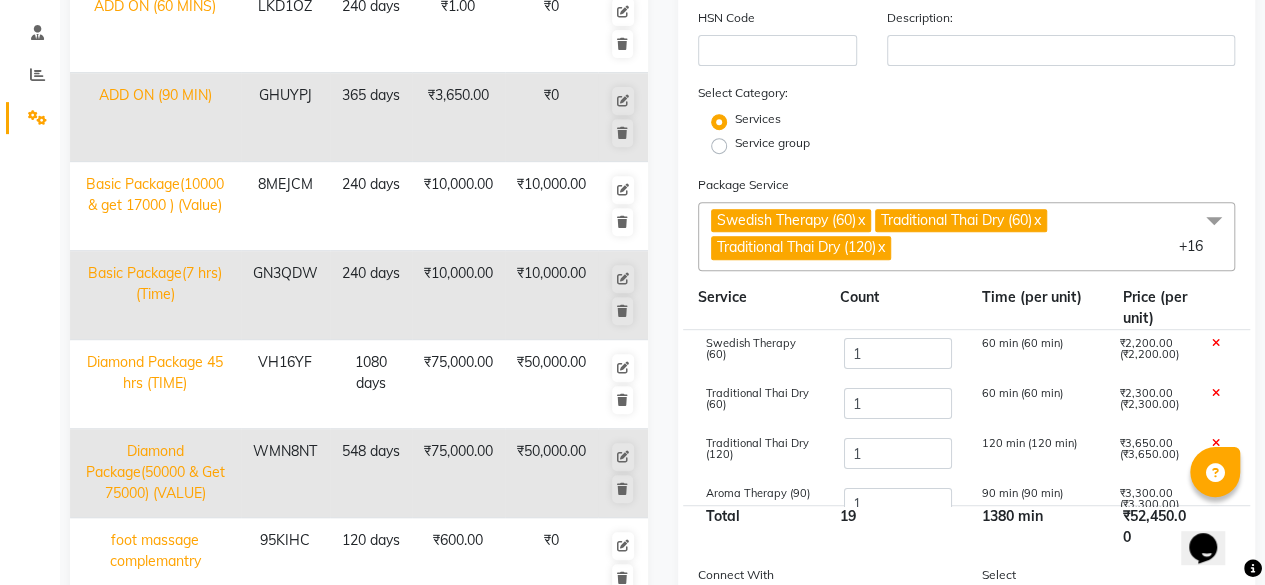 click on "Traditional Thai Dry (120)  x" 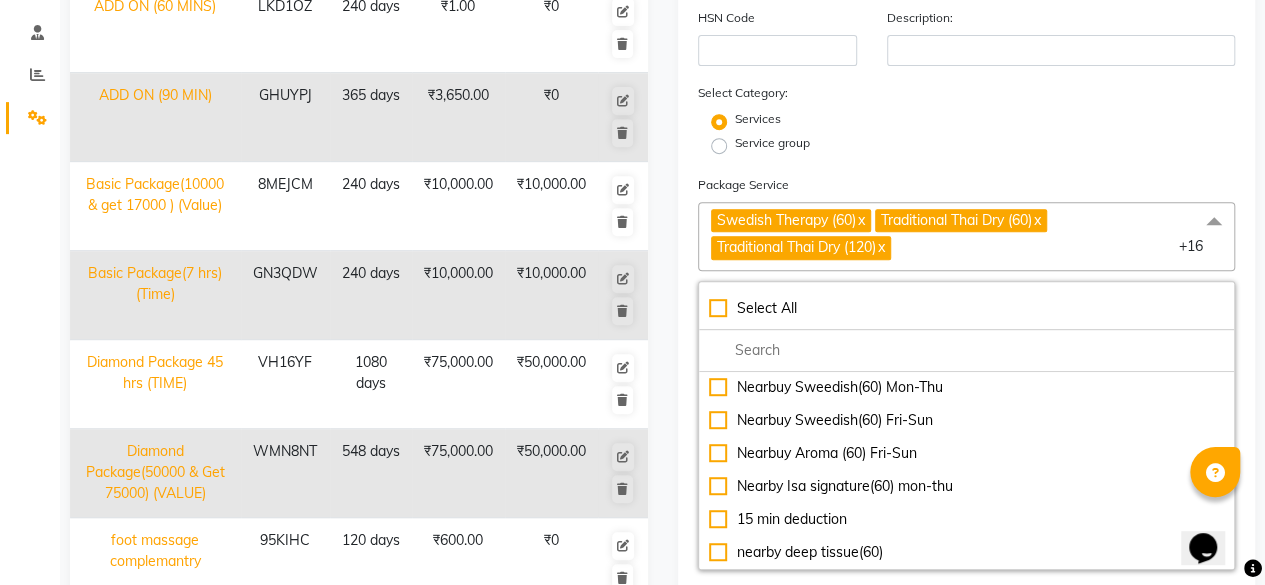 click on "Traditional Thai Dry (120)  x" 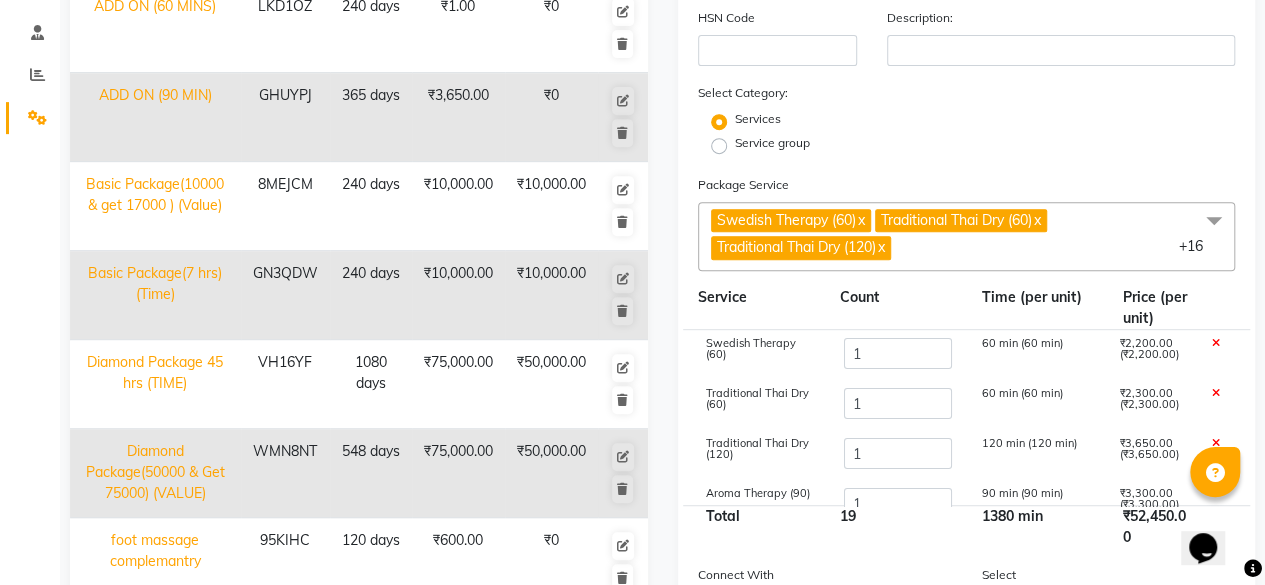 click on "x" 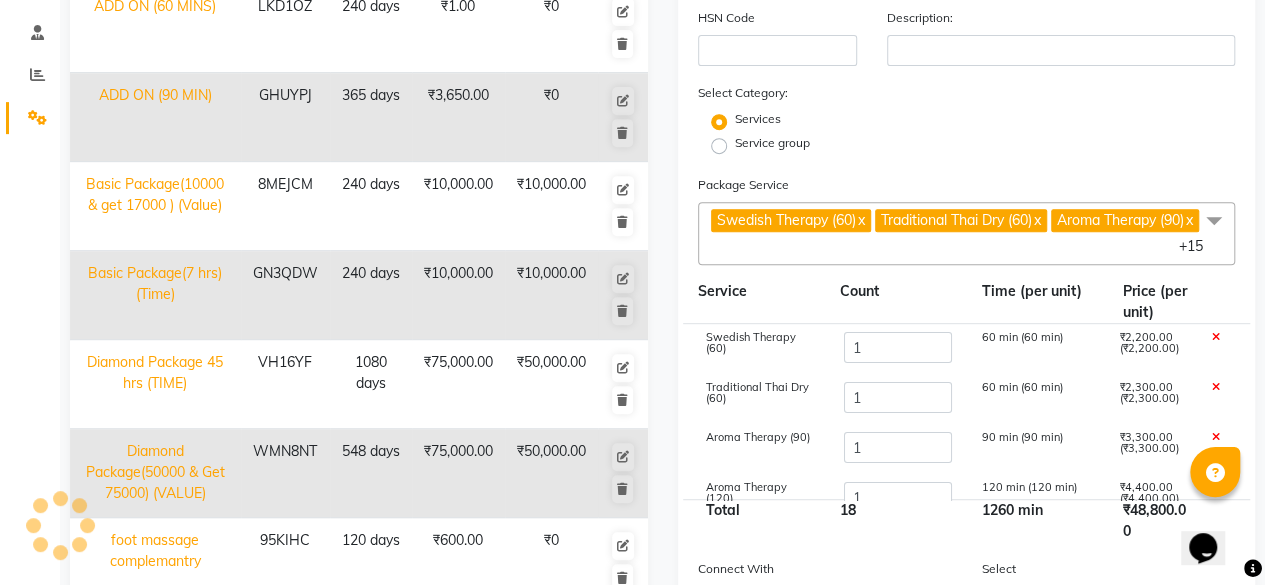 click on "x" 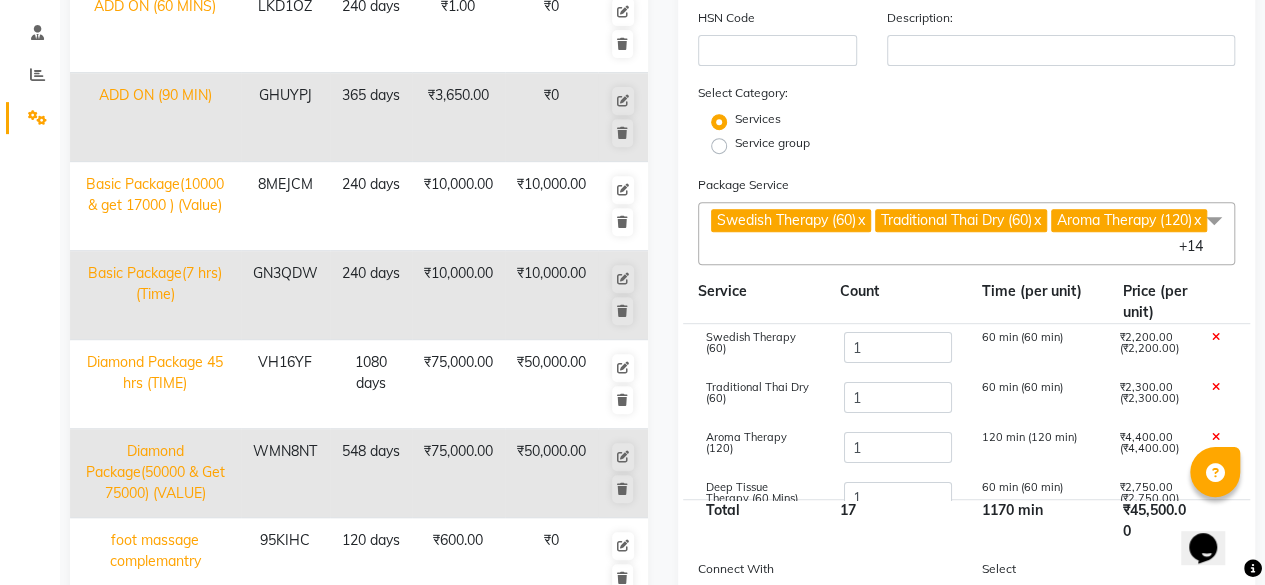 click on "Traditional Thai Dry (60)  x" 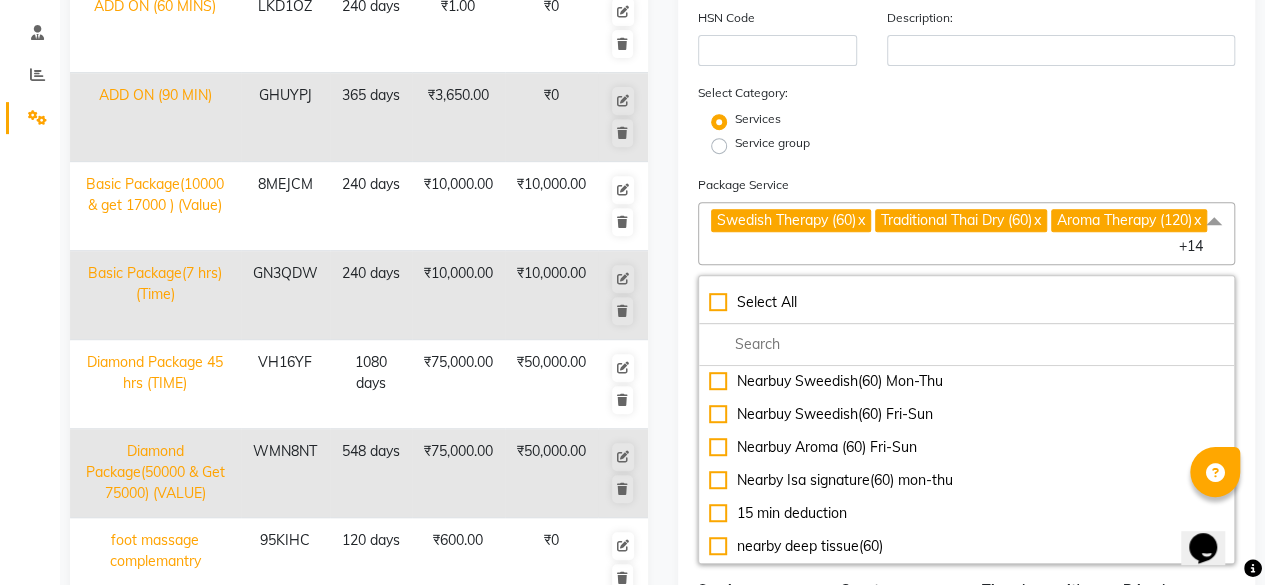 click on "Traditional Thai Dry (60)  x" 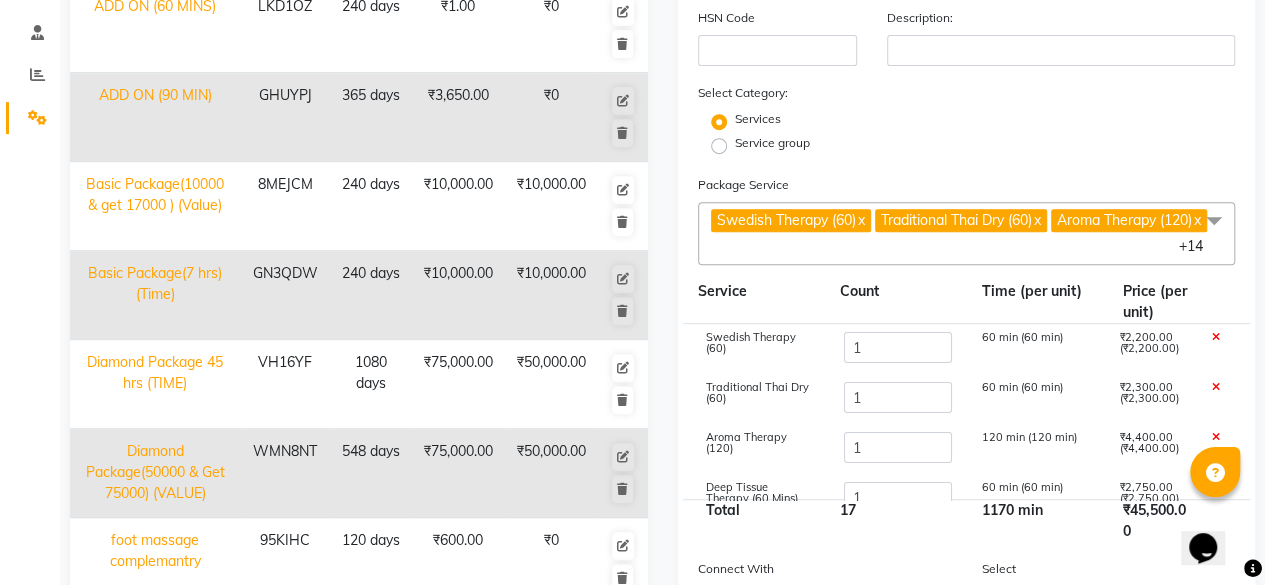 click on "x" 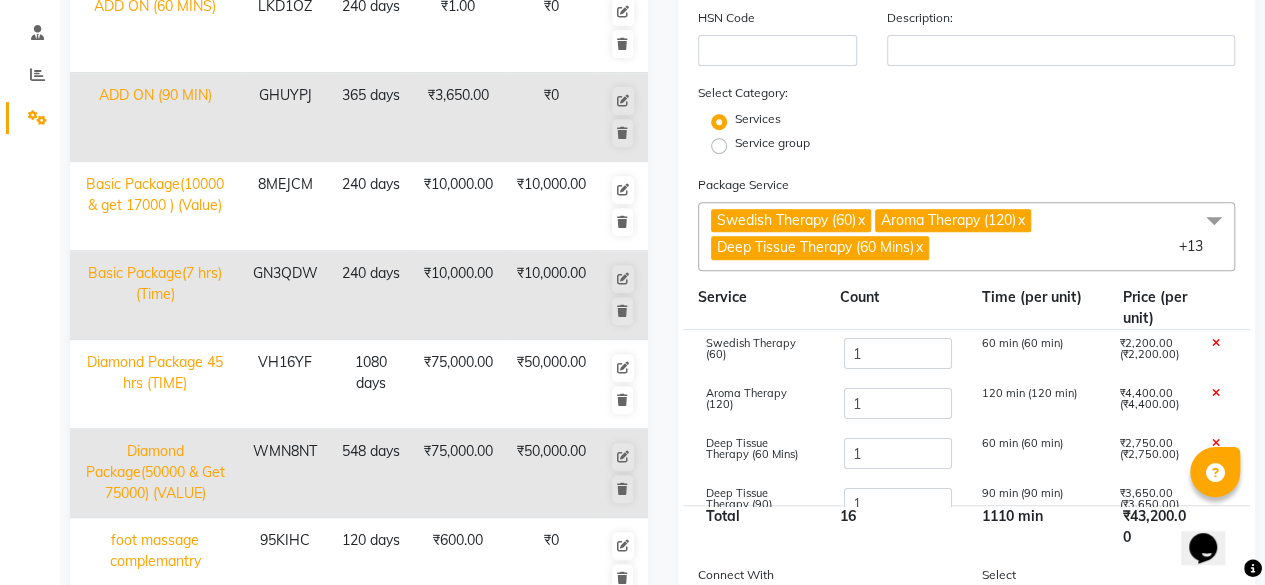 click on "x" 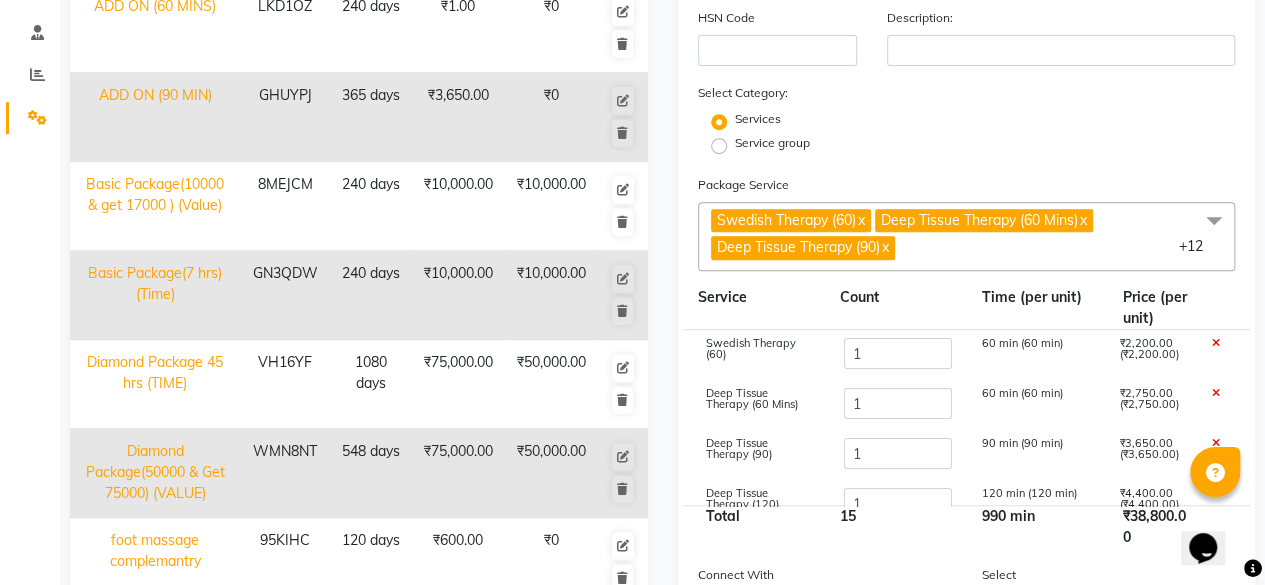 click on "Deep Tissue Therapy (60 Mins)" 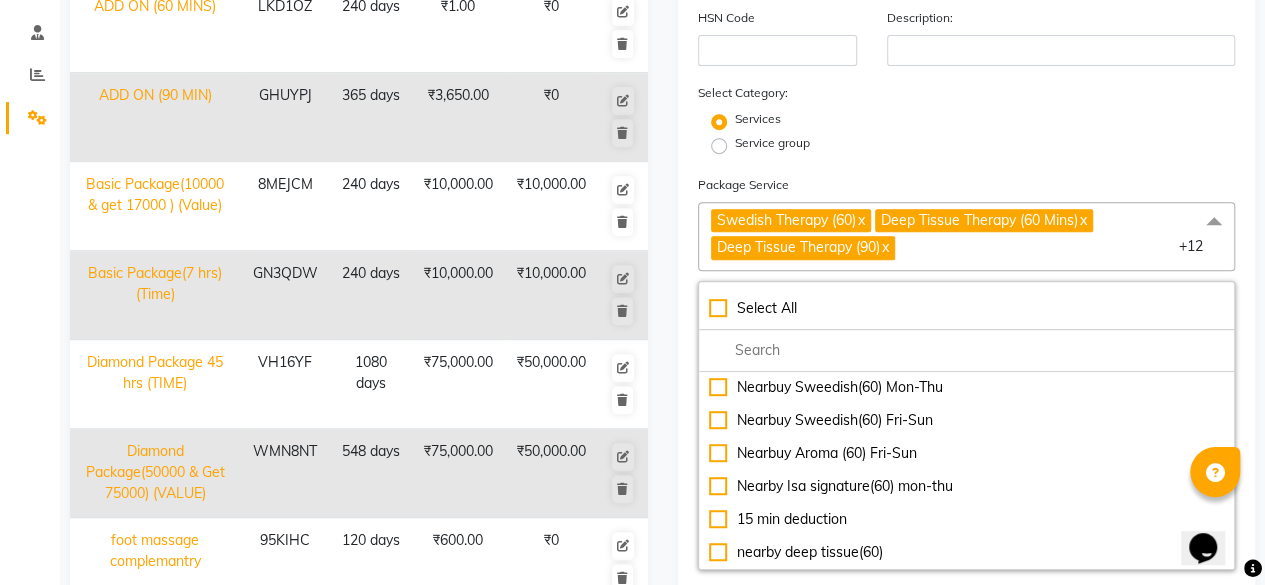 click on "x" 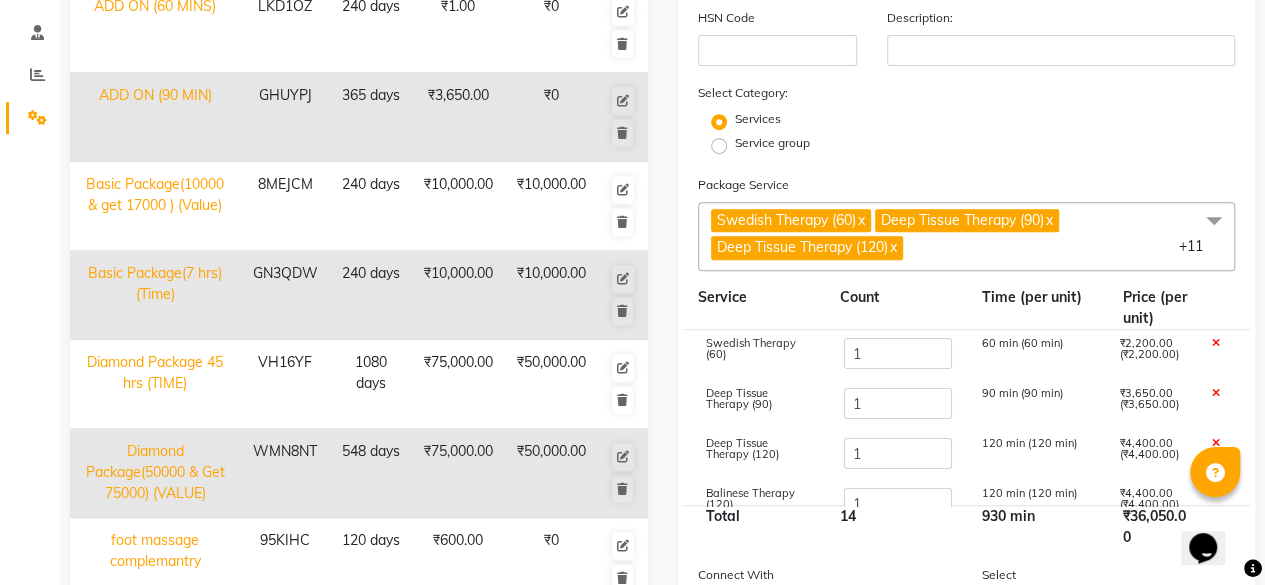 click on "x" 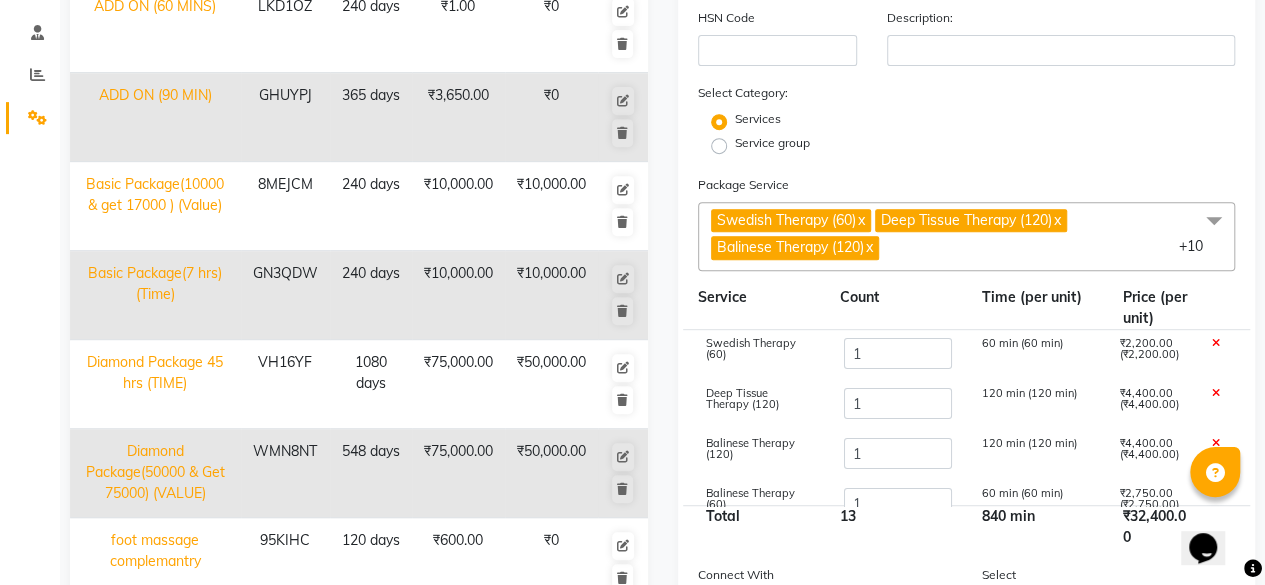 click on "x" 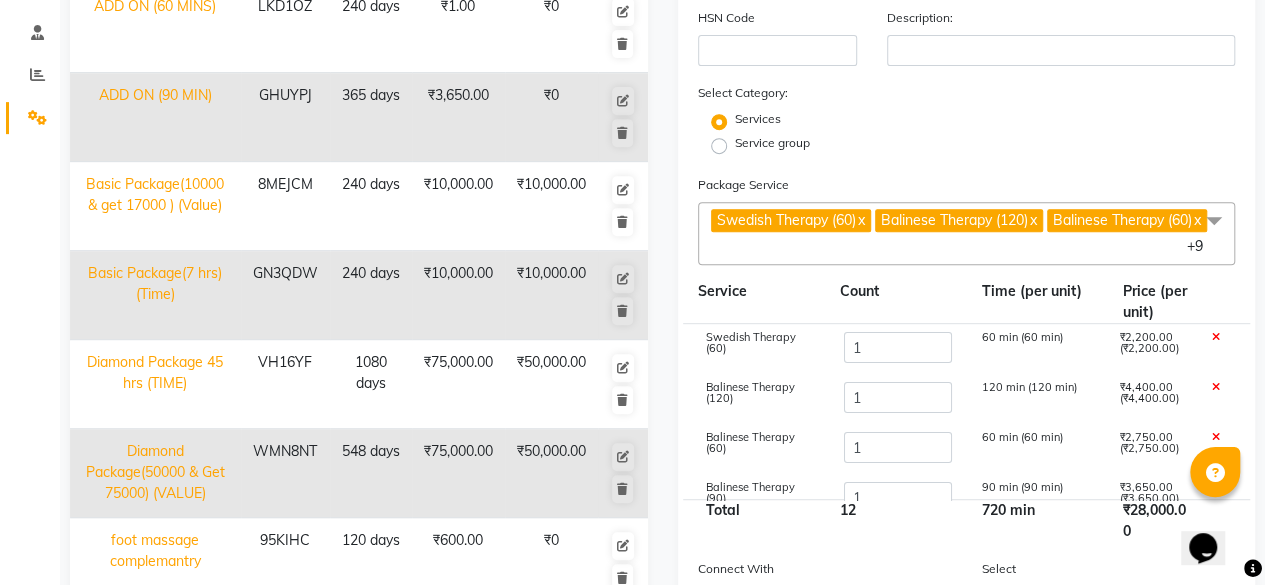 click on "Swedish Therapy (60)  x Balinese Therapy (120)  x Balinese Therapy (60)  x Balinese Therapy (90)  x Back Massage  x Foot Reflexology  x Head, Neck & Shoulder  x Herbal Pearl  x Deep Pore Cleansing  x Whitening Facial  x Herbal Gold  x Aroma oil  x +9" 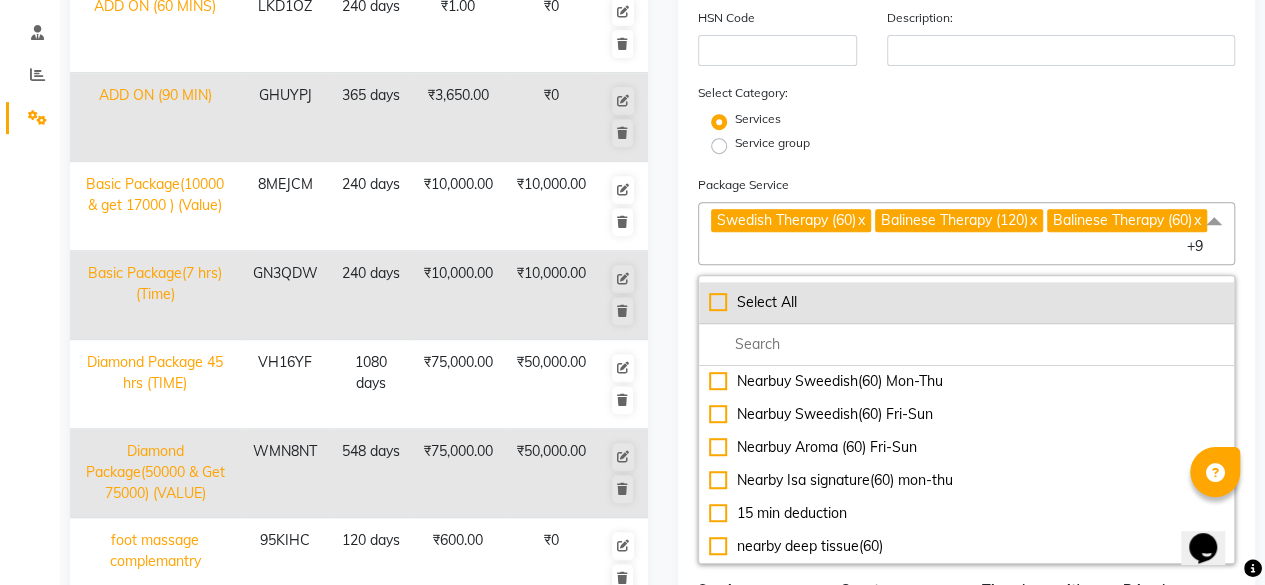 click on "Select All" 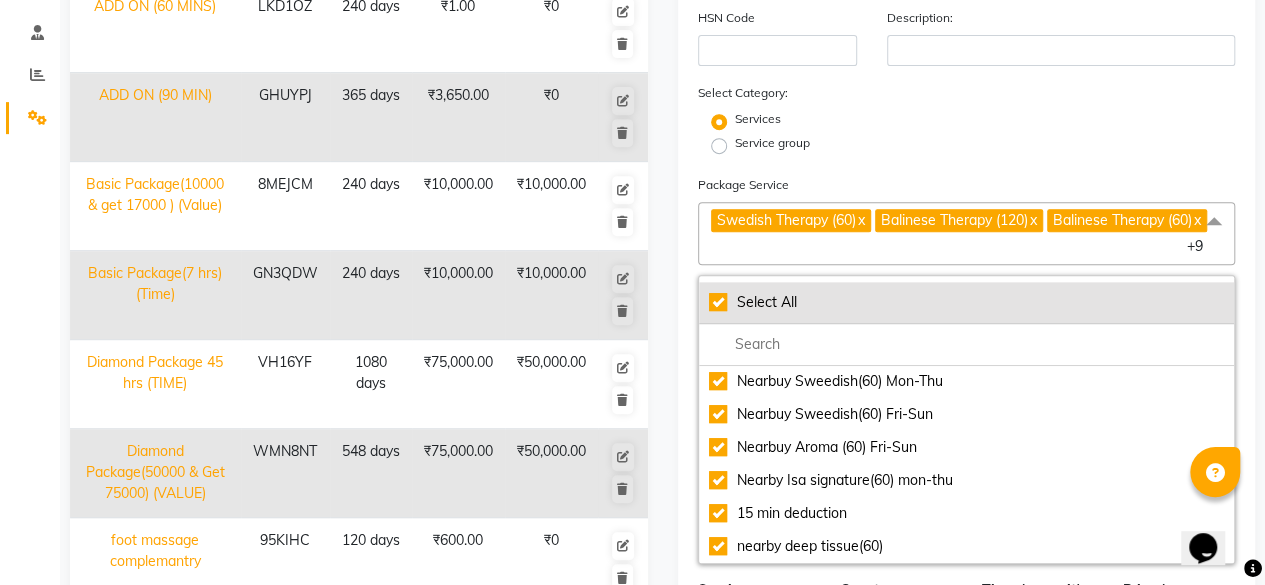 type on "164005" 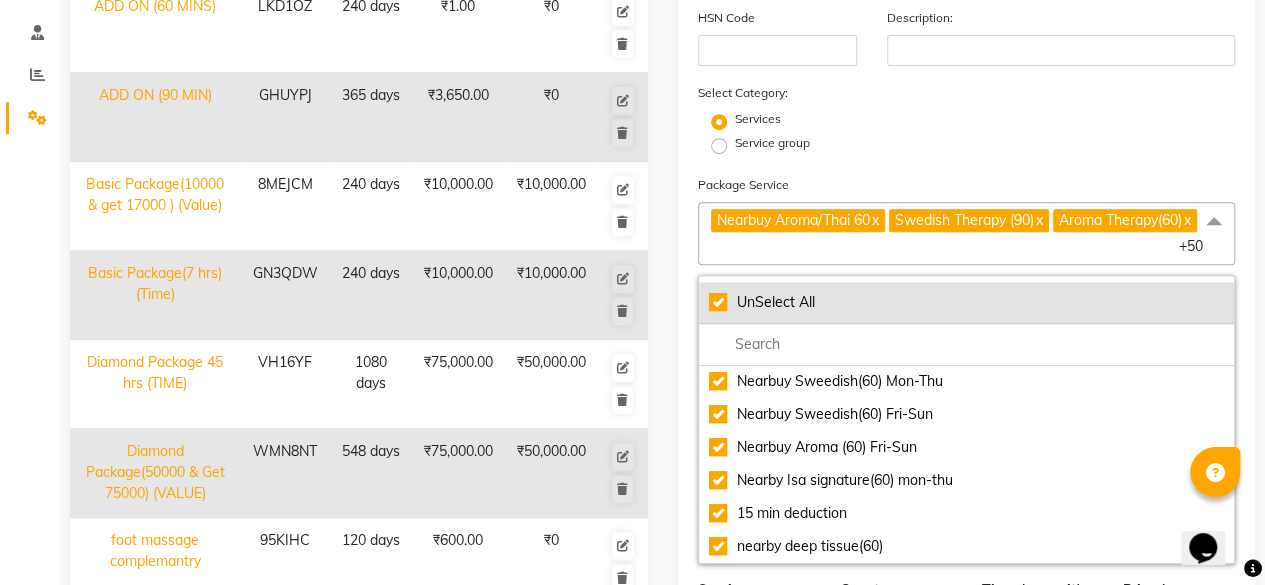 click on "UnSelect All" 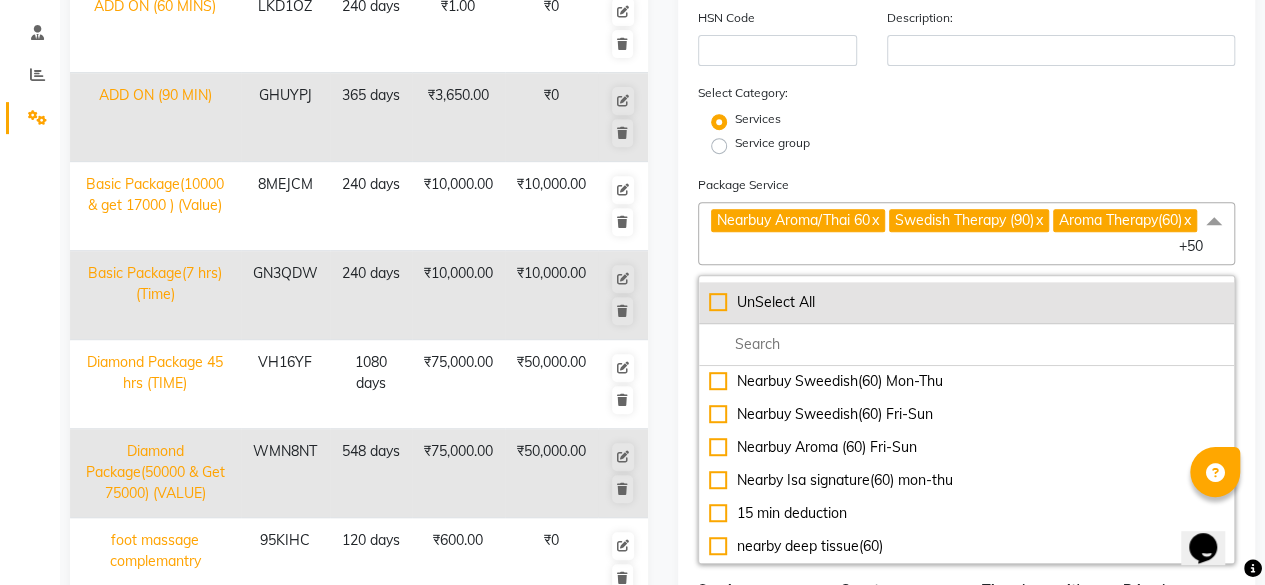checkbox on "false" 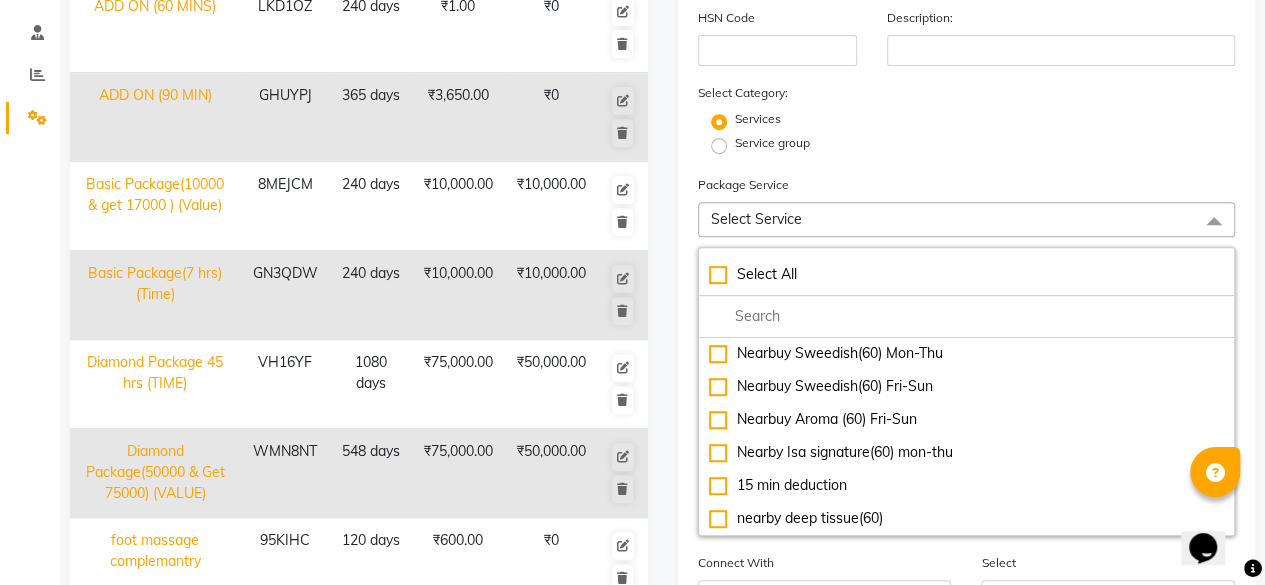 click on "Service group" 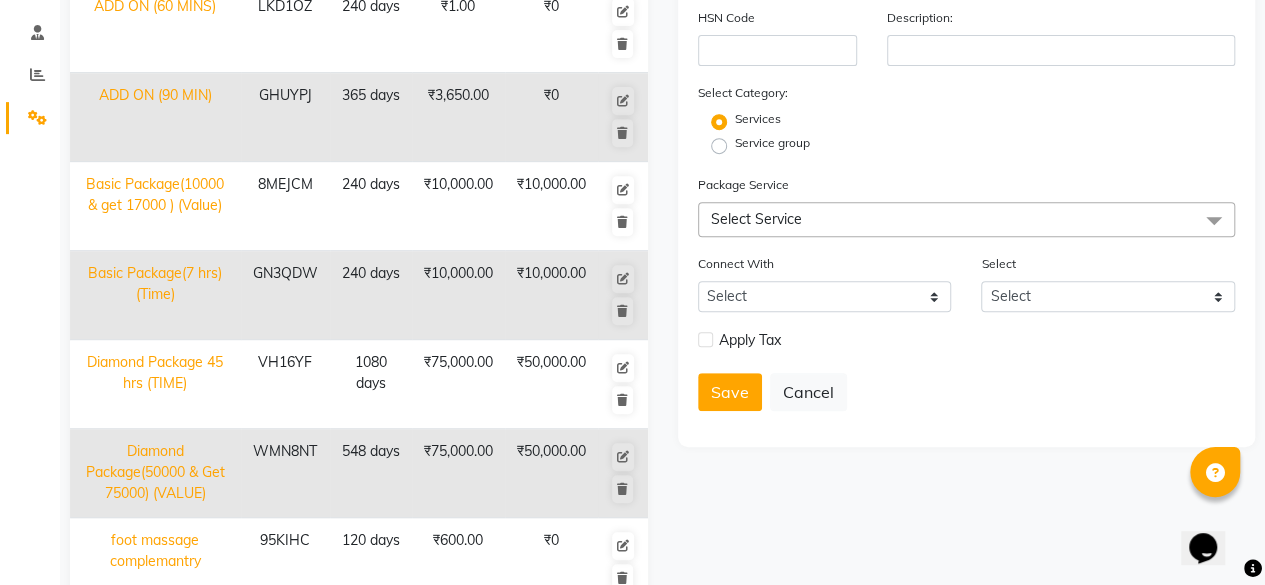 click on "Service group" 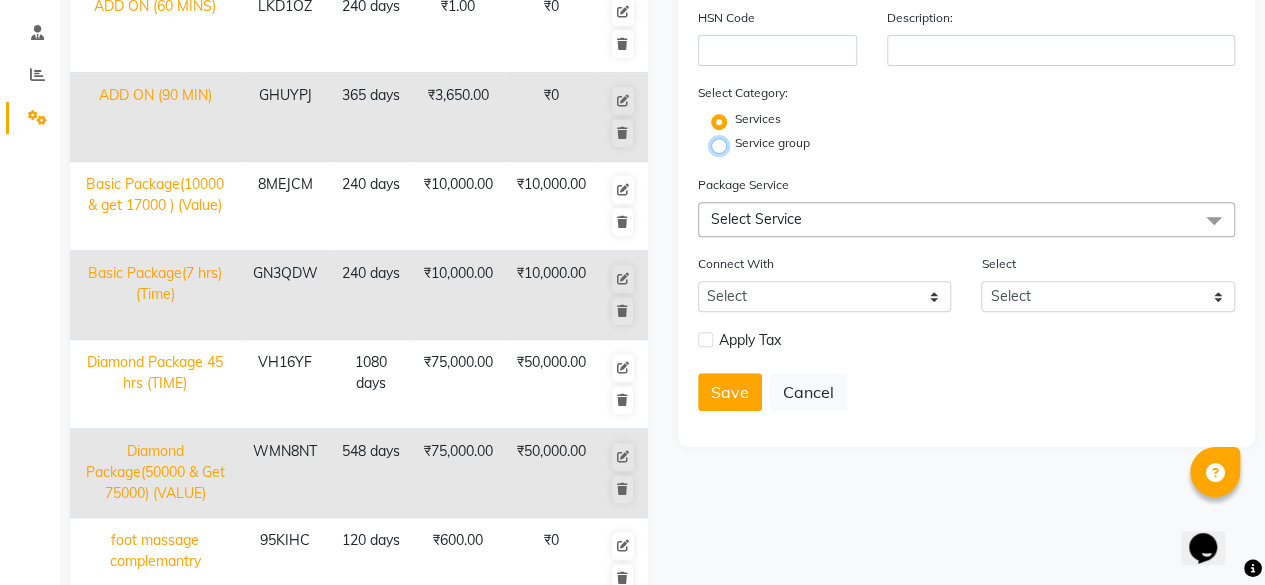 click on "Service group" at bounding box center (725, 144) 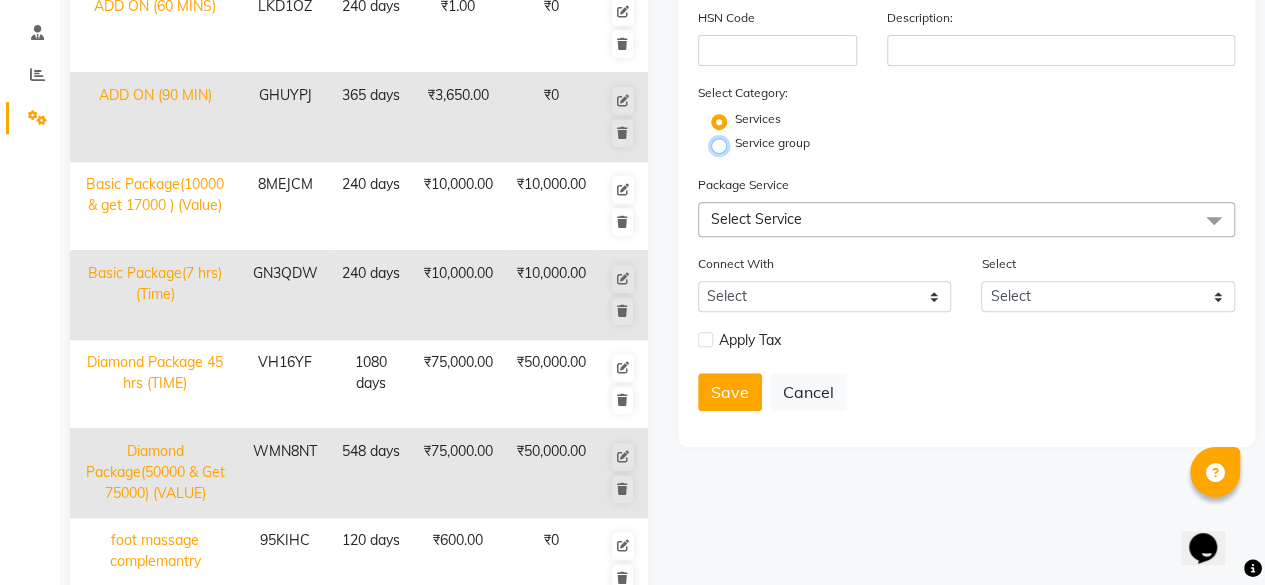 radio on "true" 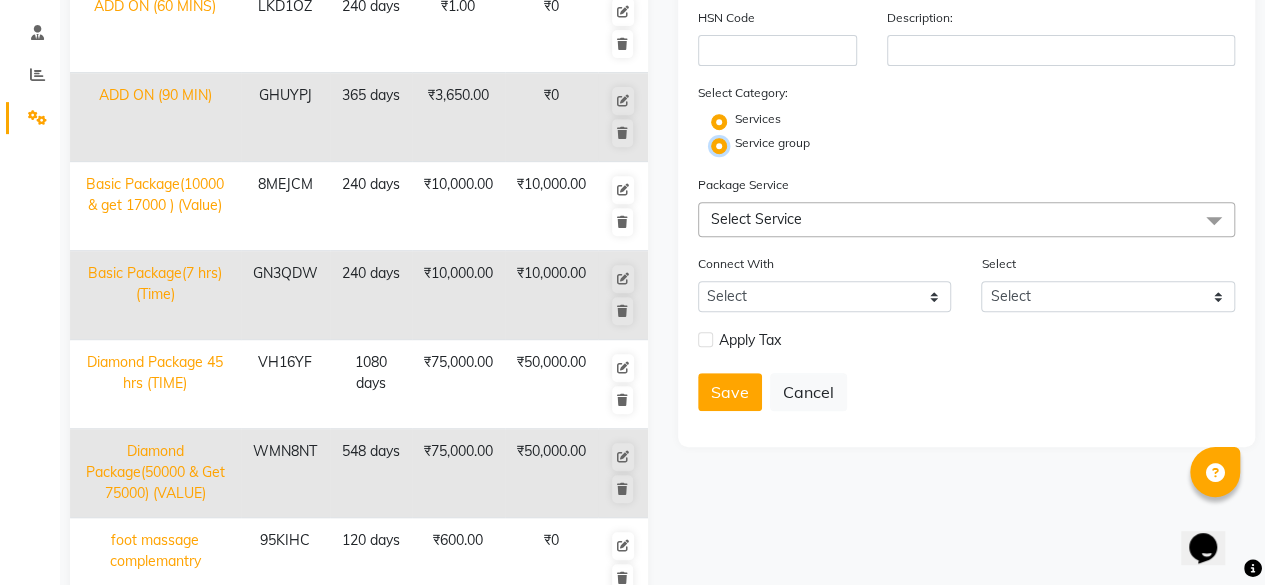 radio on "false" 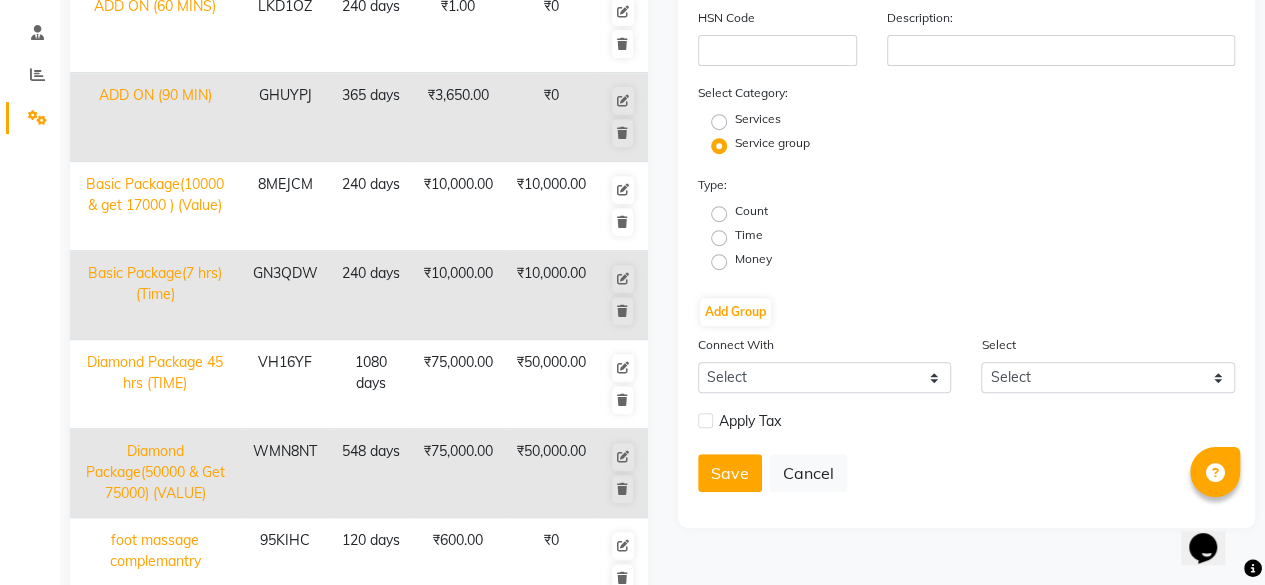 click on "Time" 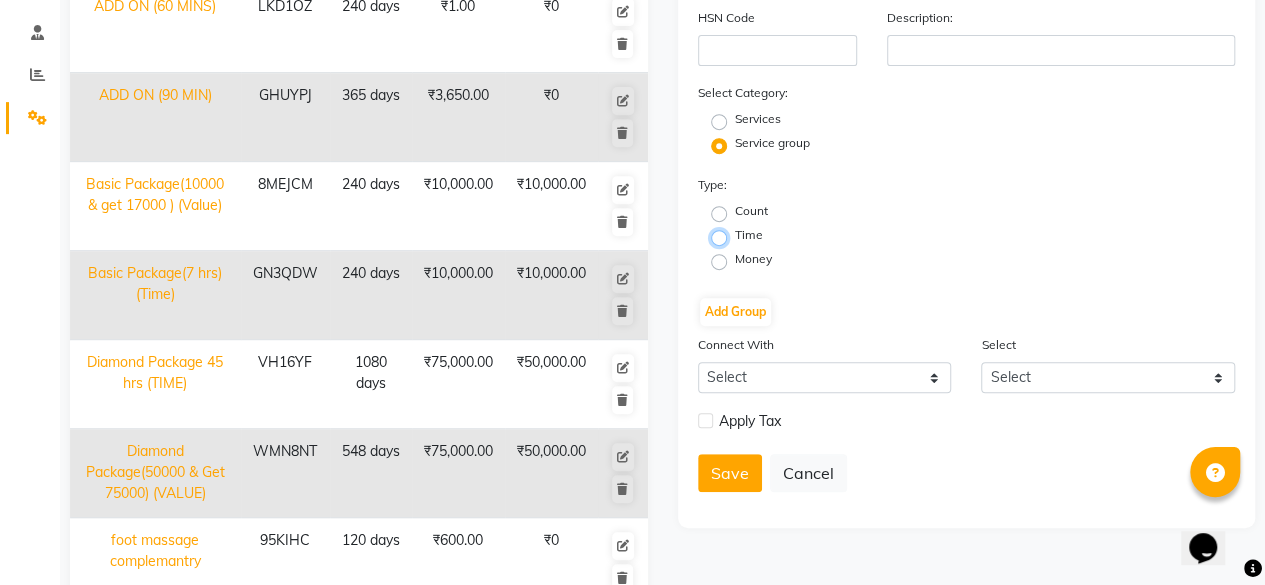 click on "Time" at bounding box center [725, 236] 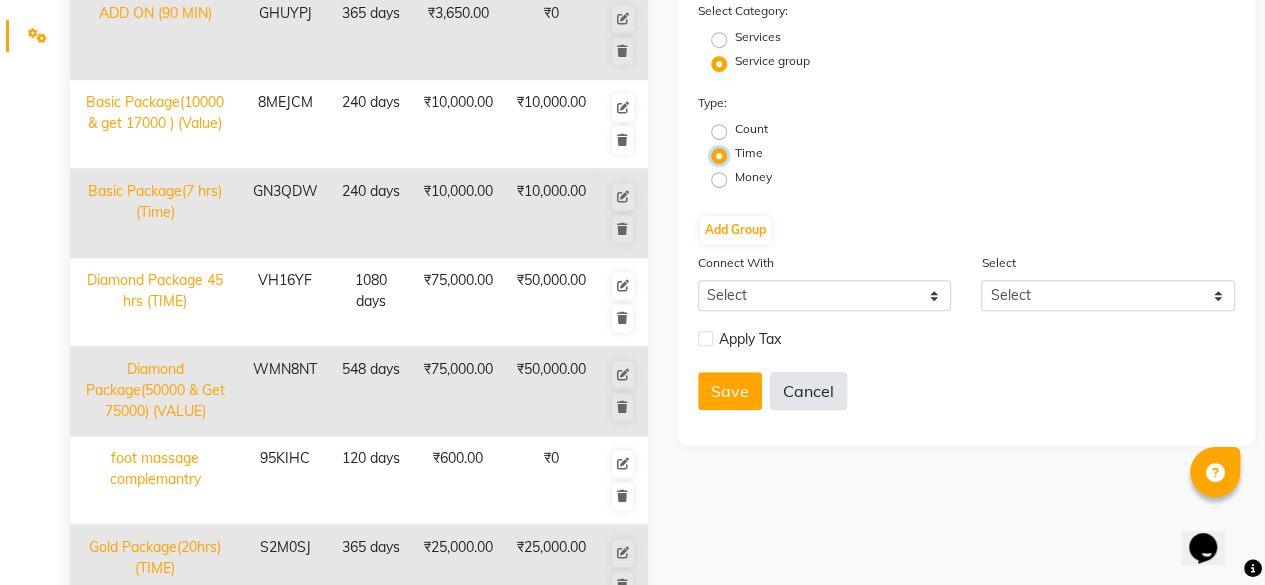 scroll, scrollTop: 574, scrollLeft: 0, axis: vertical 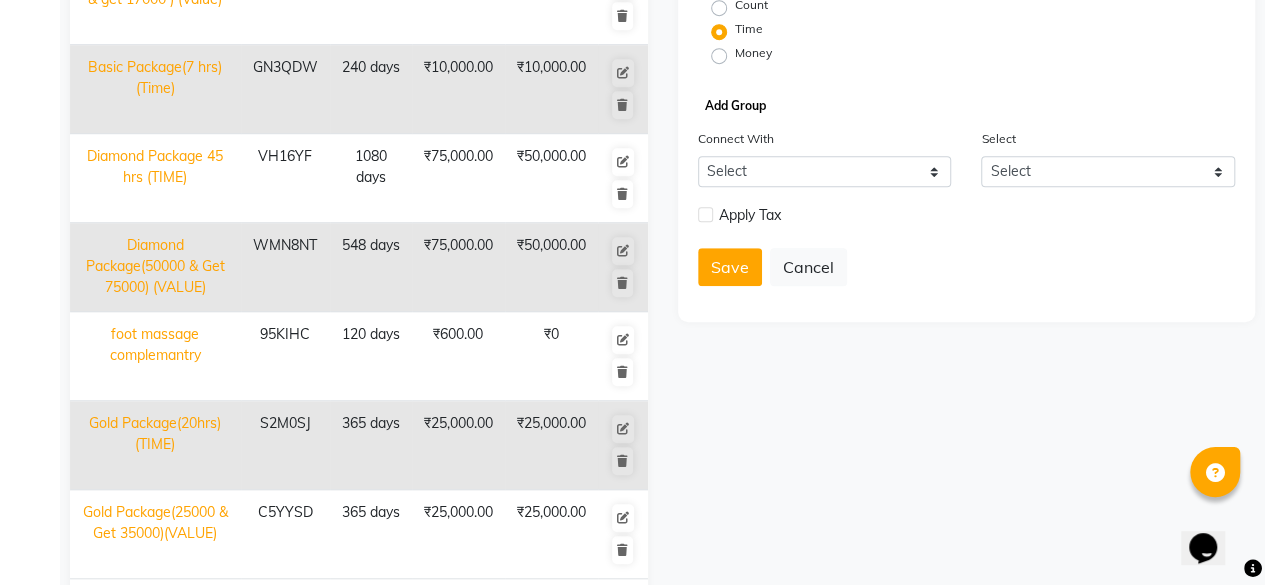 click on "Add Group" 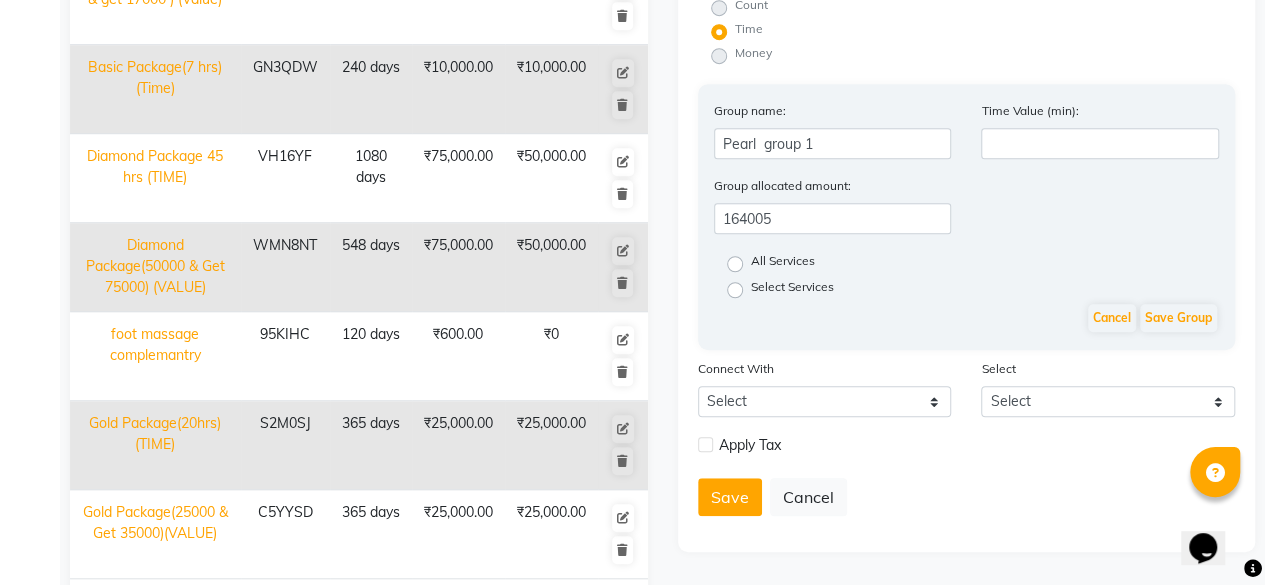 click on "All Services" 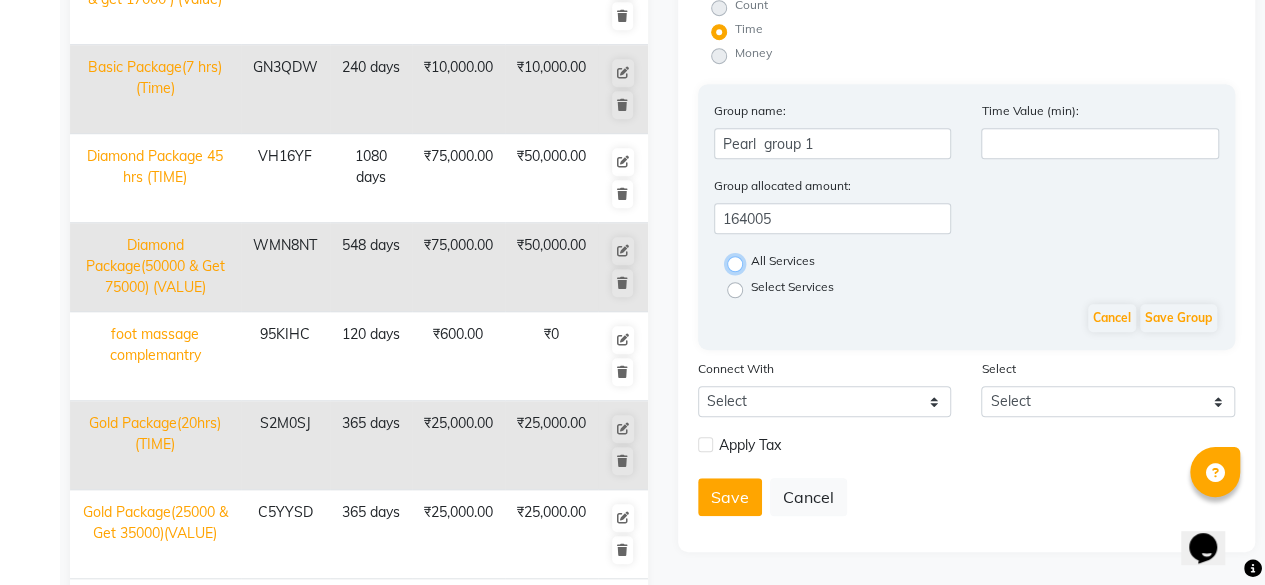 click on "All Services" at bounding box center (741, 262) 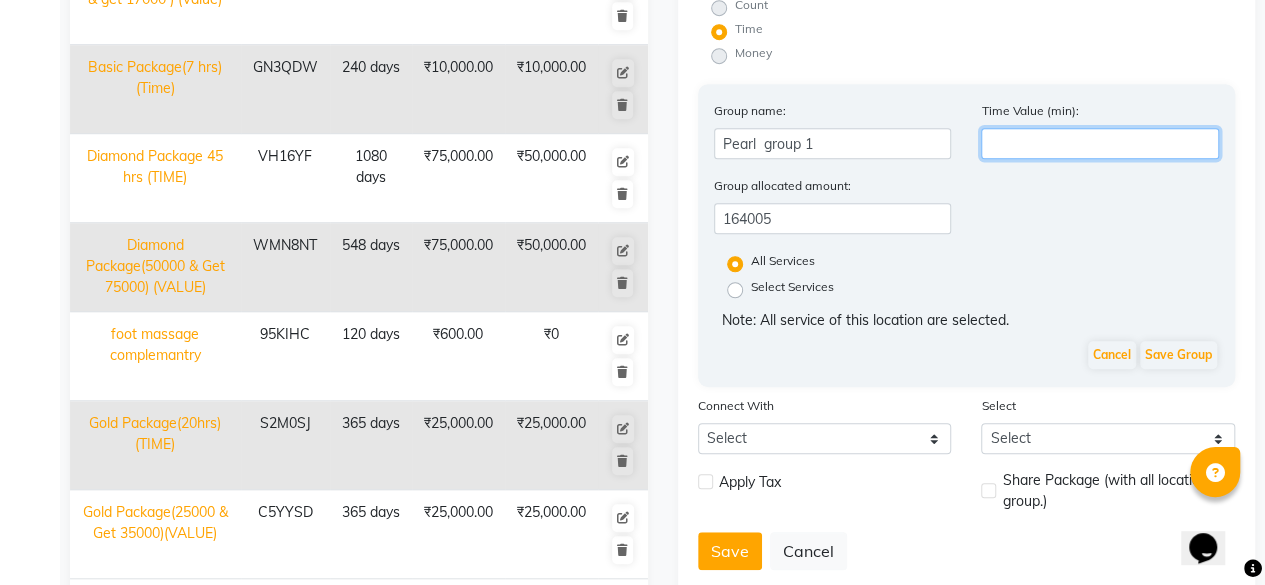 click 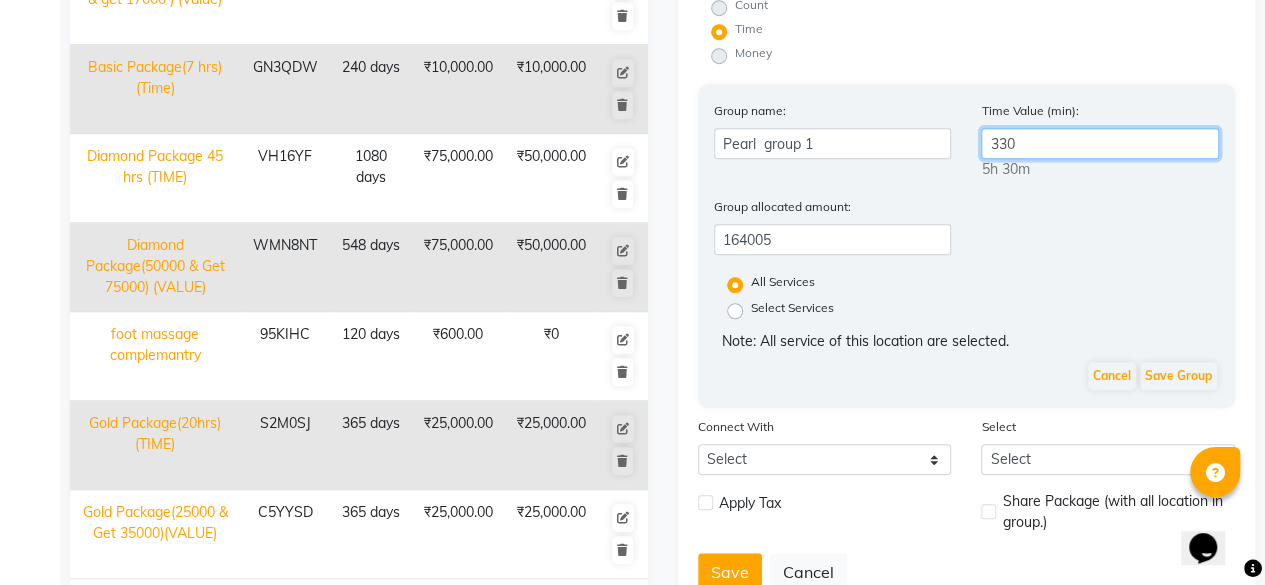 type on "330" 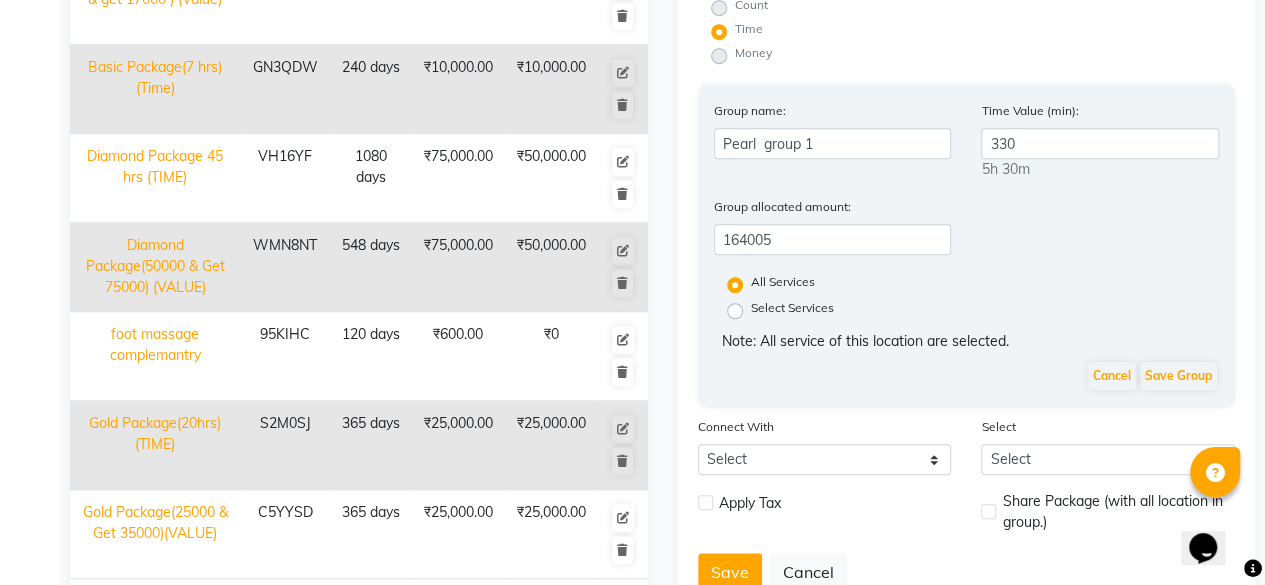 click on "All Services" 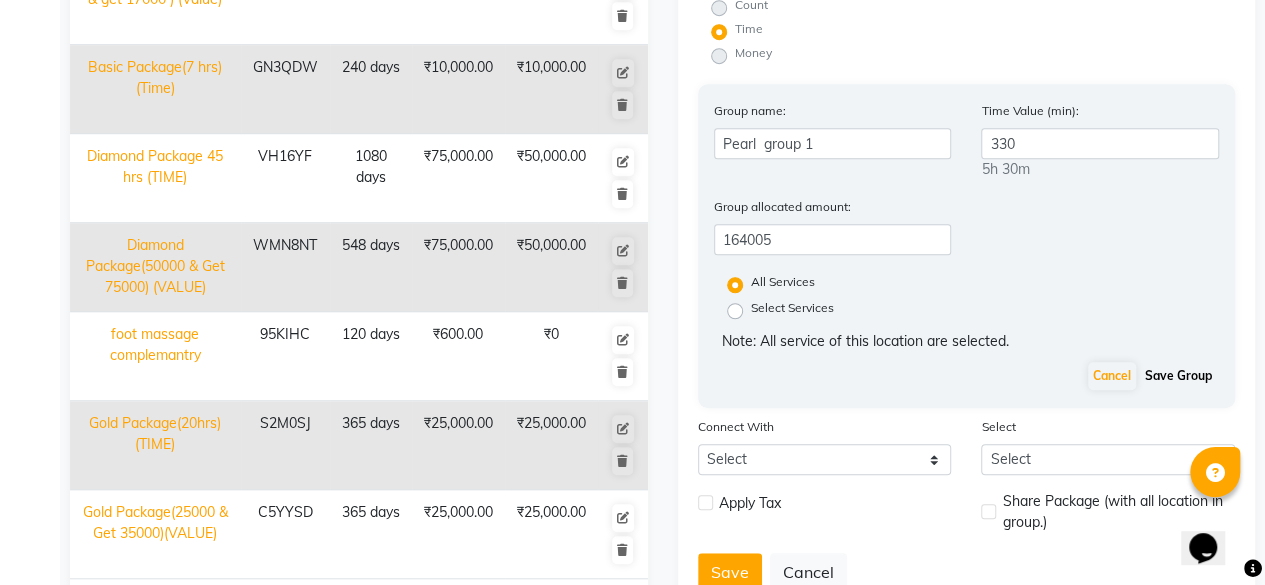 click on "Save Group" 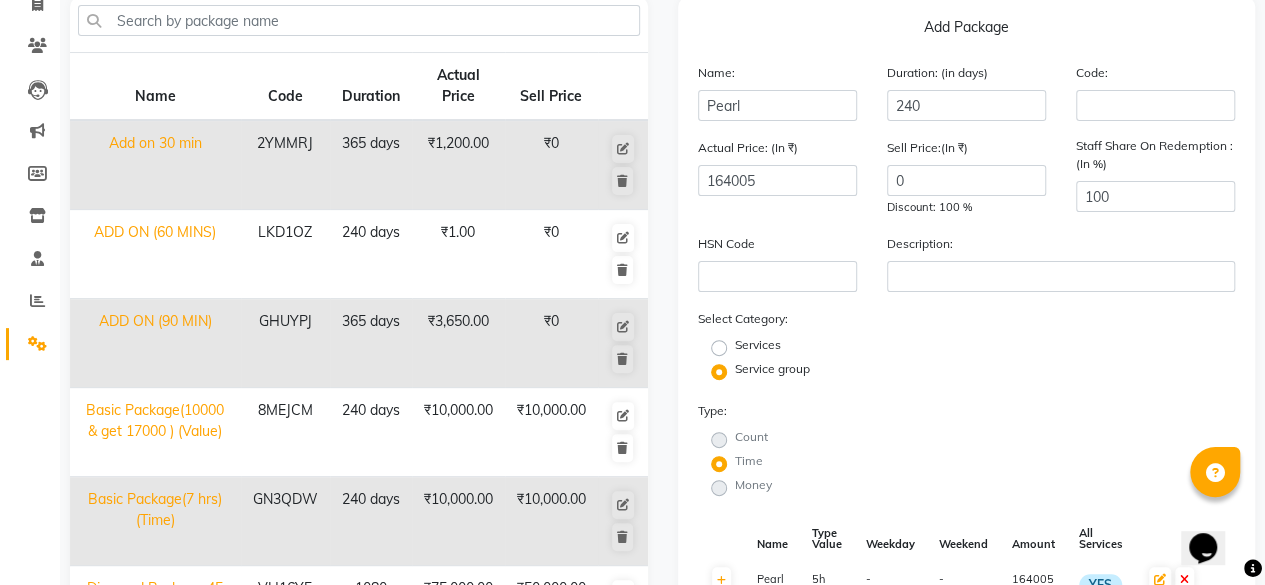 scroll, scrollTop: 0, scrollLeft: 0, axis: both 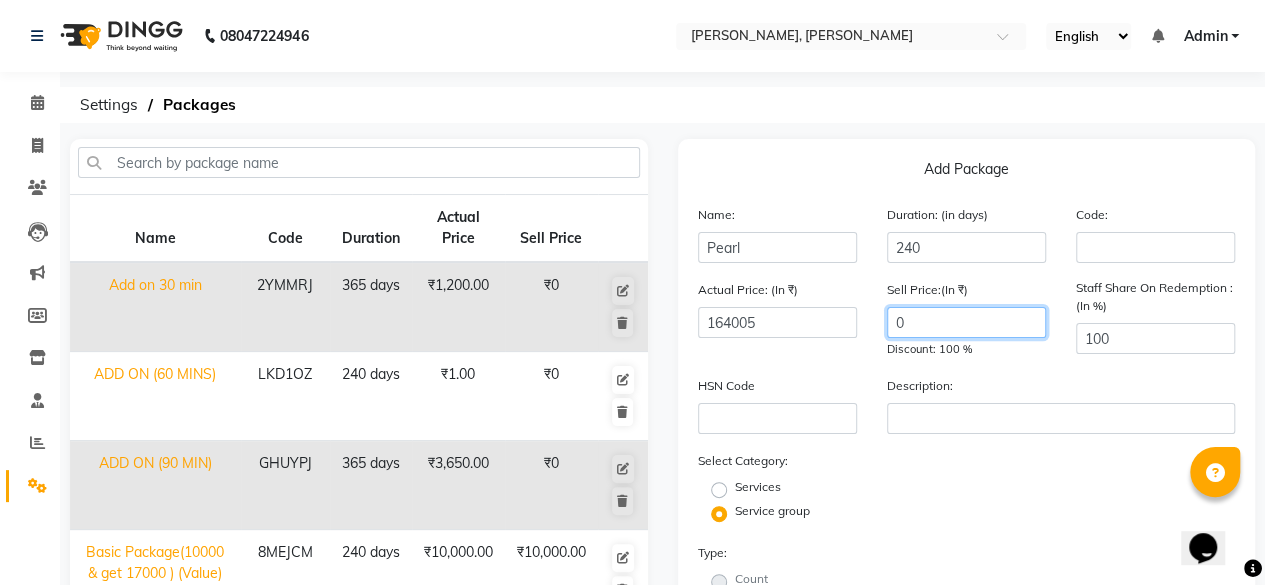 click on "0" 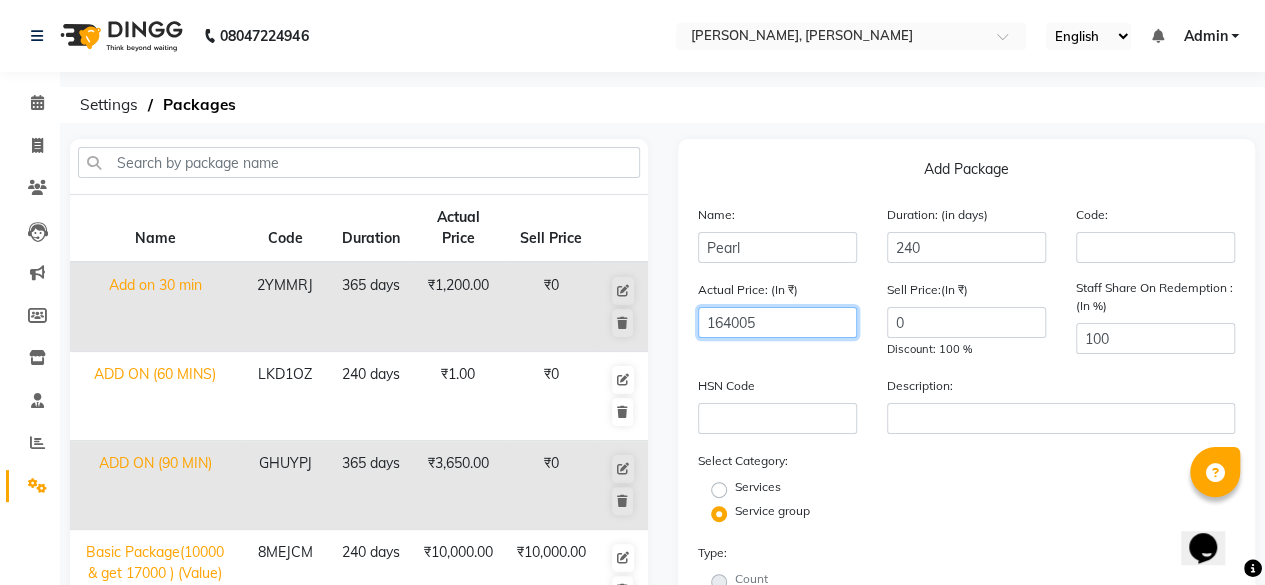 click on "164005" 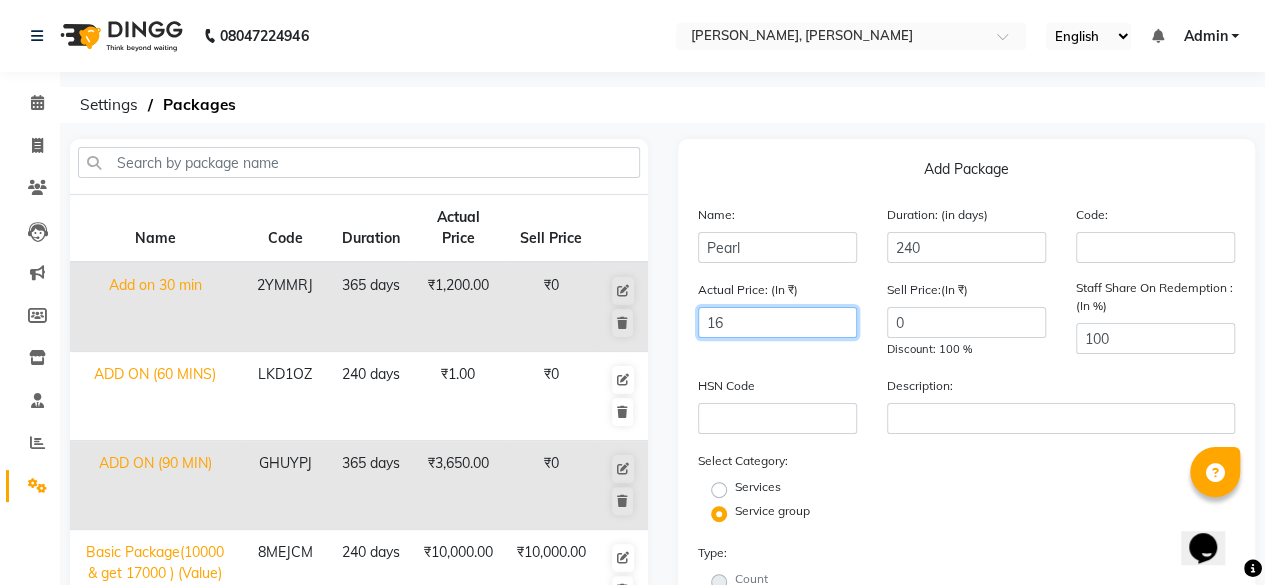 type on "1" 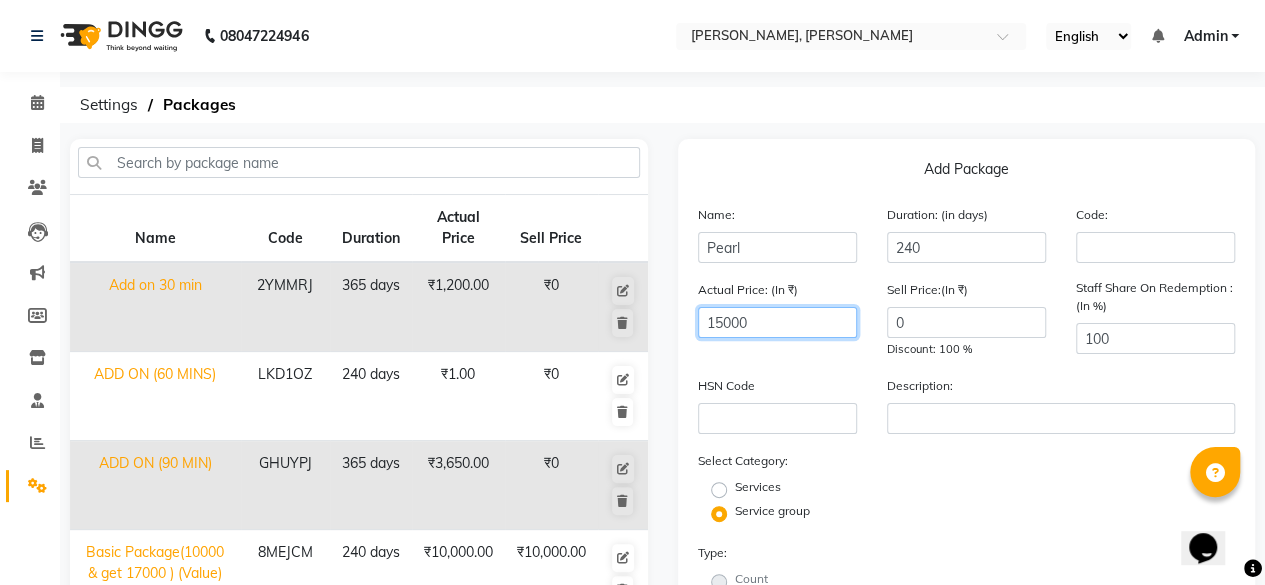 type on "15000" 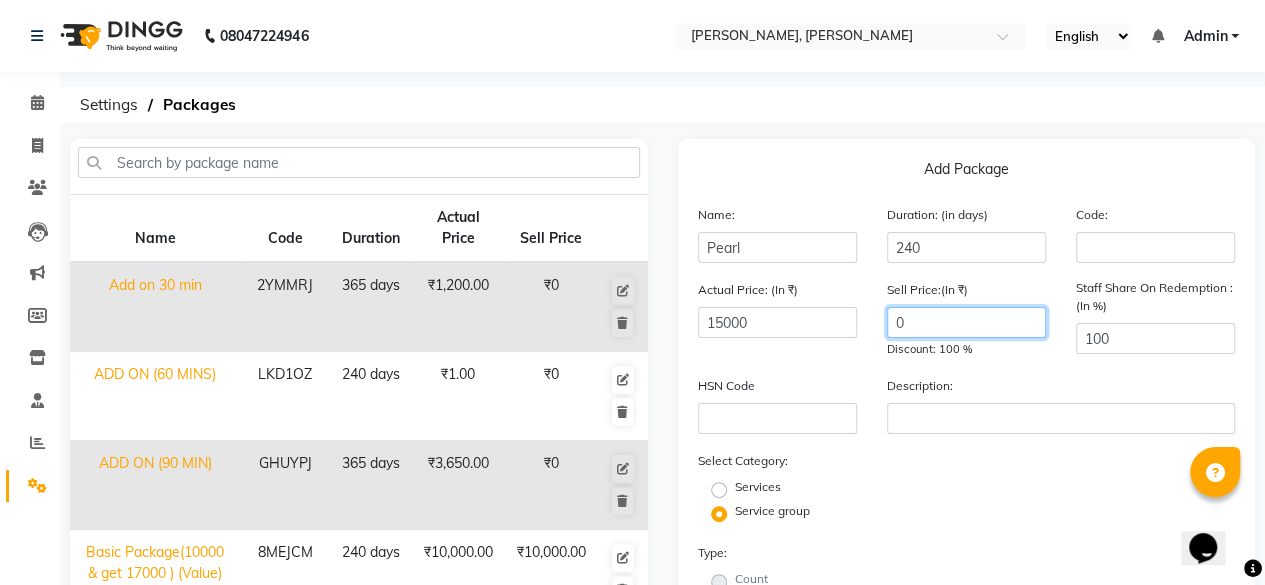 click on "0" 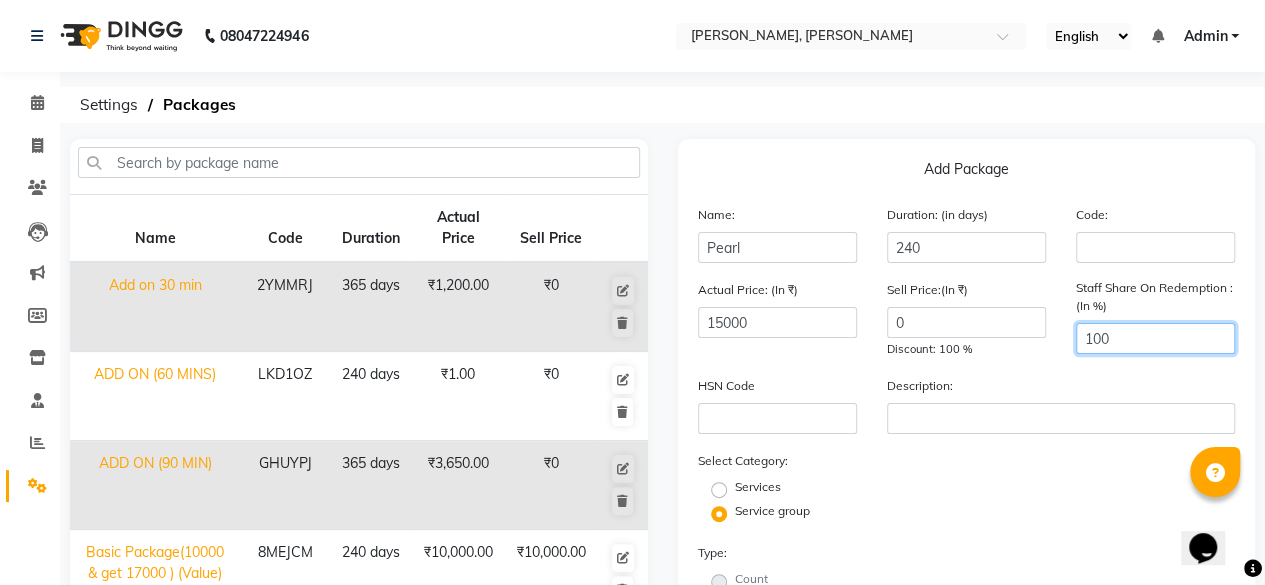 click on "100" 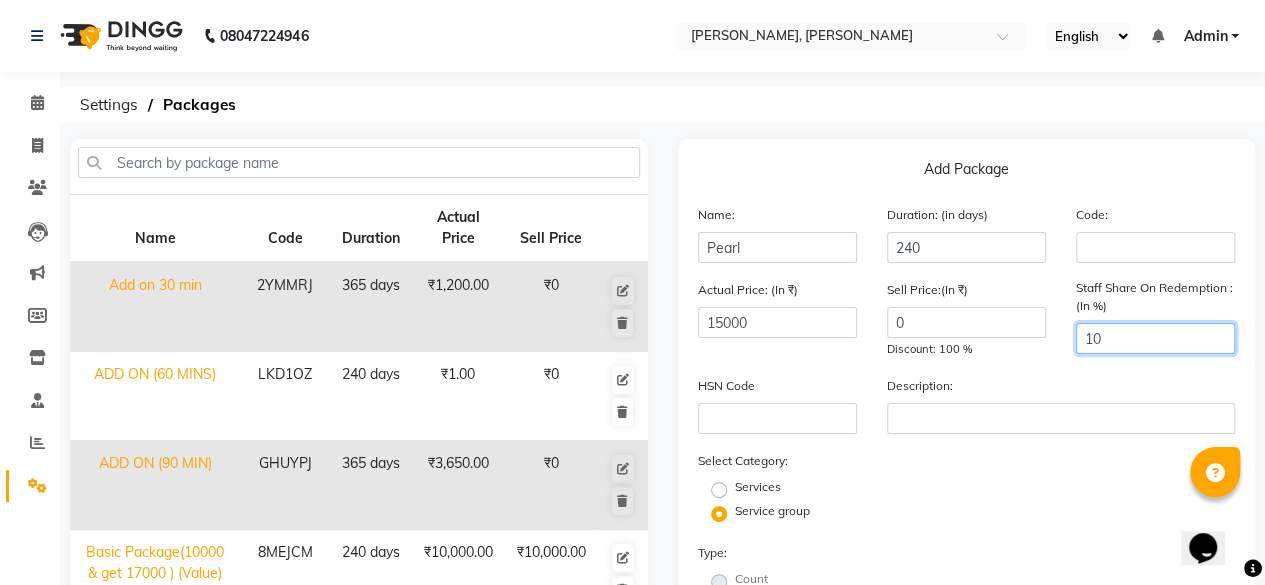 type on "1" 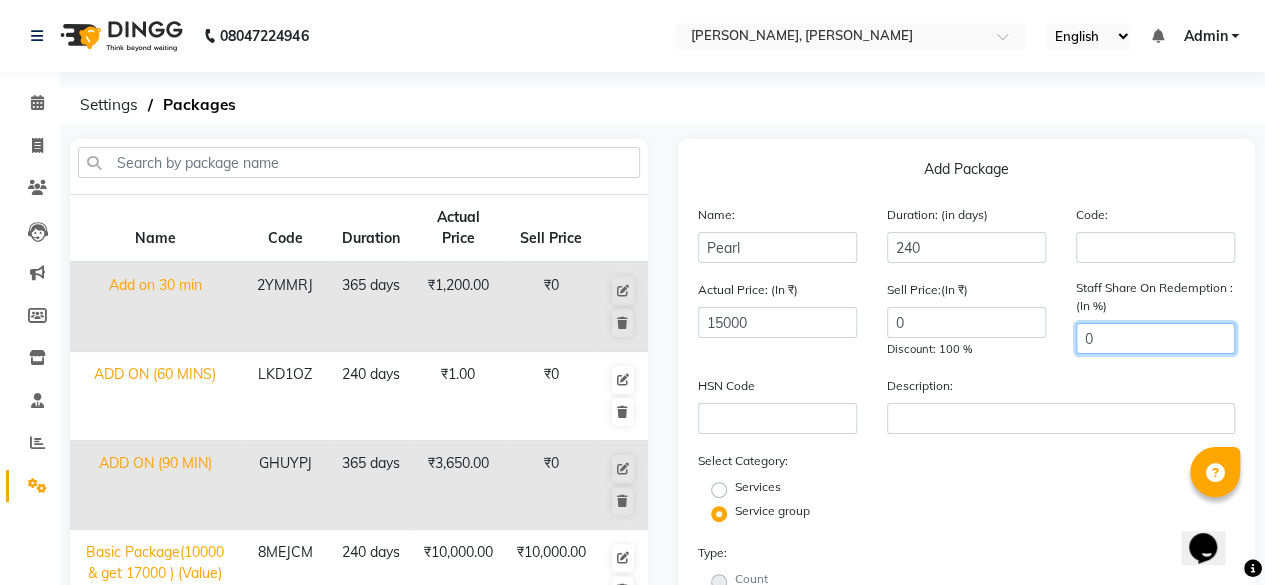type on "0" 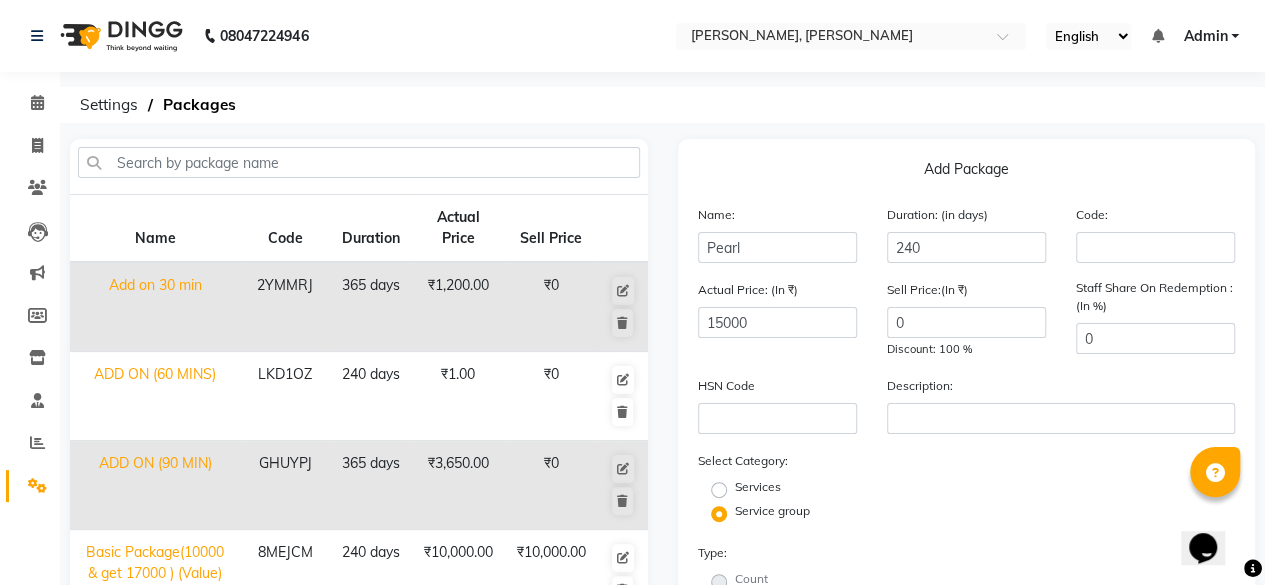 click on "Sell Price:(In ₹) 0 Discount: 100 %" 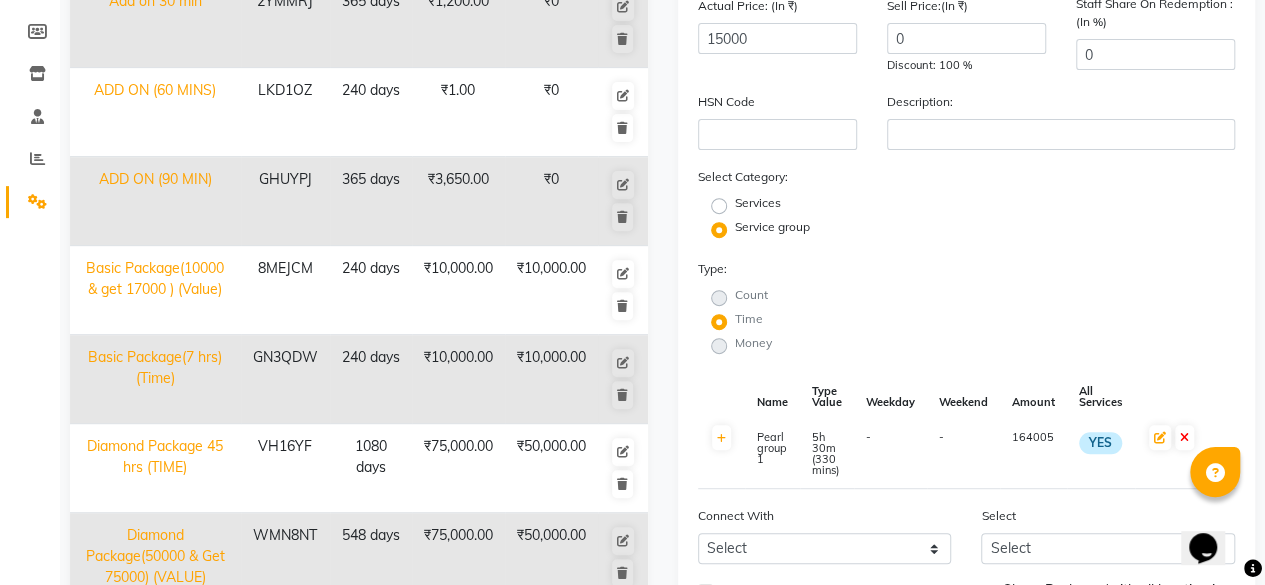 scroll, scrollTop: 658, scrollLeft: 0, axis: vertical 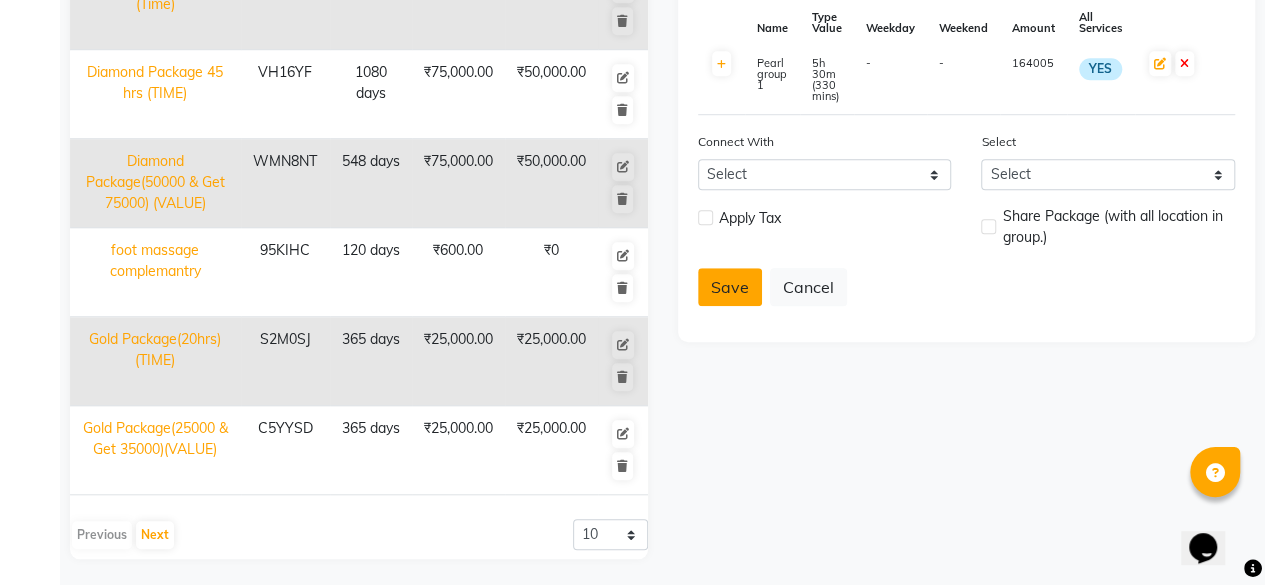 click on "Save" 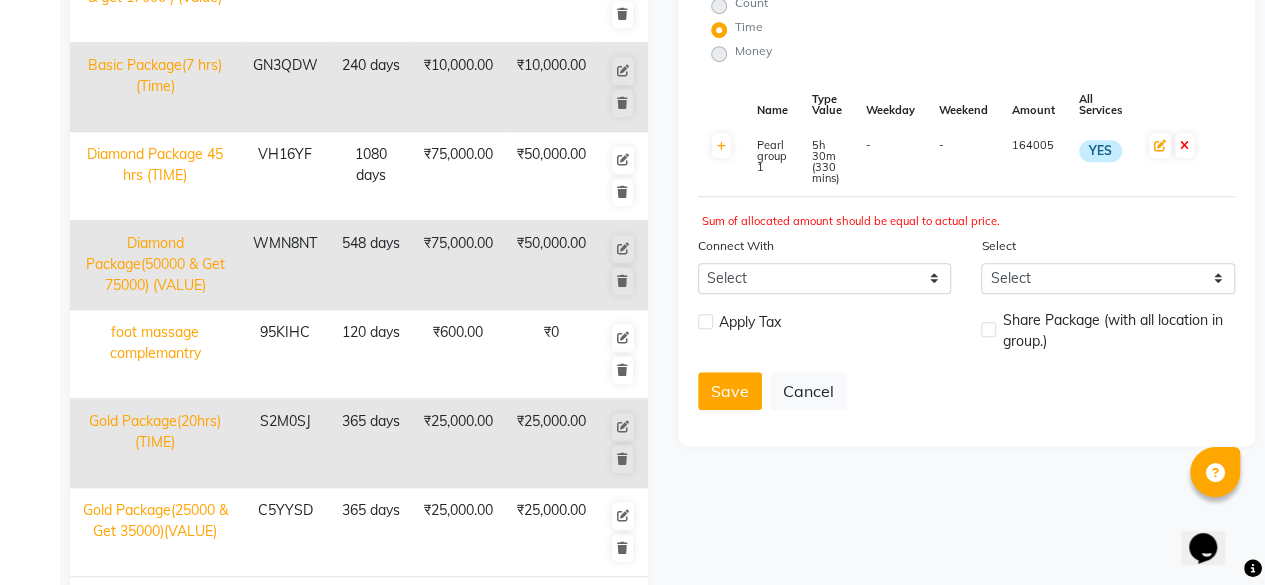 scroll, scrollTop: 576, scrollLeft: 0, axis: vertical 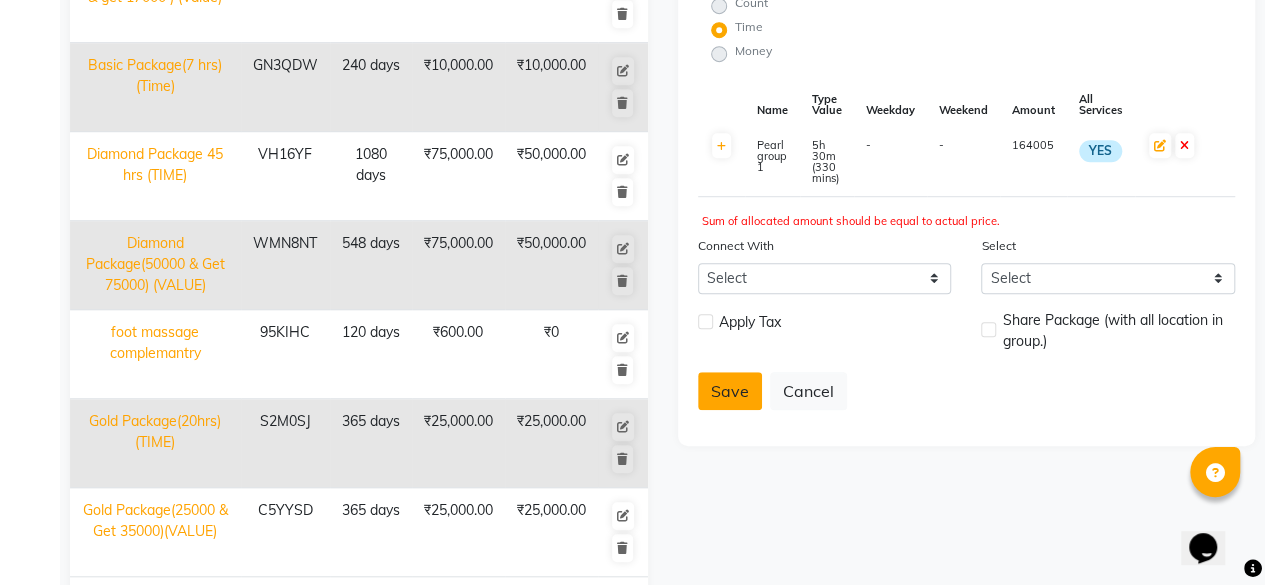 click on "Save" 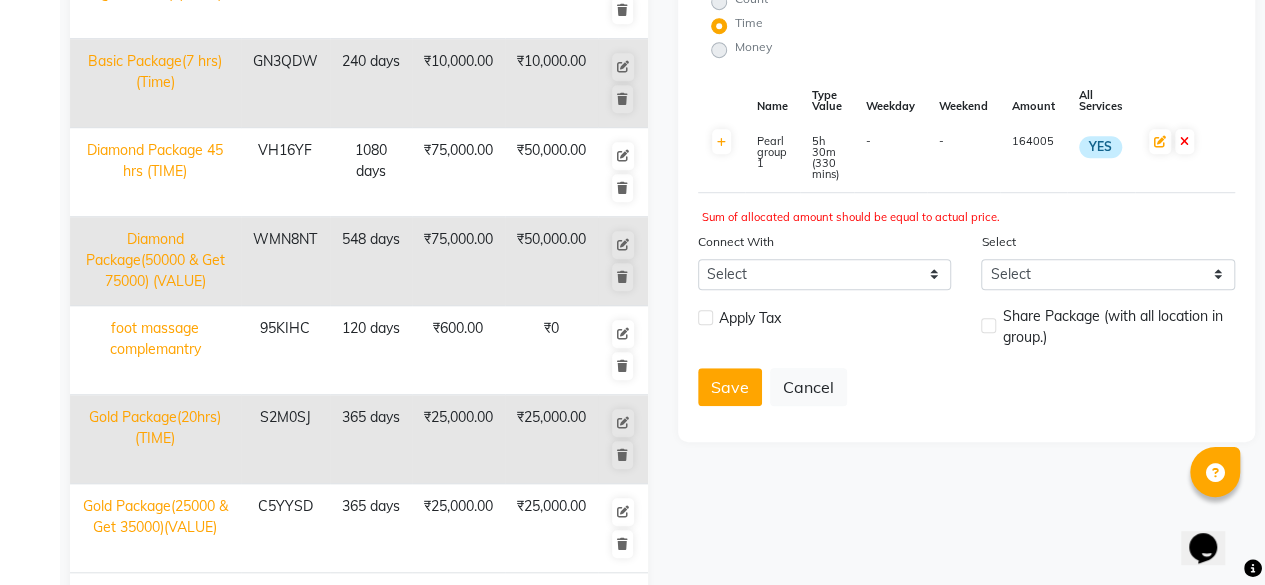 scroll, scrollTop: 580, scrollLeft: 0, axis: vertical 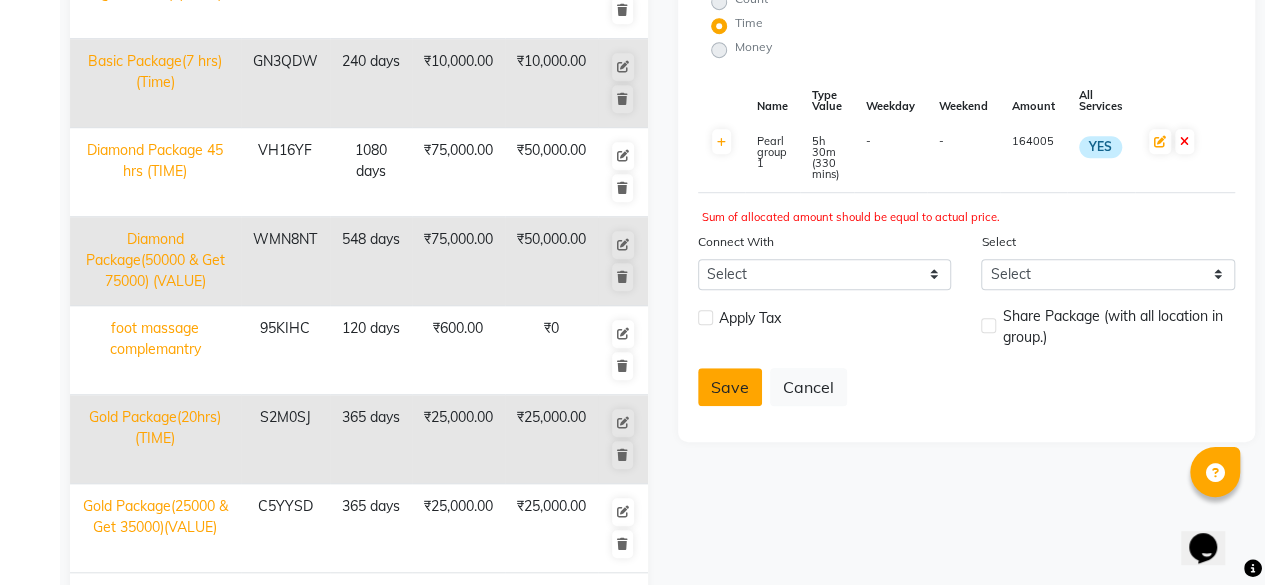 click on "Save" 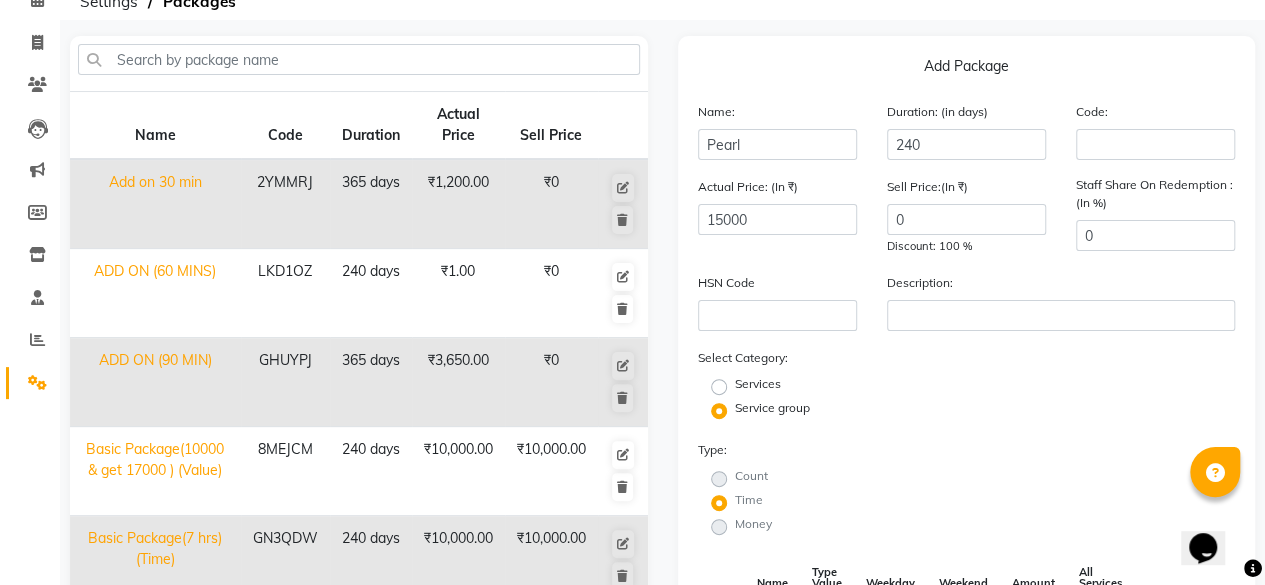 scroll, scrollTop: 54, scrollLeft: 0, axis: vertical 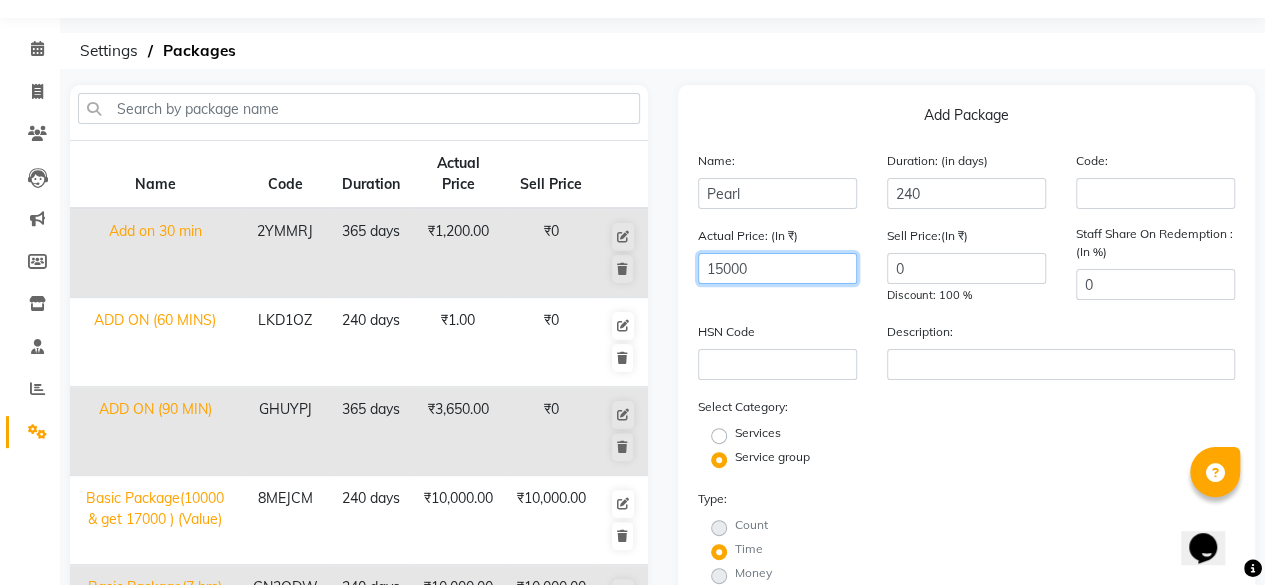 click on "15000" 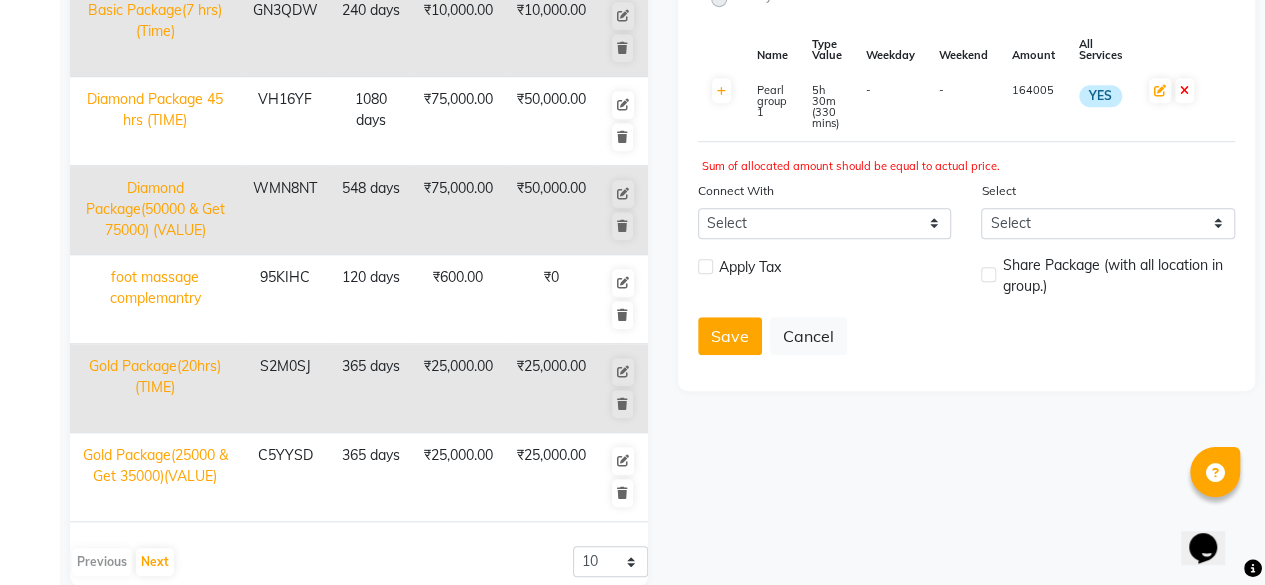 scroll, scrollTop: 658, scrollLeft: 0, axis: vertical 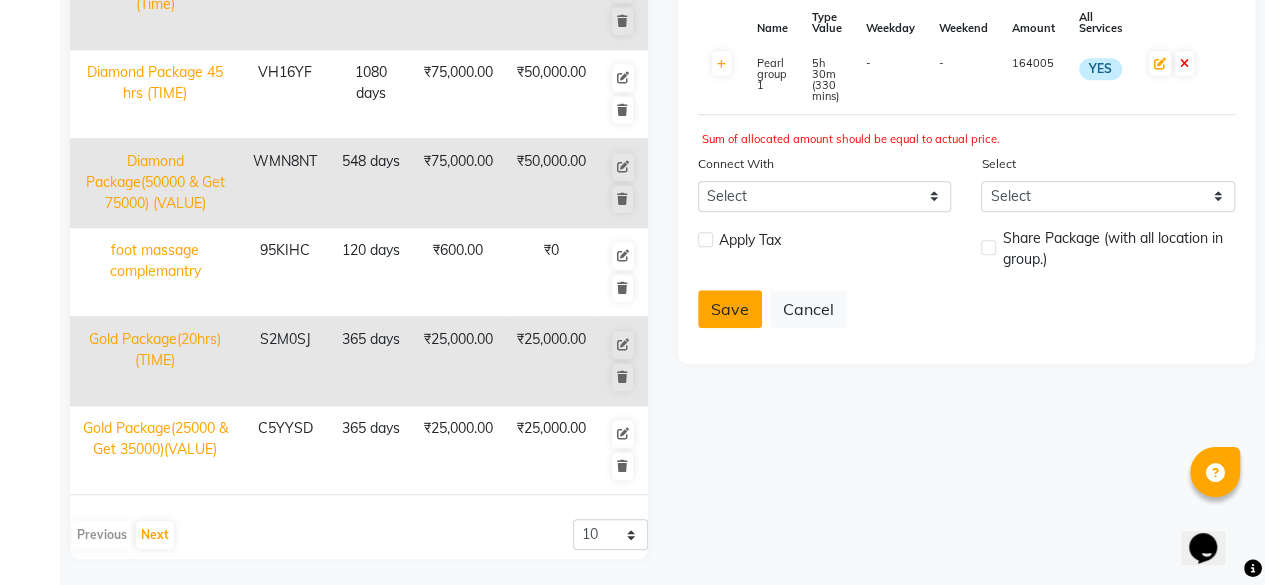 click on "Save" 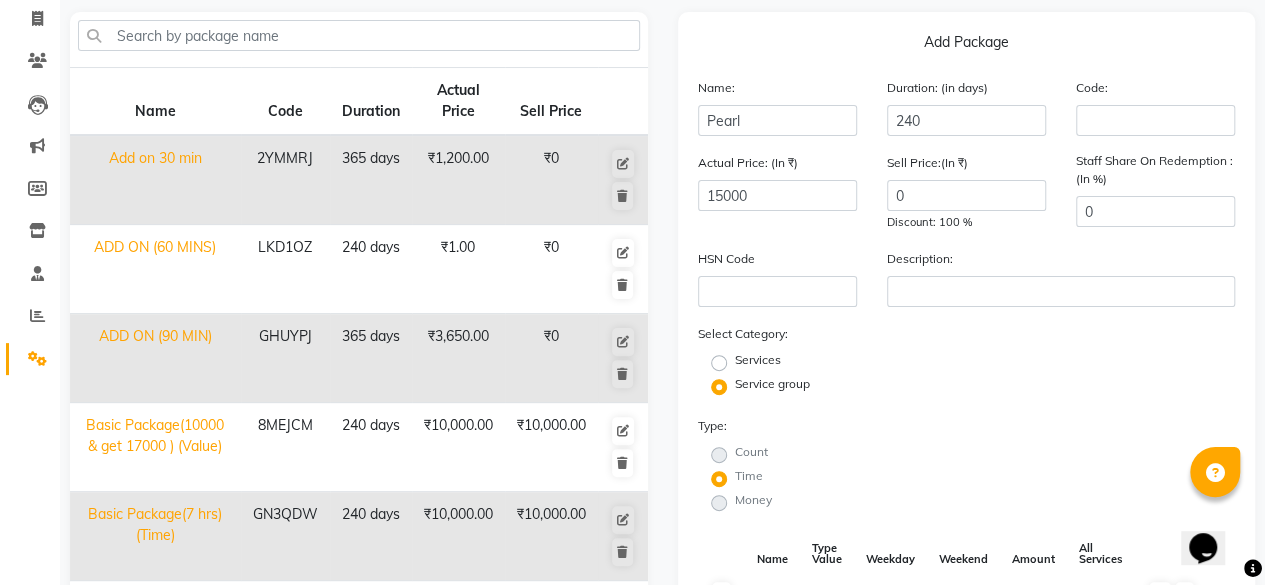 scroll, scrollTop: 0, scrollLeft: 0, axis: both 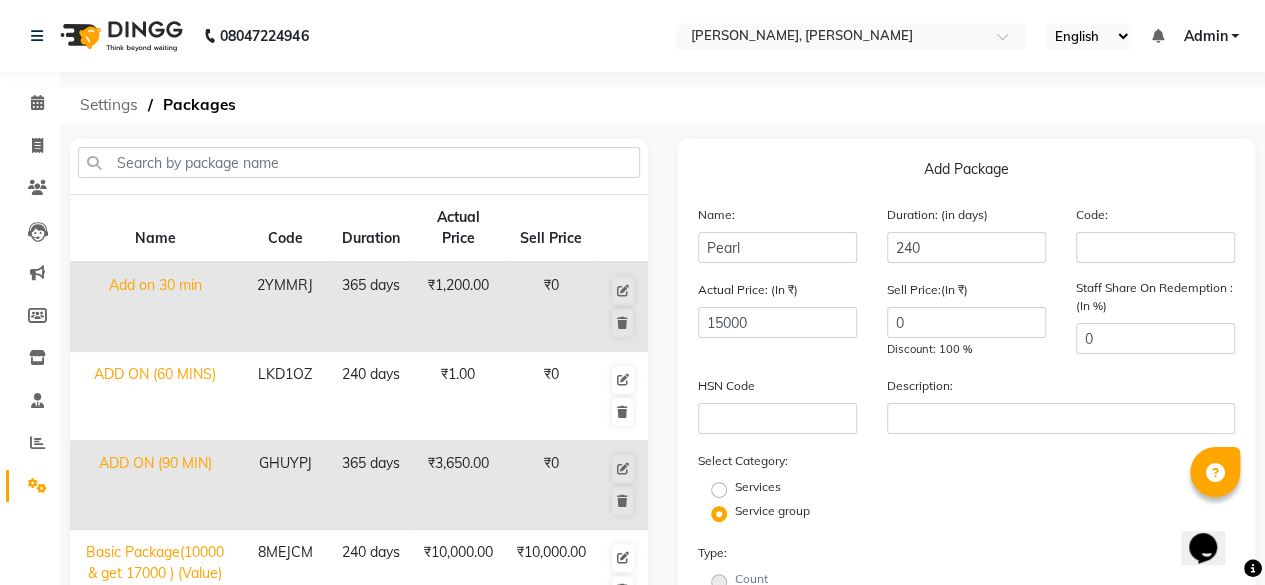 click on "Settings" 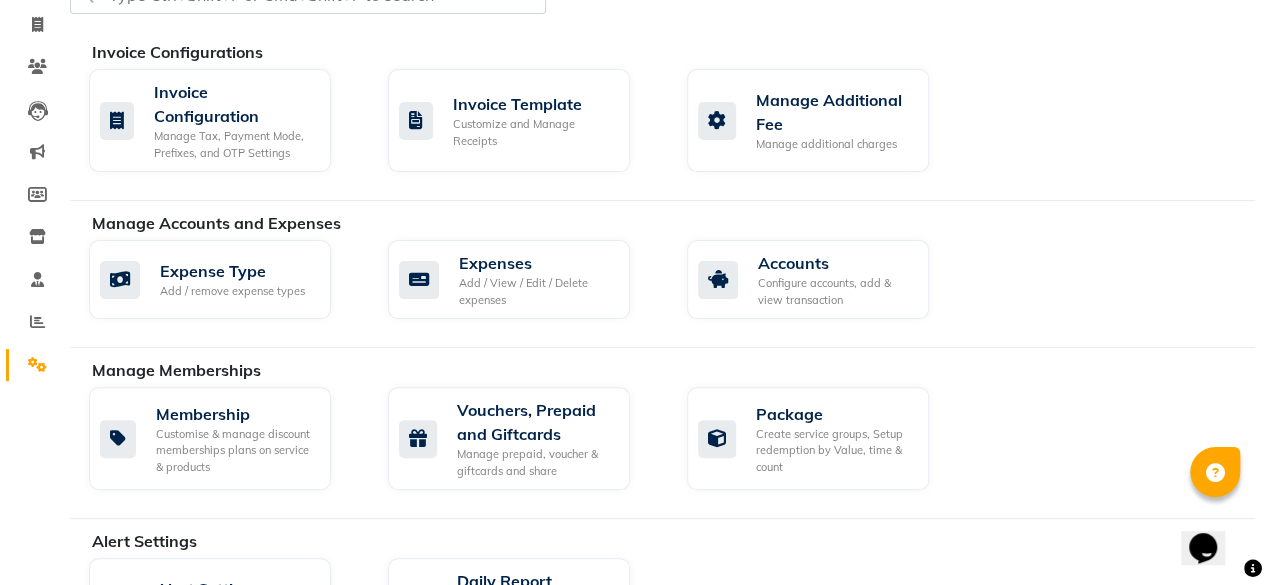 scroll, scrollTop: 134, scrollLeft: 0, axis: vertical 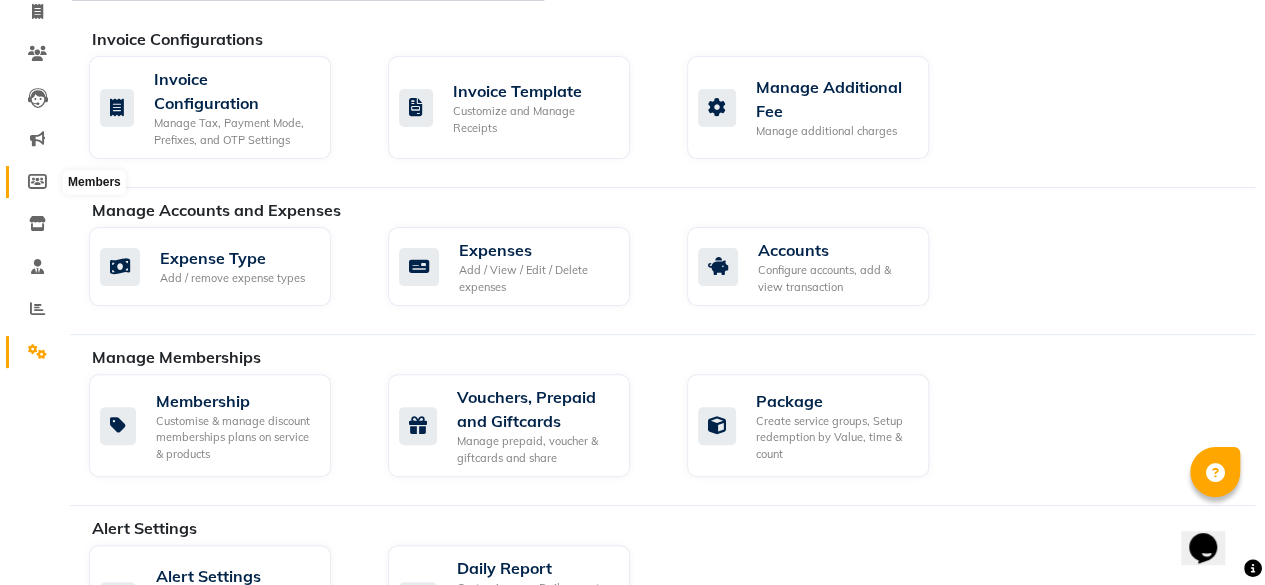 click 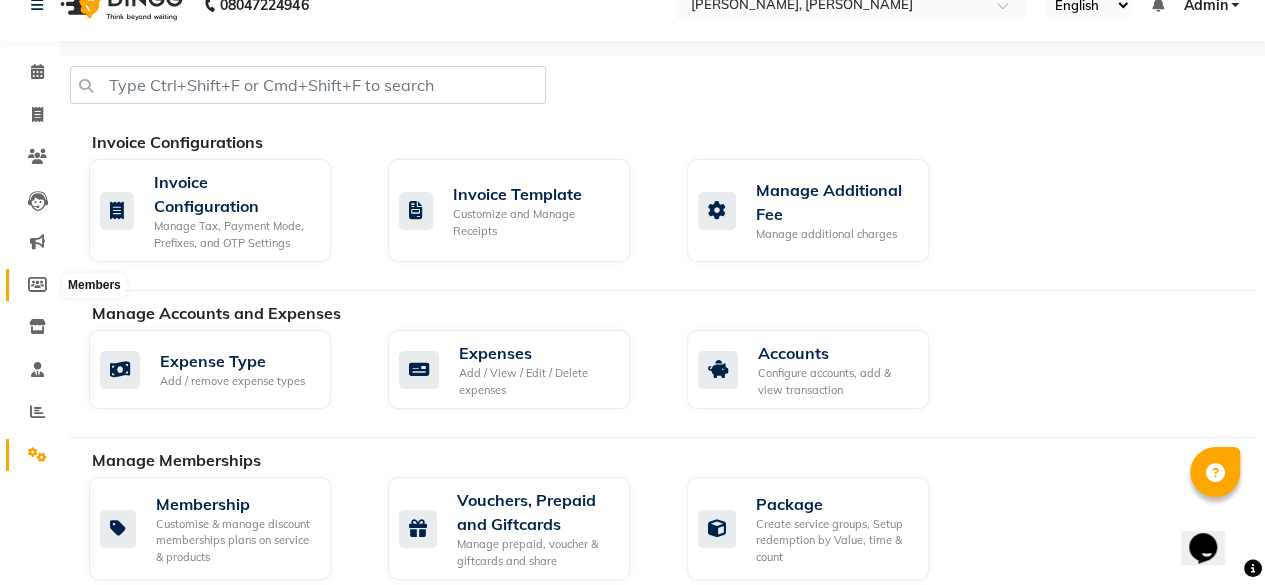 select 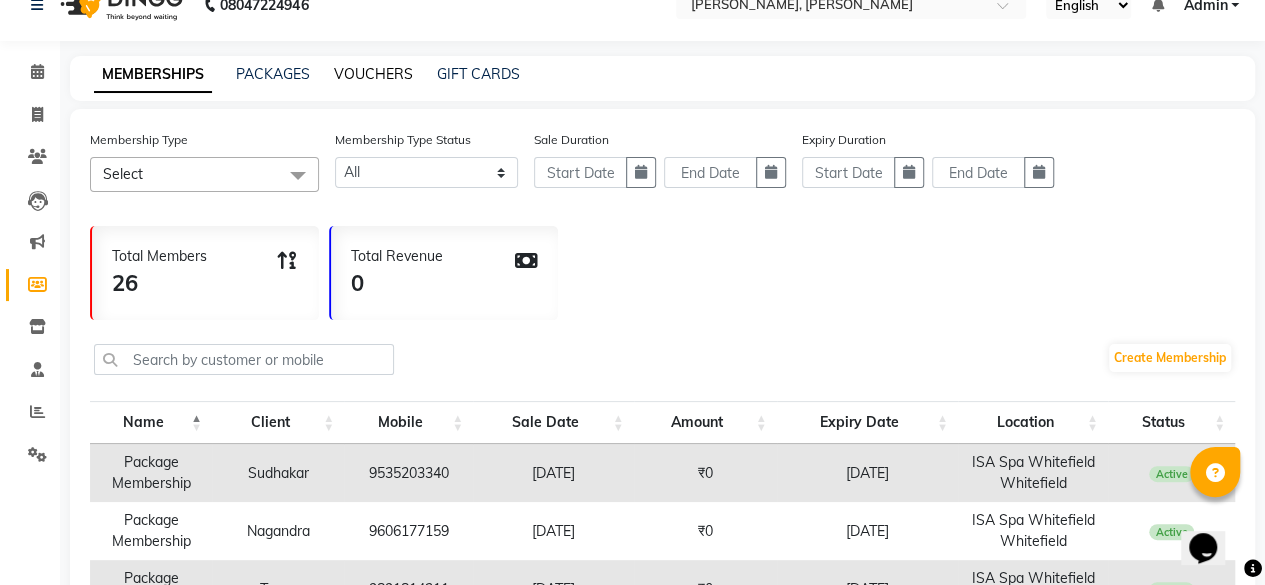 click on "VOUCHERS" 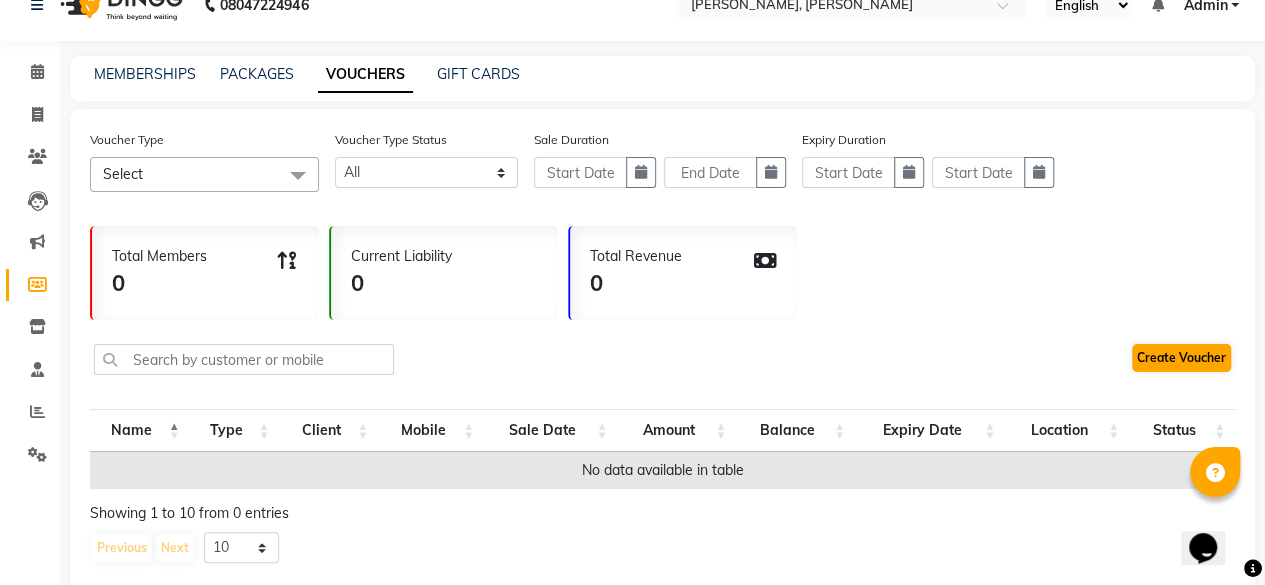 drag, startPoint x: 1146, startPoint y: 335, endPoint x: 1168, endPoint y: 359, distance: 32.55764 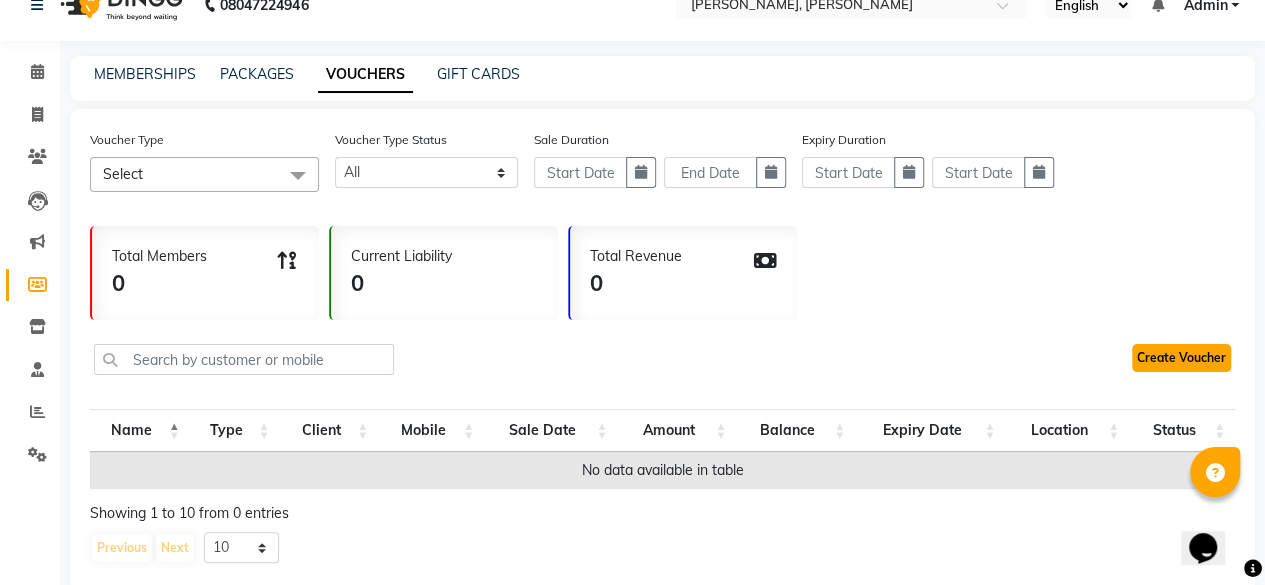 click on "Create Voucher" 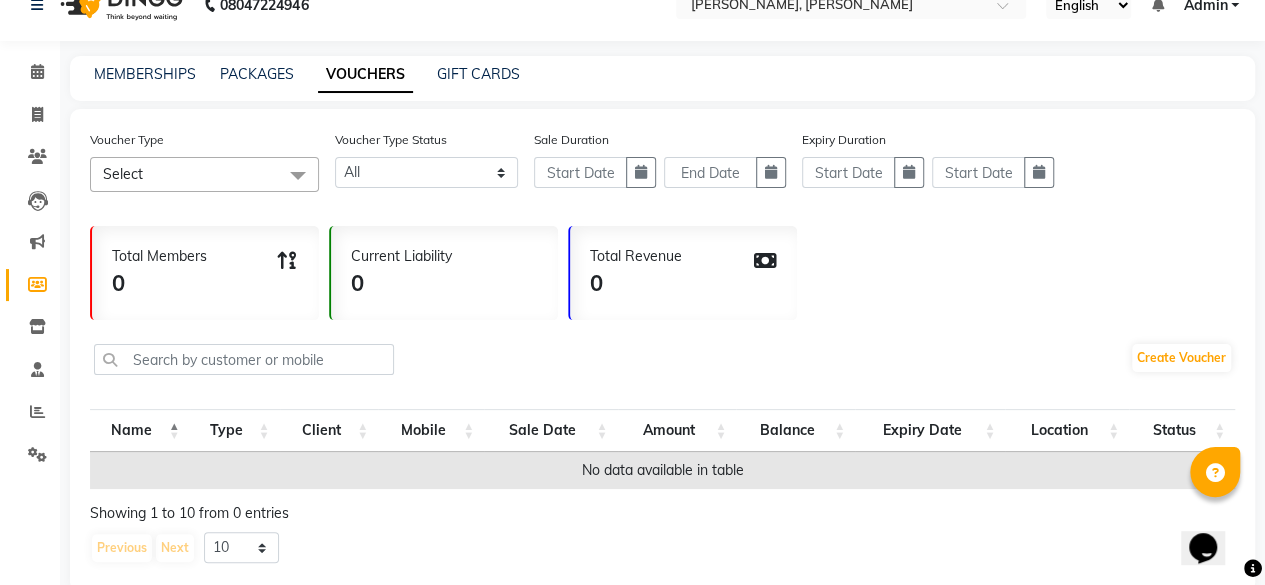 click on "PACKAGES" 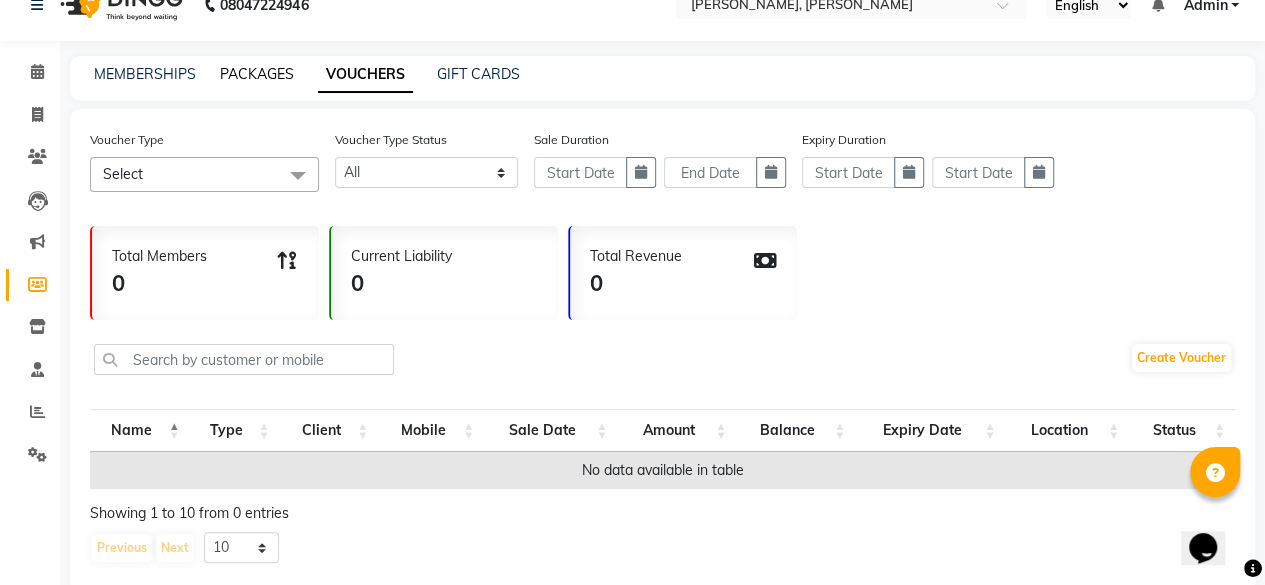 click on "PACKAGES" 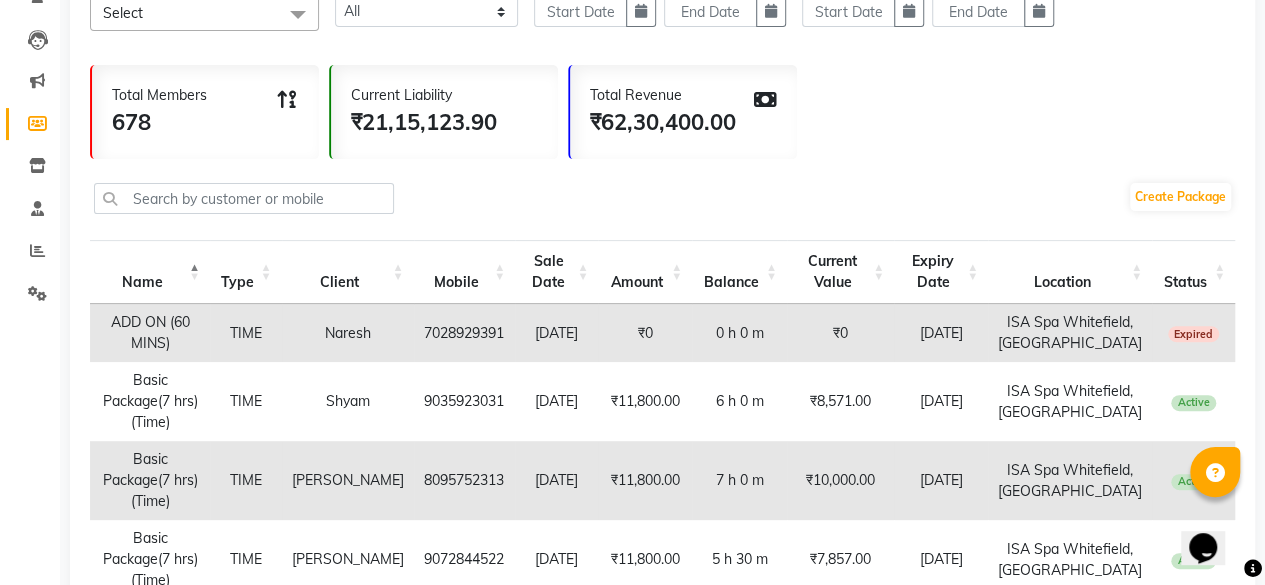 scroll, scrollTop: 193, scrollLeft: 0, axis: vertical 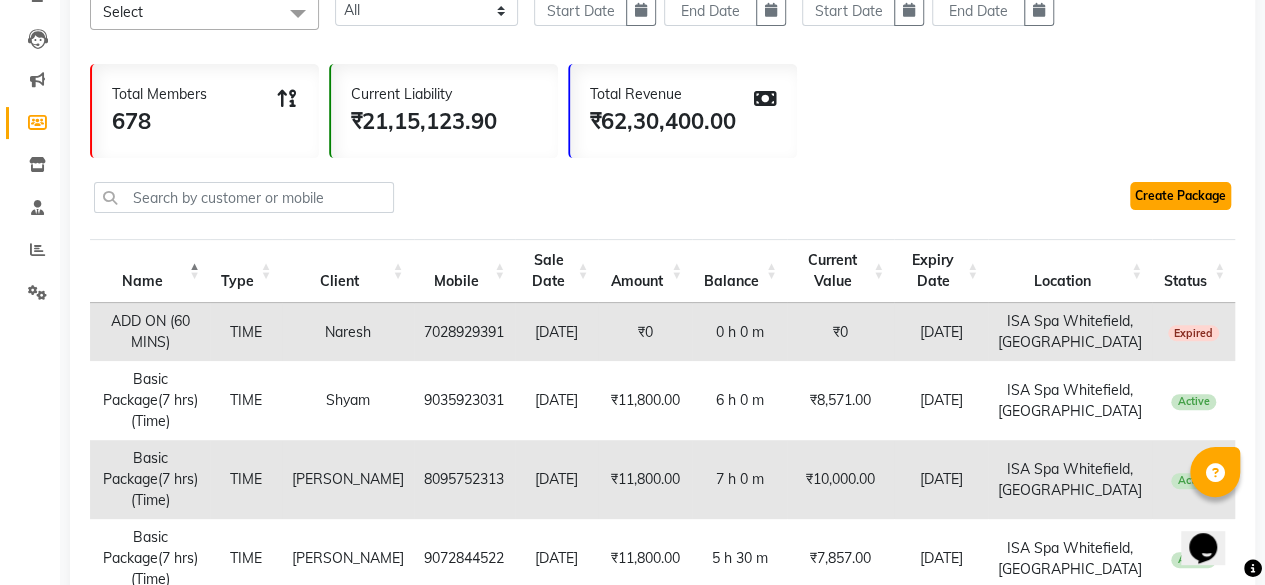 click on "Create Package" 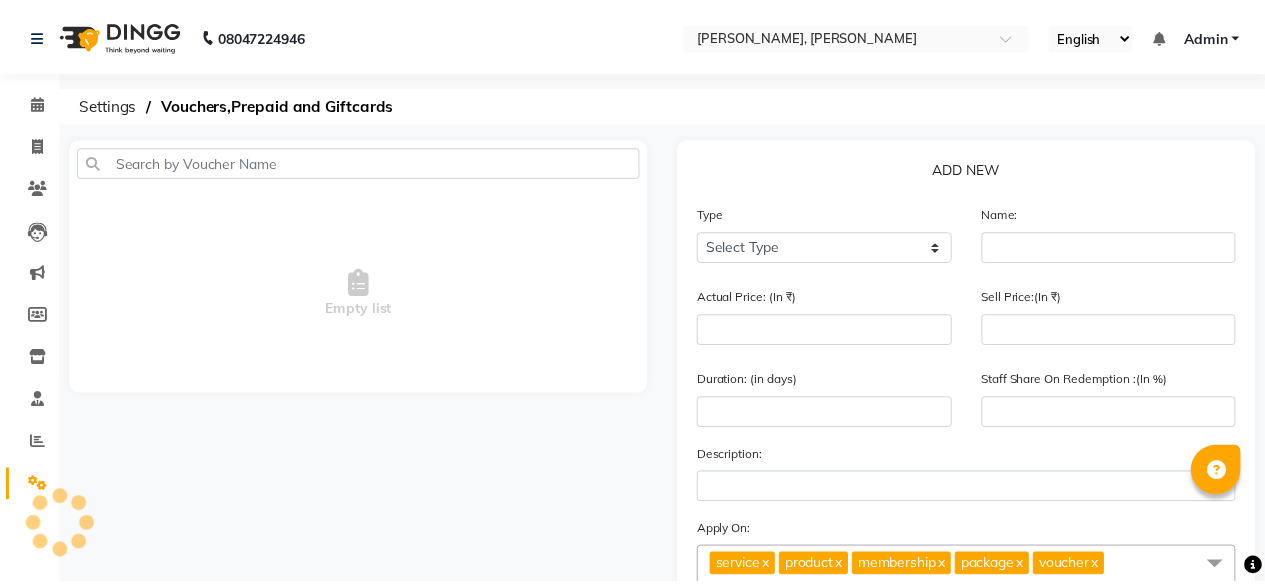 scroll, scrollTop: 0, scrollLeft: 0, axis: both 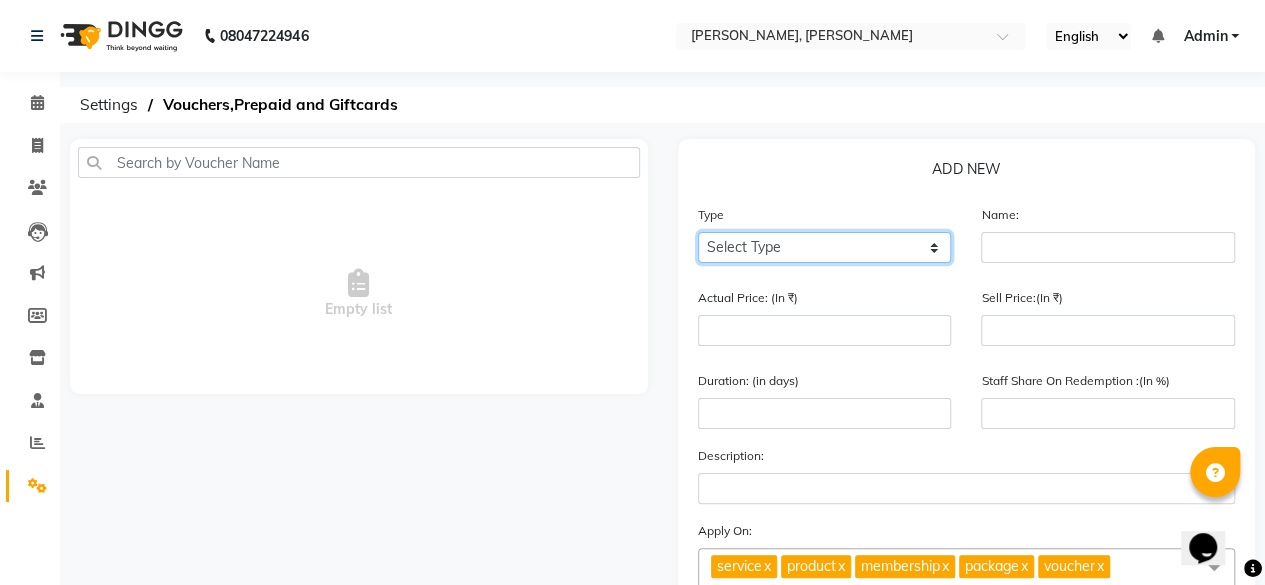 click on "Select Type Voucher Prepaid Gift Card" 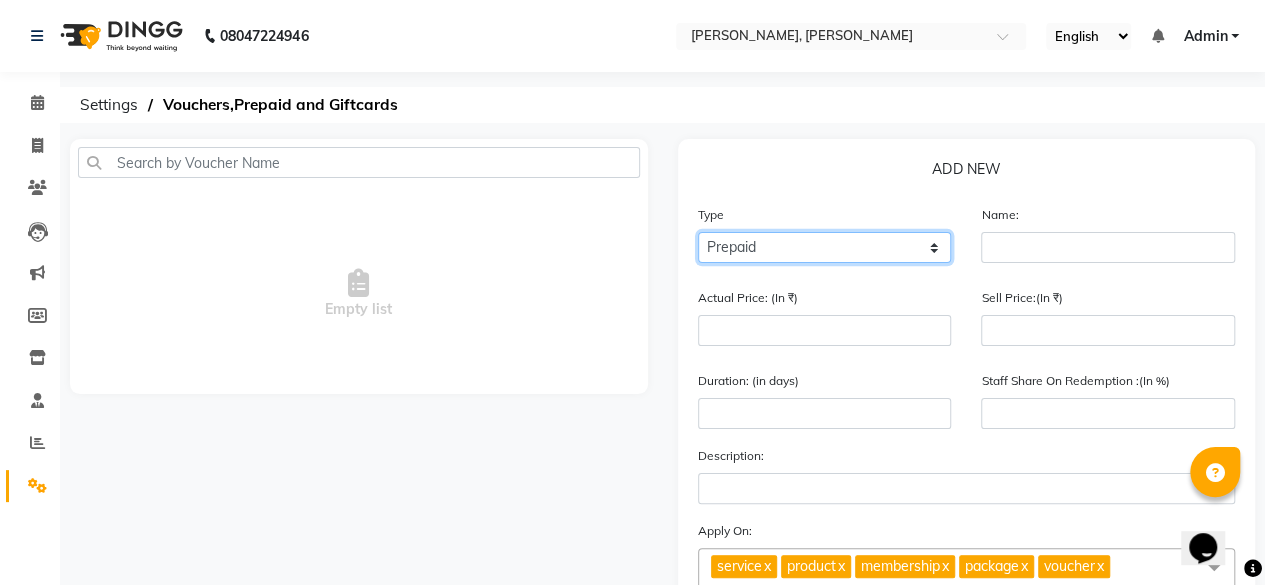 click on "Select Type Voucher Prepaid Gift Card" 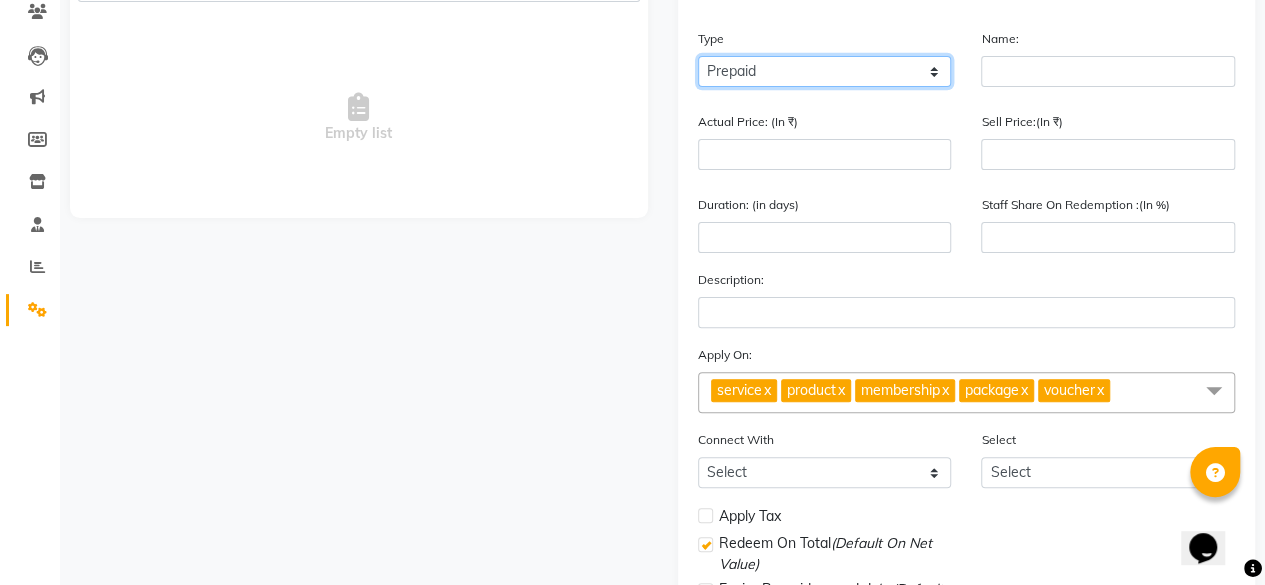scroll, scrollTop: 315, scrollLeft: 0, axis: vertical 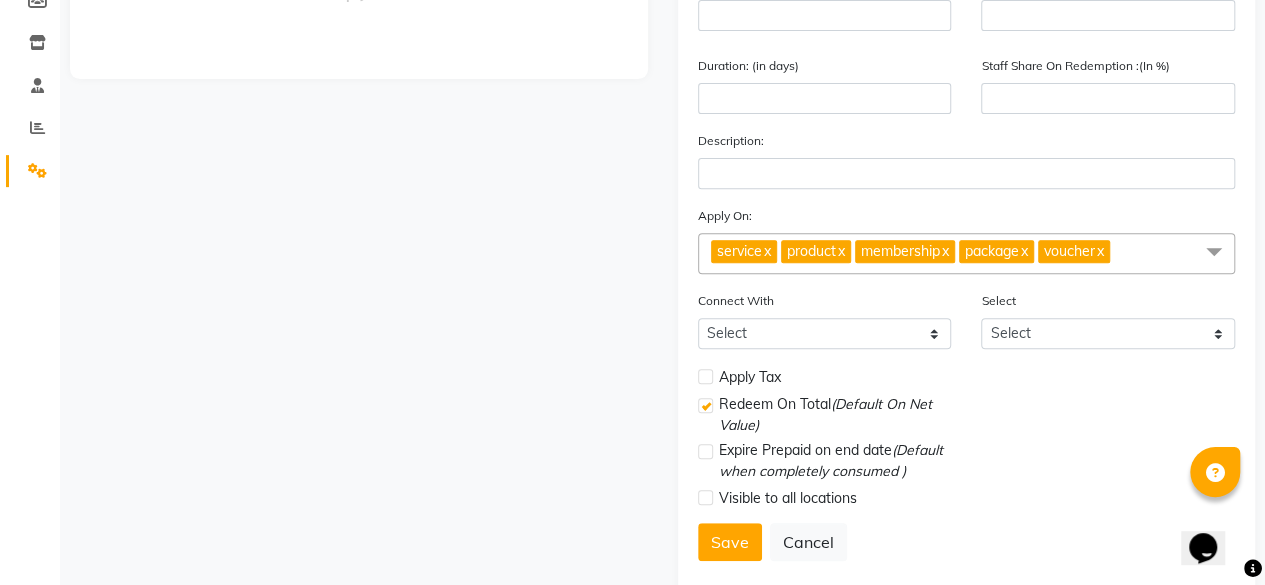 click on "x" 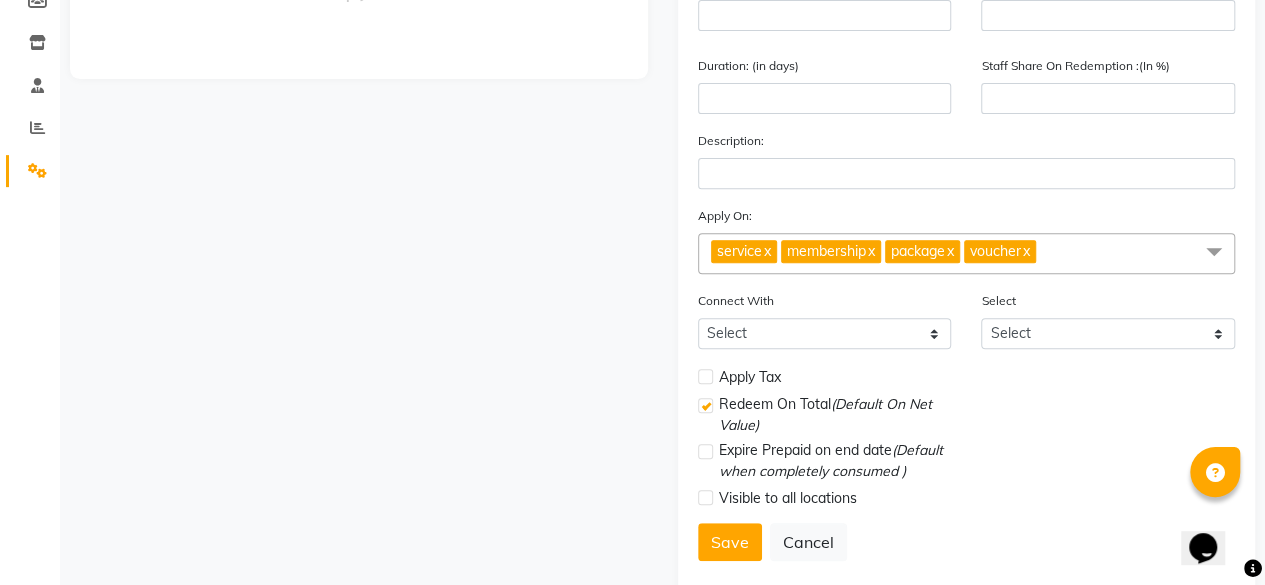 click on "x" 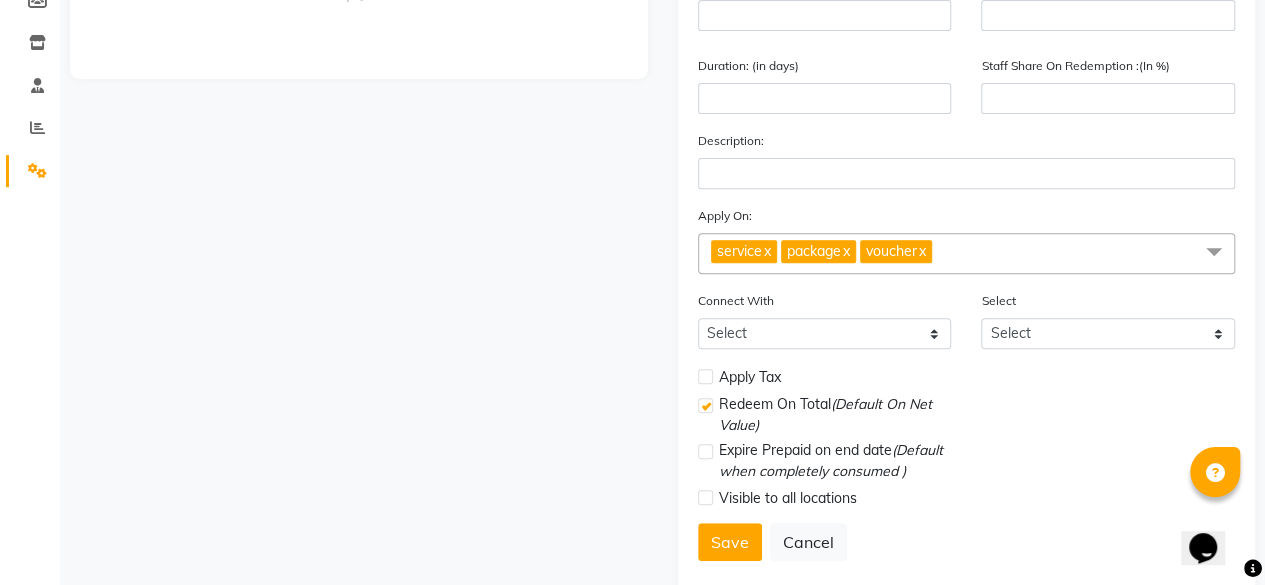 click on "x" 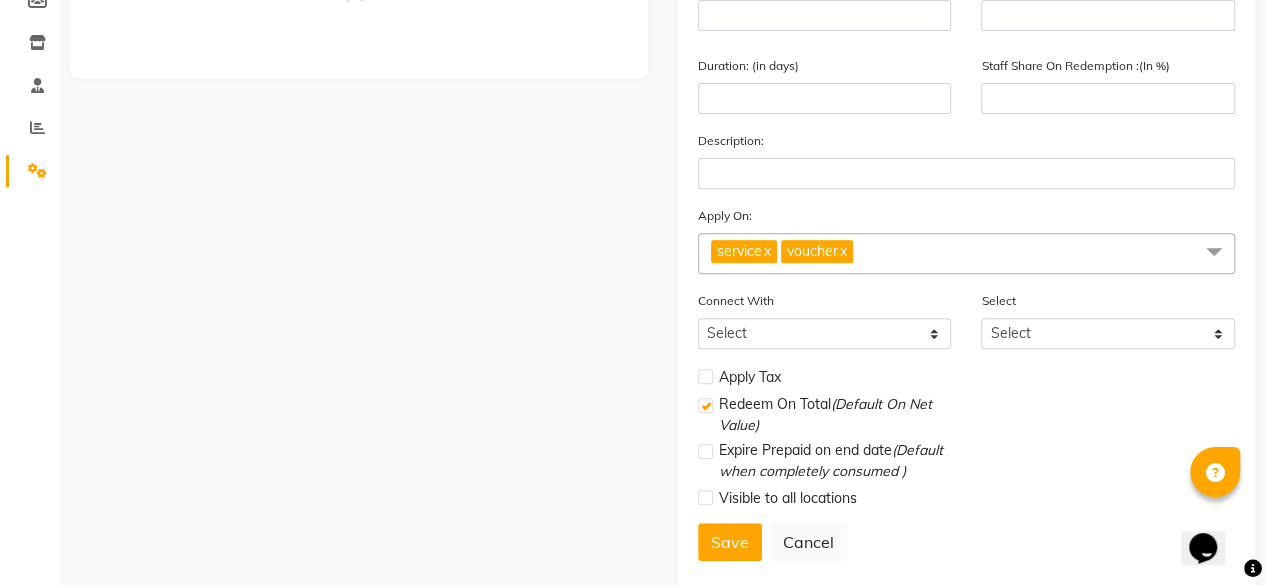 click on "x" 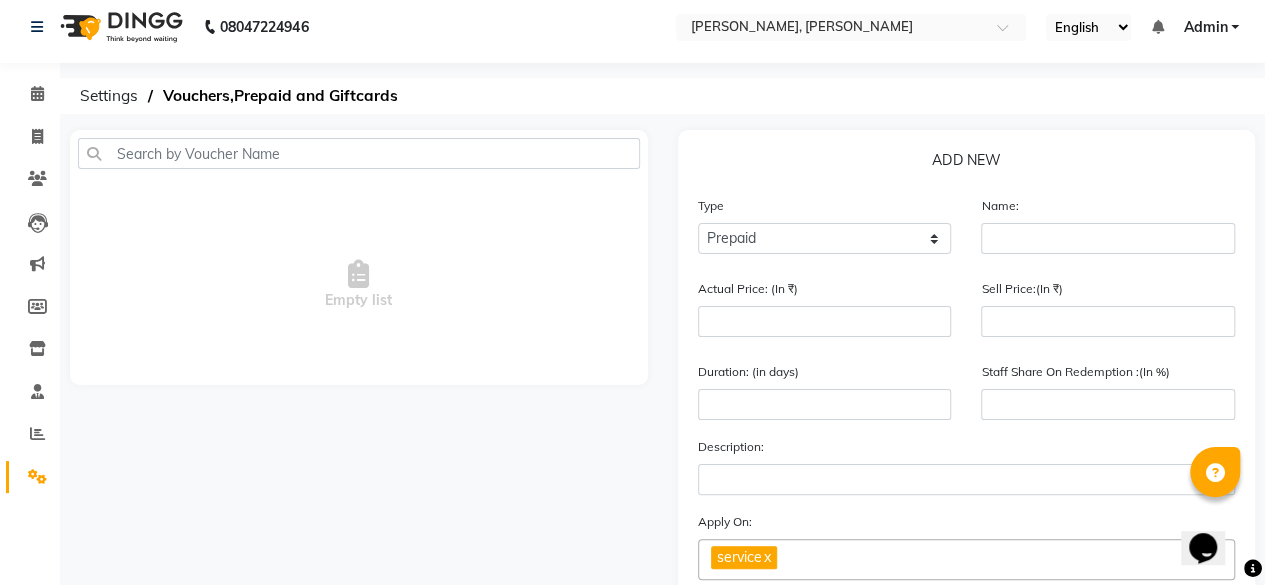 scroll, scrollTop: 0, scrollLeft: 0, axis: both 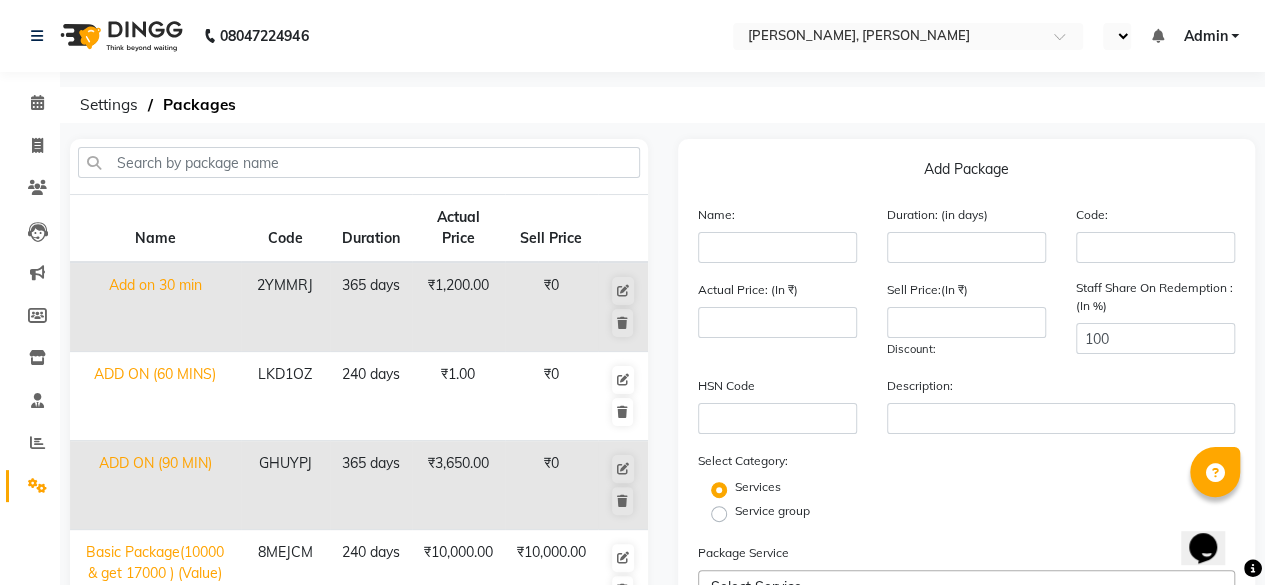 select on "en" 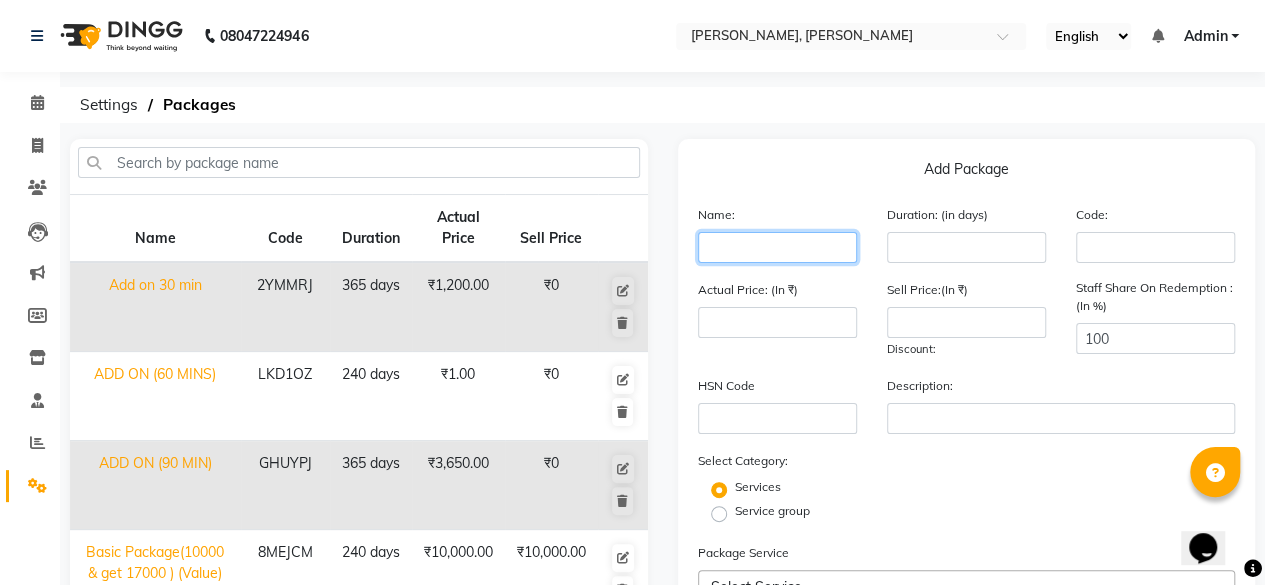 click 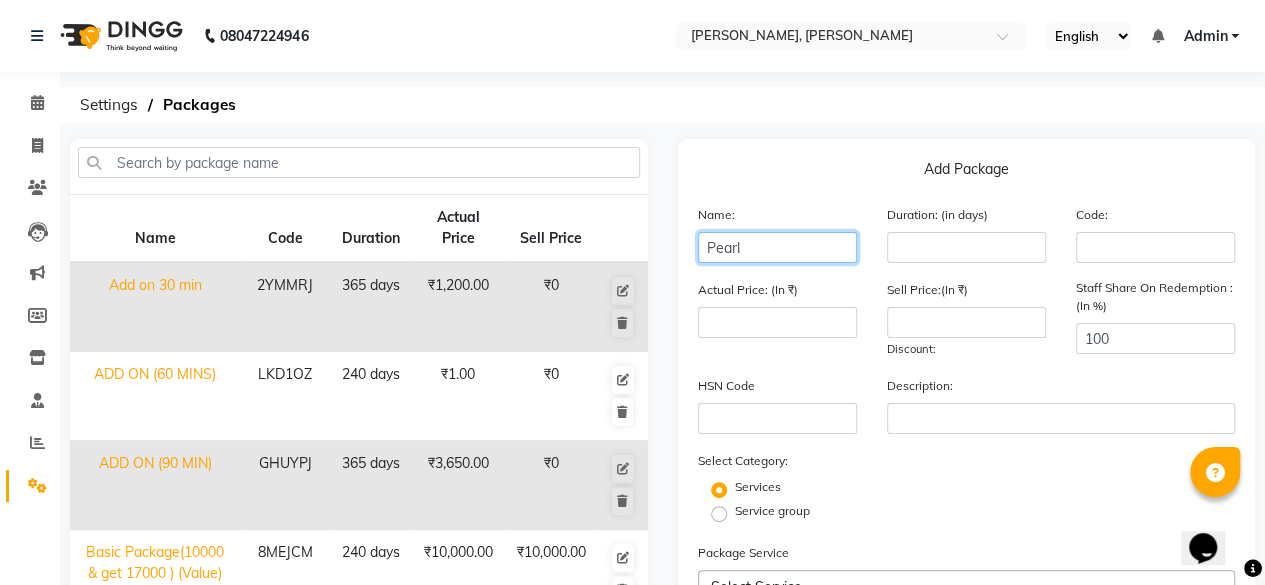 type on "Pearl" 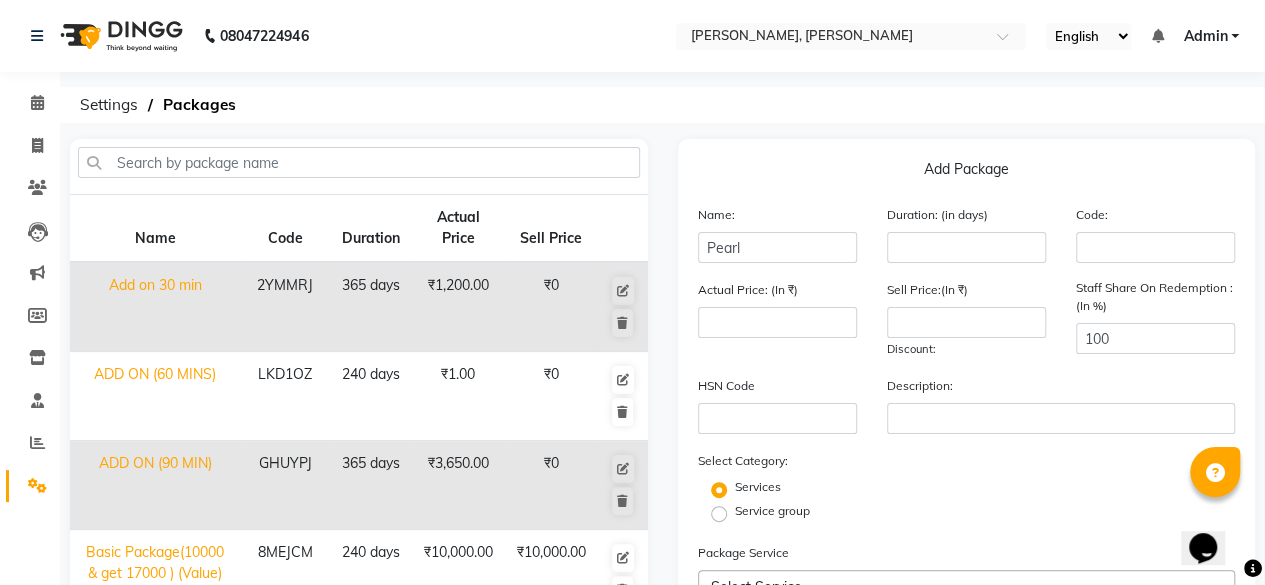 click on "Duration: (in days)" 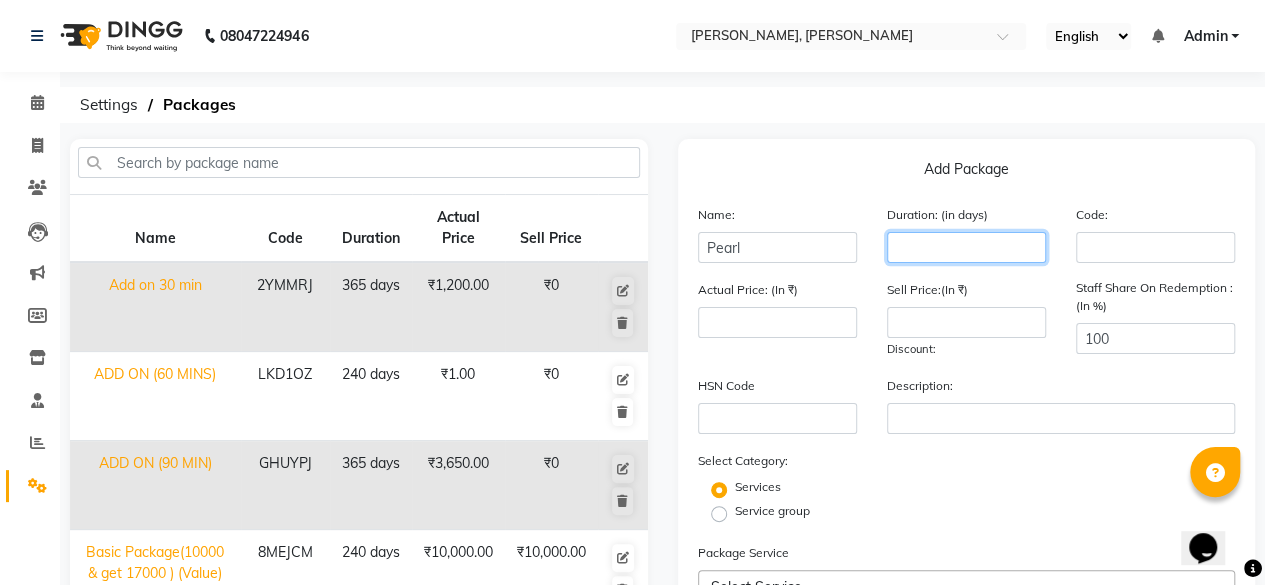click 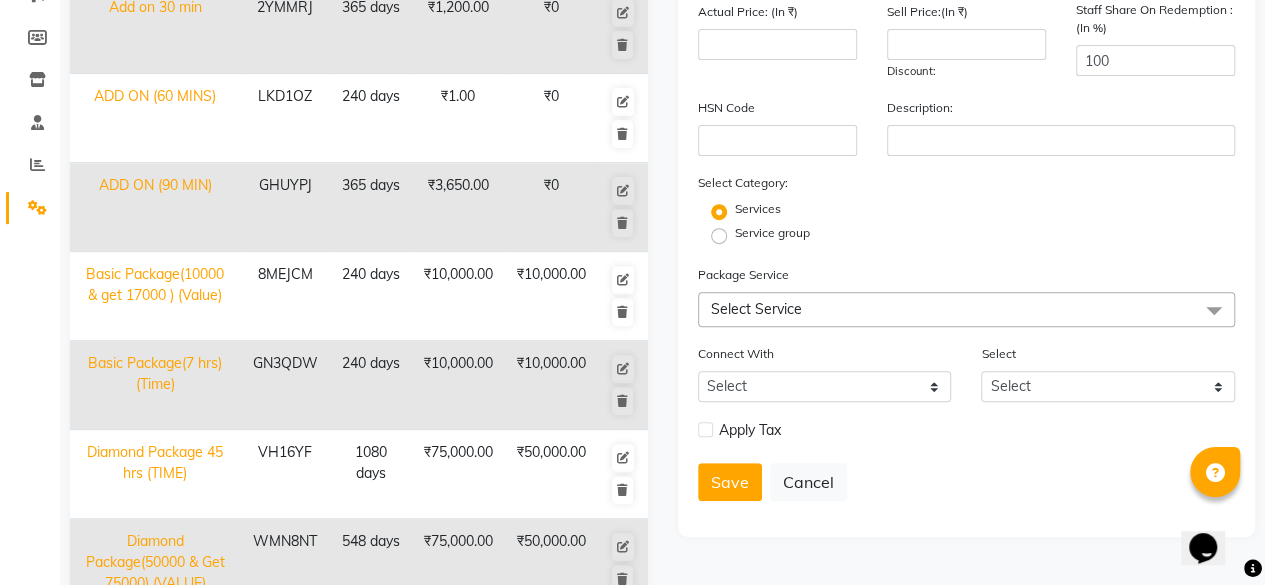 scroll, scrollTop: 292, scrollLeft: 0, axis: vertical 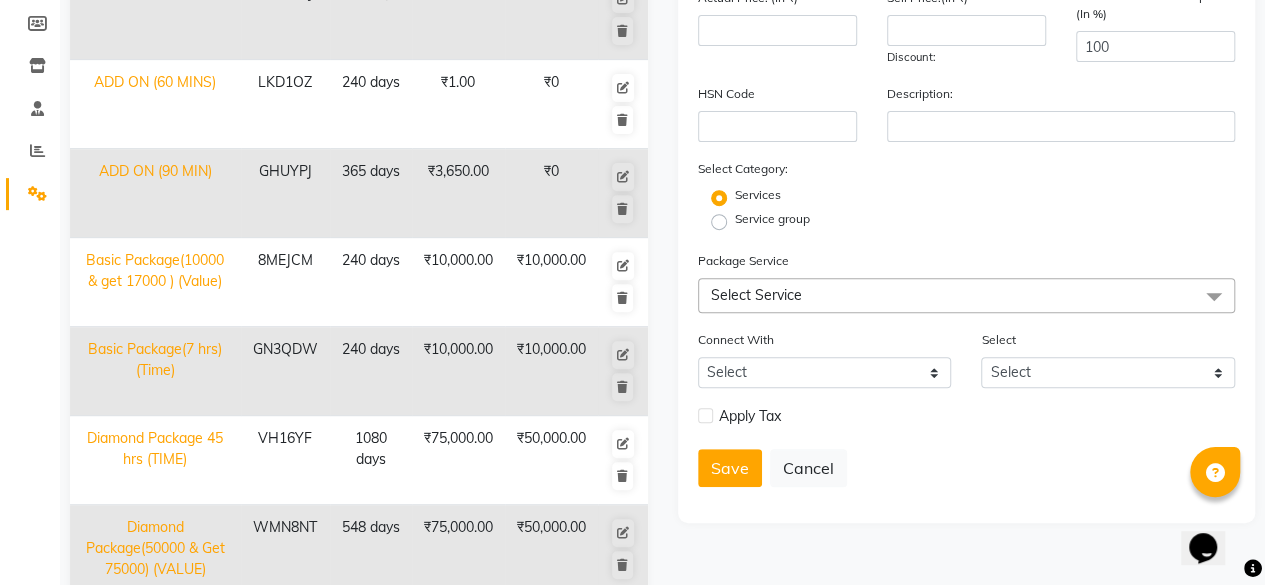 type on "240" 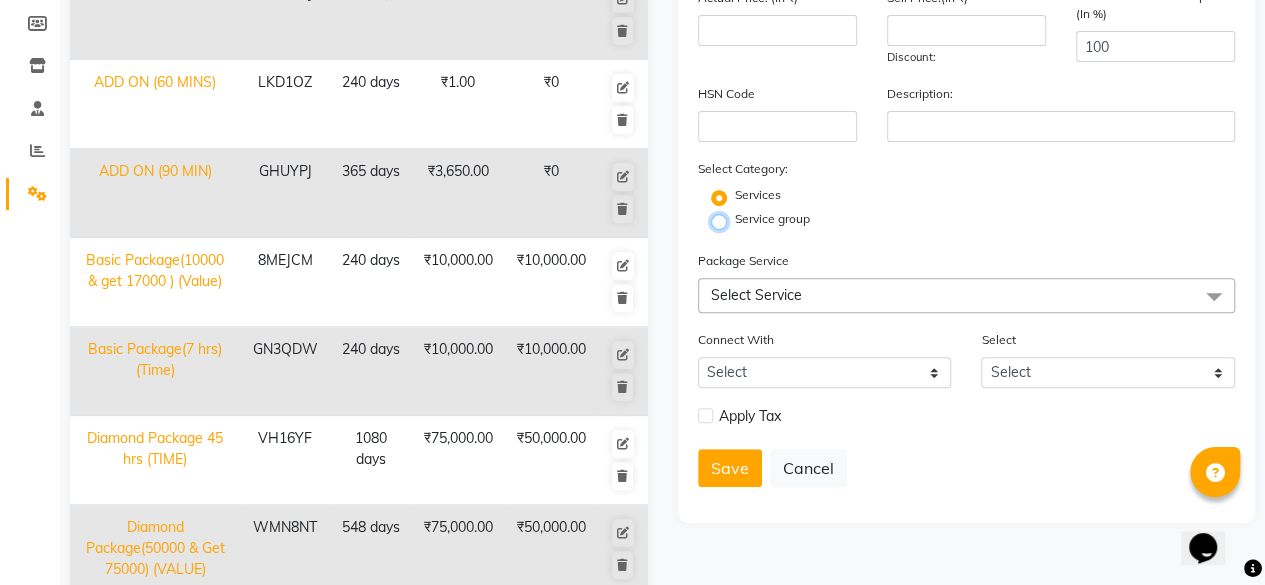 click on "Service group" at bounding box center (725, 220) 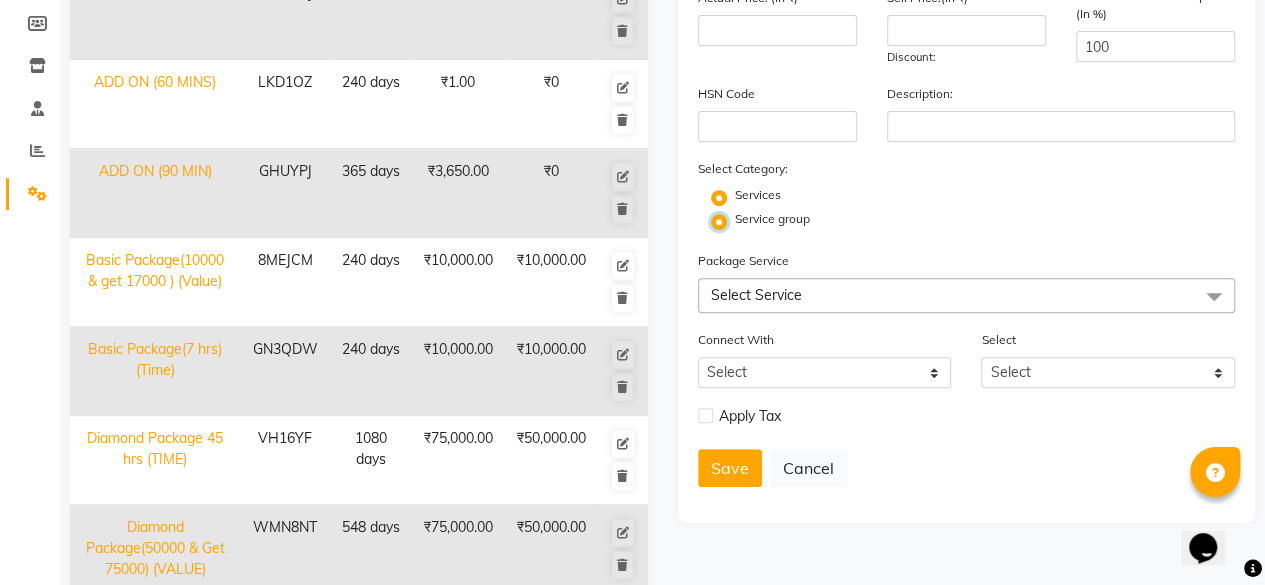 radio on "false" 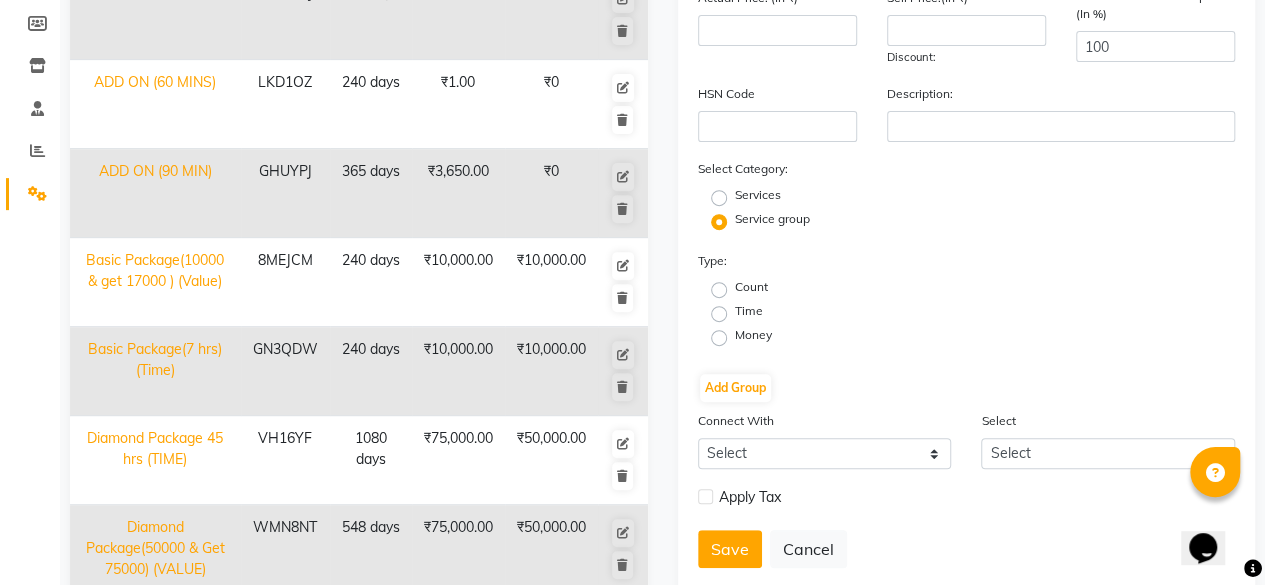 click on "Time" 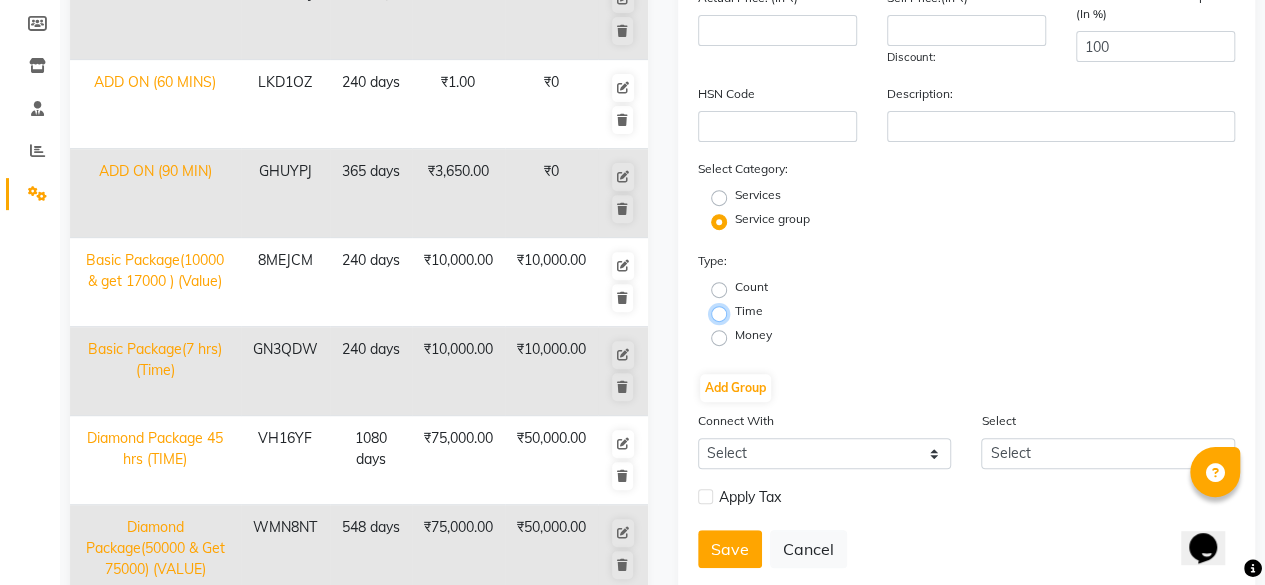 click on "Time" at bounding box center [725, 312] 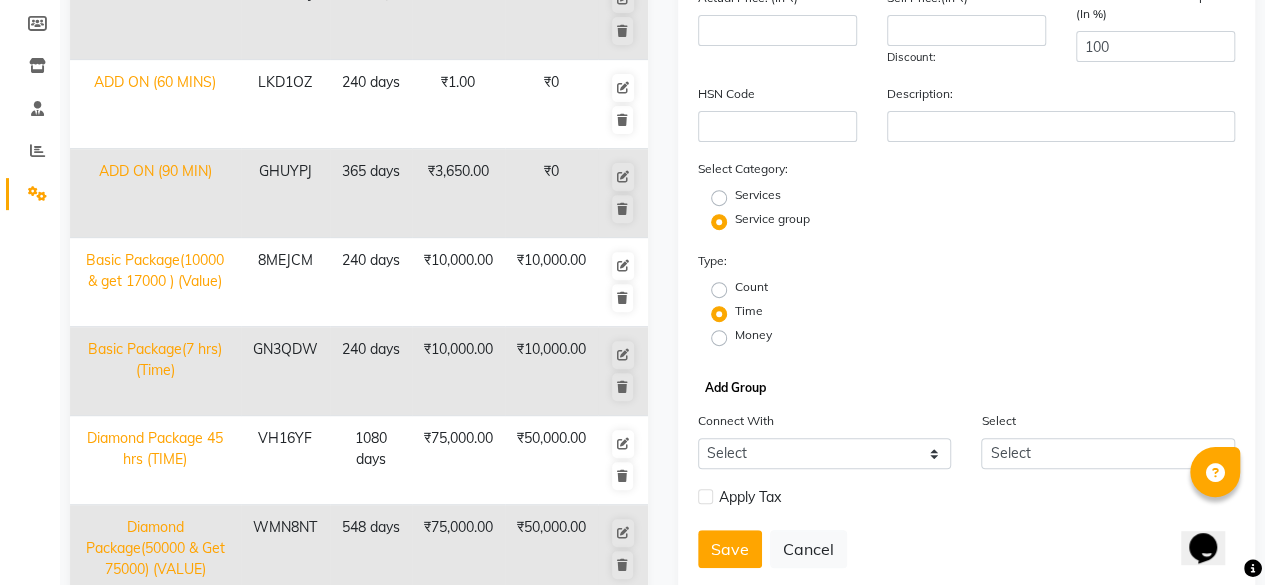 click on "Add Group" 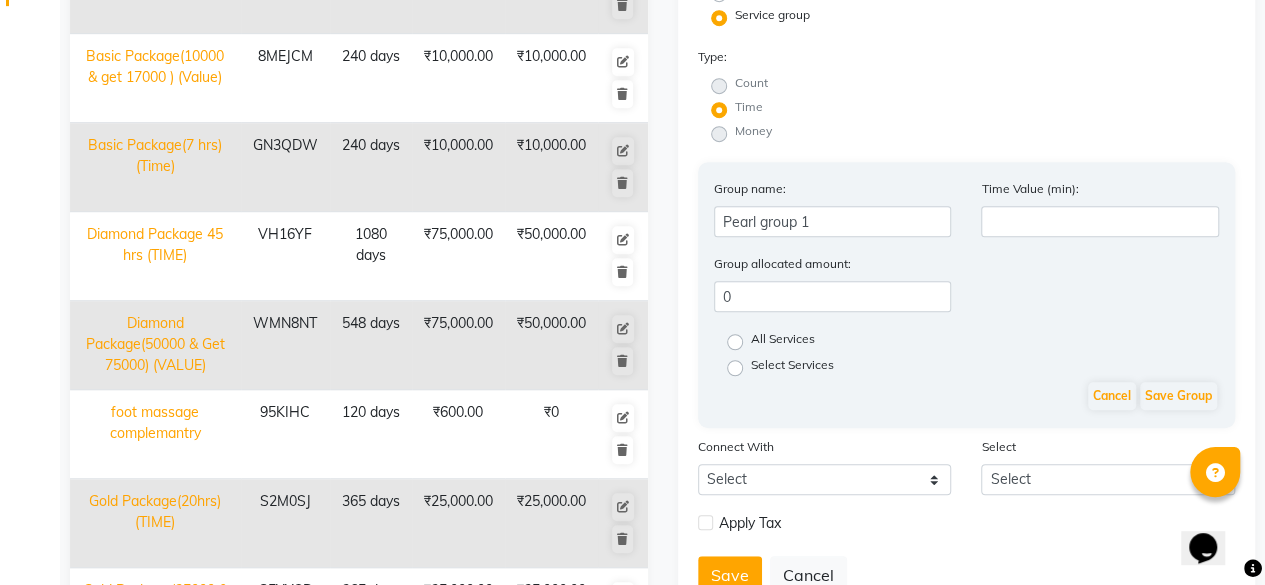 scroll, scrollTop: 658, scrollLeft: 0, axis: vertical 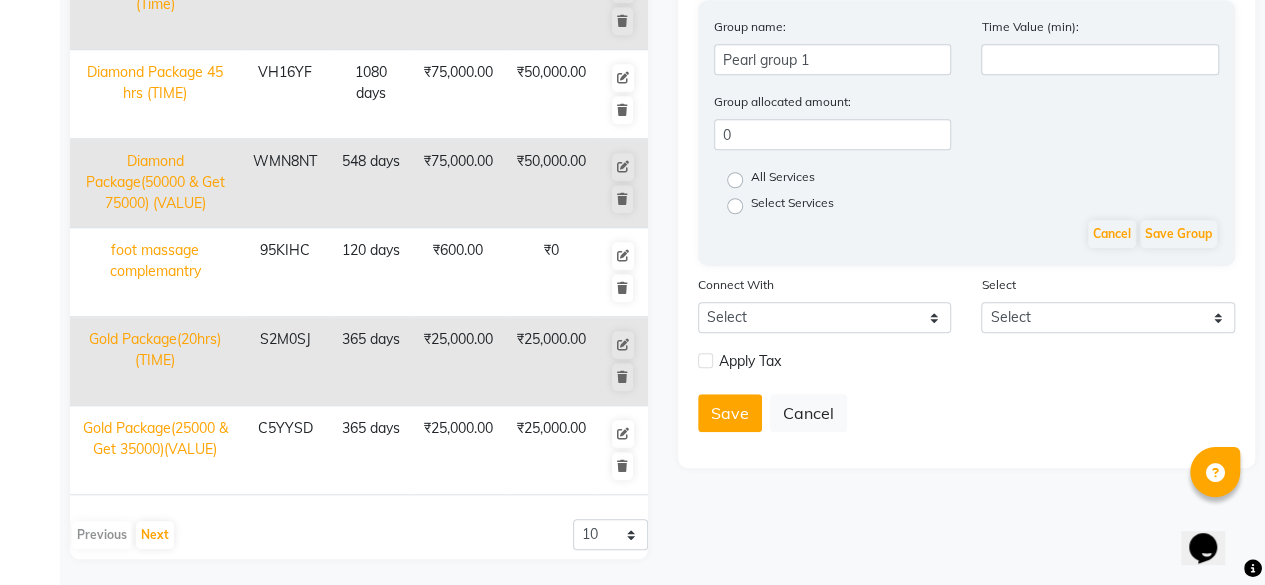 click on "All Services" 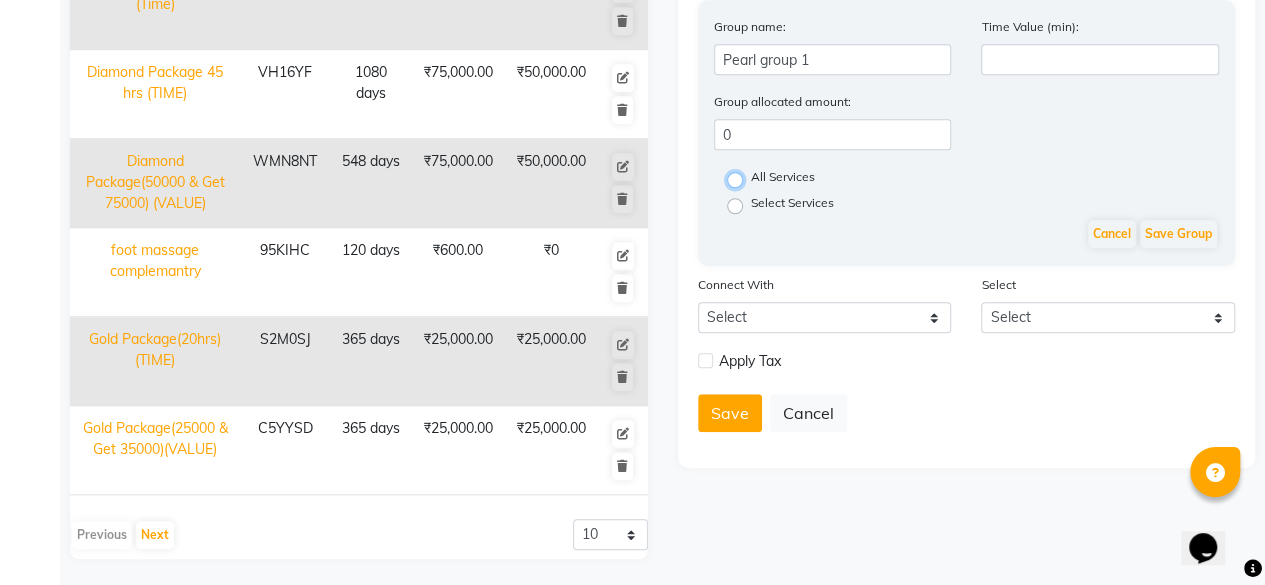 click on "All Services" at bounding box center [741, 178] 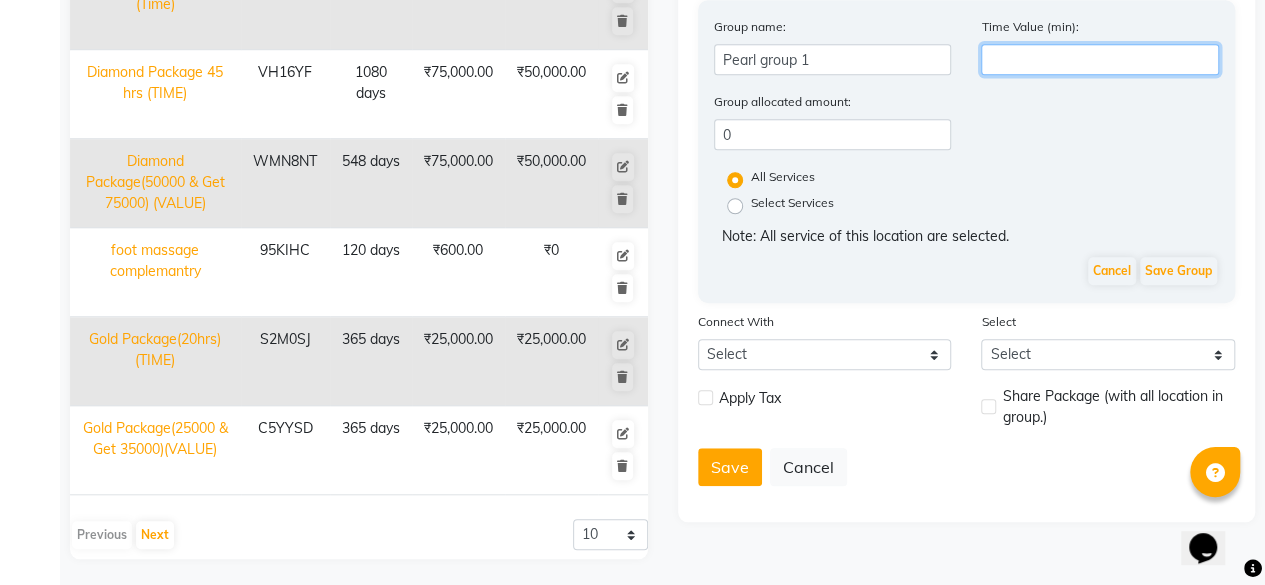 click 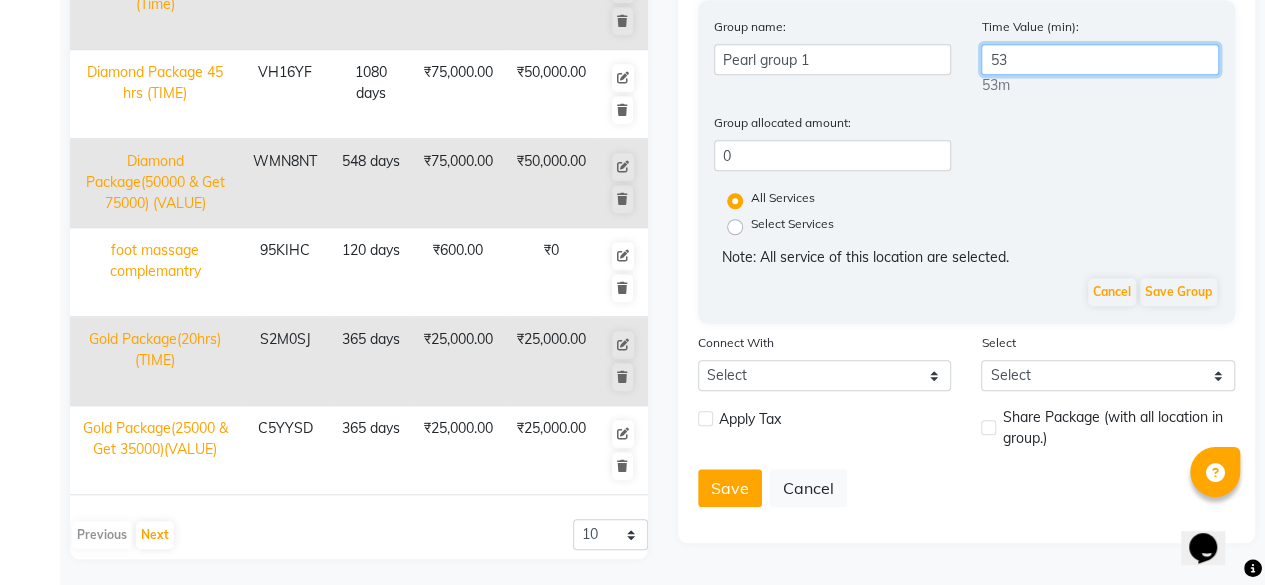 type on "5" 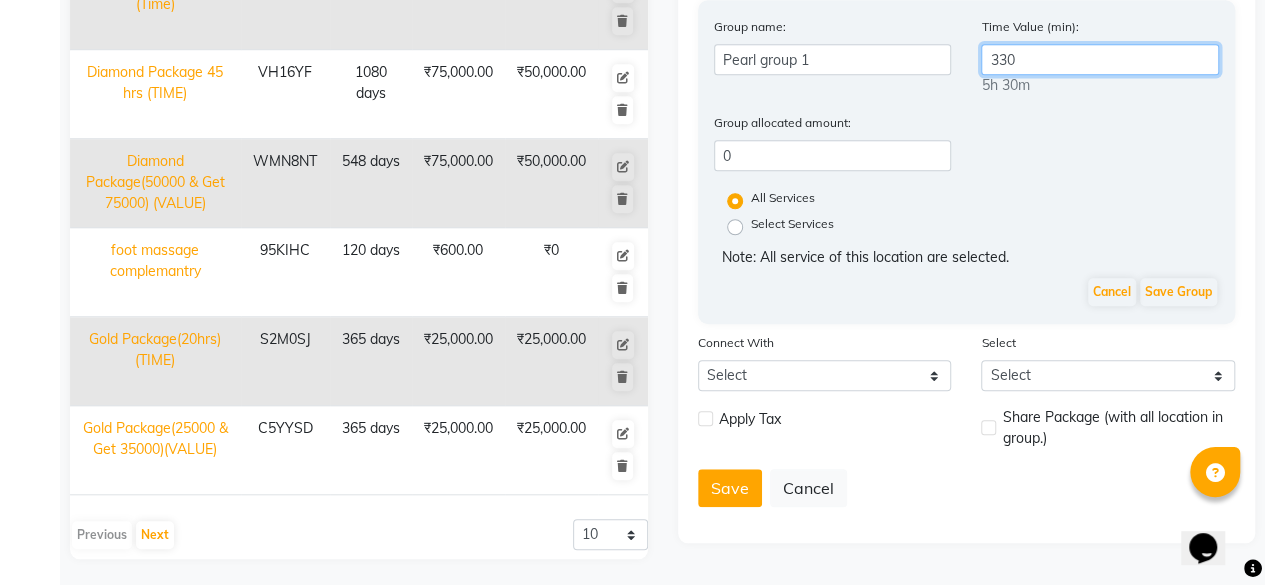 type on "330" 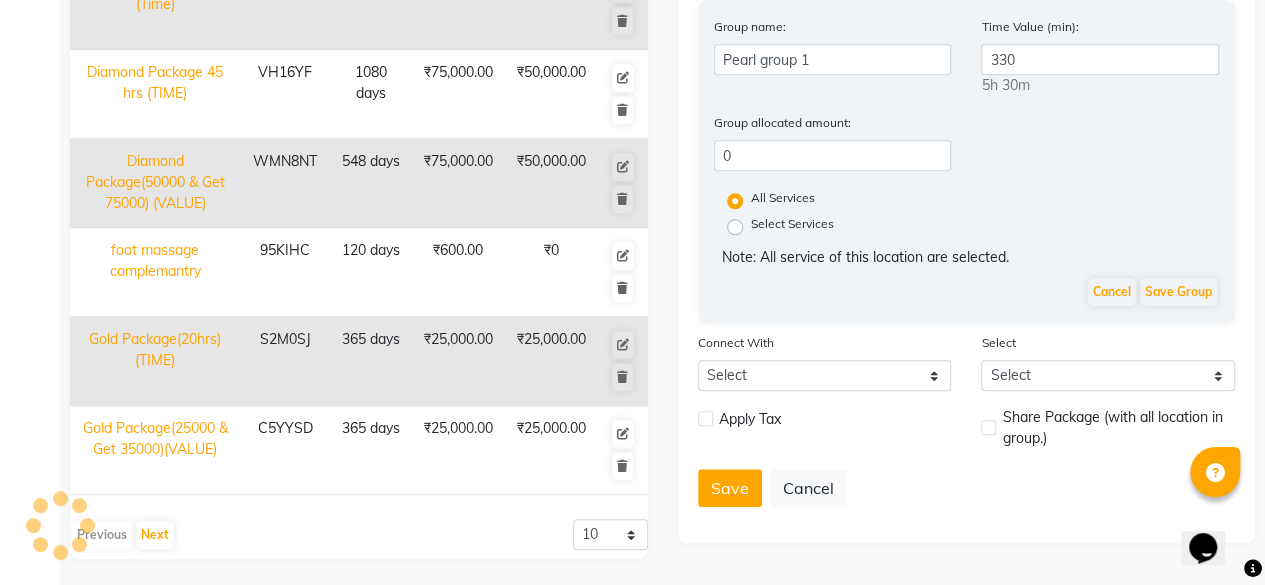 click on "Group allocated amount:  0" 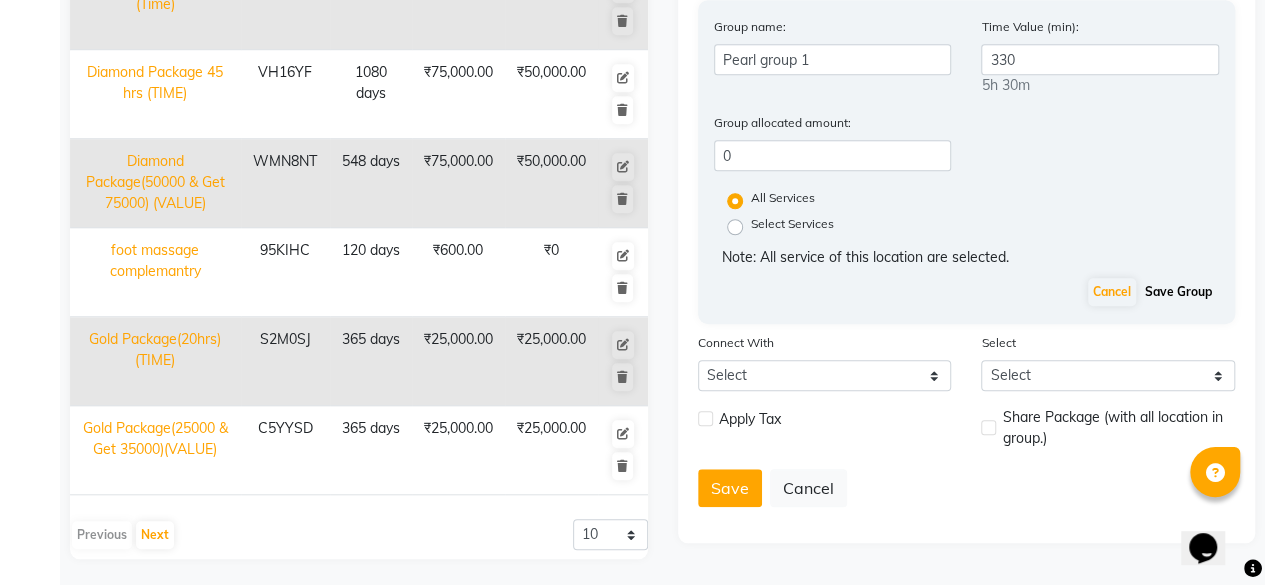 click on "Save Group" 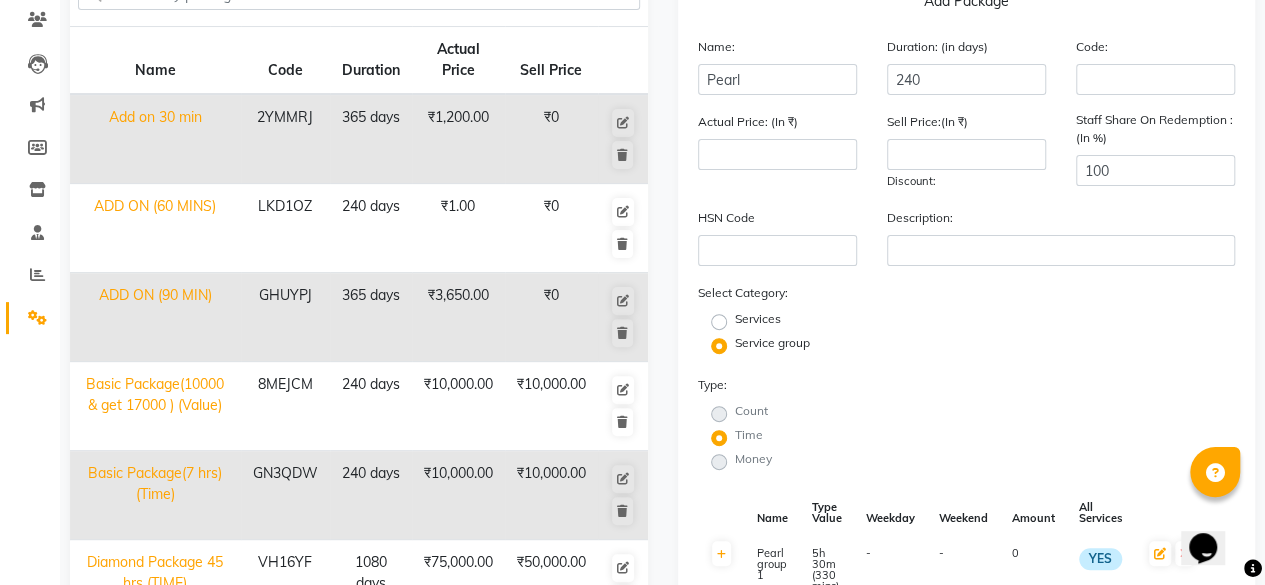 scroll, scrollTop: 0, scrollLeft: 0, axis: both 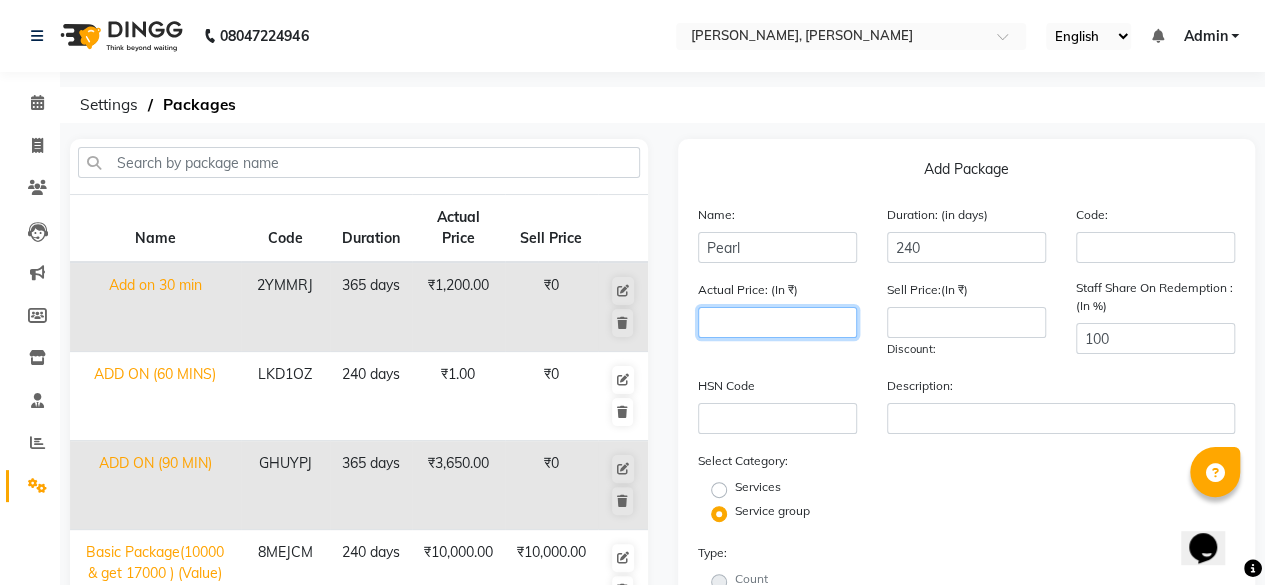 click 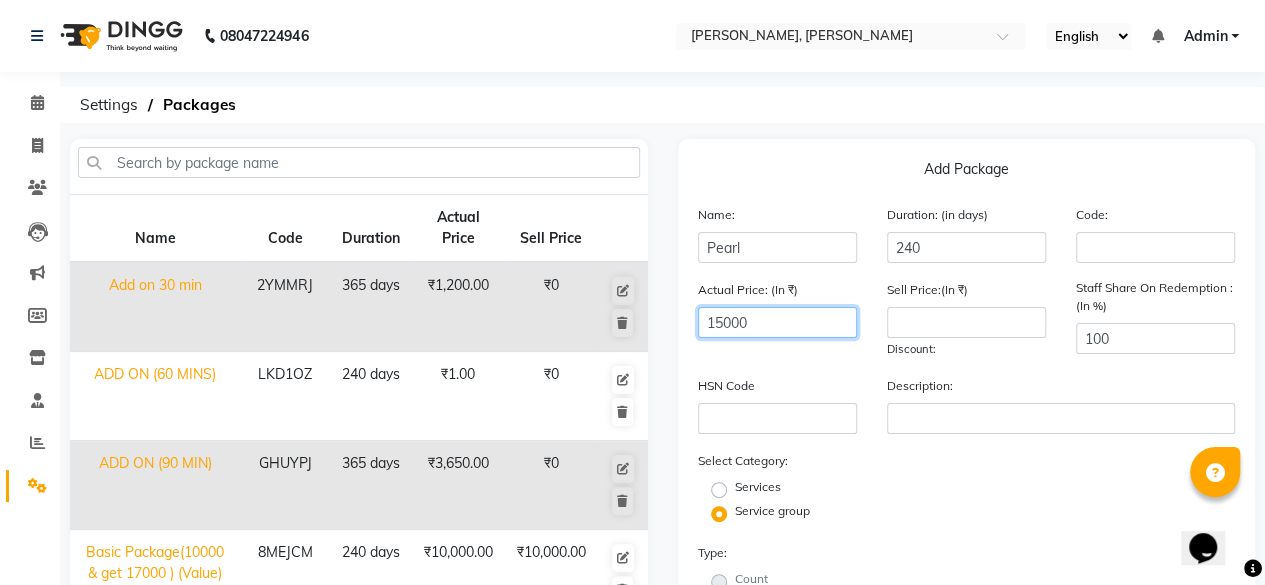 type on "15000" 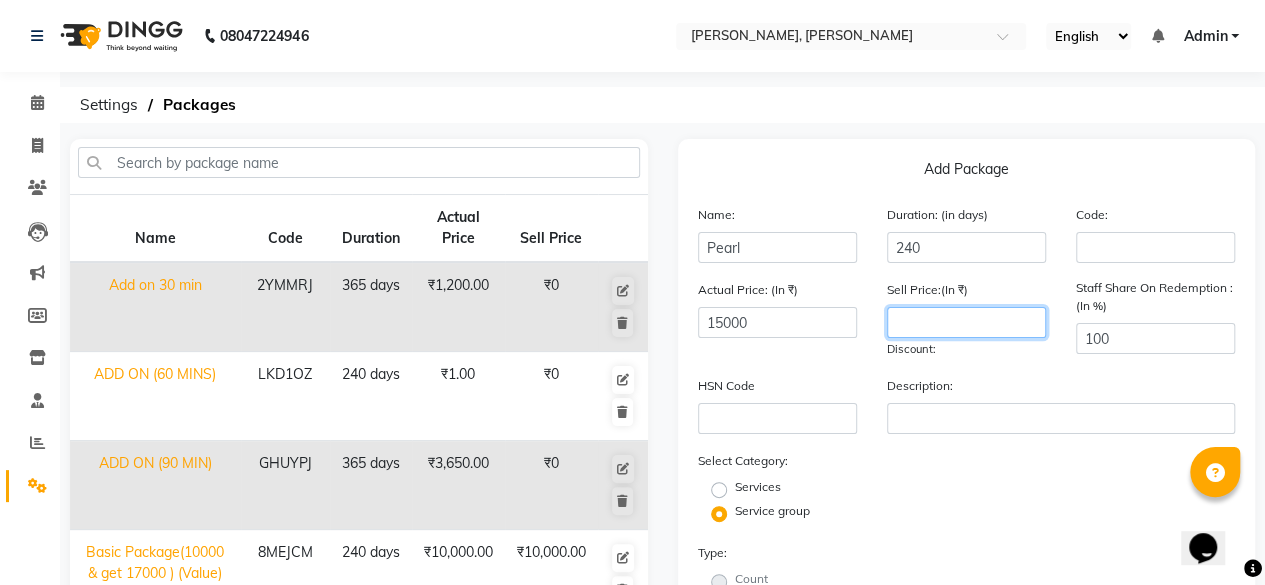 click 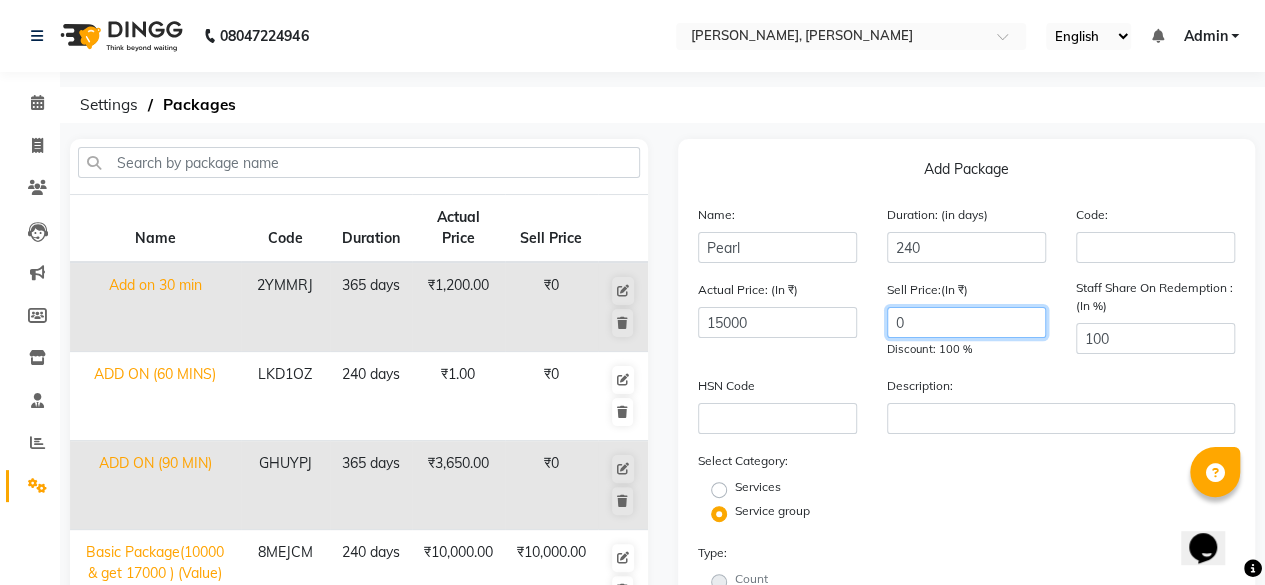 type on "0" 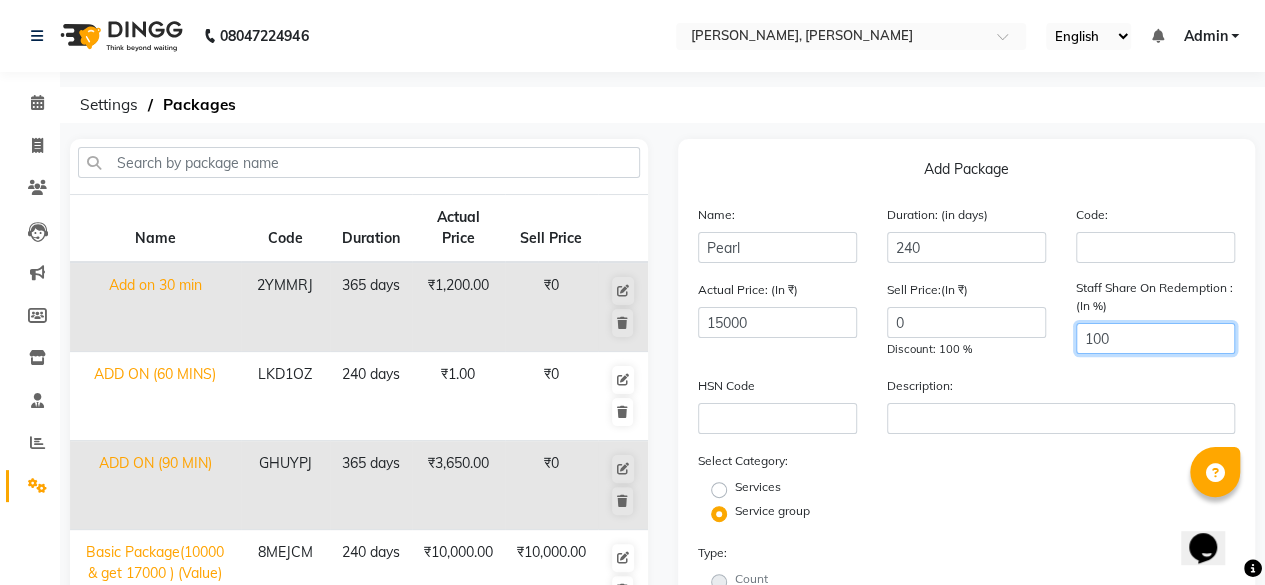 click on "100" 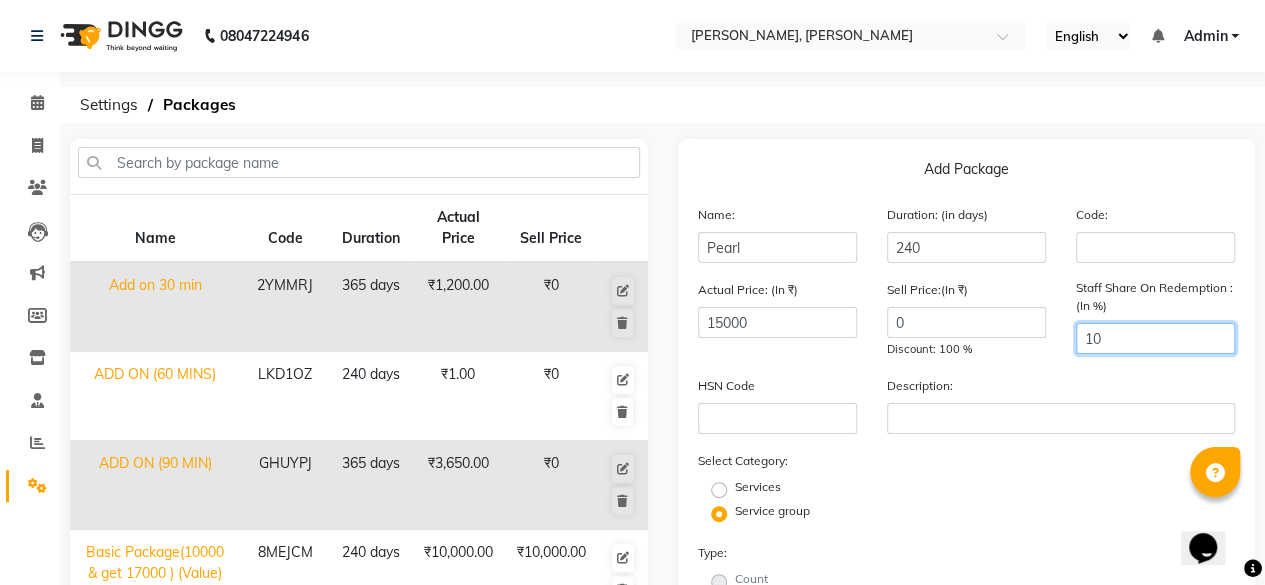 type on "1" 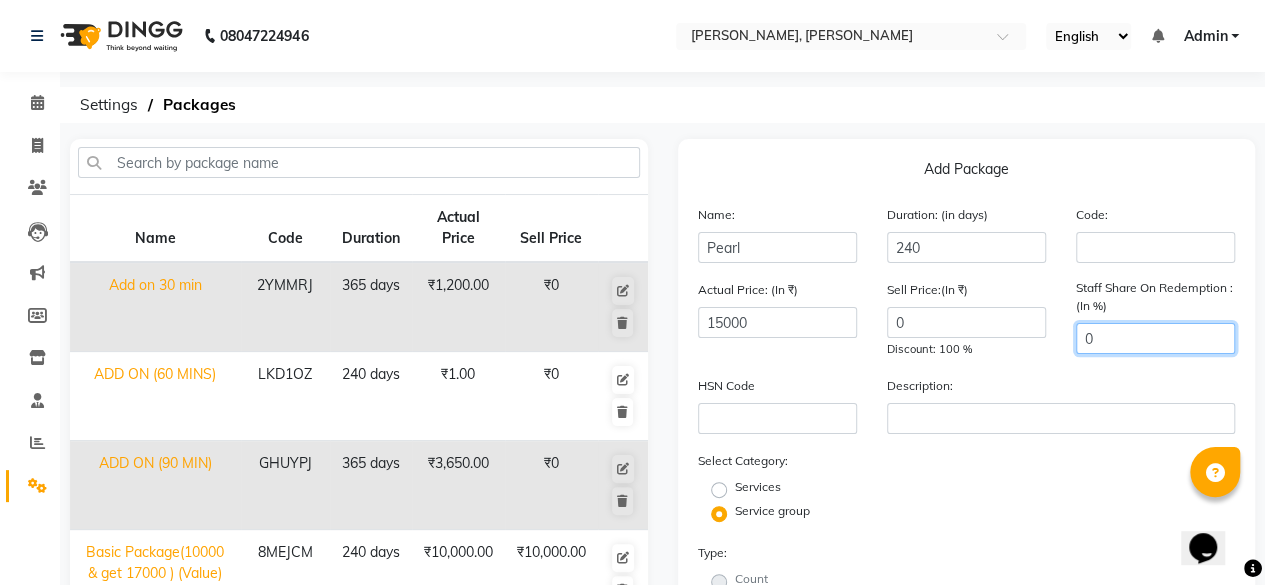type on "0" 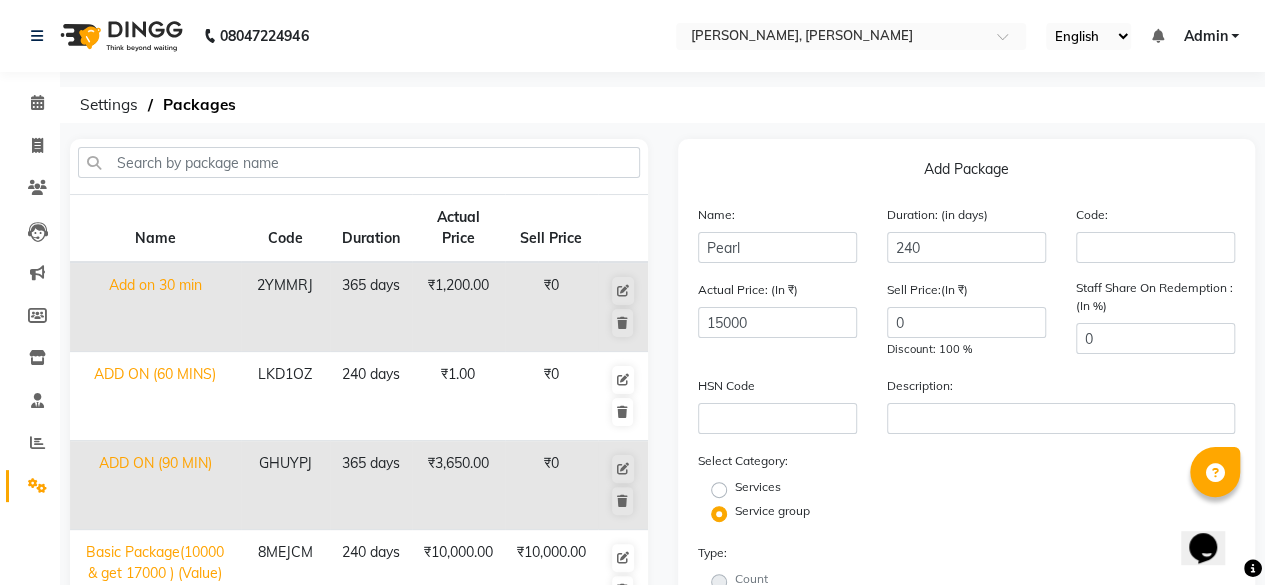 click on "Description:" 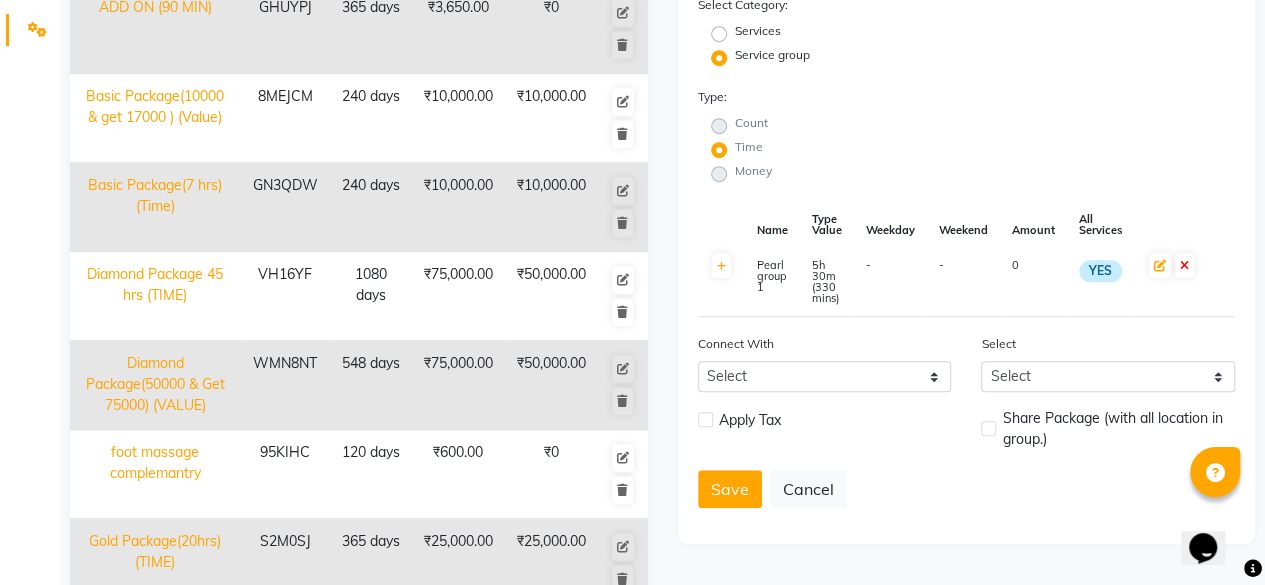 scroll, scrollTop: 479, scrollLeft: 0, axis: vertical 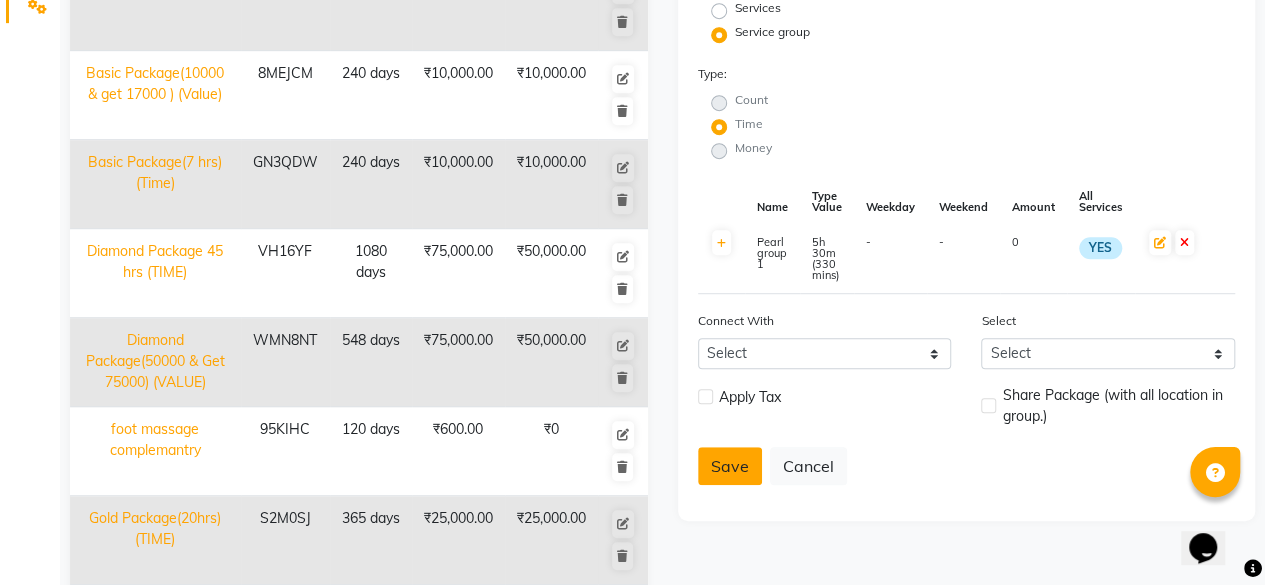 click on "Save" 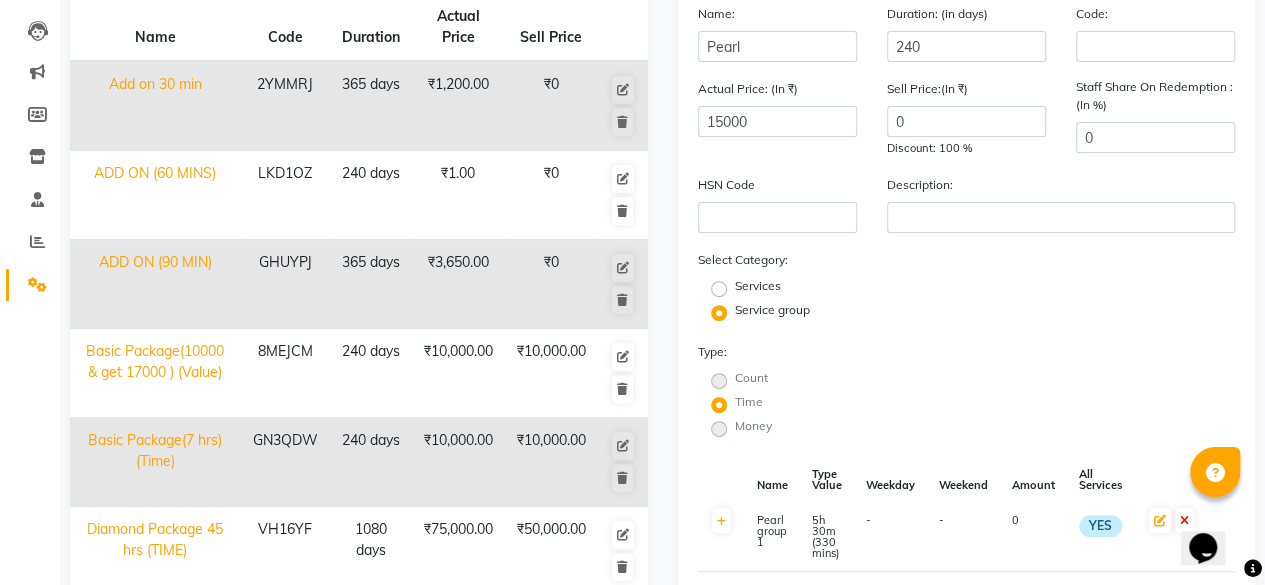 scroll, scrollTop: 406, scrollLeft: 0, axis: vertical 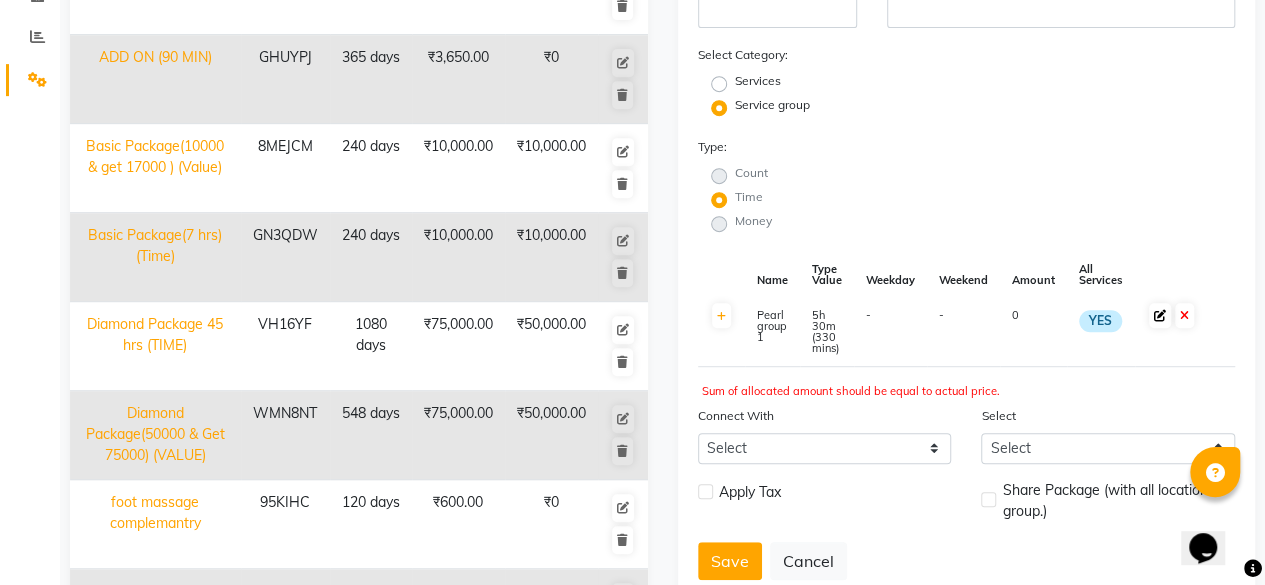 click 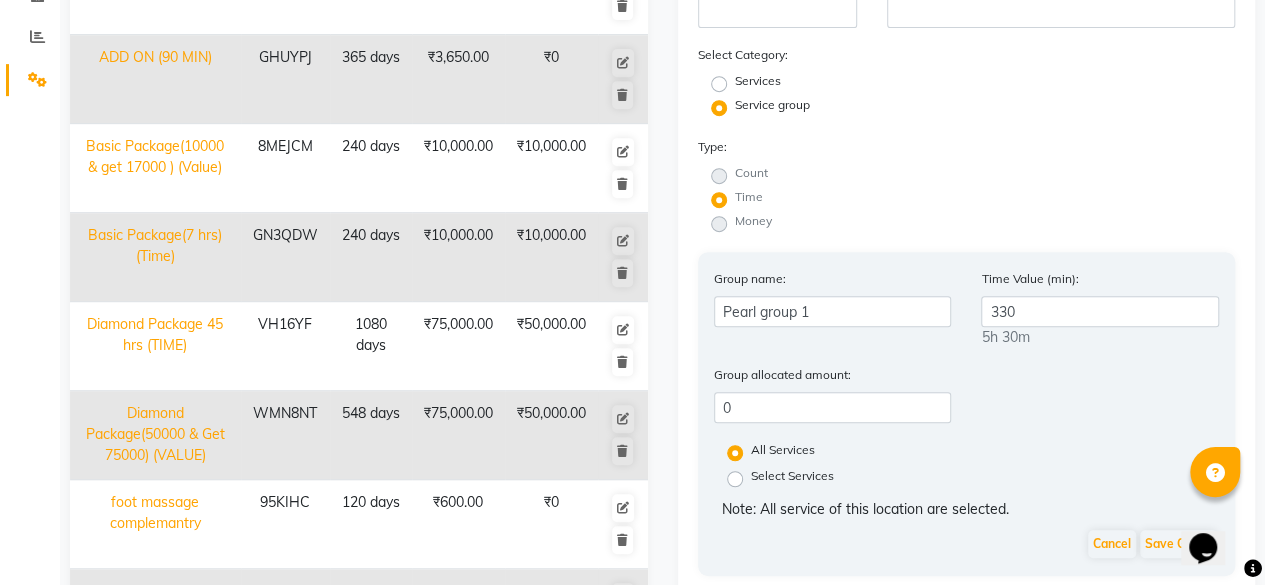 click on "All Services" 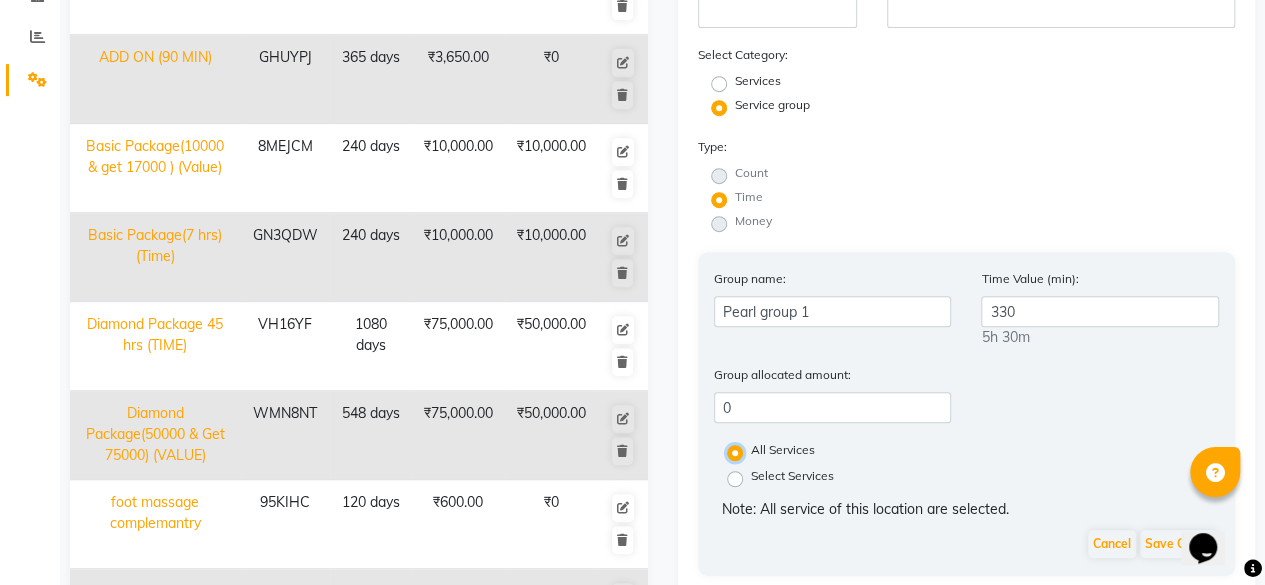click on "All Services" at bounding box center (741, 451) 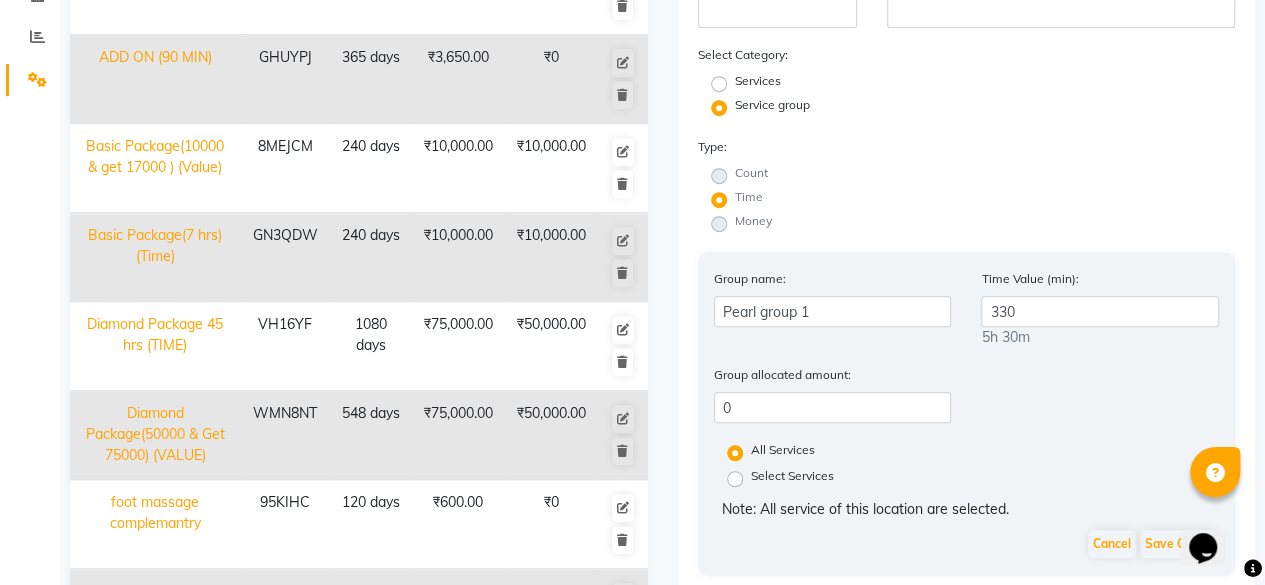 click on "Select Services" 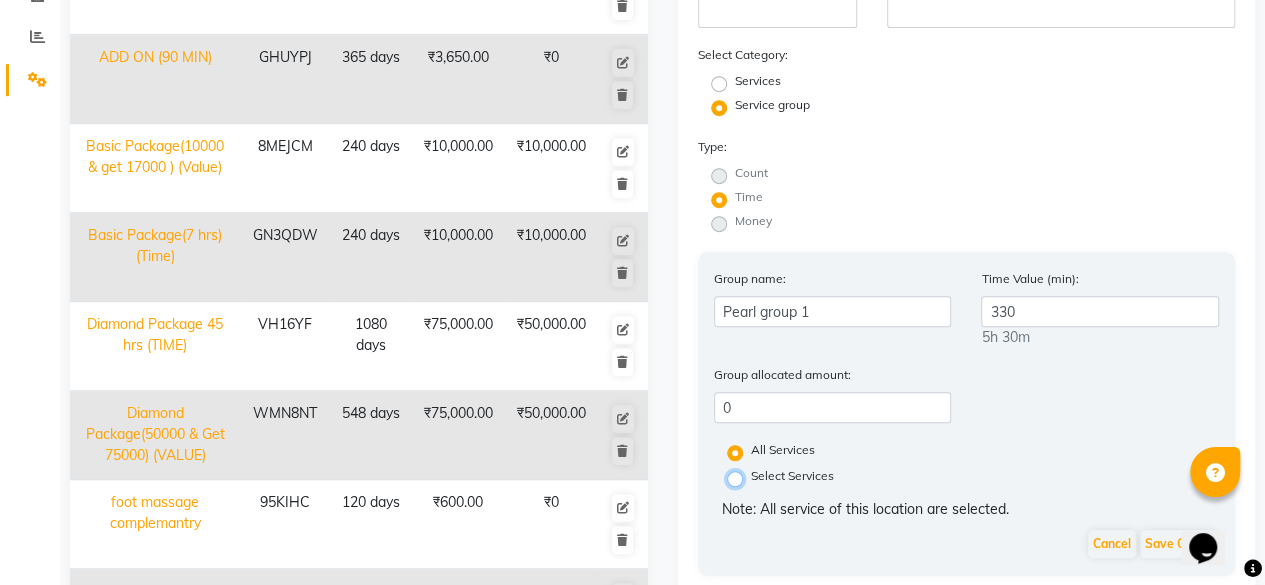 click on "Select Services" at bounding box center (741, 477) 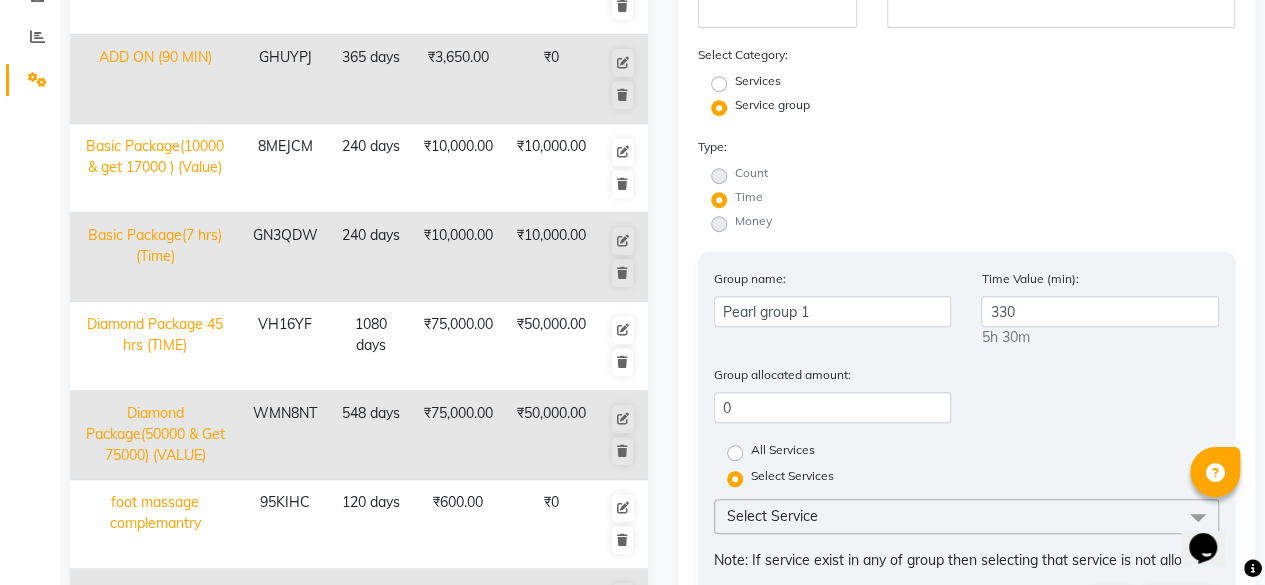 click on "All Services" 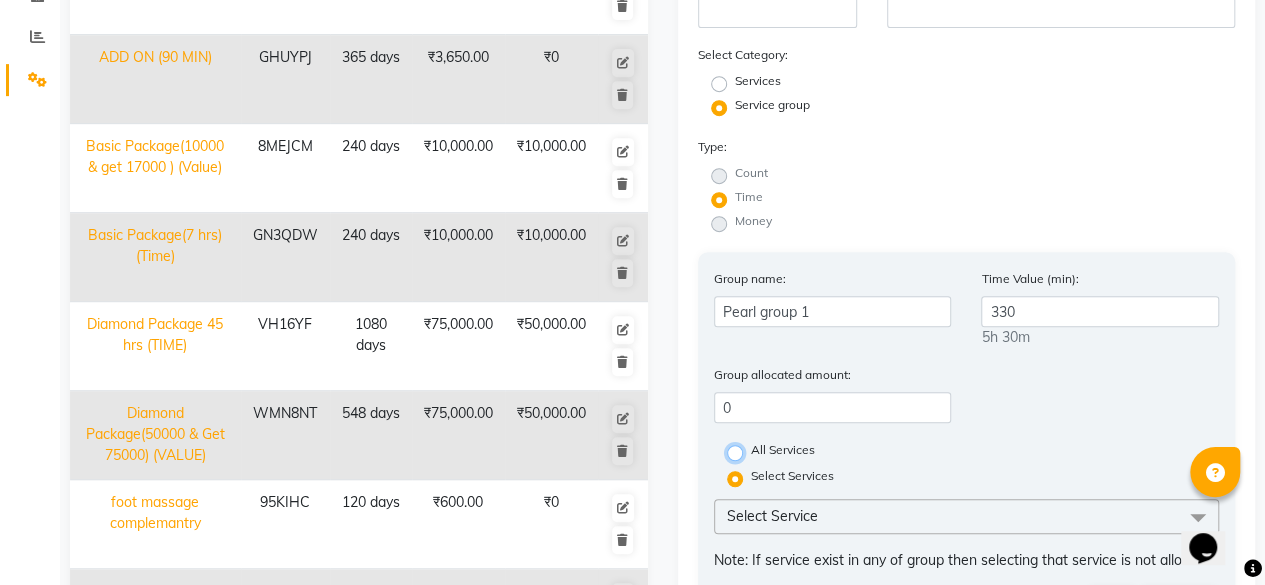 click on "All Services" at bounding box center (741, 451) 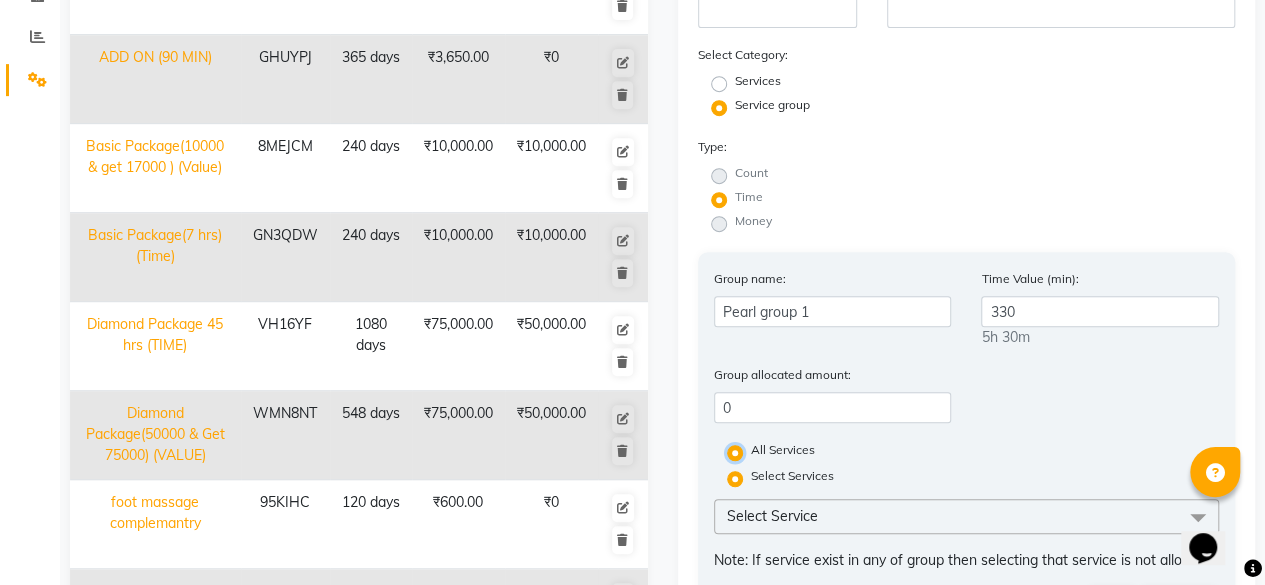 radio on "false" 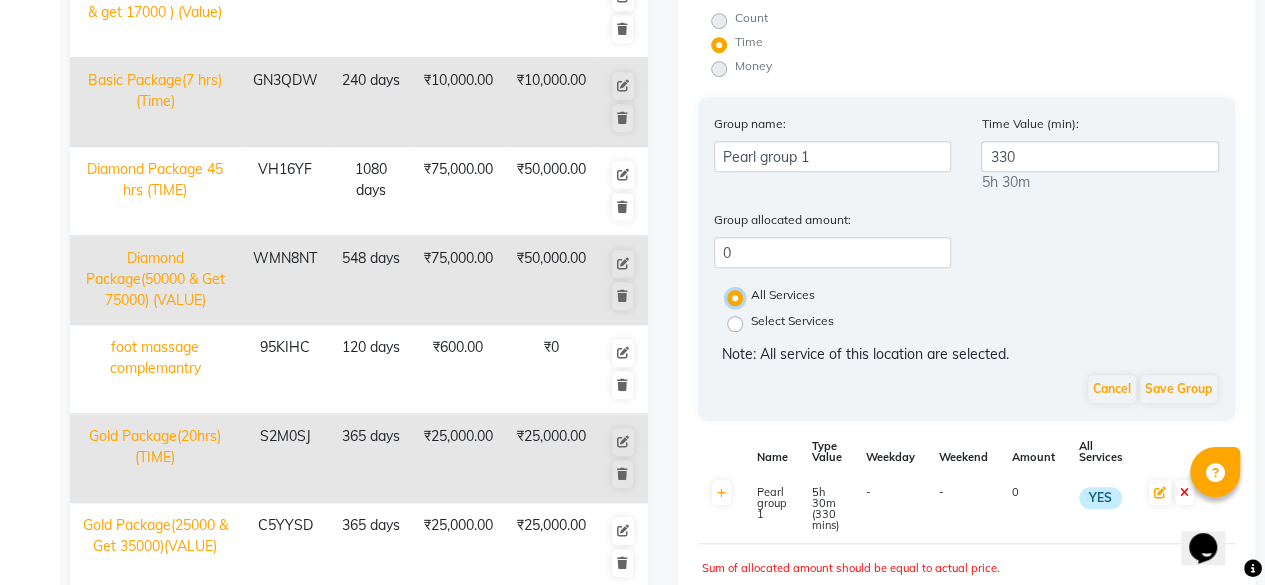 scroll, scrollTop: 590, scrollLeft: 0, axis: vertical 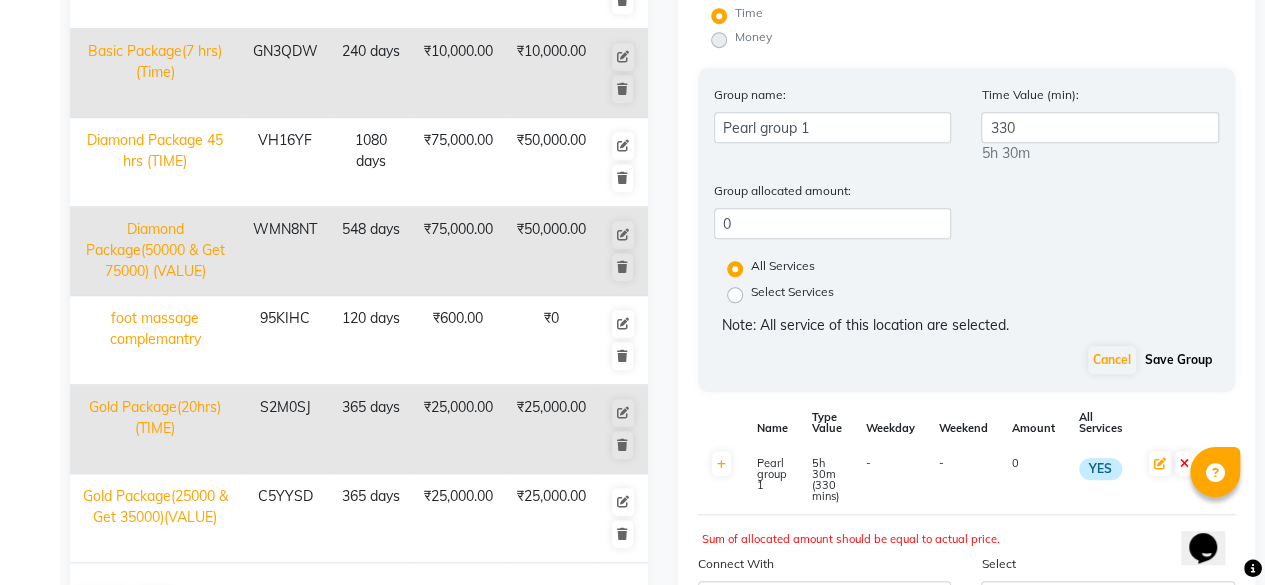 click on "Save Group" 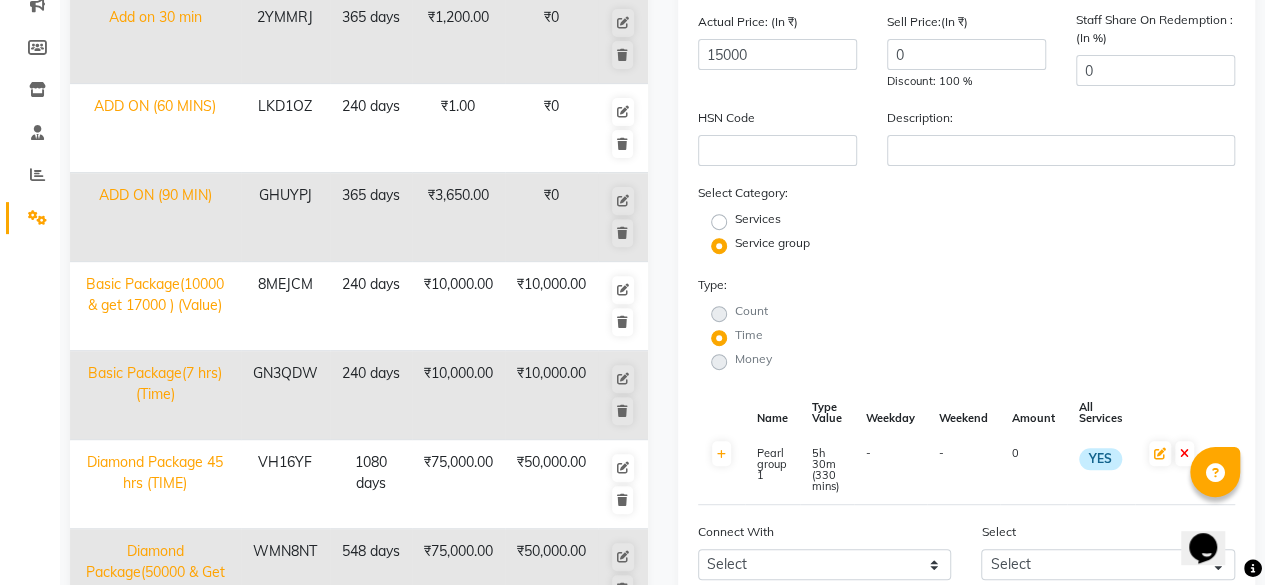 scroll, scrollTop: 0, scrollLeft: 0, axis: both 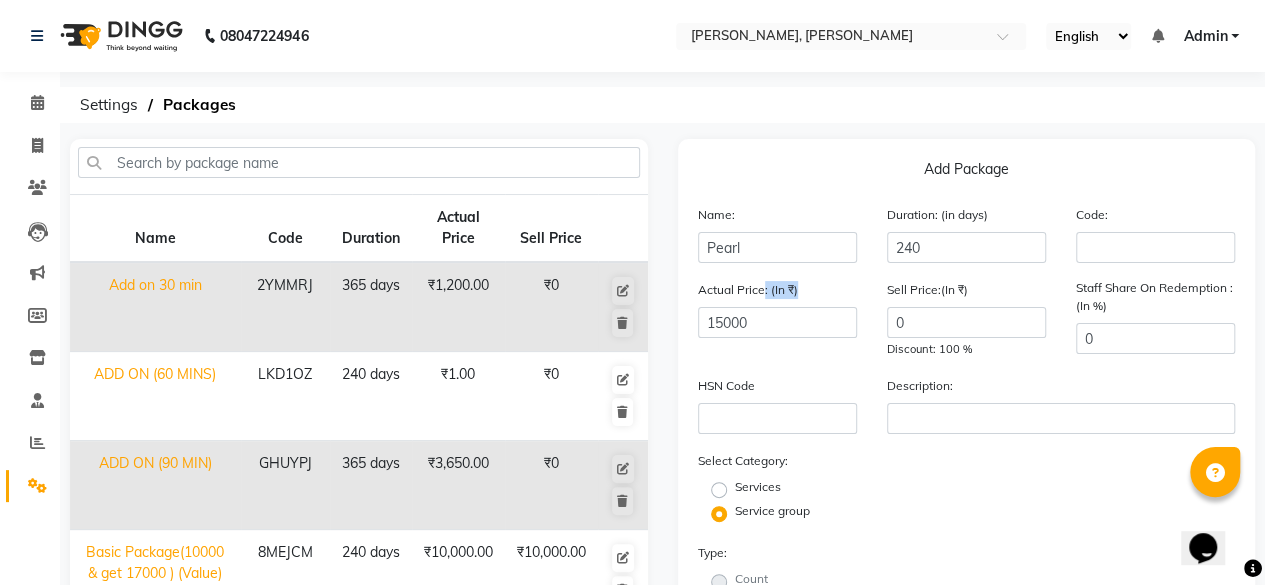 click on "Actual Price: (In ₹) 15000" 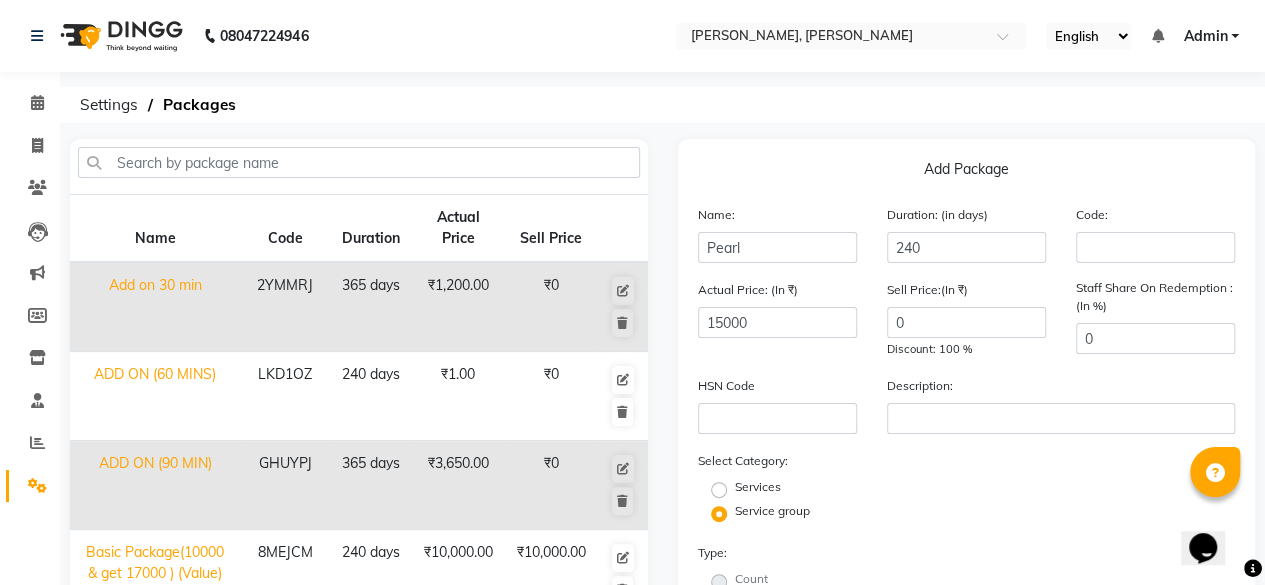 click on "Actual Price: (In ₹) 15000" 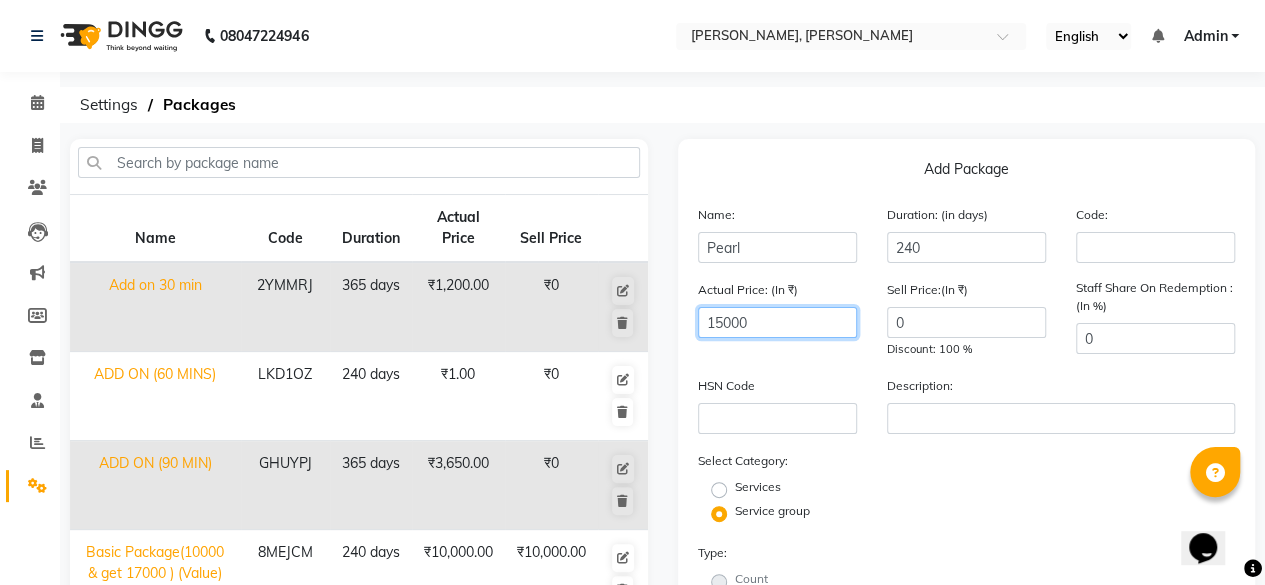 drag, startPoint x: 774, startPoint y: 339, endPoint x: 778, endPoint y: 322, distance: 17.464249 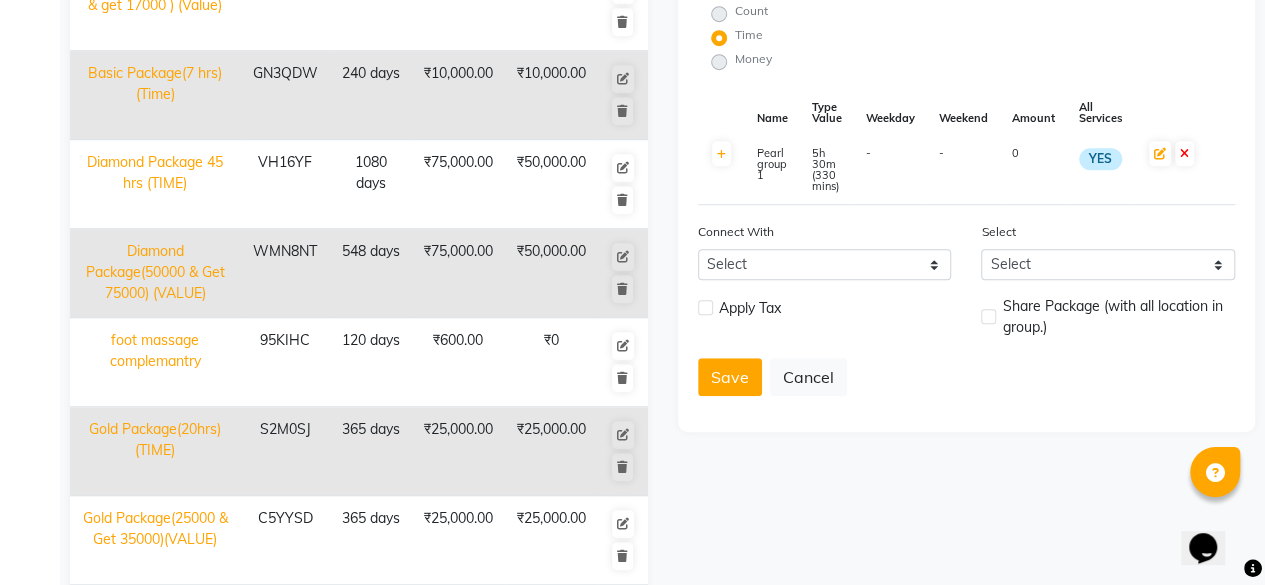 scroll, scrollTop: 658, scrollLeft: 0, axis: vertical 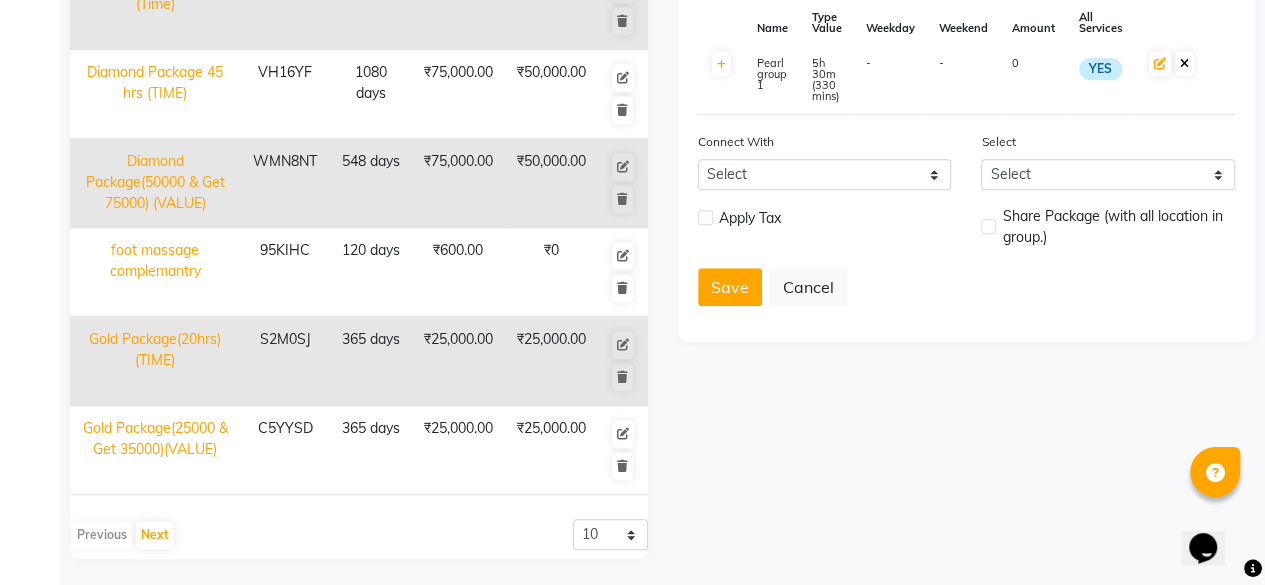 click 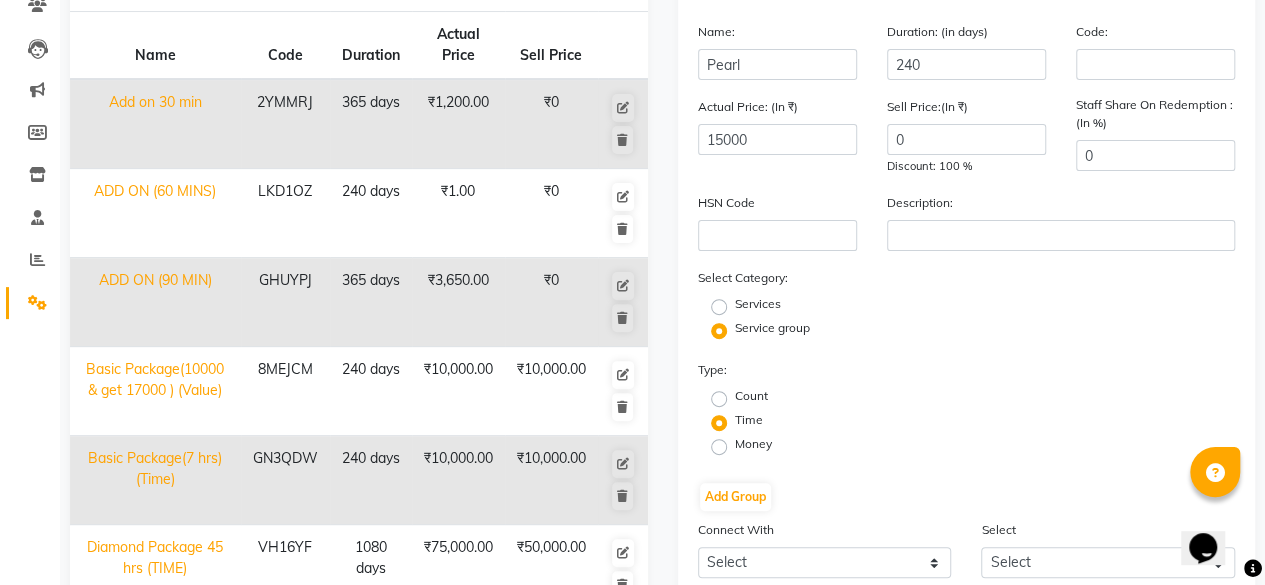 scroll, scrollTop: 360, scrollLeft: 0, axis: vertical 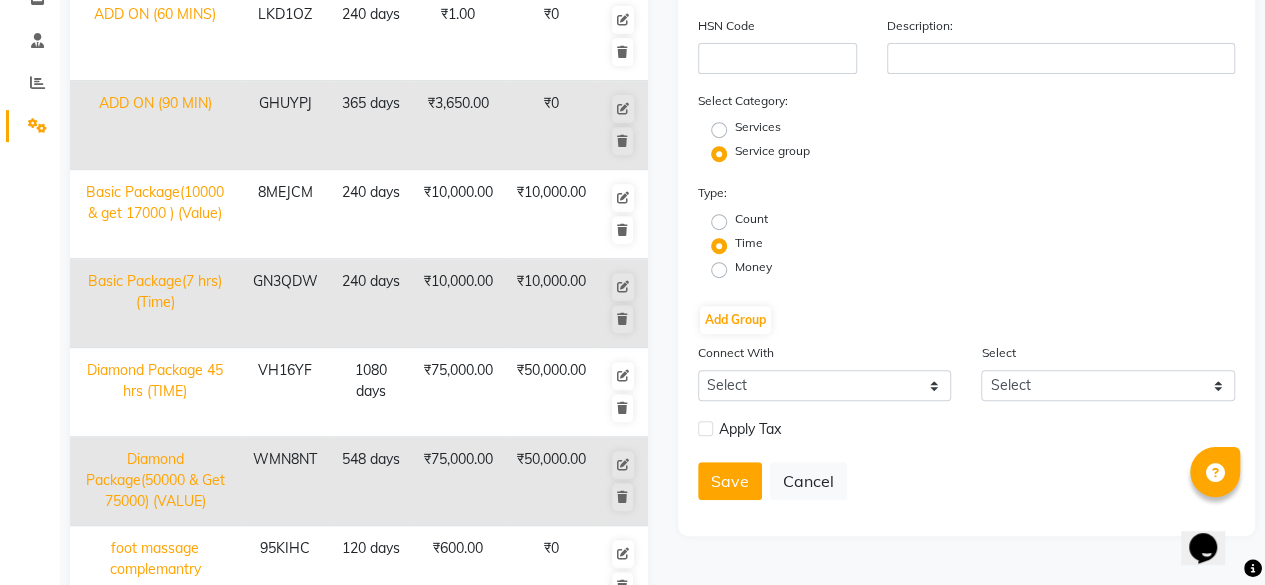 click on "Services" 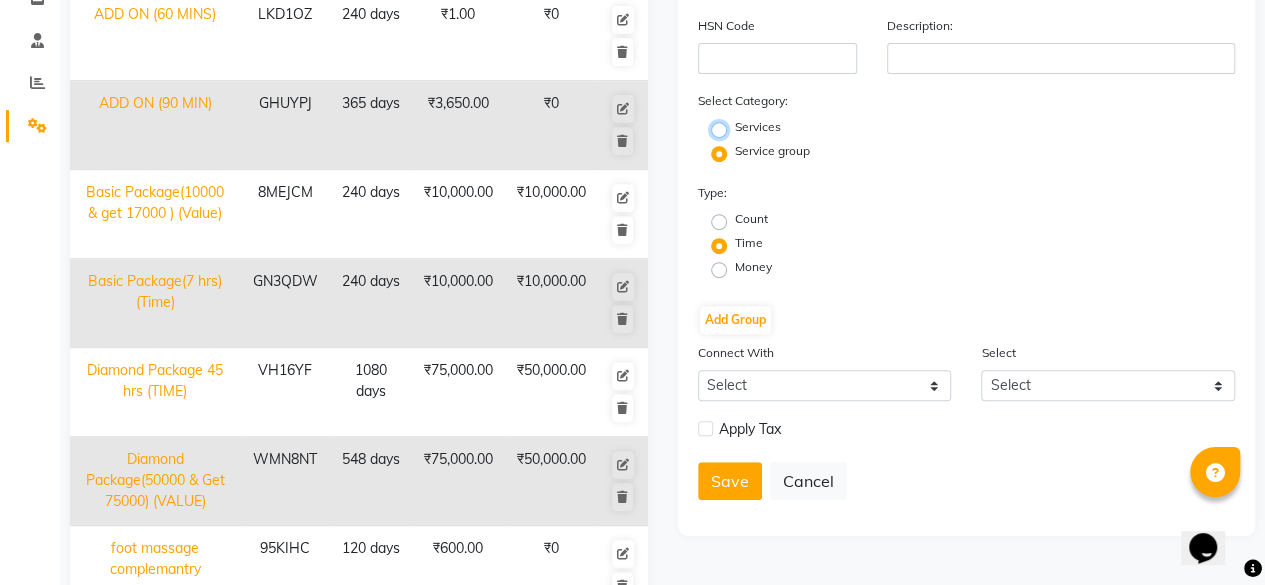 click on "Services" at bounding box center (725, 128) 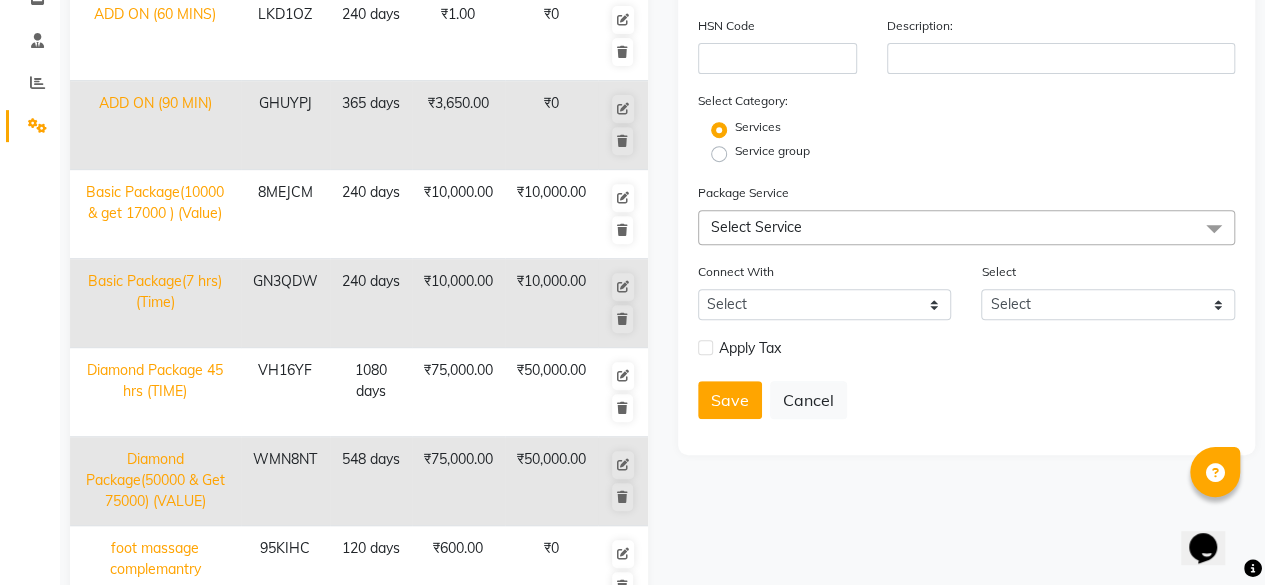 click on "Service group" 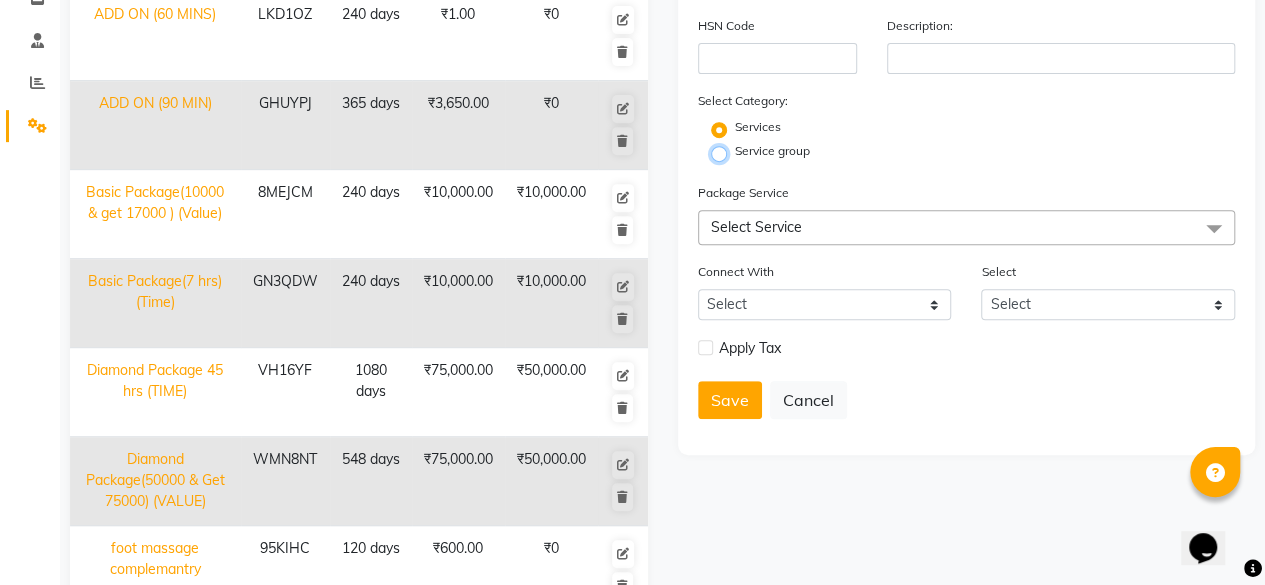 click on "Service group" at bounding box center [725, 152] 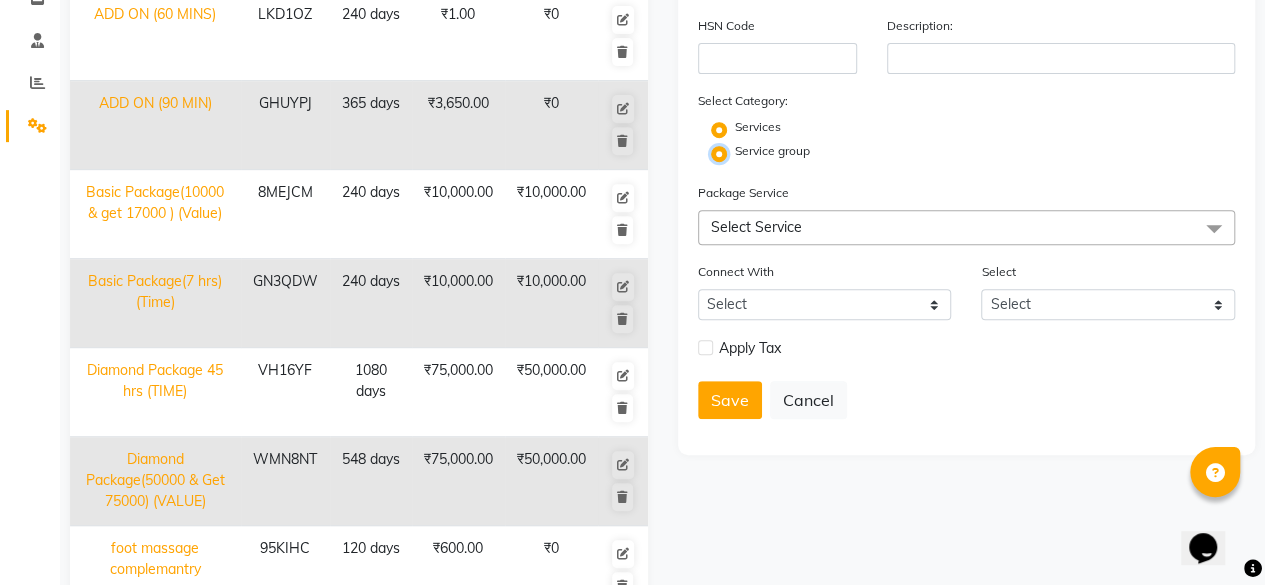 radio on "false" 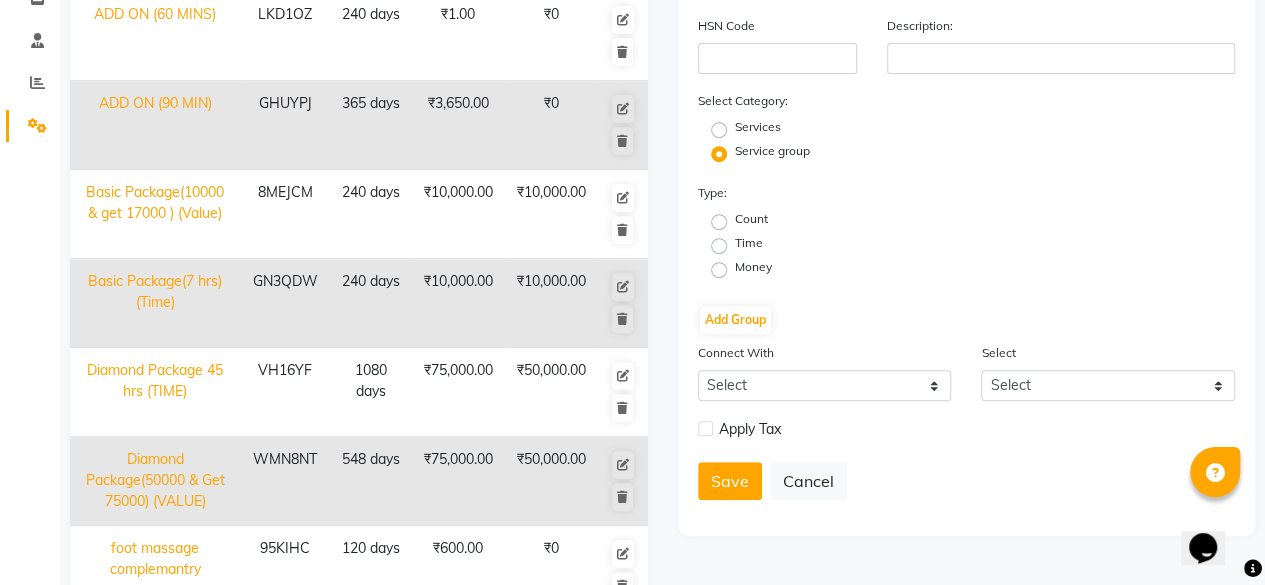 click on "Time" 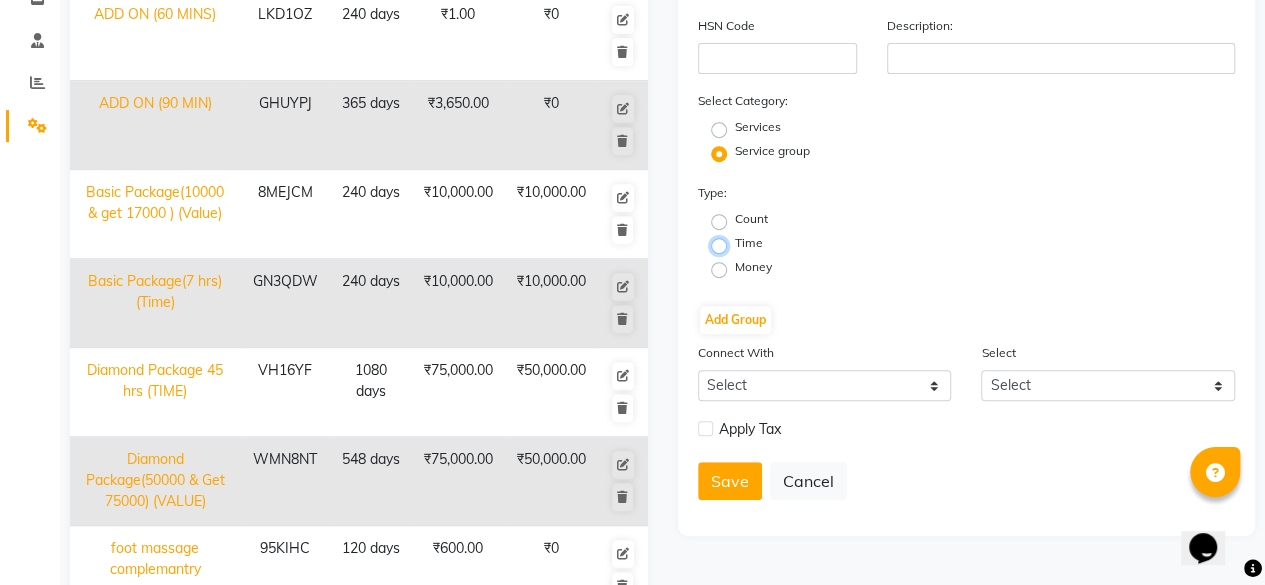 click on "Time" at bounding box center [725, 244] 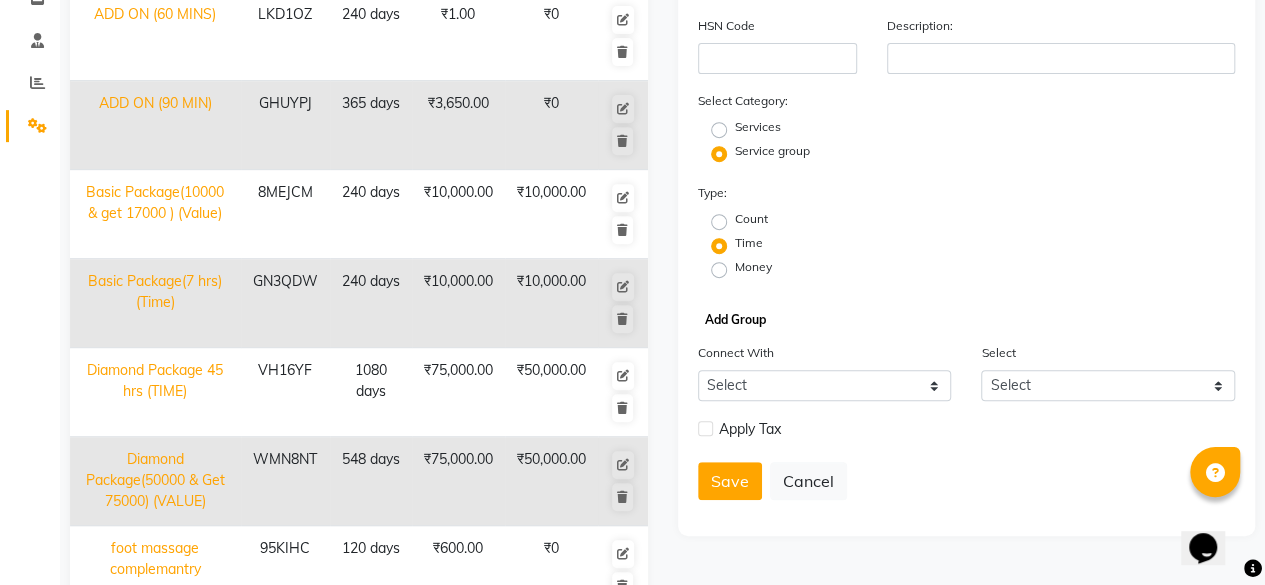 click on "Add Group" 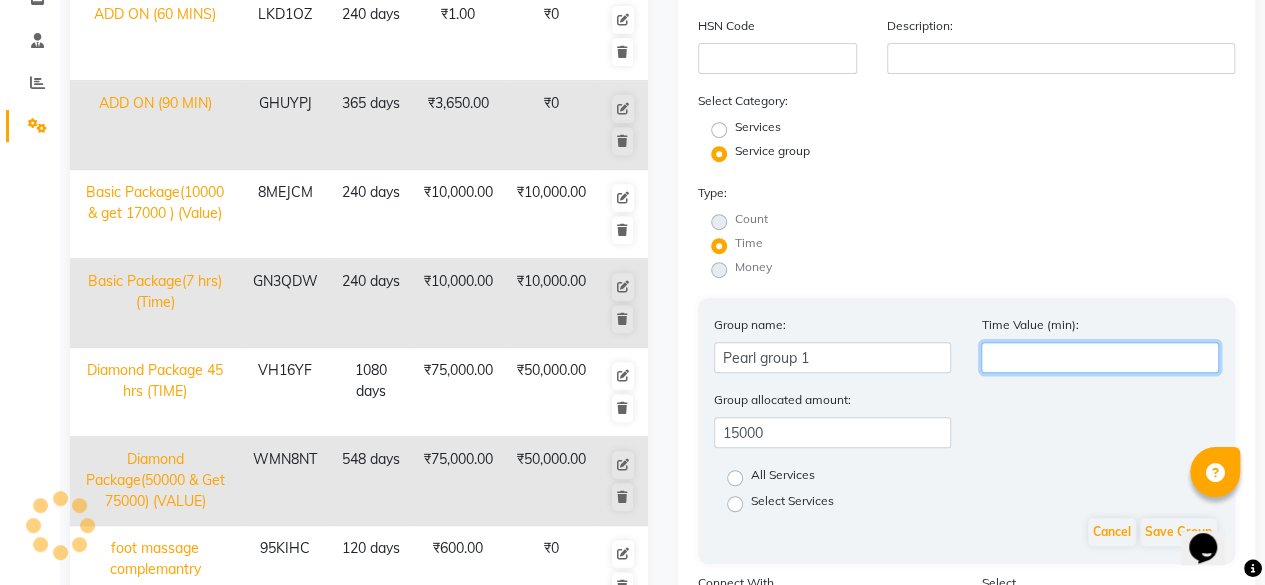 click 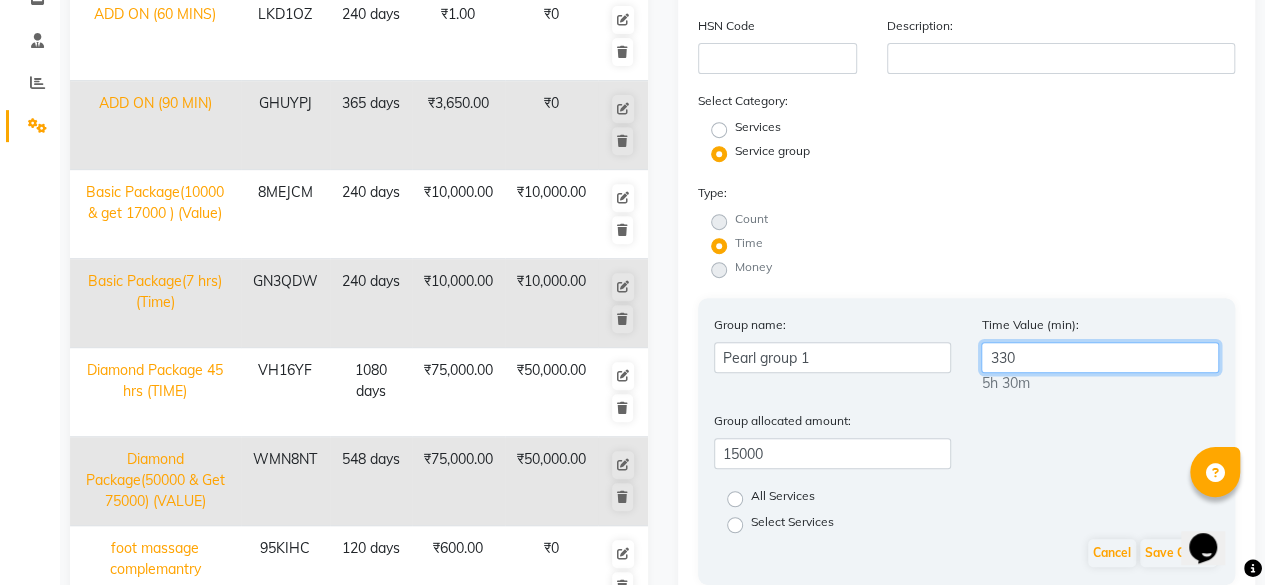 type on "330" 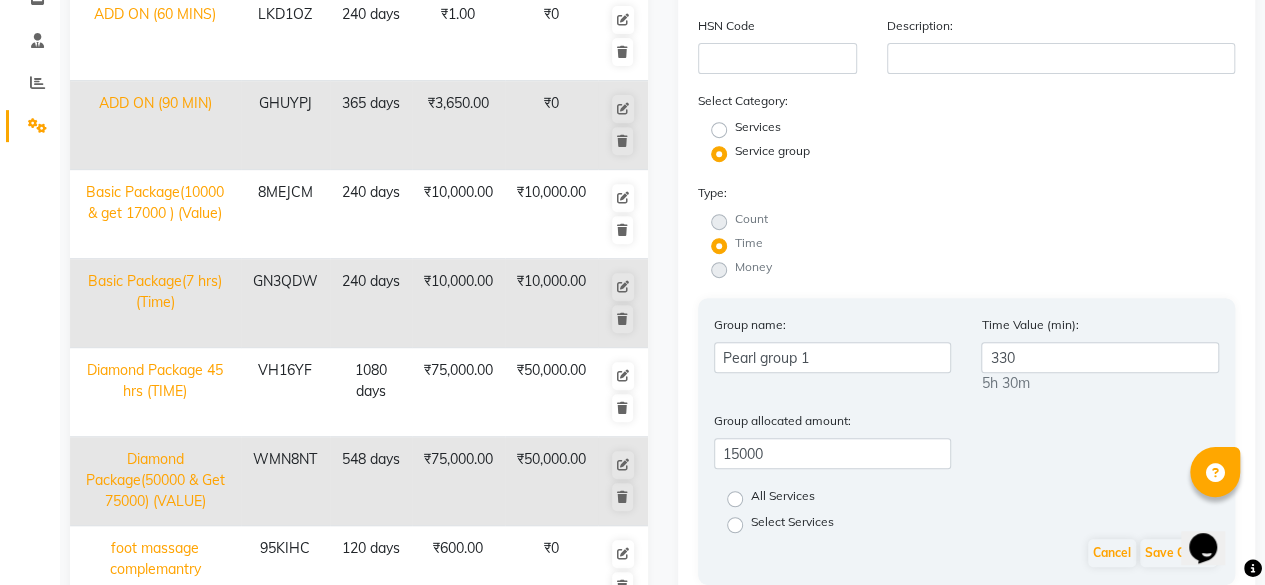 click on "All Services" 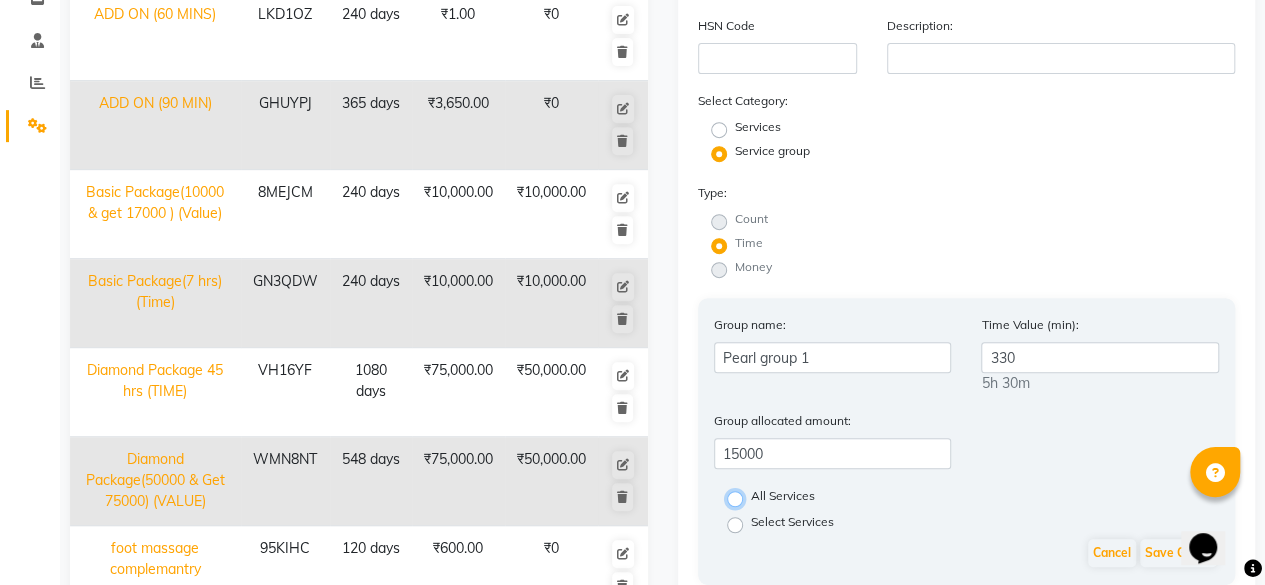 click on "All Services" at bounding box center [741, 497] 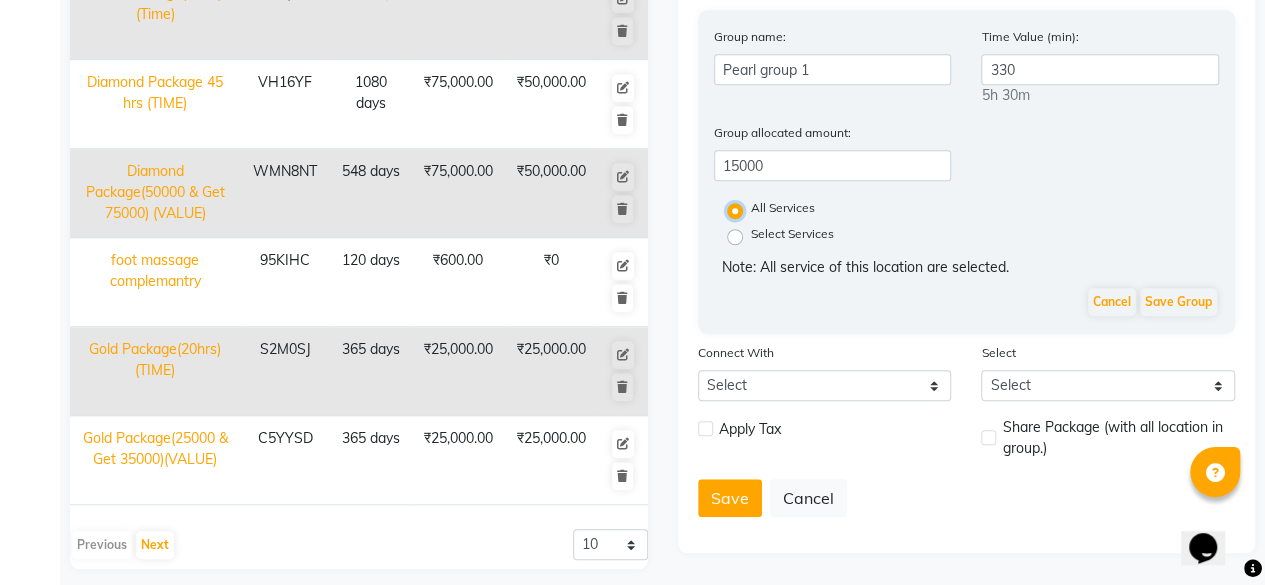 scroll, scrollTop: 658, scrollLeft: 0, axis: vertical 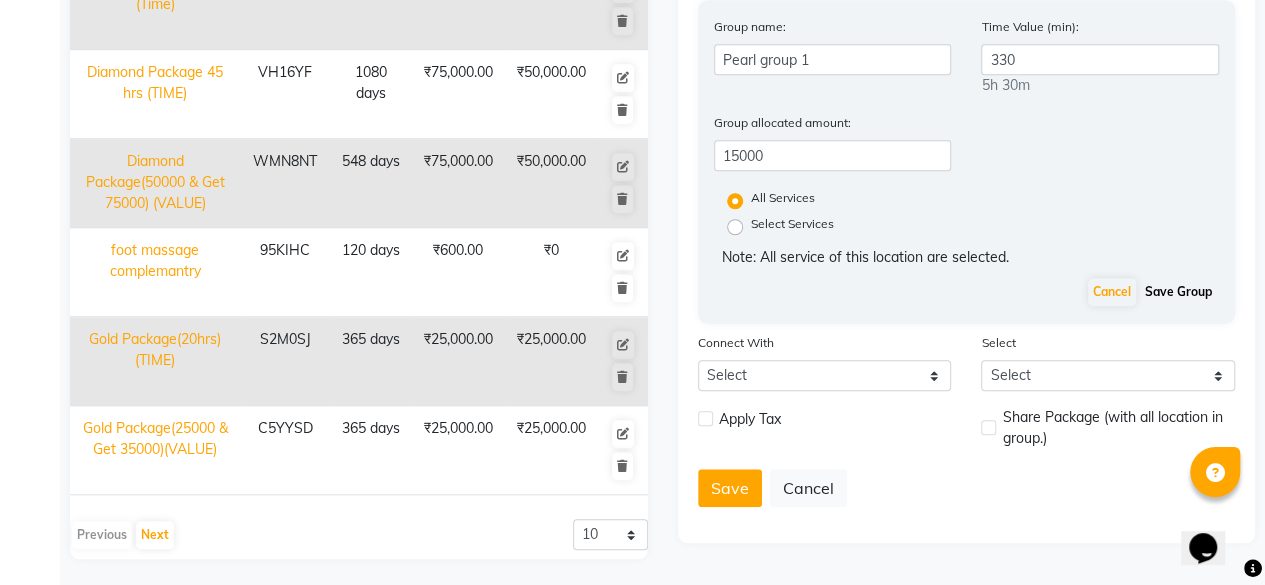 click on "Save Group" 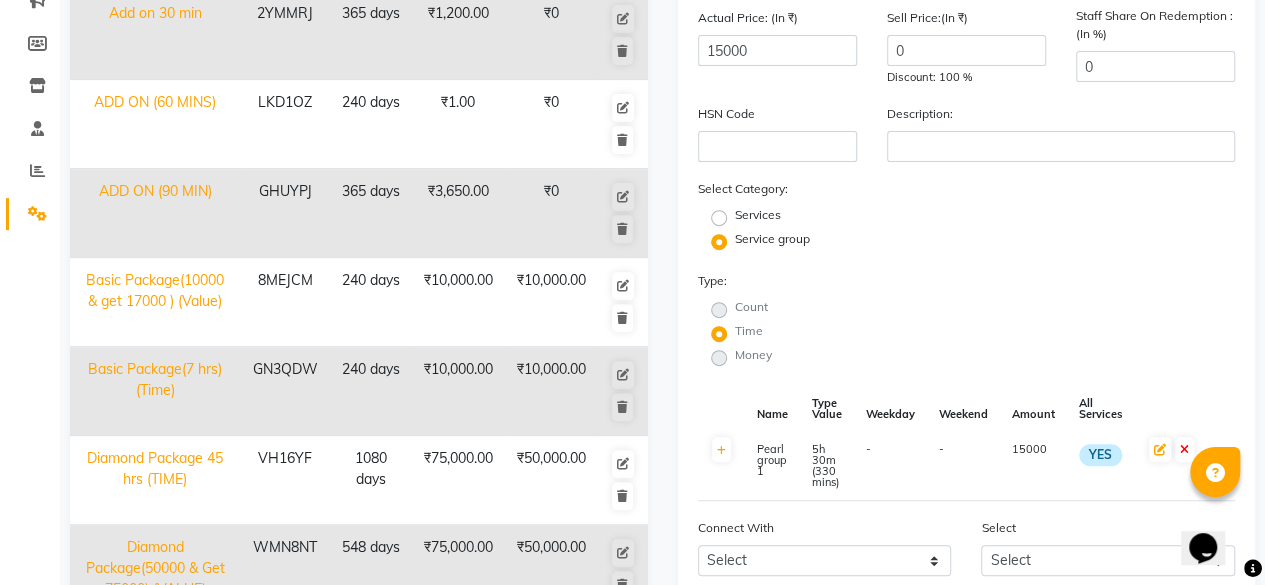 scroll, scrollTop: 658, scrollLeft: 0, axis: vertical 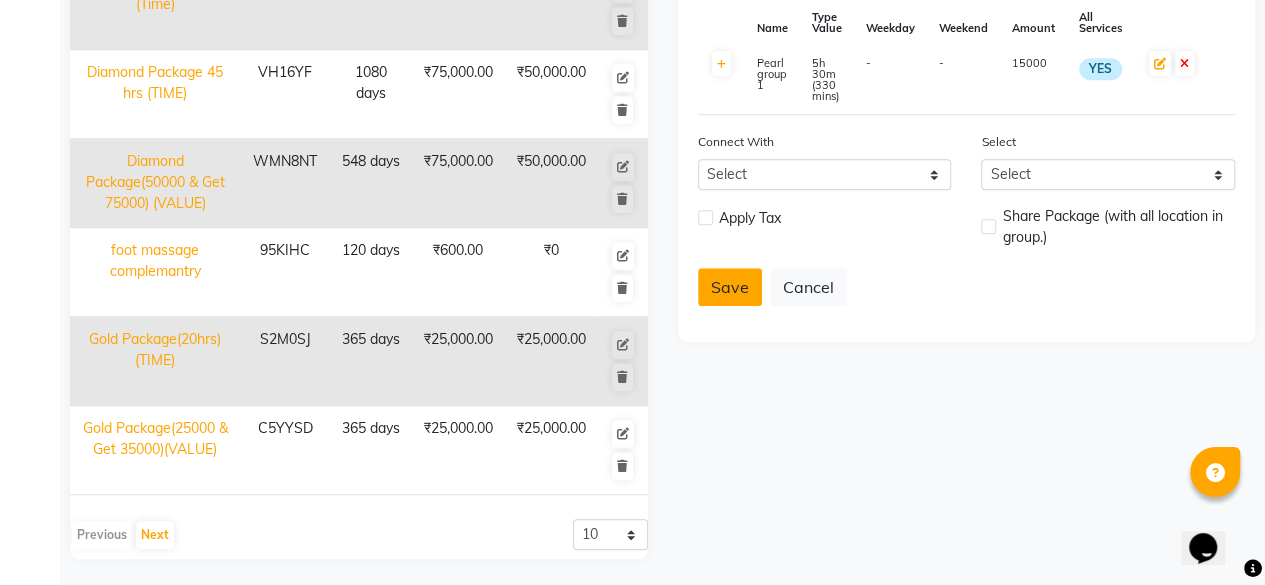 click on "Save" 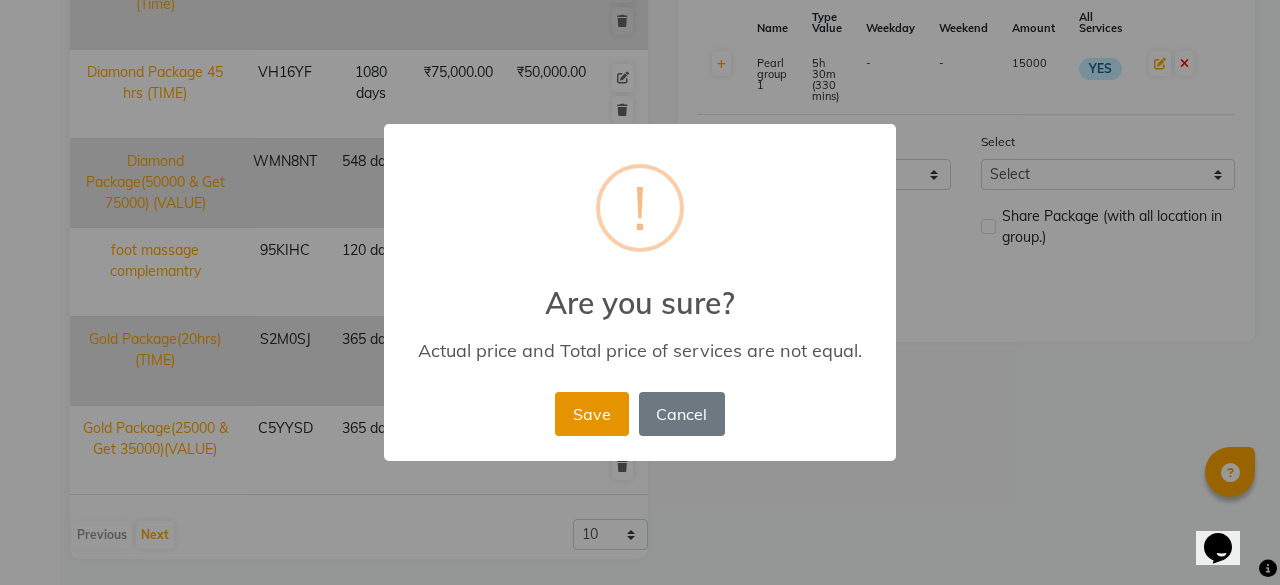 click on "Save" at bounding box center [591, 414] 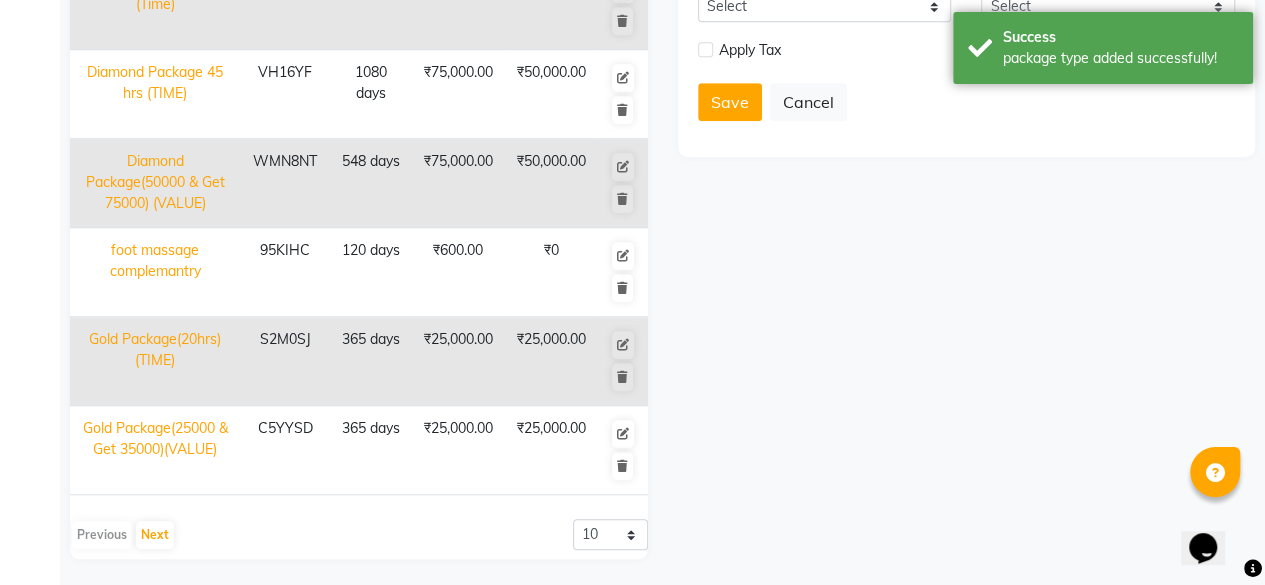 scroll, scrollTop: 0, scrollLeft: 0, axis: both 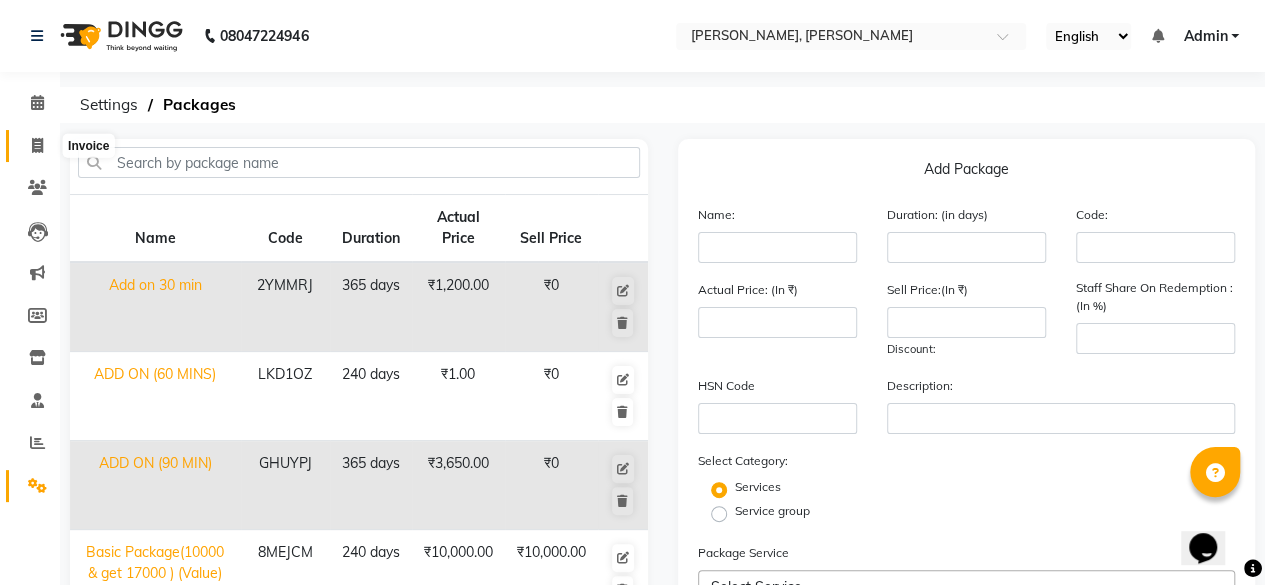 click 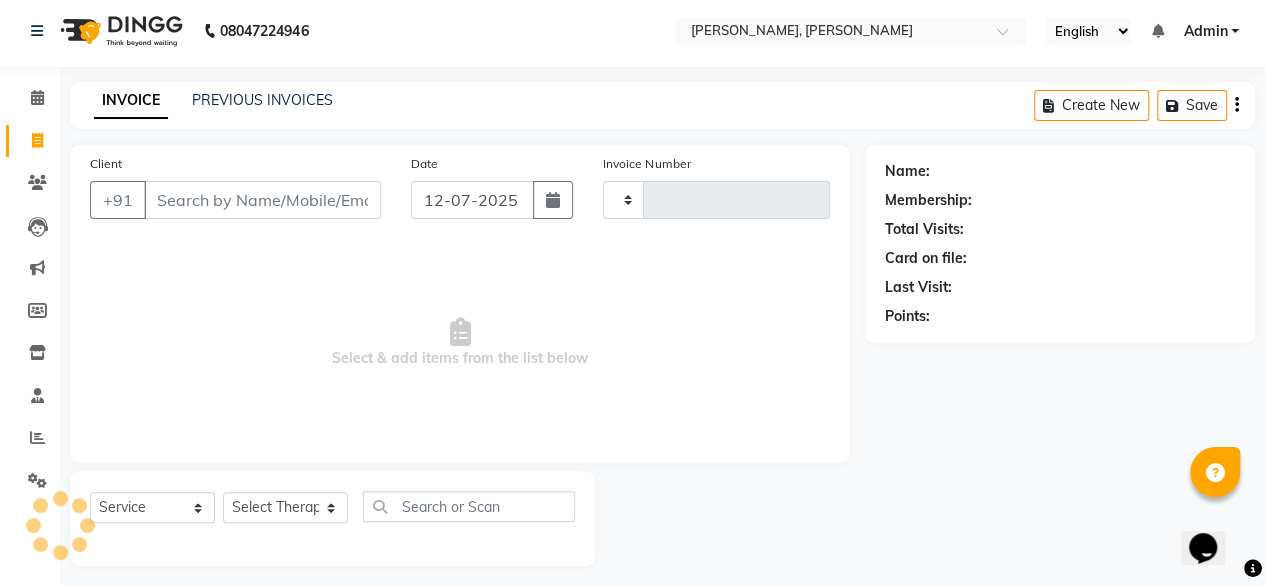 type on "0973" 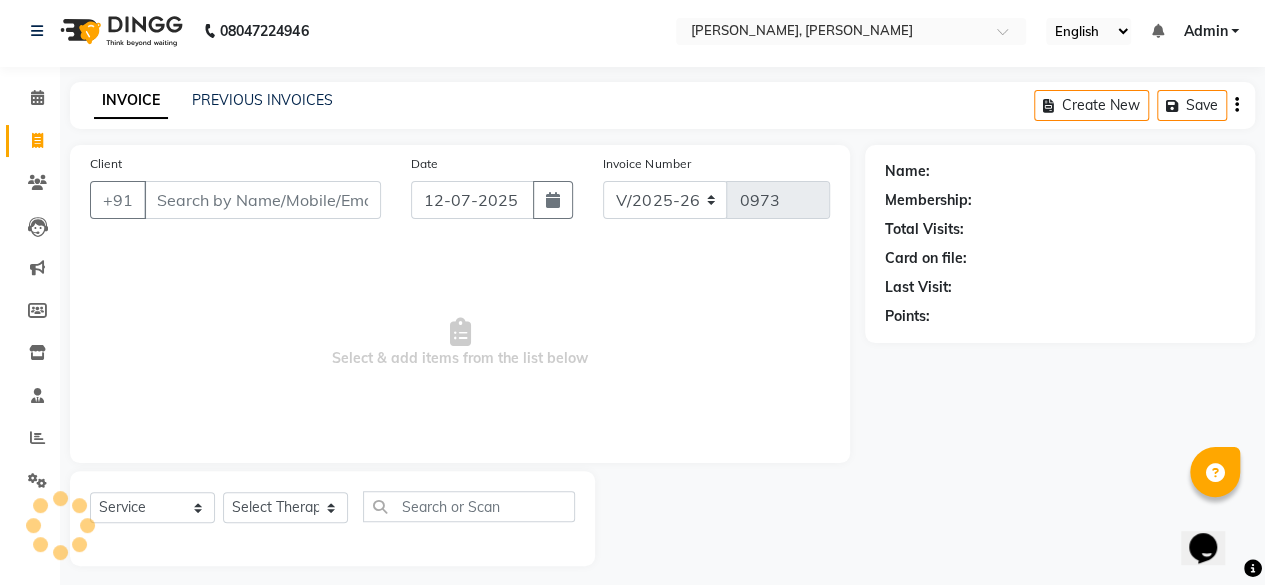 scroll, scrollTop: 15, scrollLeft: 0, axis: vertical 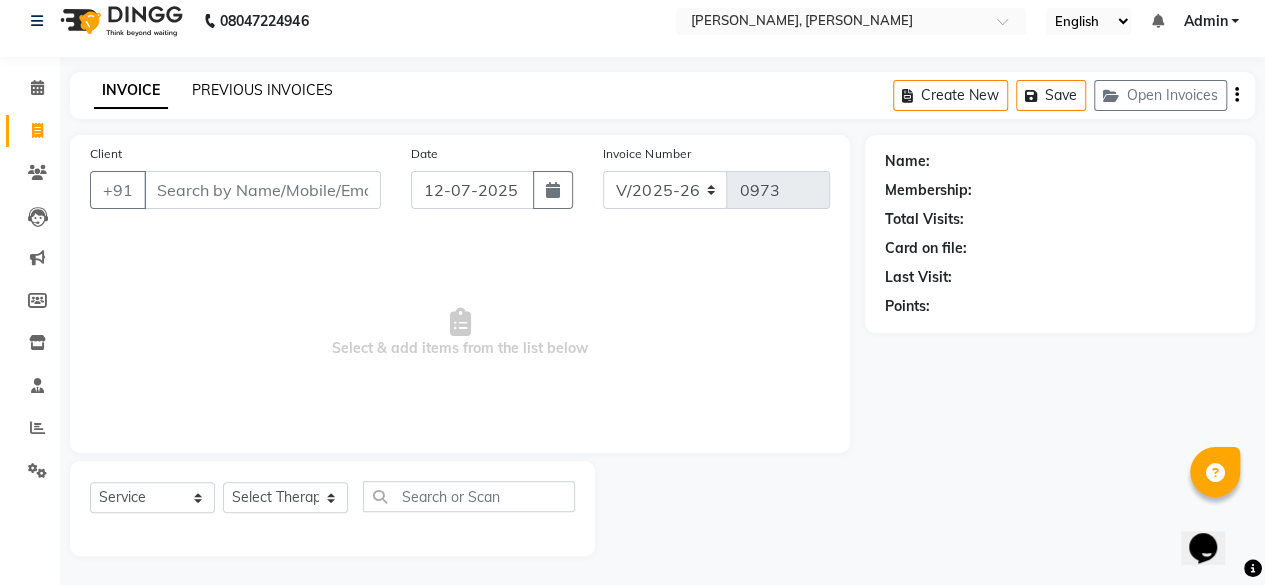 click on "PREVIOUS INVOICES" 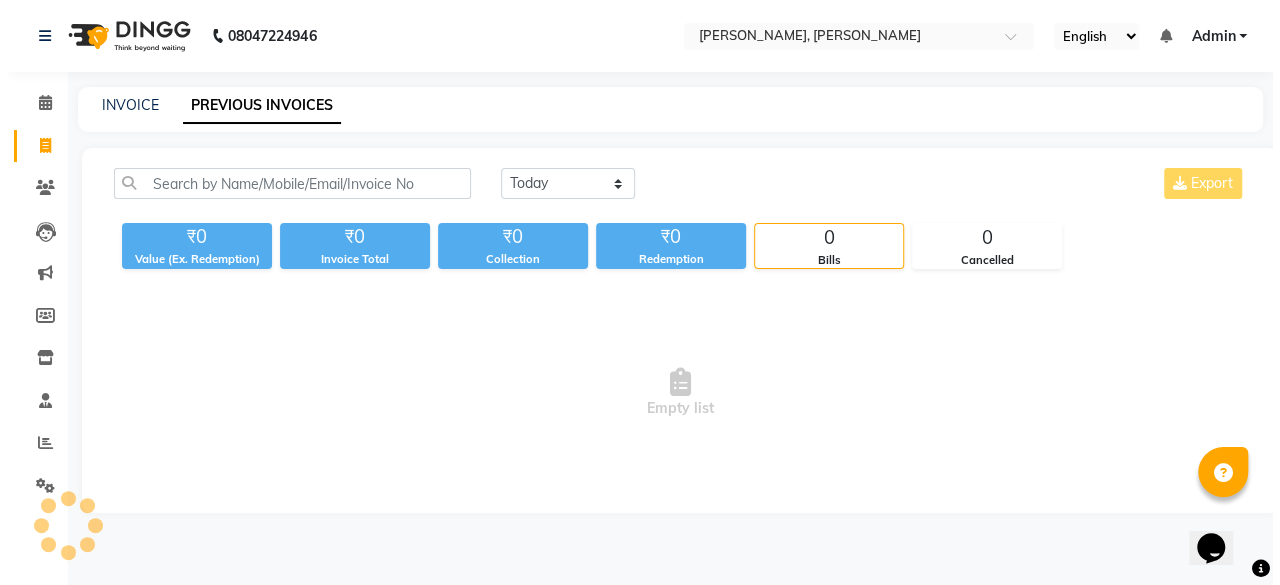scroll, scrollTop: 0, scrollLeft: 0, axis: both 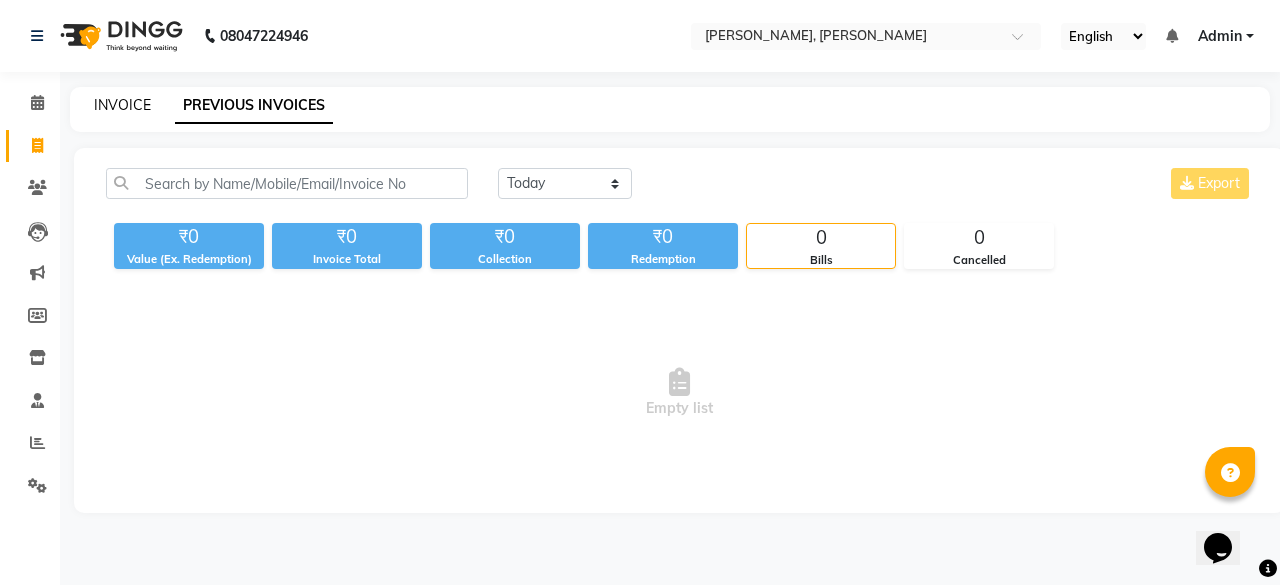 click on "INVOICE" 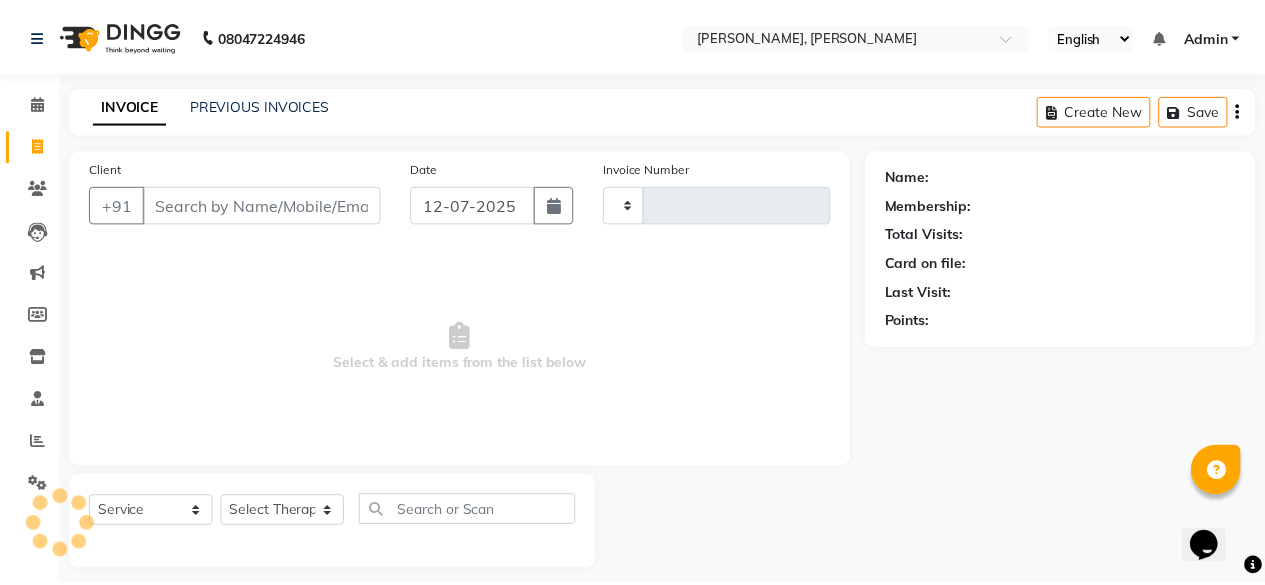 scroll, scrollTop: 15, scrollLeft: 0, axis: vertical 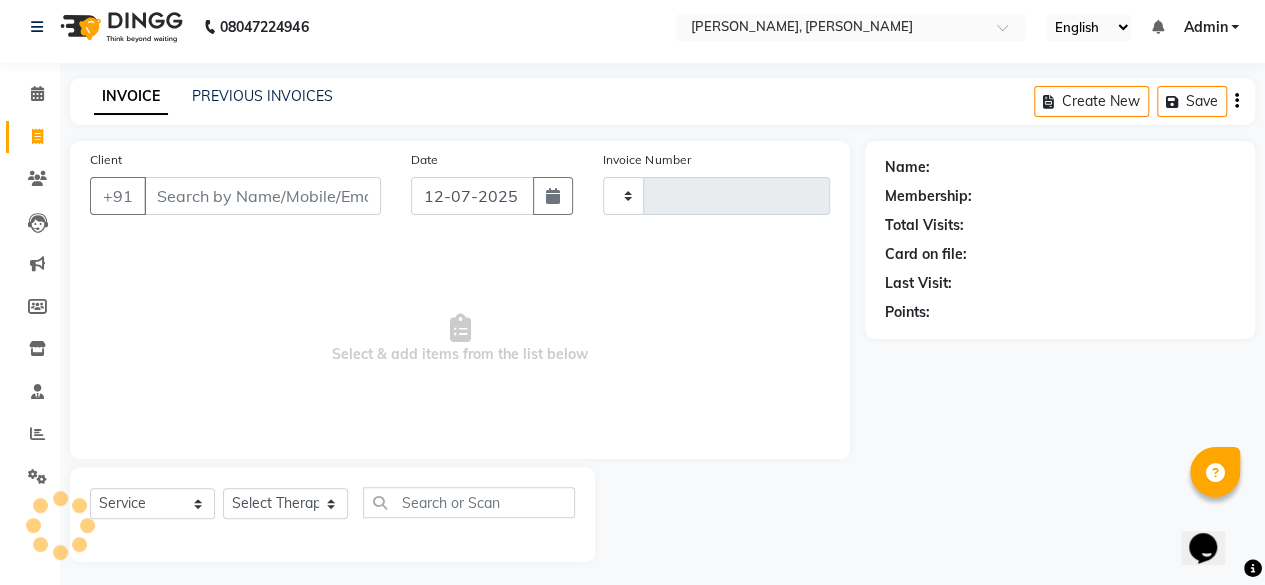type on "0973" 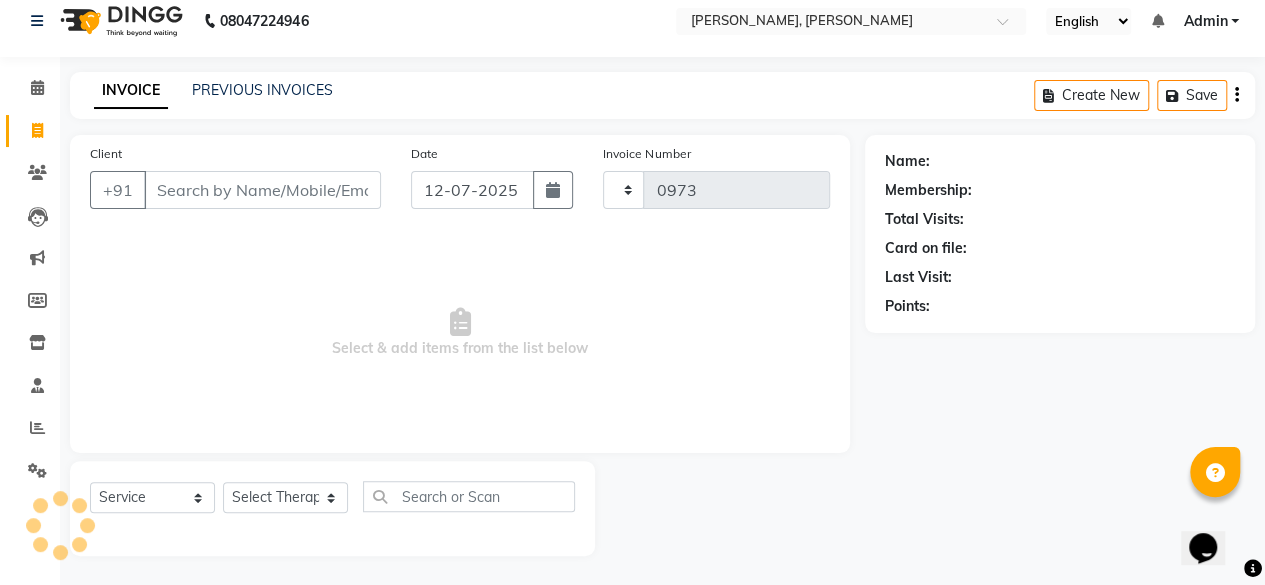 select on "7301" 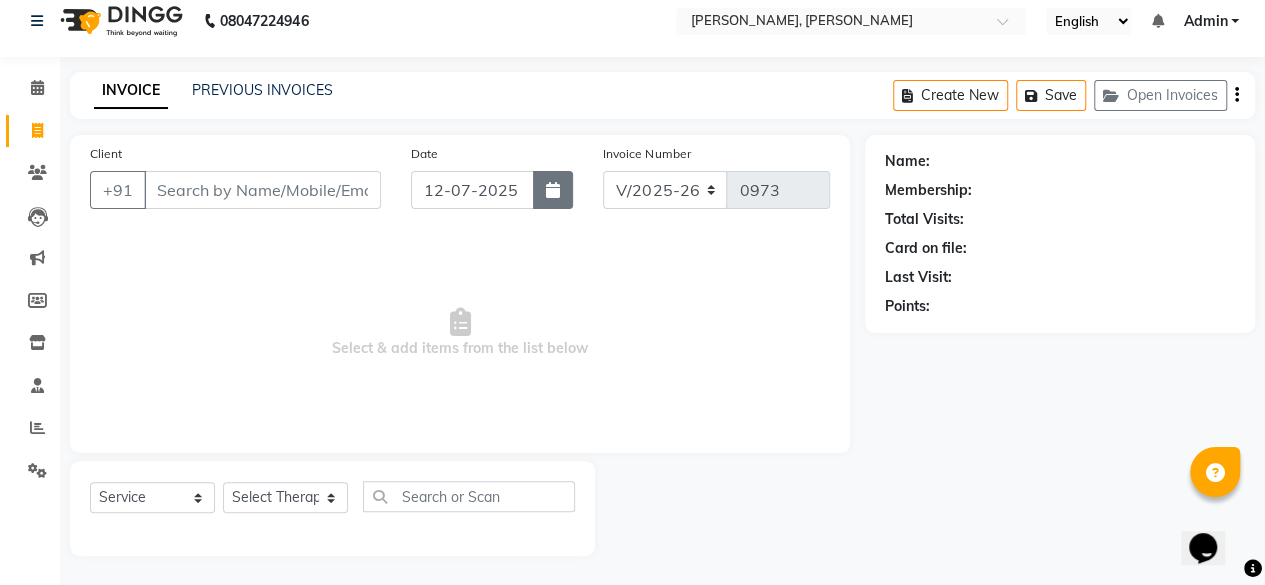 click 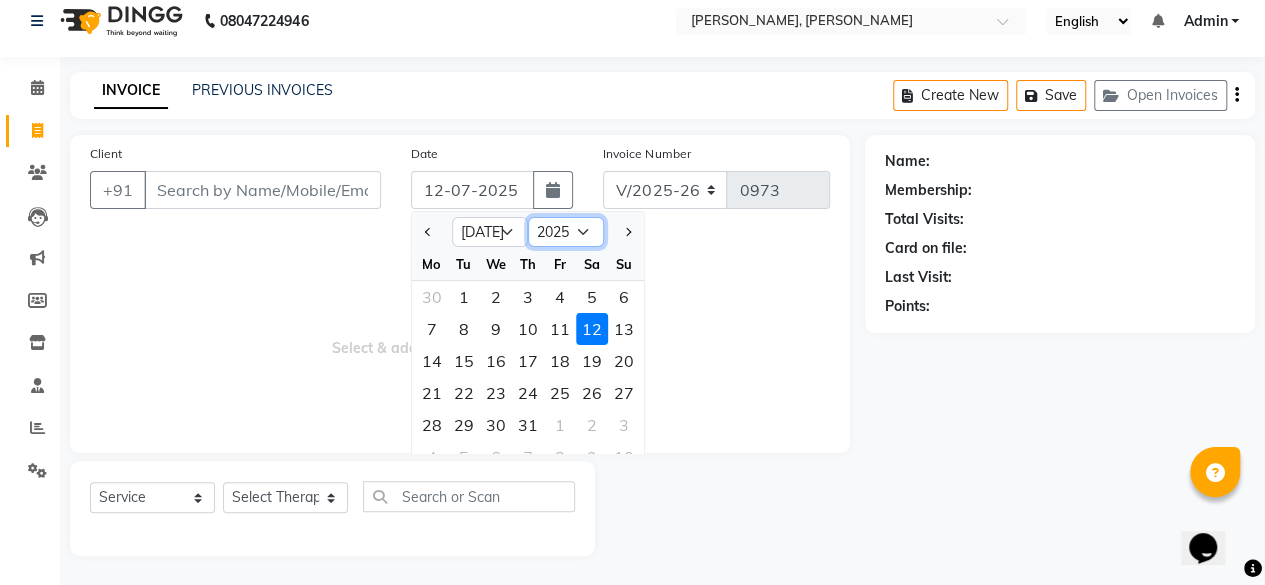 click on "2015 2016 2017 2018 2019 2020 2021 2022 2023 2024 2025 2026 2027 2028 2029 2030 2031 2032 2033 2034 2035" 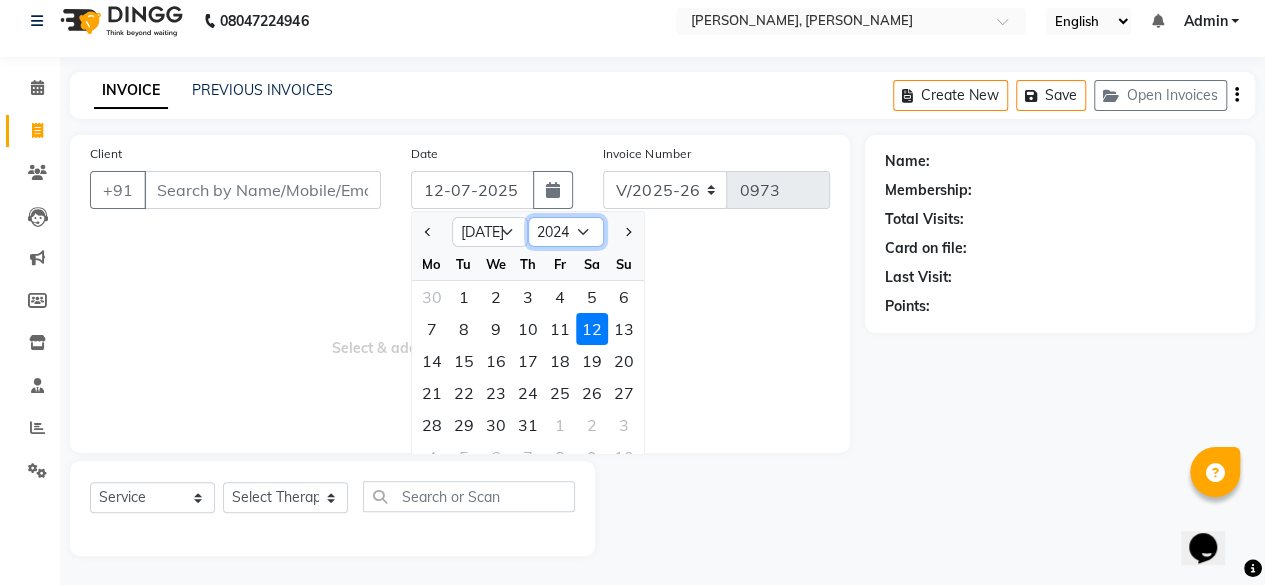click on "2015 2016 2017 2018 2019 2020 2021 2022 2023 2024 2025 2026 2027 2028 2029 2030 2031 2032 2033 2034 2035" 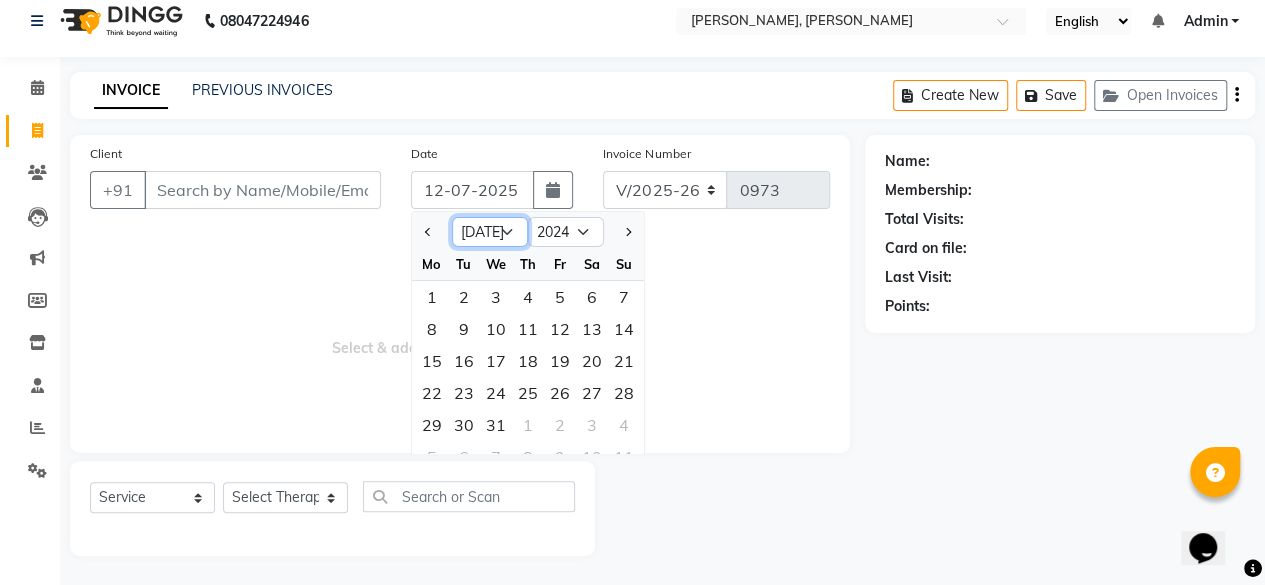 click on "Jan Feb Mar Apr May Jun Jul Aug Sep Oct Nov Dec" 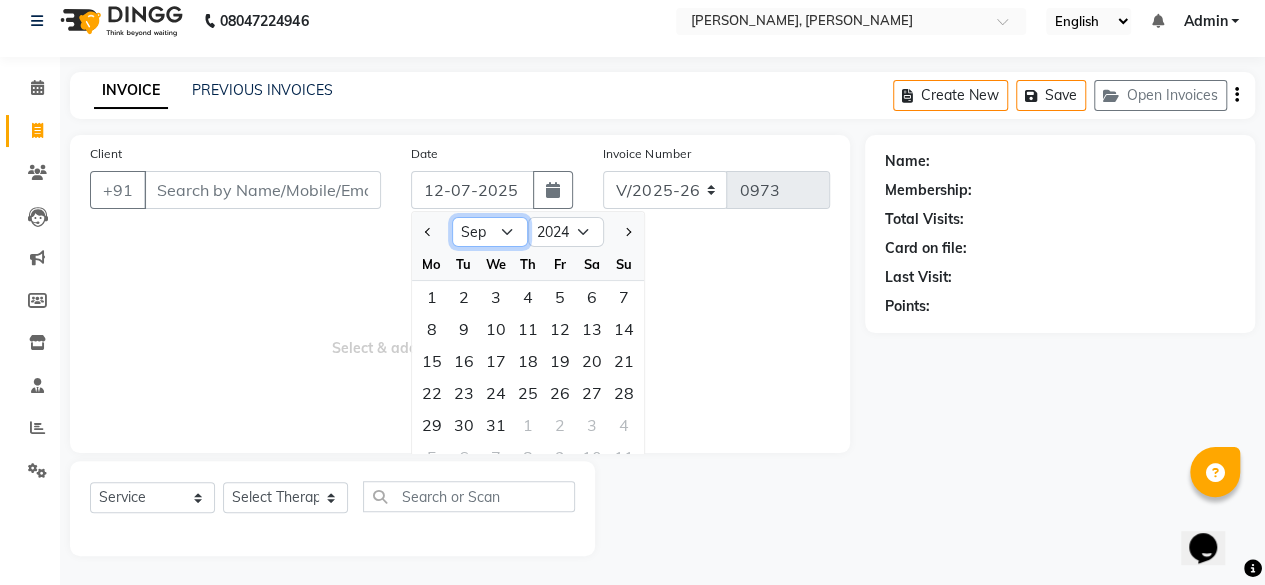 click on "Jan Feb Mar Apr May Jun Jul Aug Sep Oct Nov Dec" 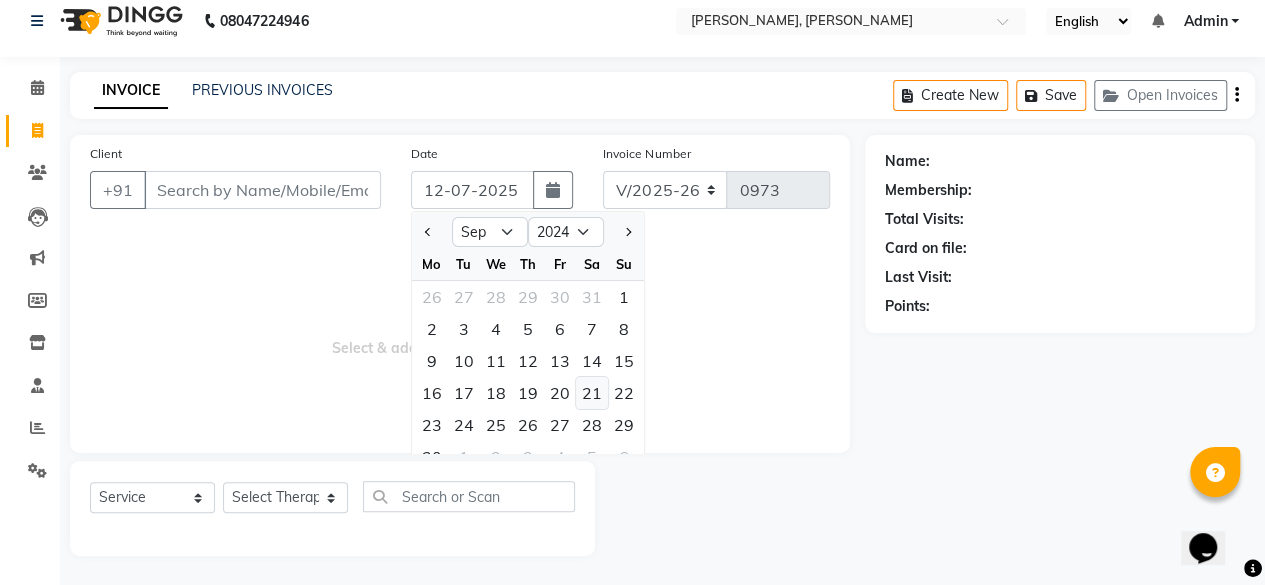 click on "21" 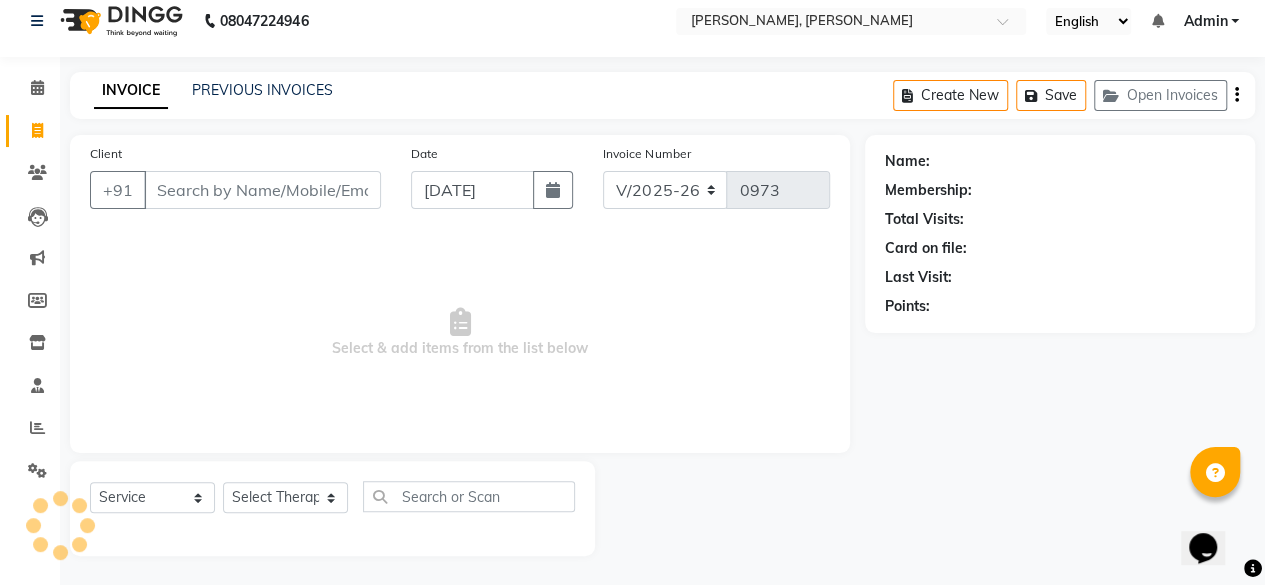 type on "1212" 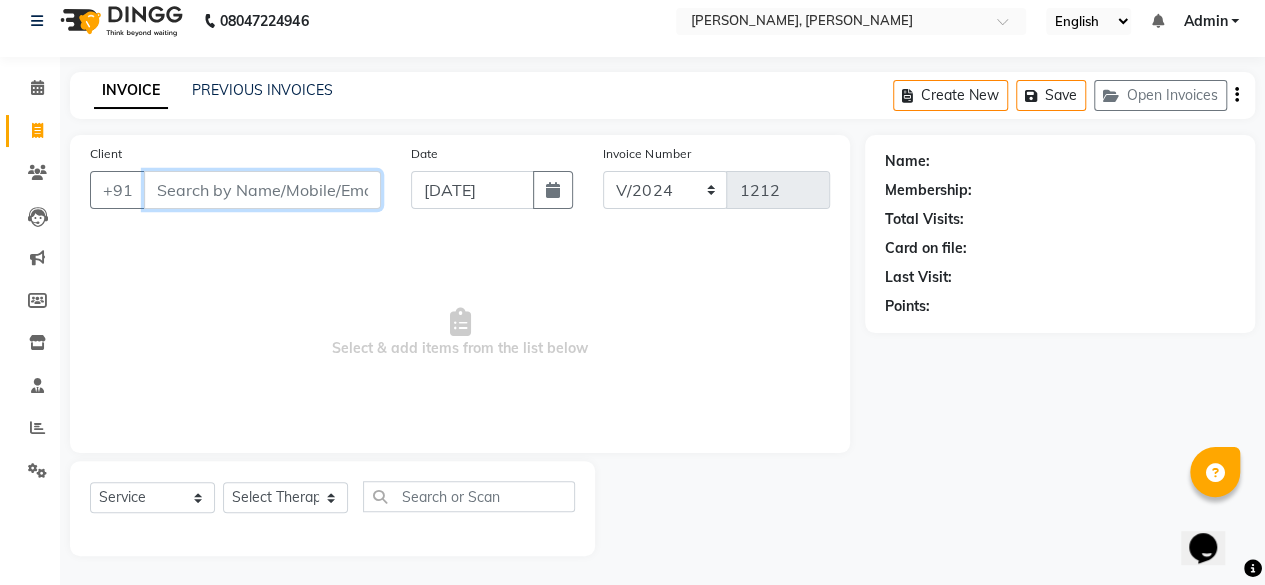 click on "Client" at bounding box center (262, 190) 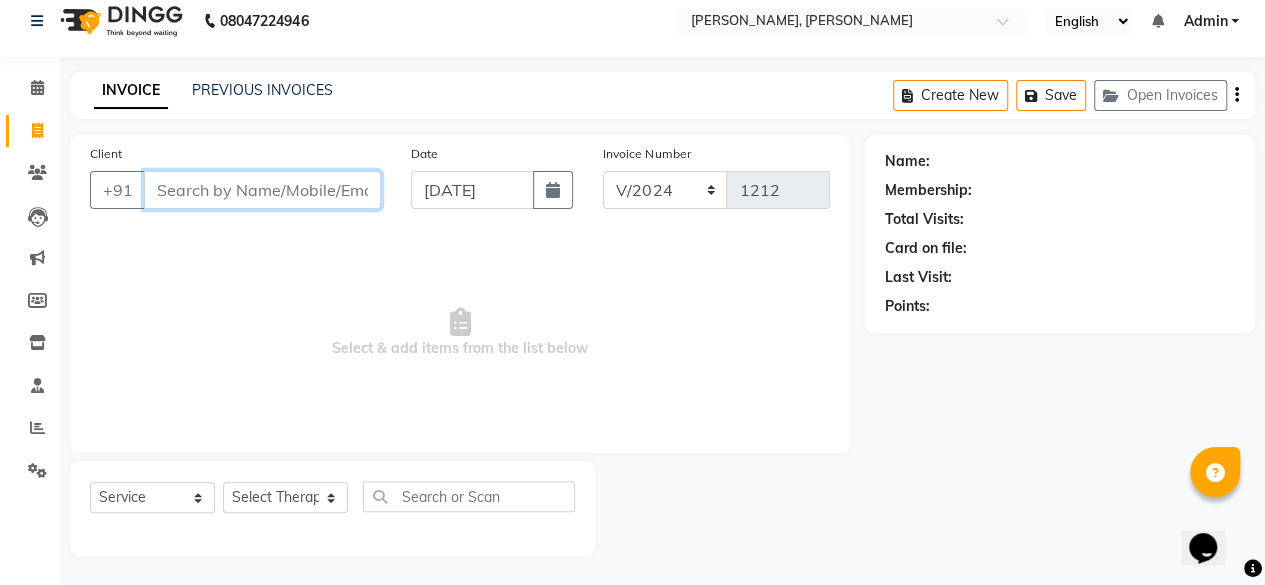 paste on "9550764681" 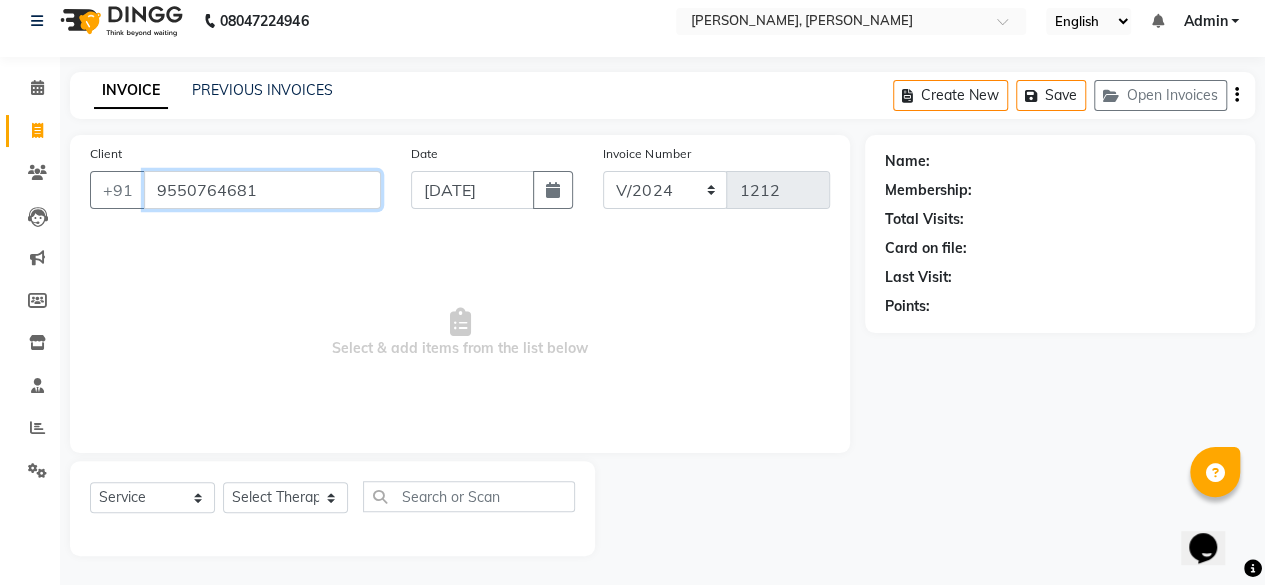 type on "9550764681" 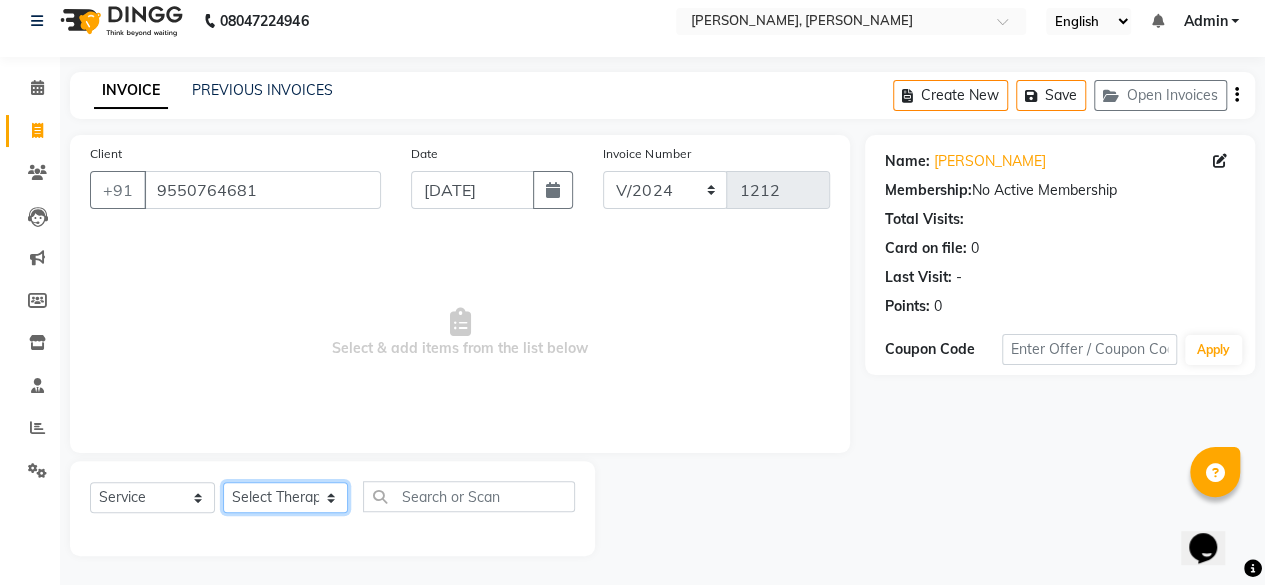 click on "Select Therapist Admin Area Manager Cicilia Florence Gospel Gospel Gospel Gospel Gospel Manager Sangi Sangtei Sharada LR Ziri Lalnunziri" 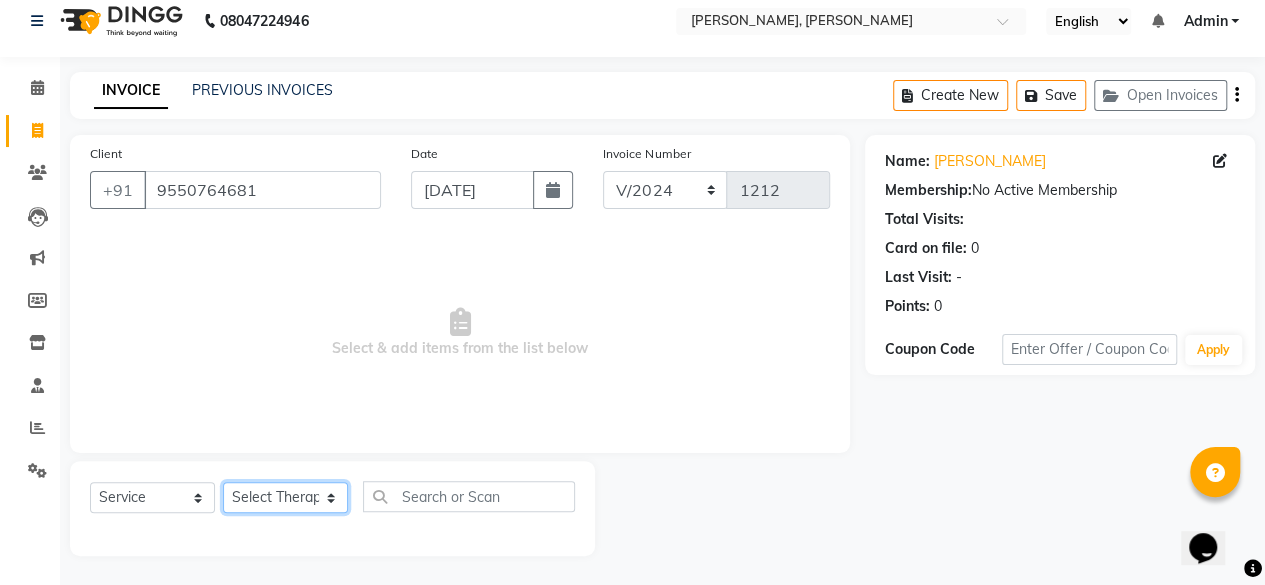 select on "62957" 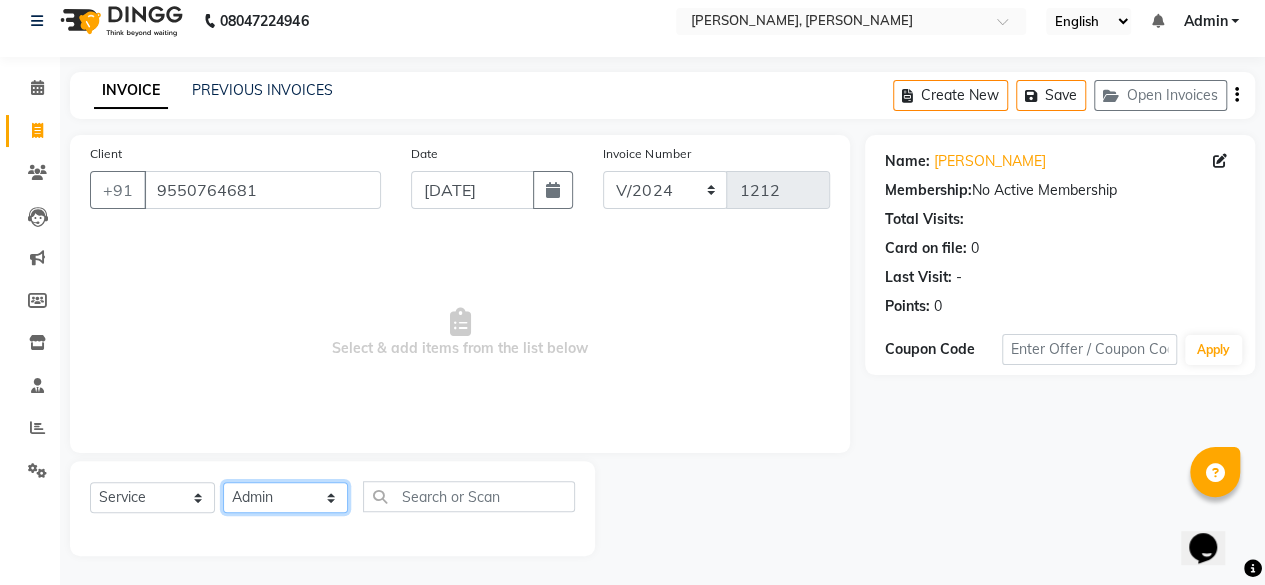 click on "Select Therapist Admin Area Manager Cicilia Florence Gospel Gospel Gospel Gospel Gospel Manager Sangi Sangtei Sharada LR Ziri Lalnunziri" 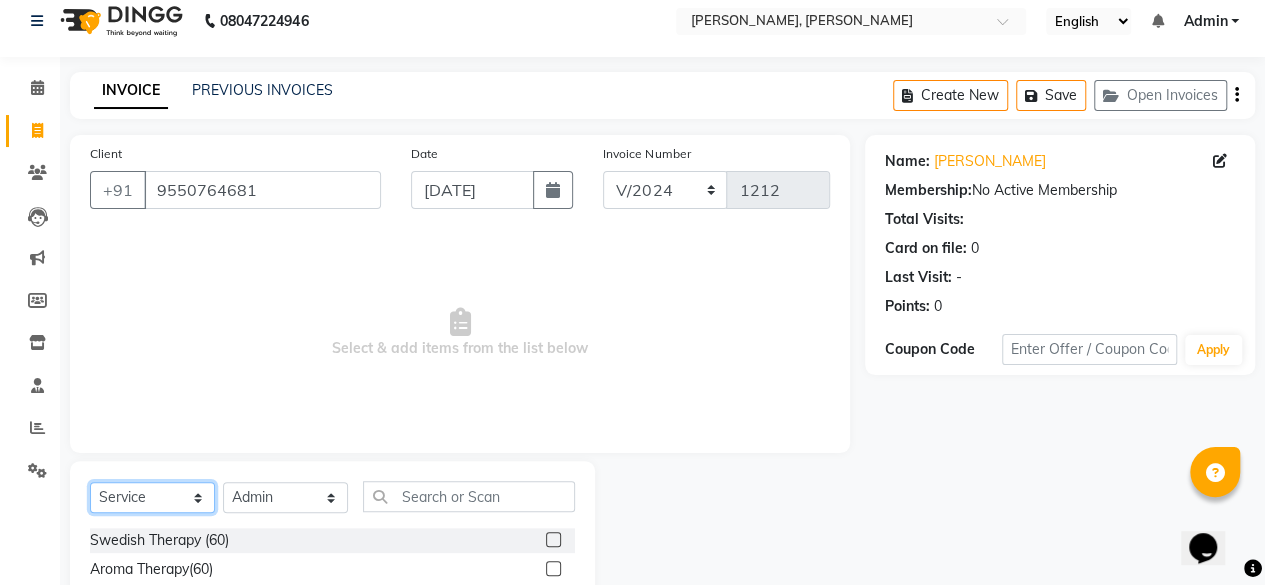 click on "Select  Service  Product  Membership  Package Voucher Prepaid Gift Card" 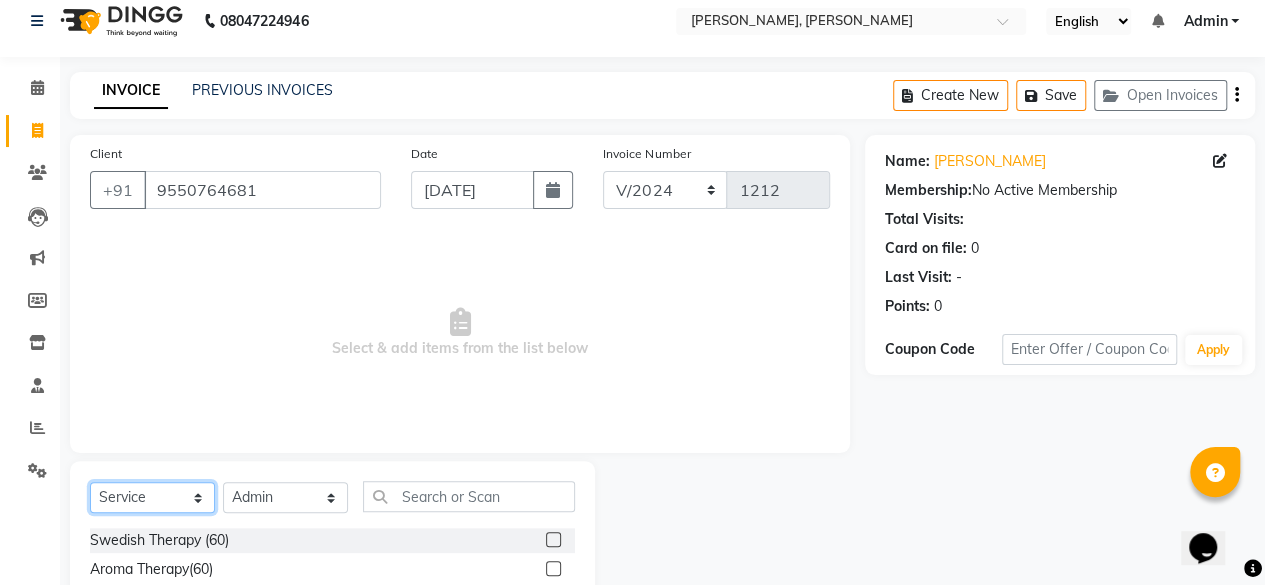 select on "package" 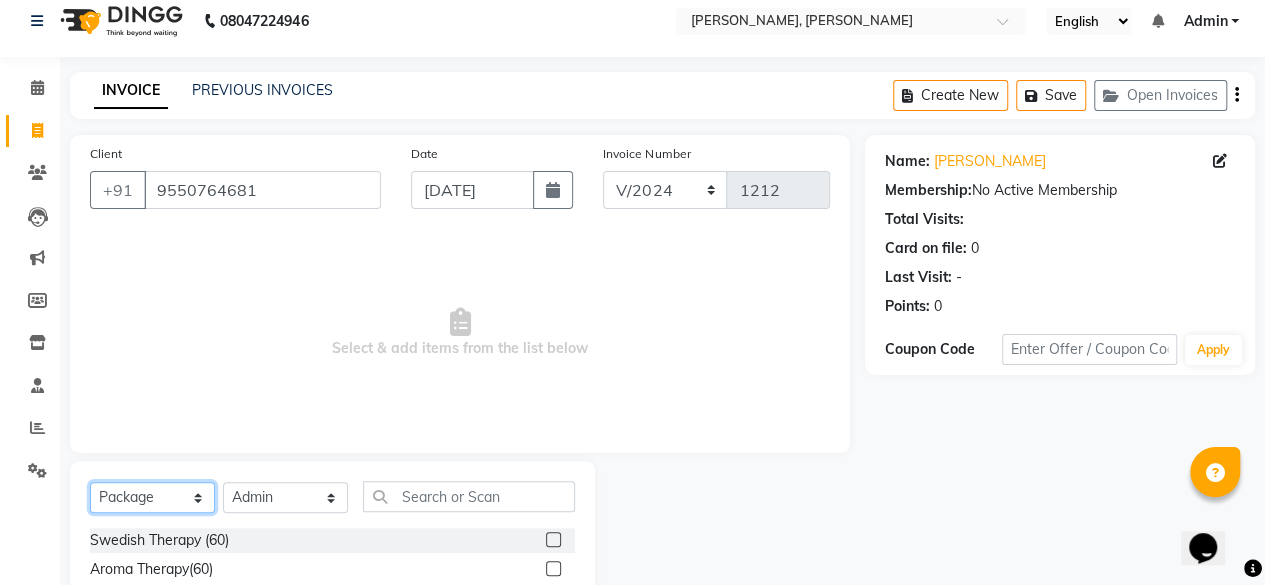 click on "Select  Service  Product  Membership  Package Voucher Prepaid Gift Card" 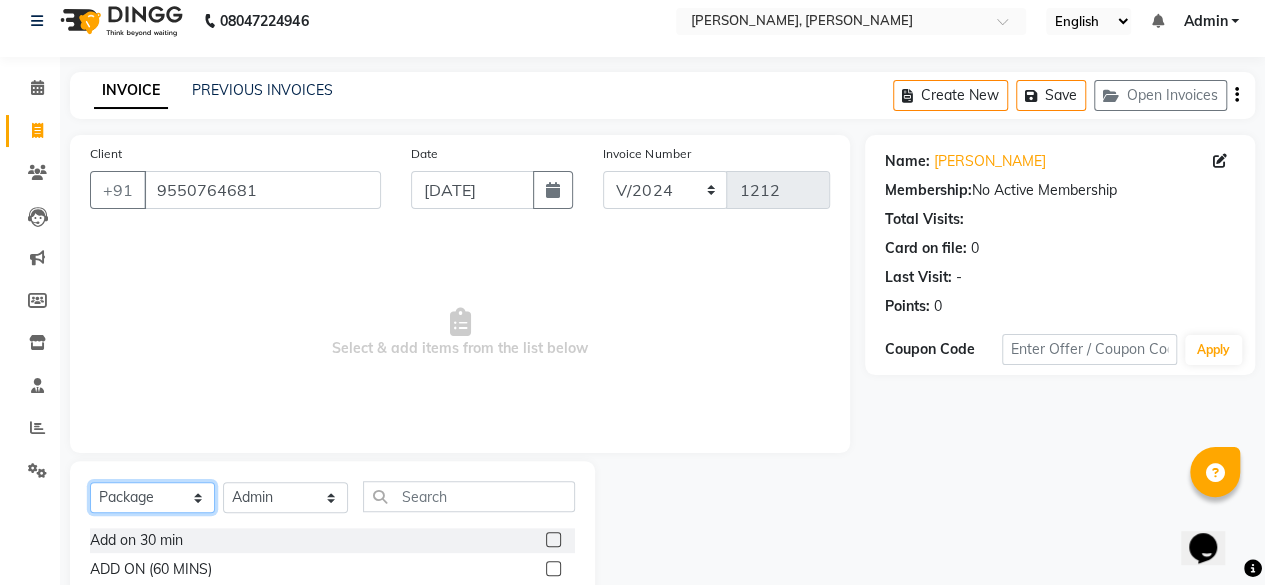 scroll, scrollTop: 215, scrollLeft: 0, axis: vertical 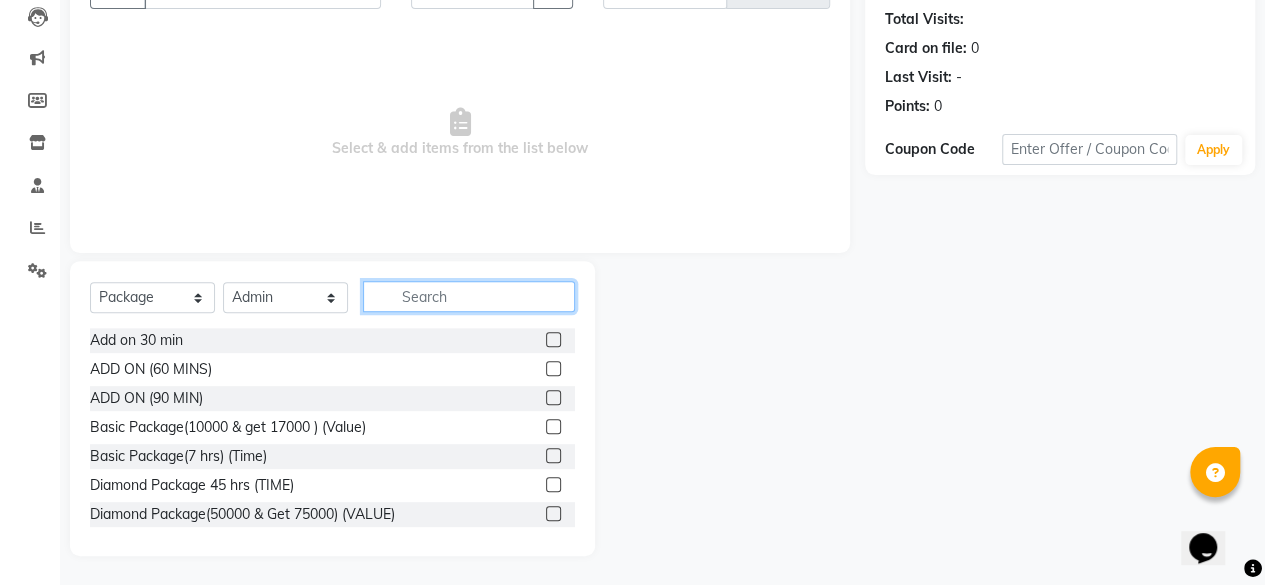 click 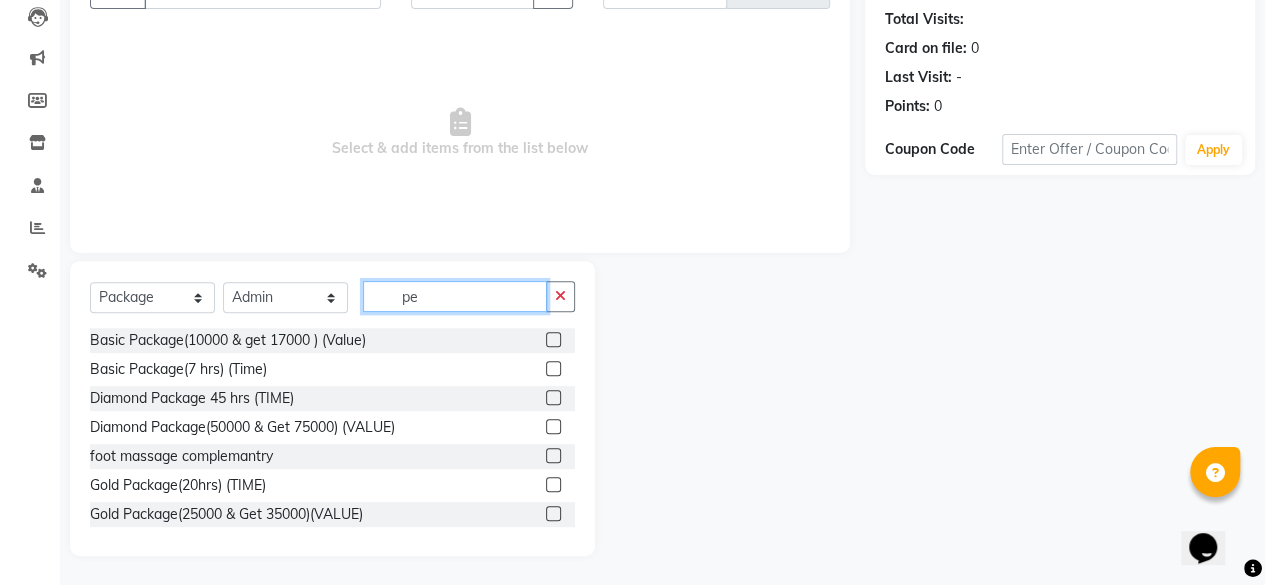 scroll, scrollTop: 160, scrollLeft: 0, axis: vertical 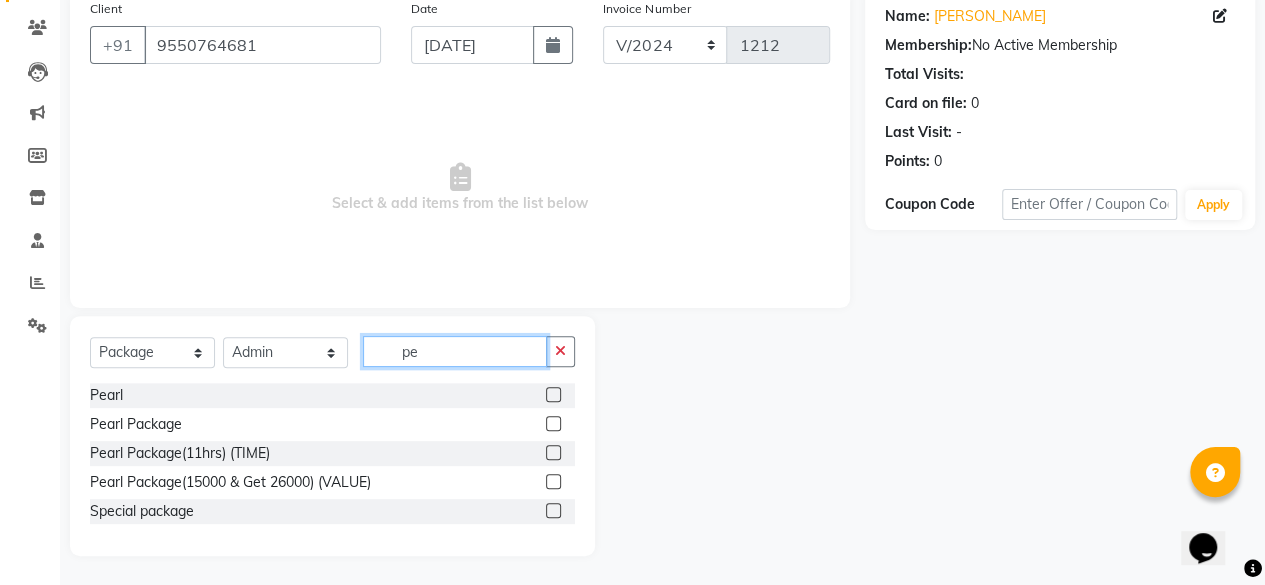 type on "pe" 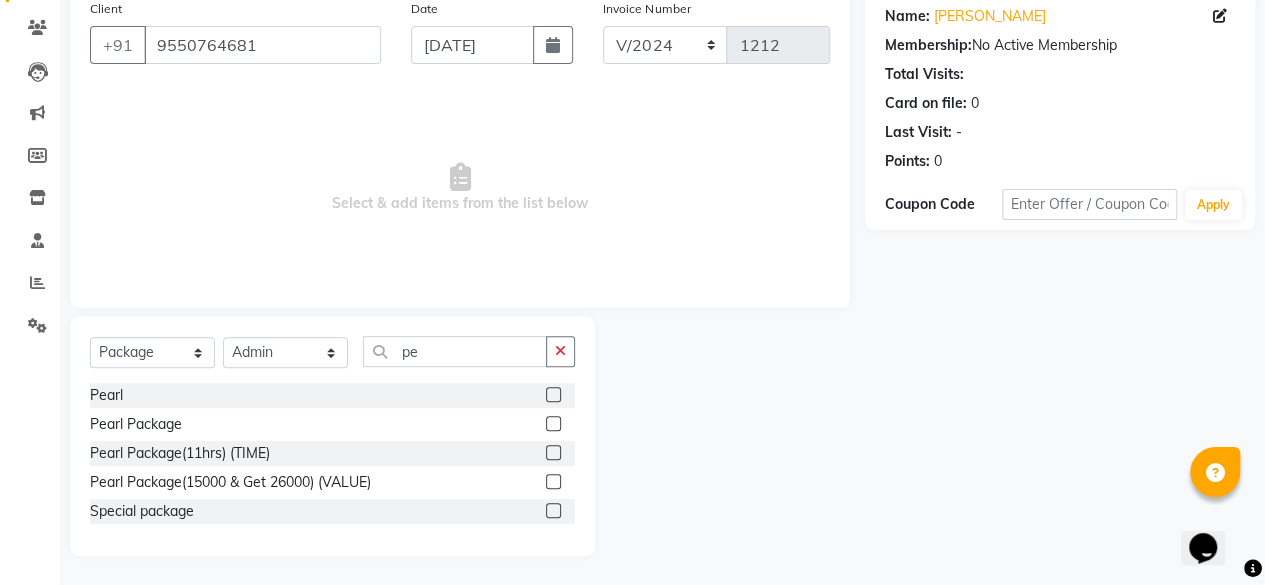 click 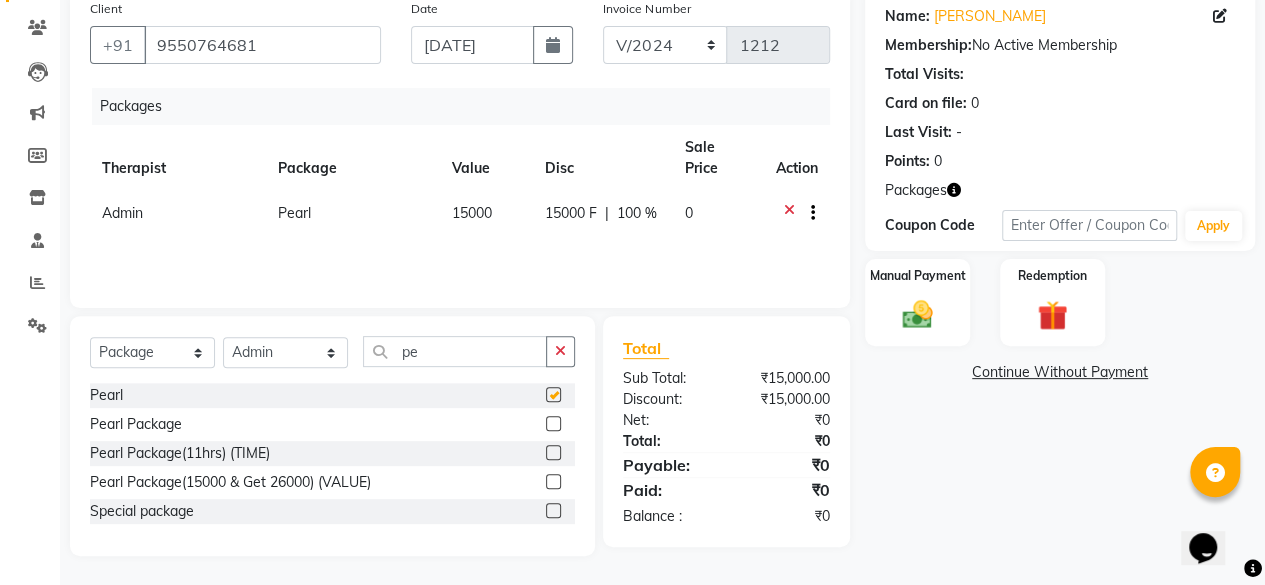 checkbox on "false" 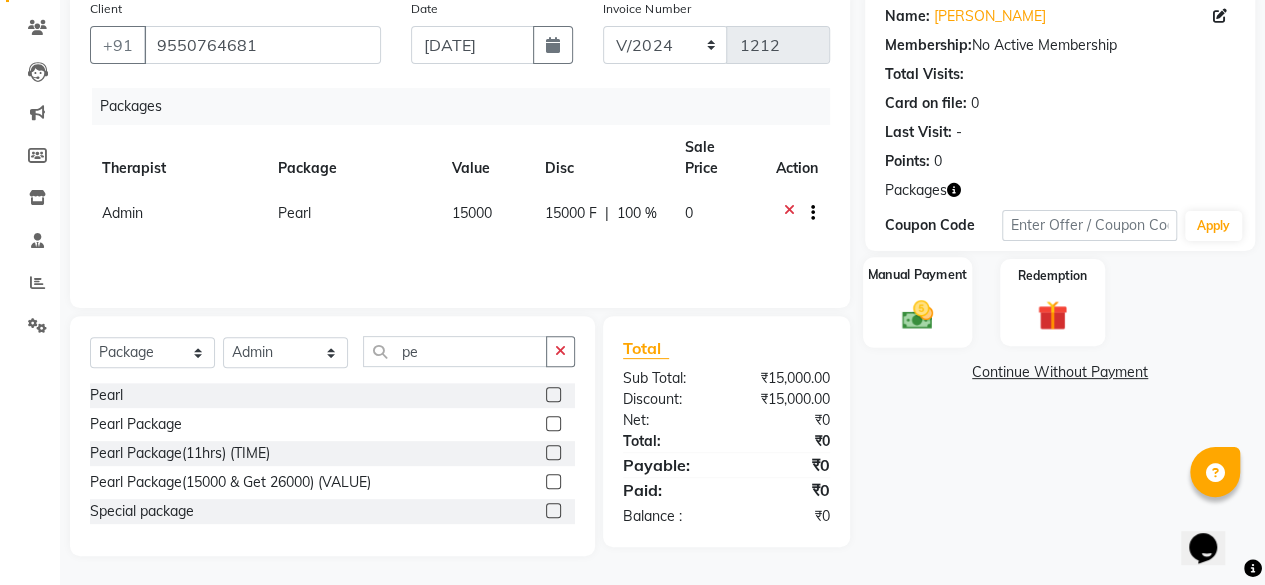 click 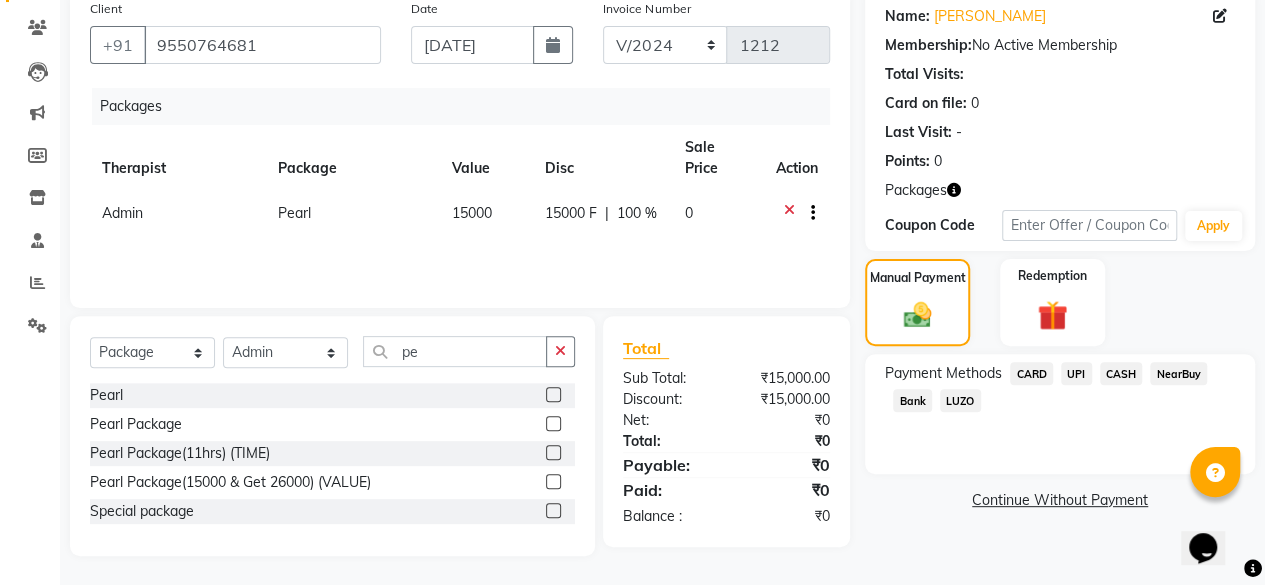 click on "CASH" 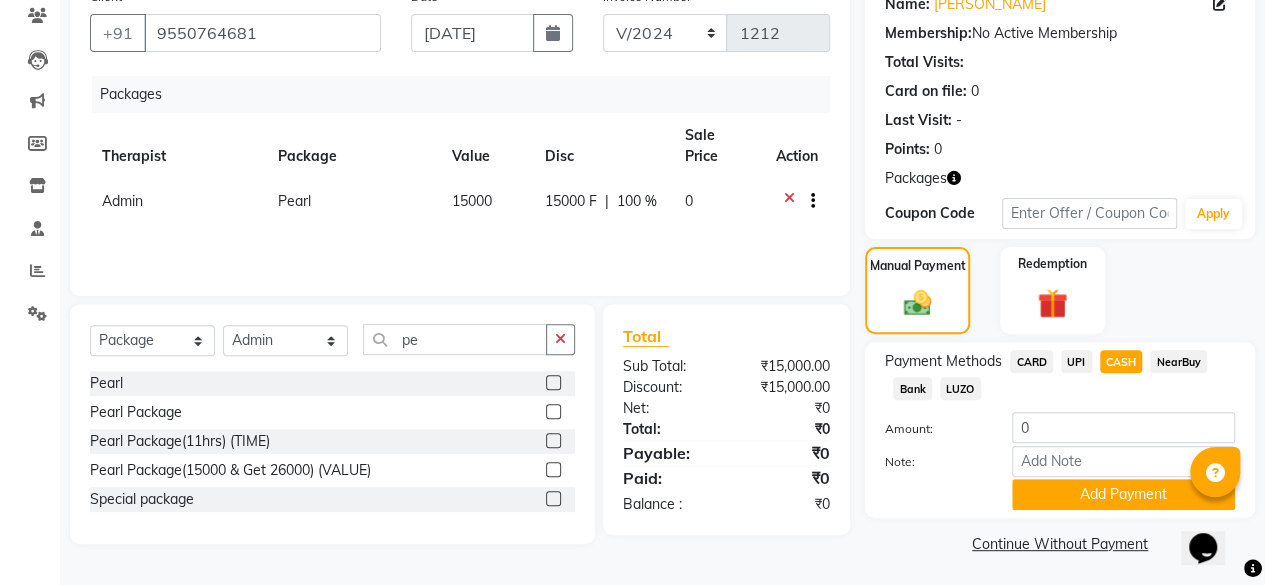 scroll, scrollTop: 175, scrollLeft: 0, axis: vertical 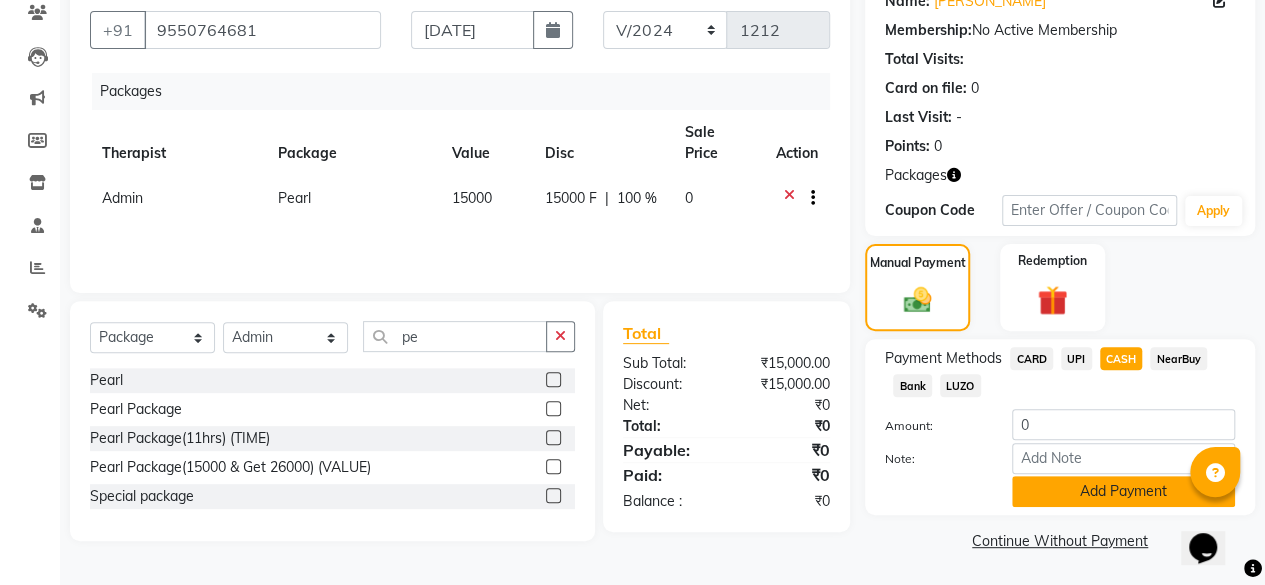 click on "Add Payment" 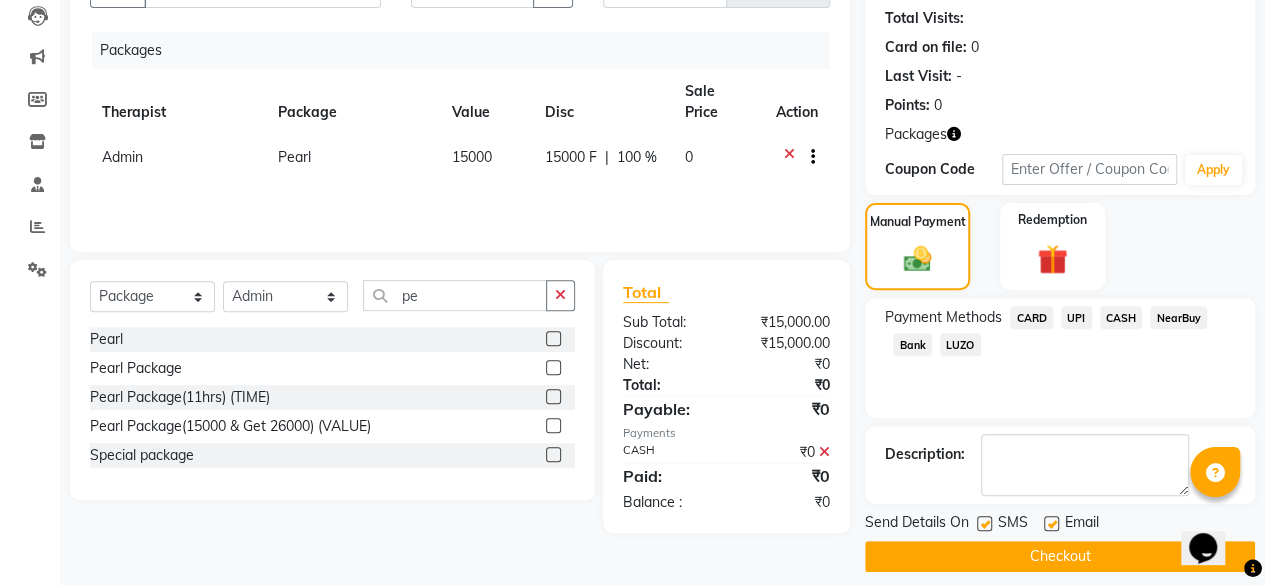 scroll, scrollTop: 230, scrollLeft: 0, axis: vertical 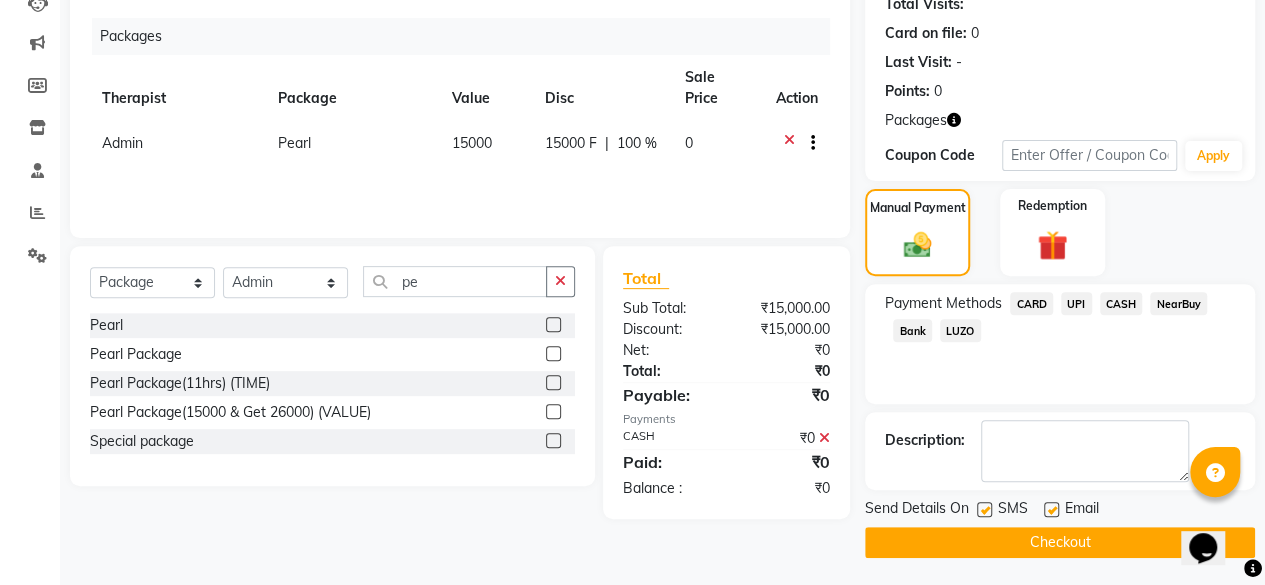 click 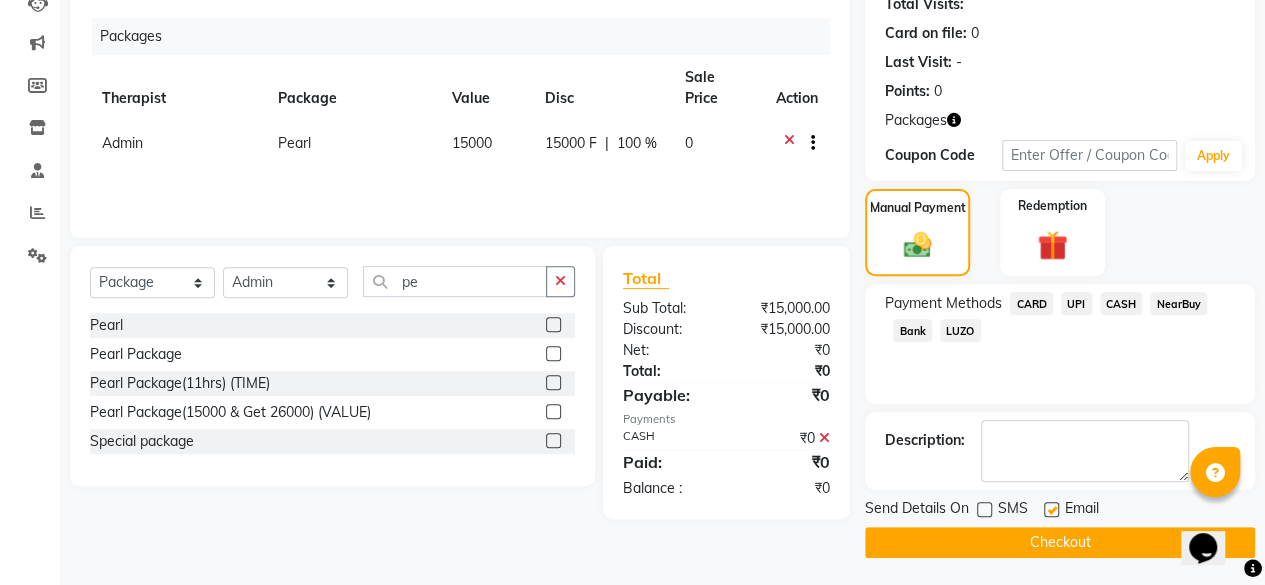 click 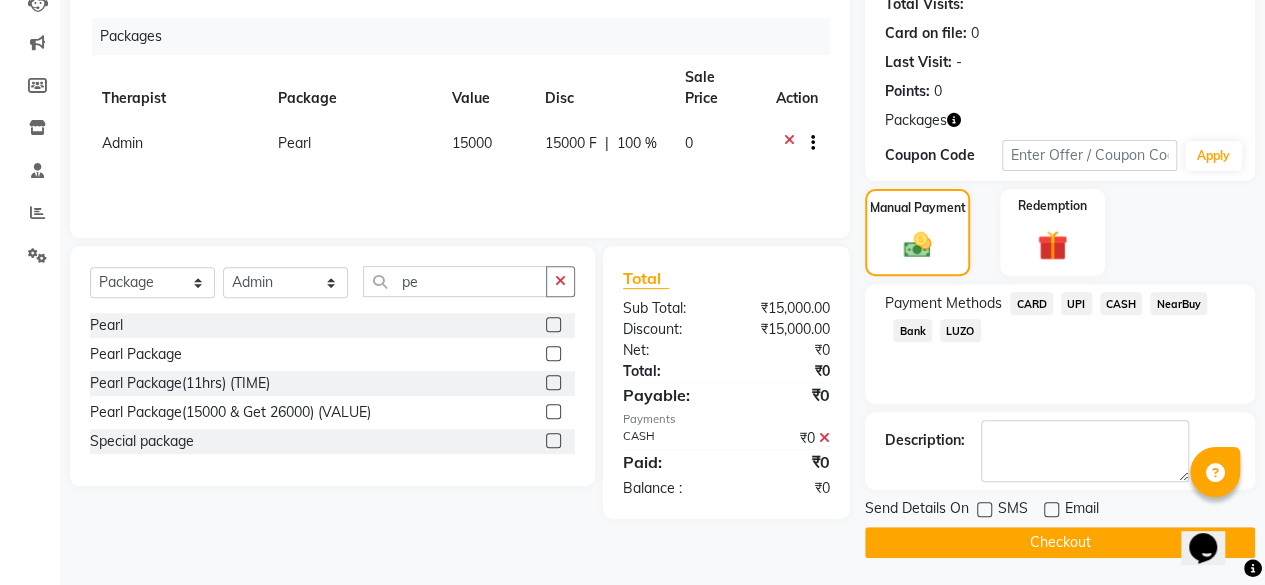 click on "Checkout" 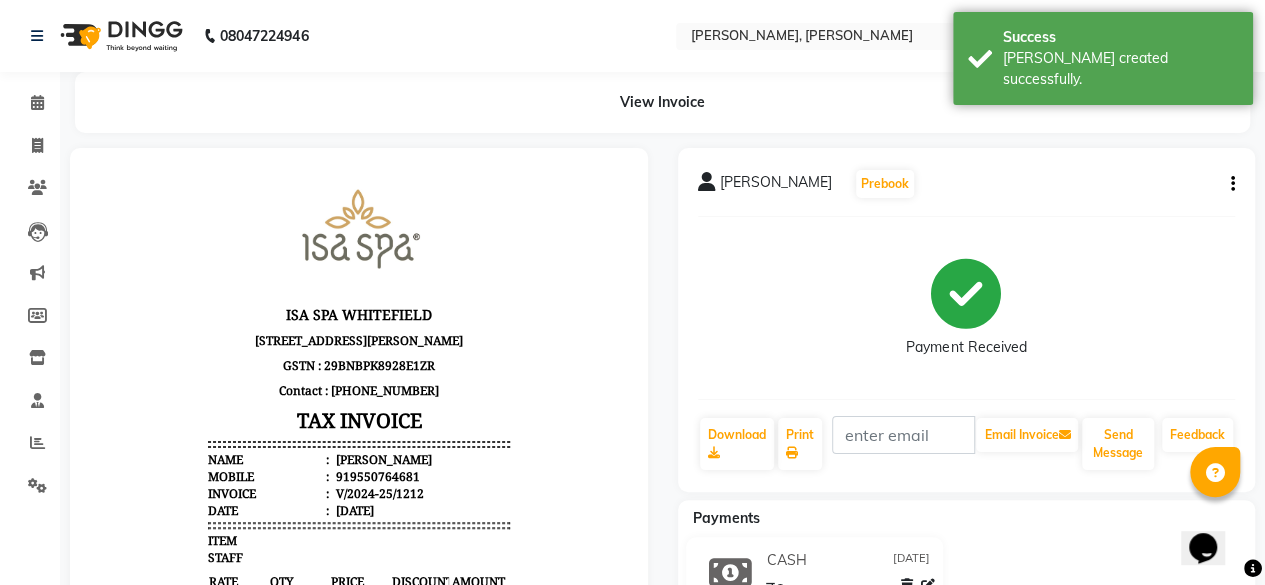 scroll, scrollTop: 16, scrollLeft: 0, axis: vertical 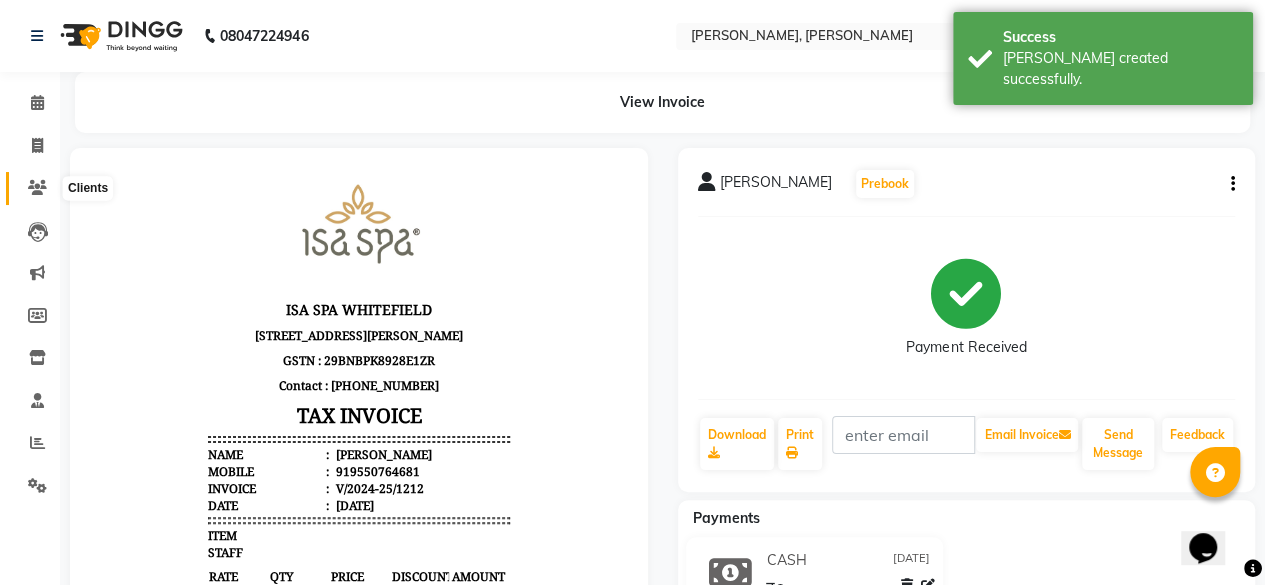 click 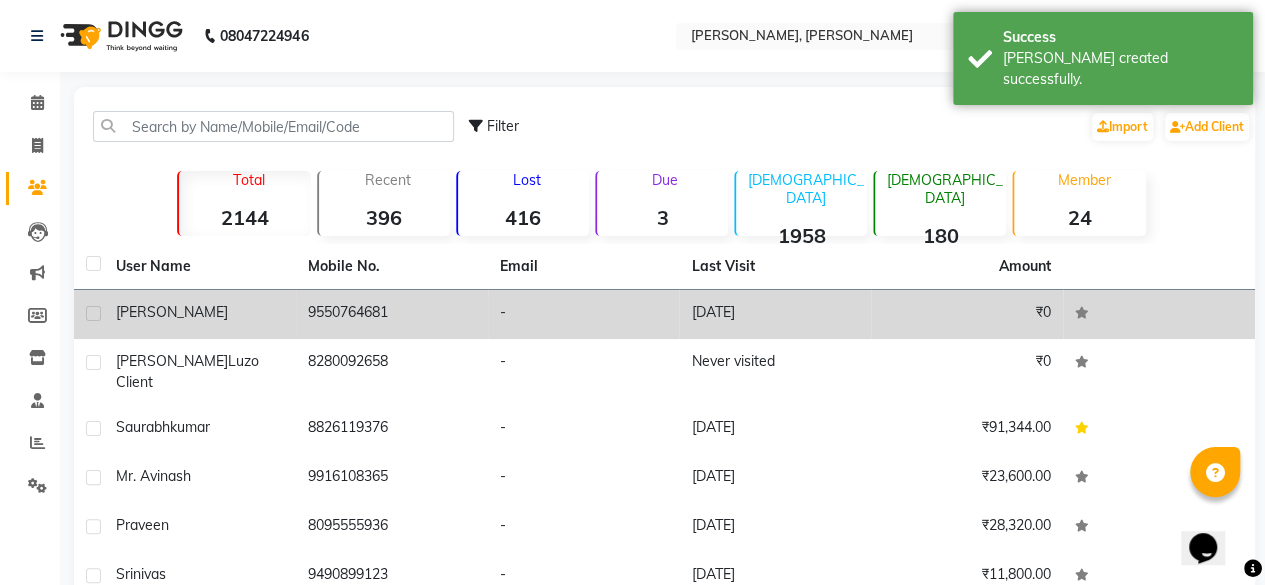 click on "Raghu" 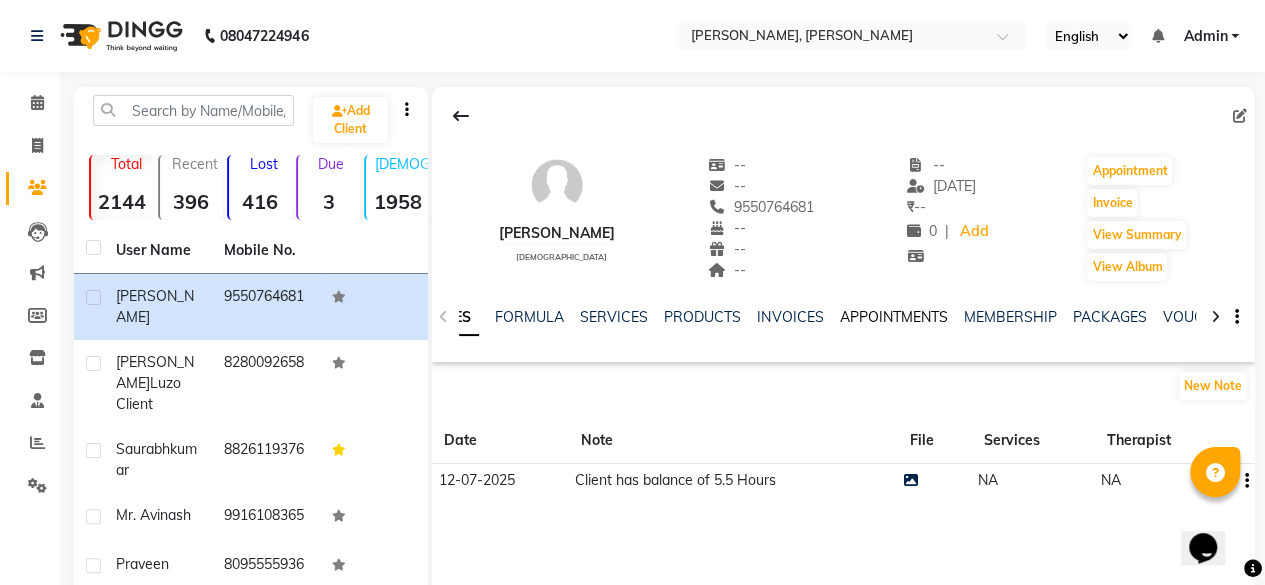 scroll, scrollTop: 0, scrollLeft: 66, axis: horizontal 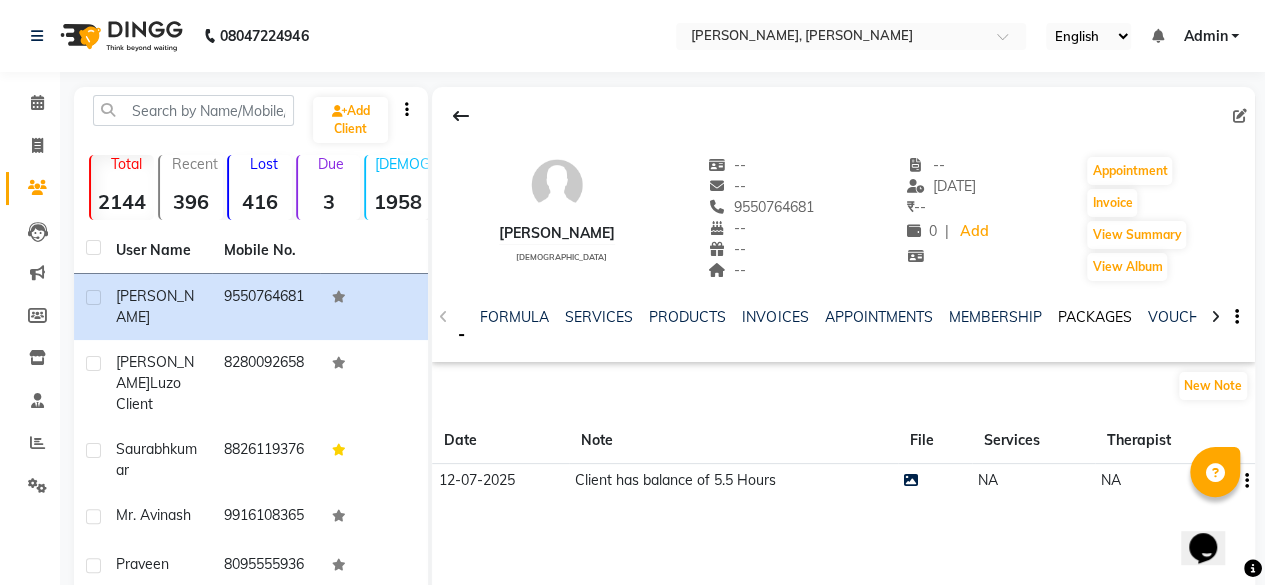 drag, startPoint x: 1094, startPoint y: 305, endPoint x: 1094, endPoint y: 317, distance: 12 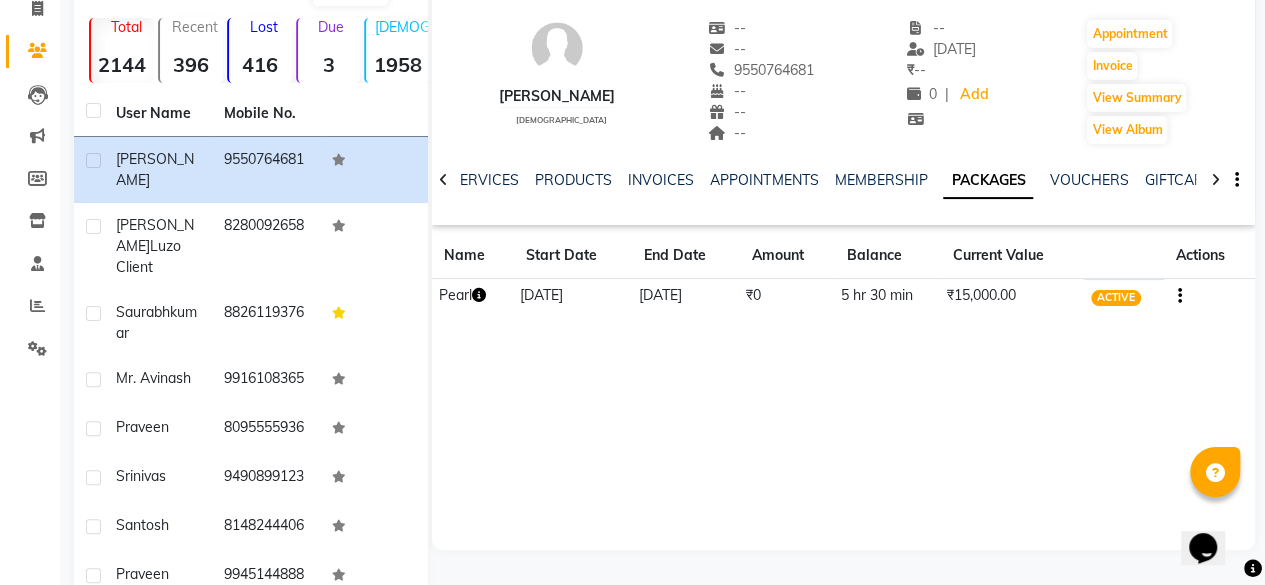 scroll, scrollTop: 138, scrollLeft: 0, axis: vertical 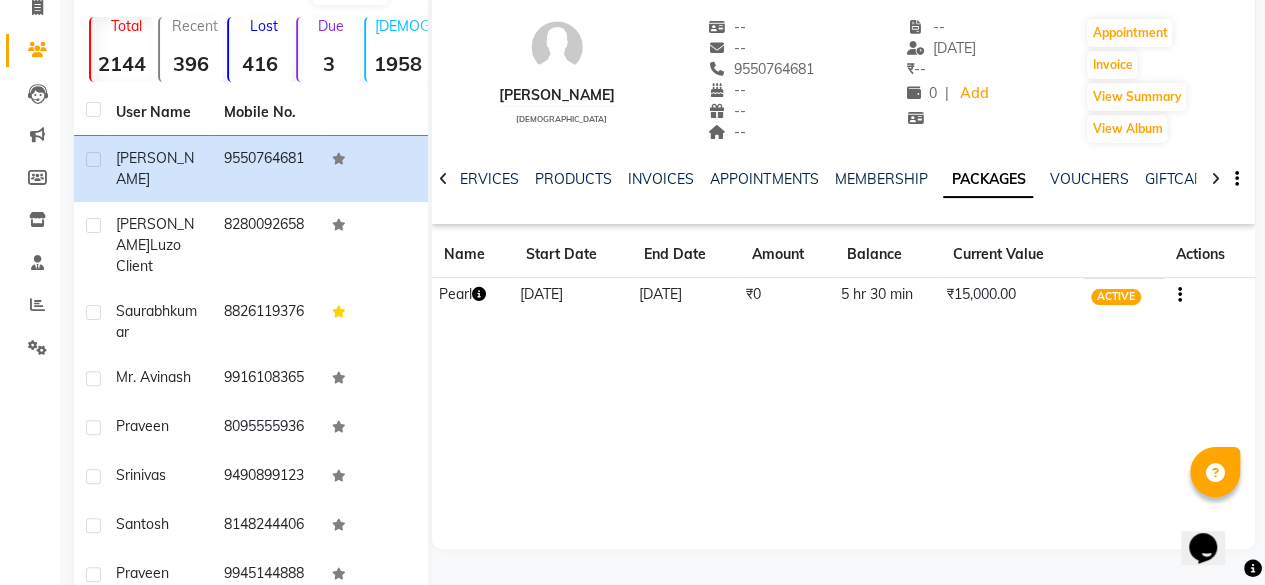 drag, startPoint x: 640, startPoint y: 287, endPoint x: 711, endPoint y: 284, distance: 71.063354 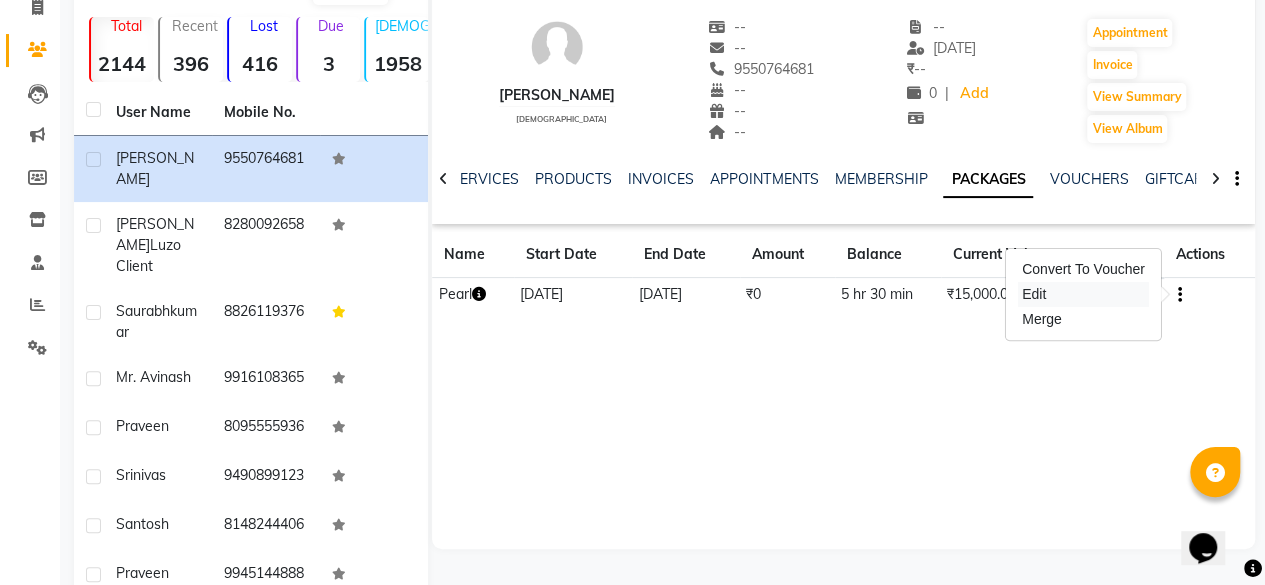 click on "Edit" at bounding box center [1083, 294] 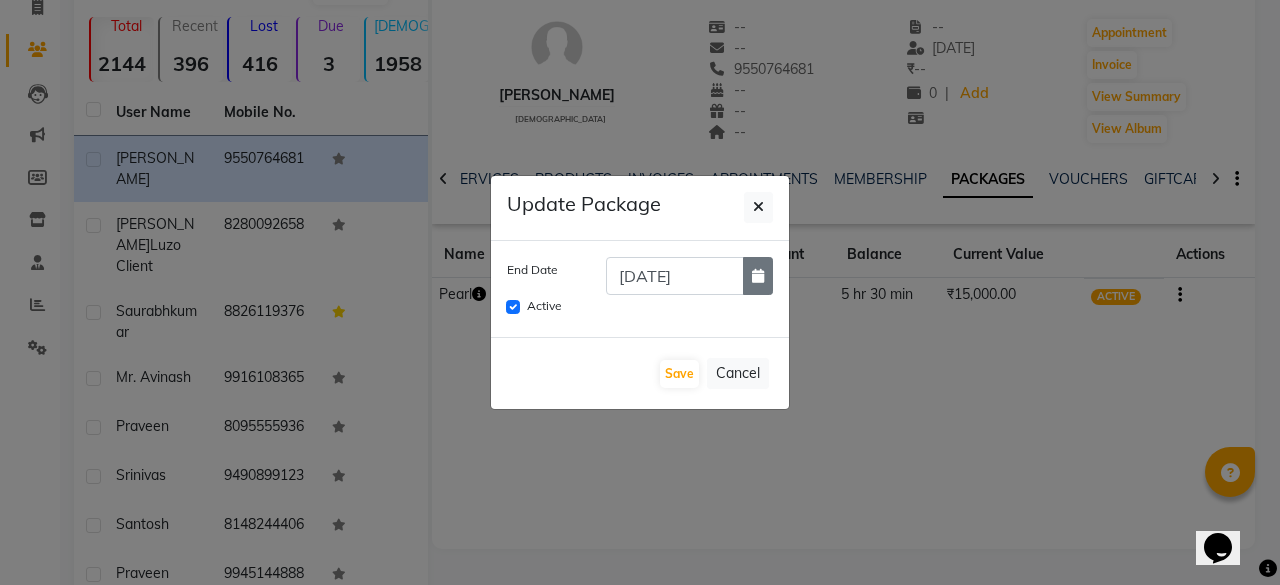click 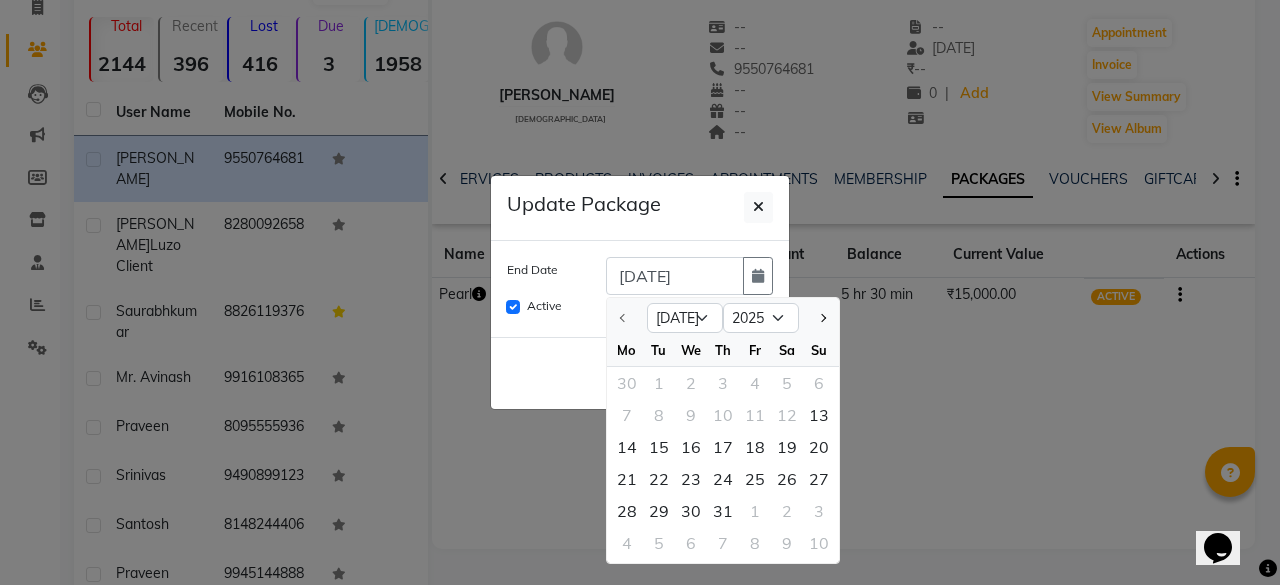 click on "Update Package End Date 19-05-2025 Jul Aug Sep Oct Nov Dec 2025 2026 2027 2028 2029 2030 2031 2032 2033 2034 2035 Mo Tu We Th Fr Sa Su 30 1 2 3 4 5 6 7 8 9 10 11 12 13 14 15 16 17 18 19 20 21 22 23 24 25 26 27 28 29 30 31 1 2 3 4 5 6 7 8 9 10  Active   Save   Cancel" 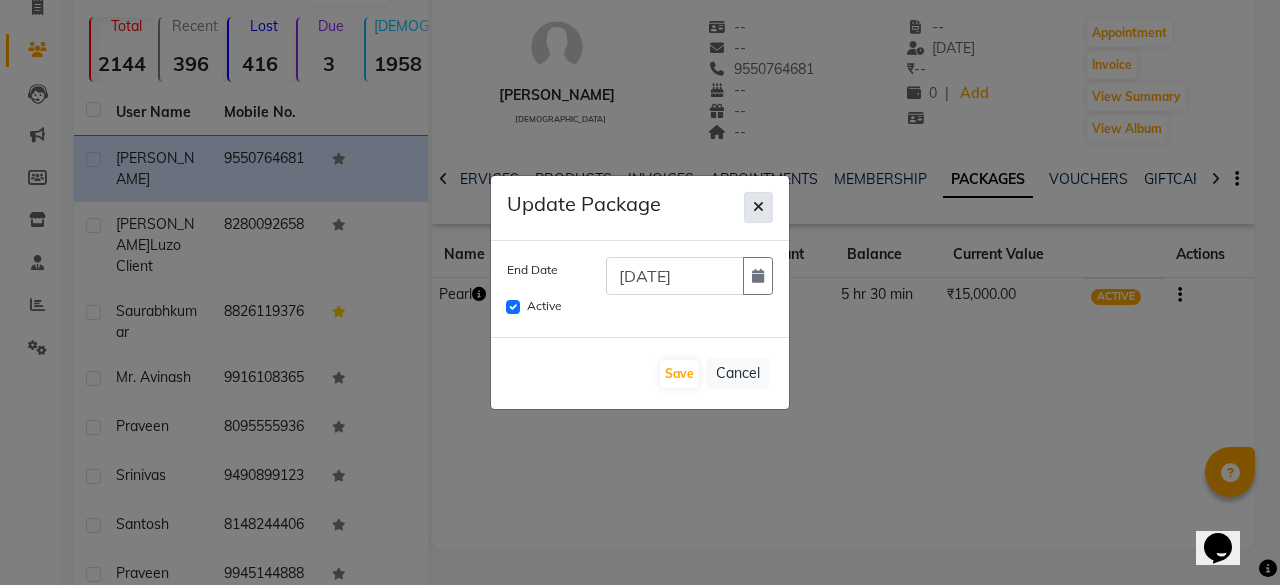click 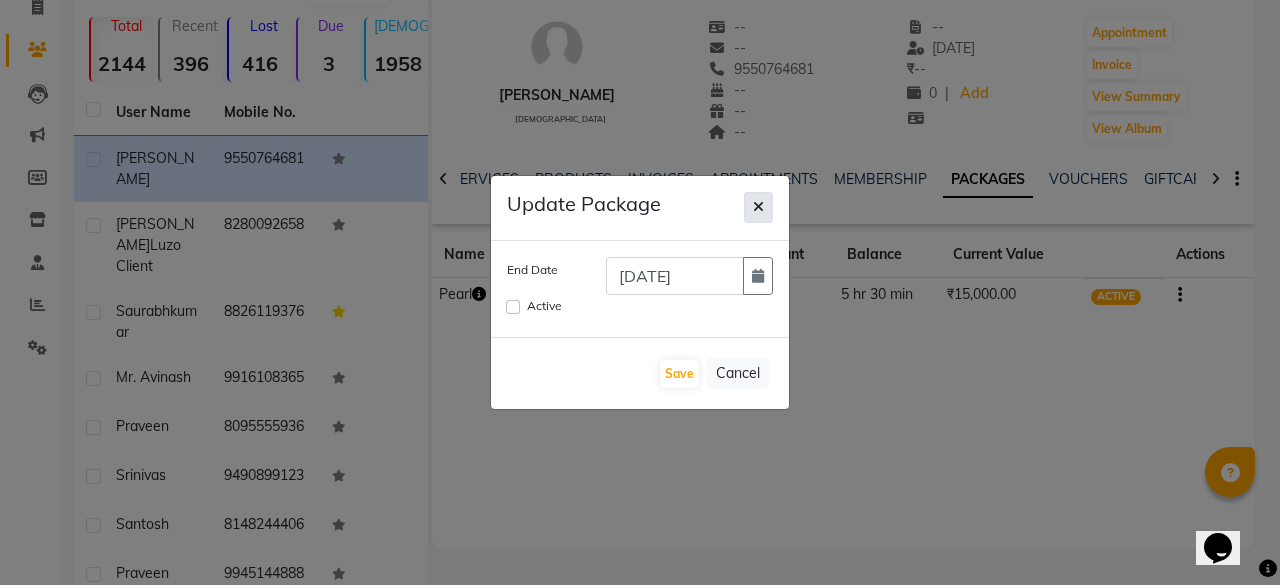 type 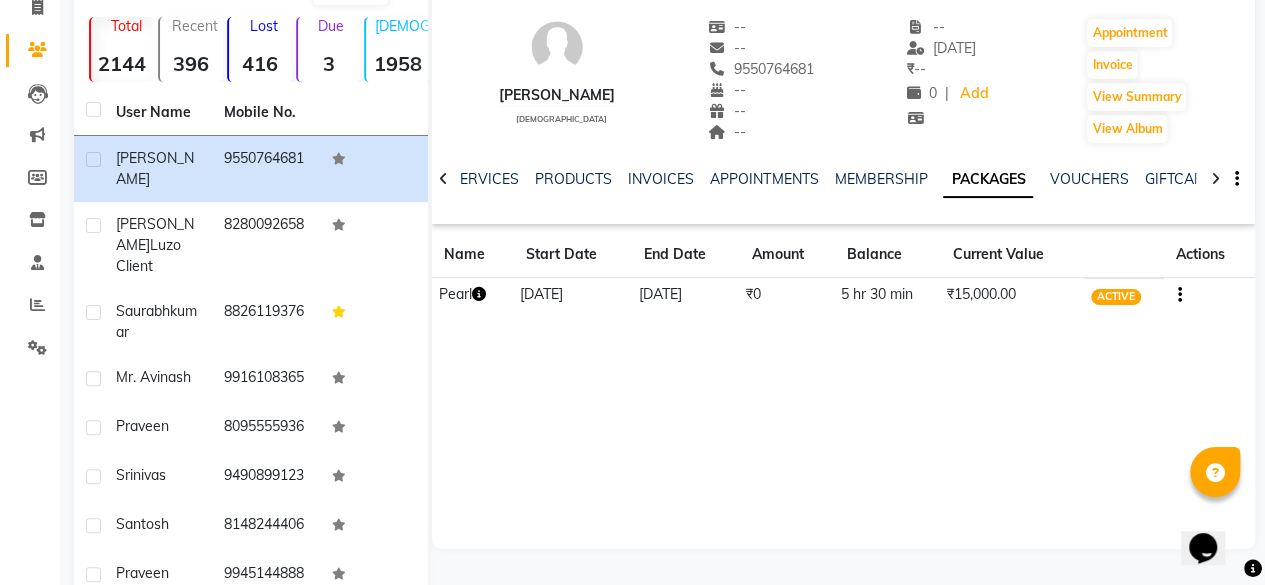 click 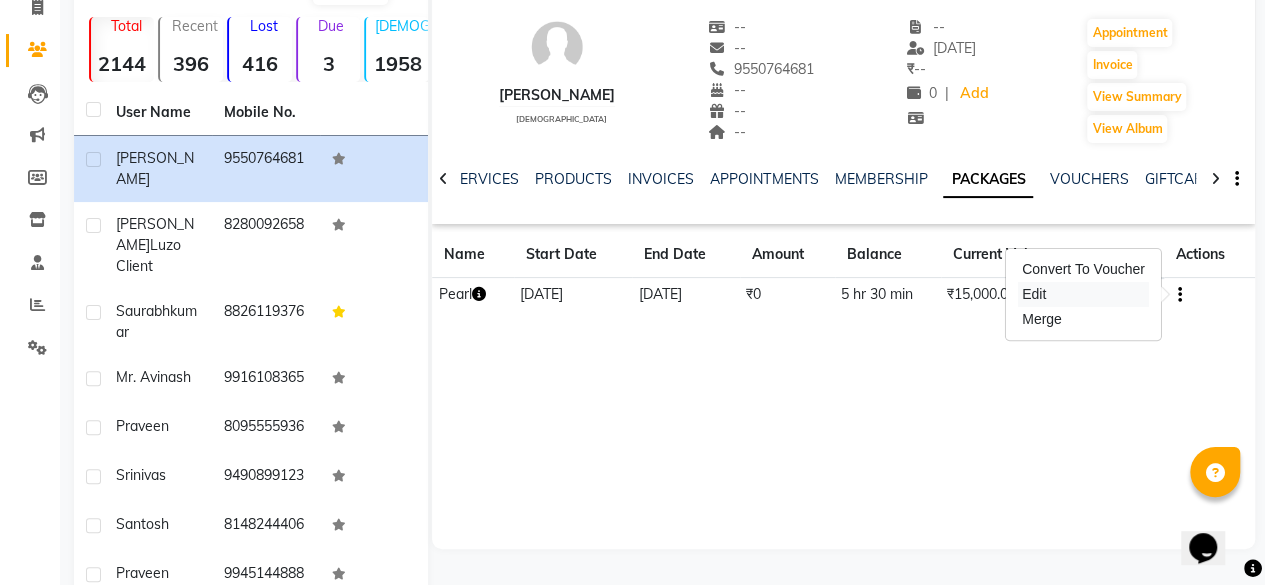 click on "Edit" at bounding box center [1083, 294] 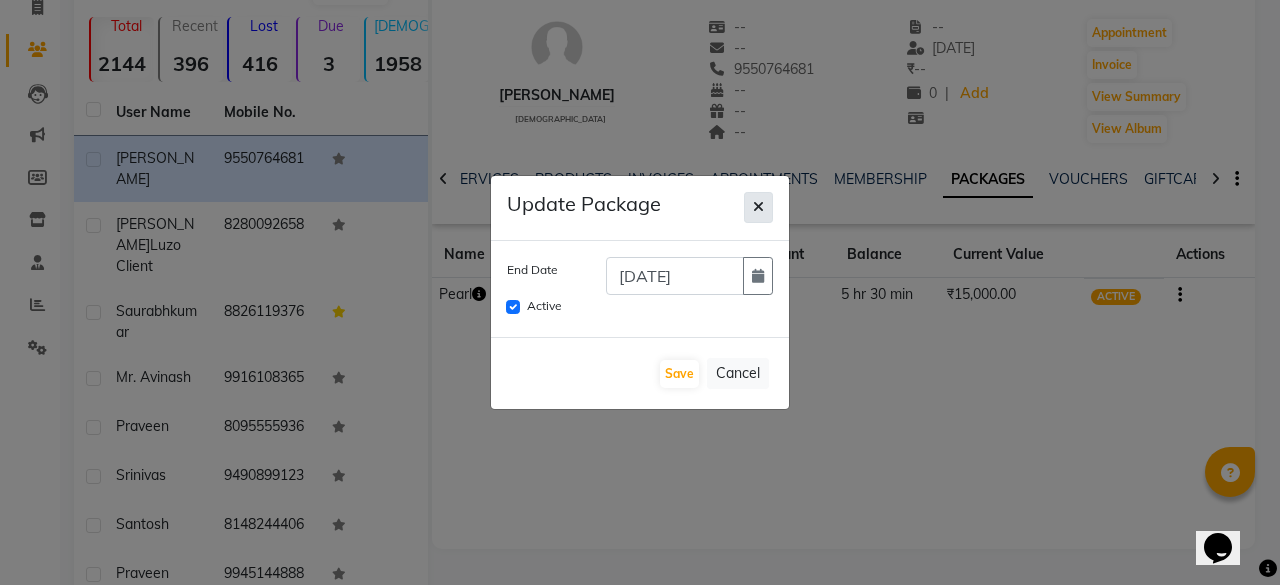 click 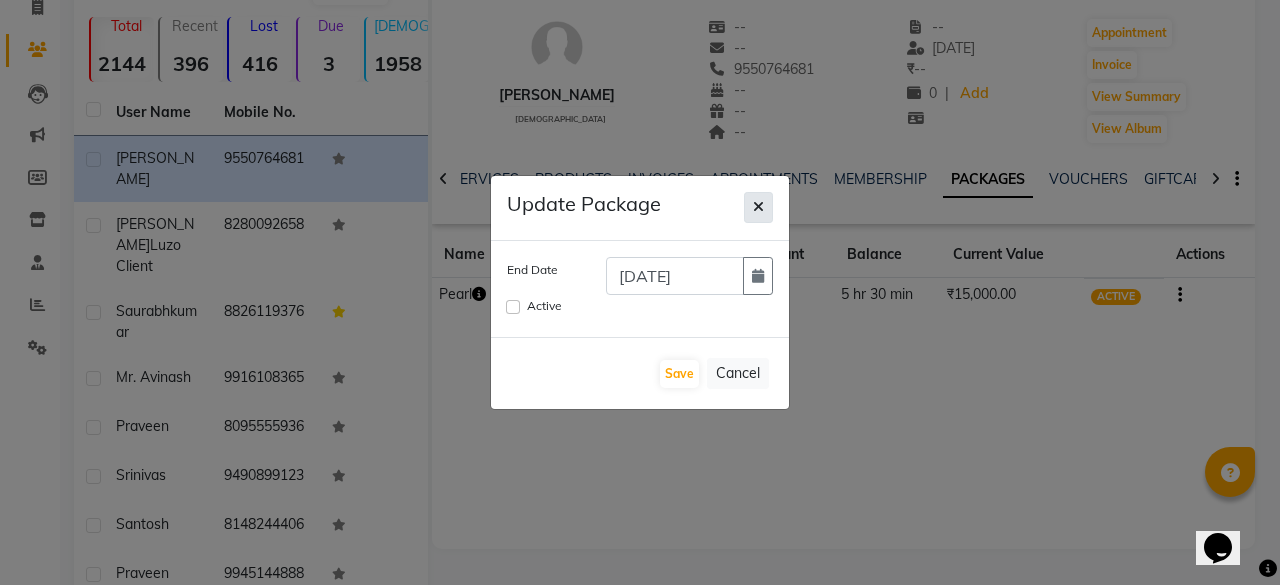 type 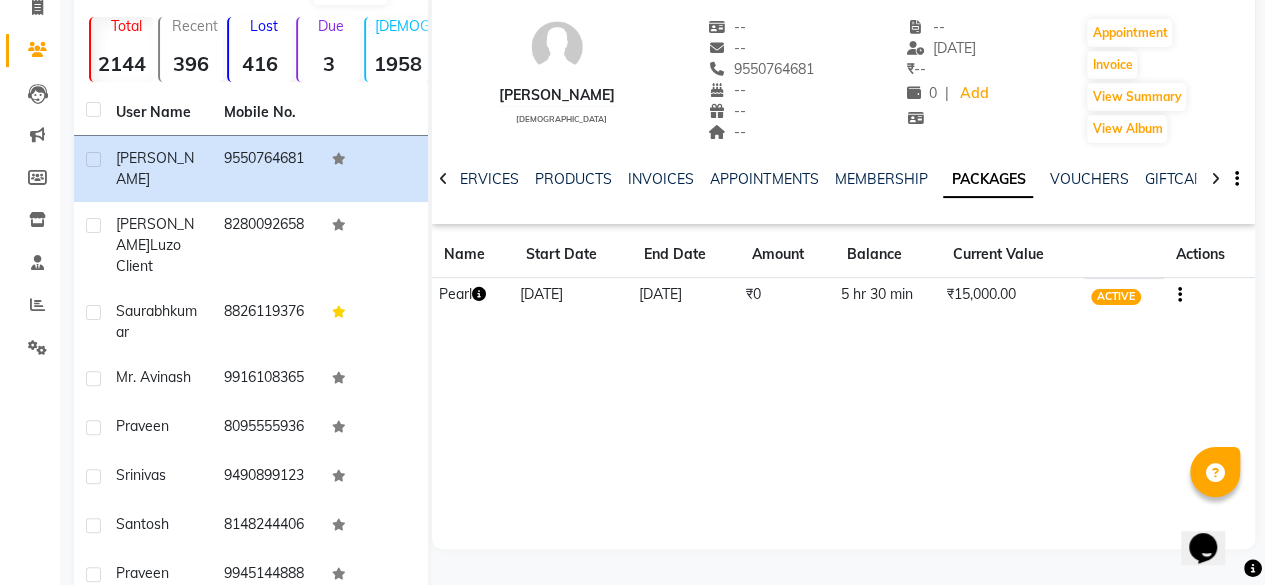 click on "SERVICES" 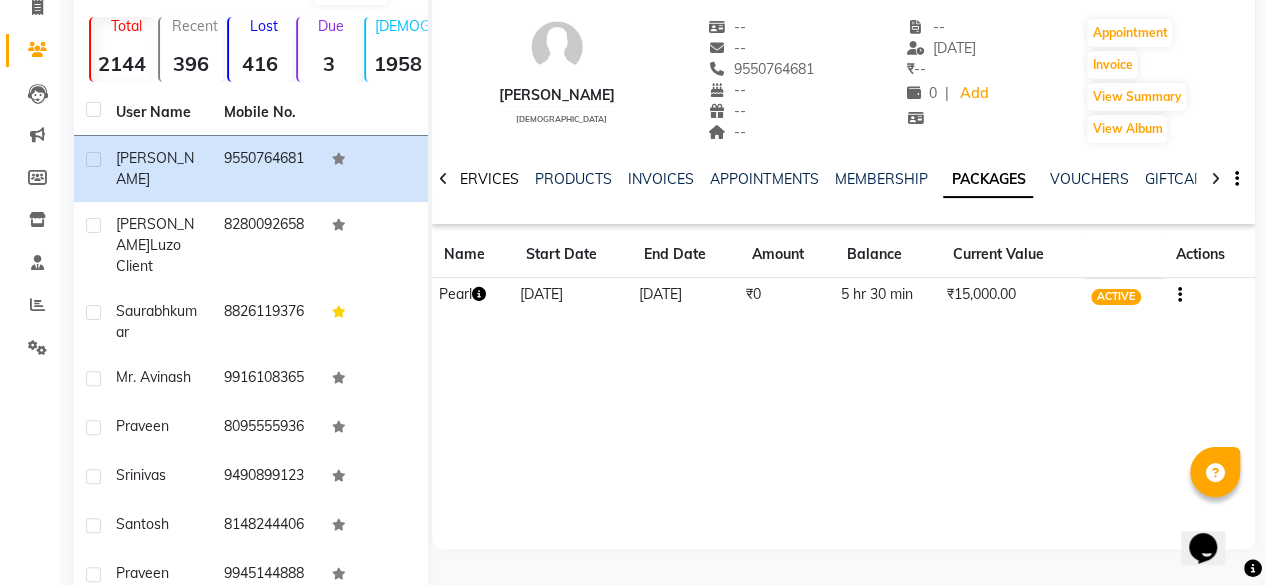 click on "SERVICES" 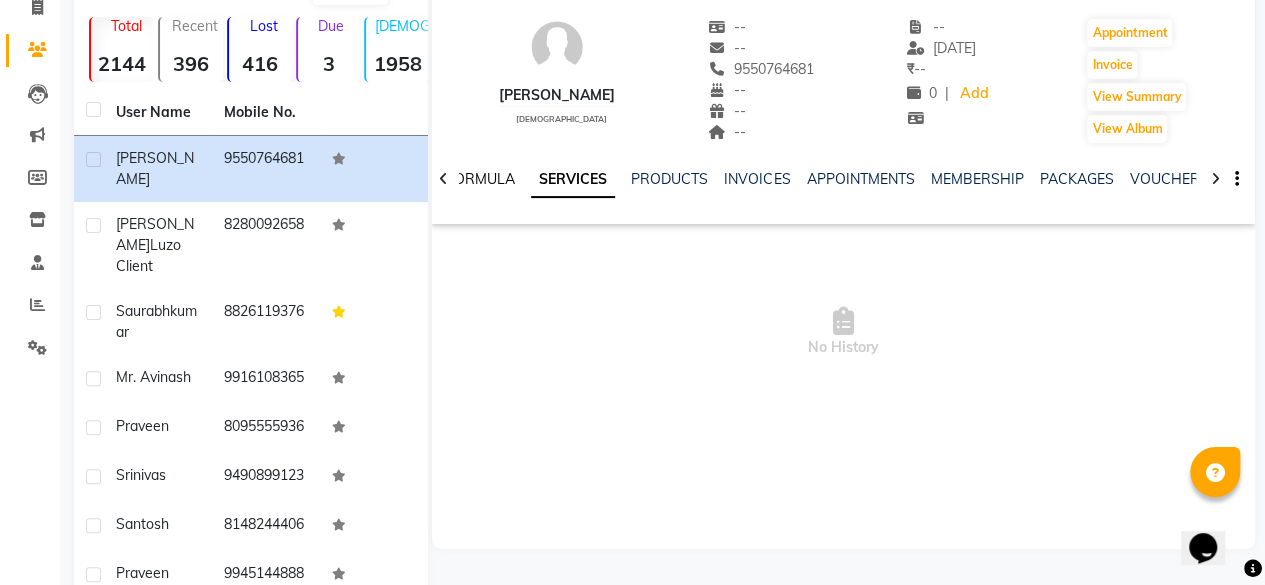 click on "FORMULA" 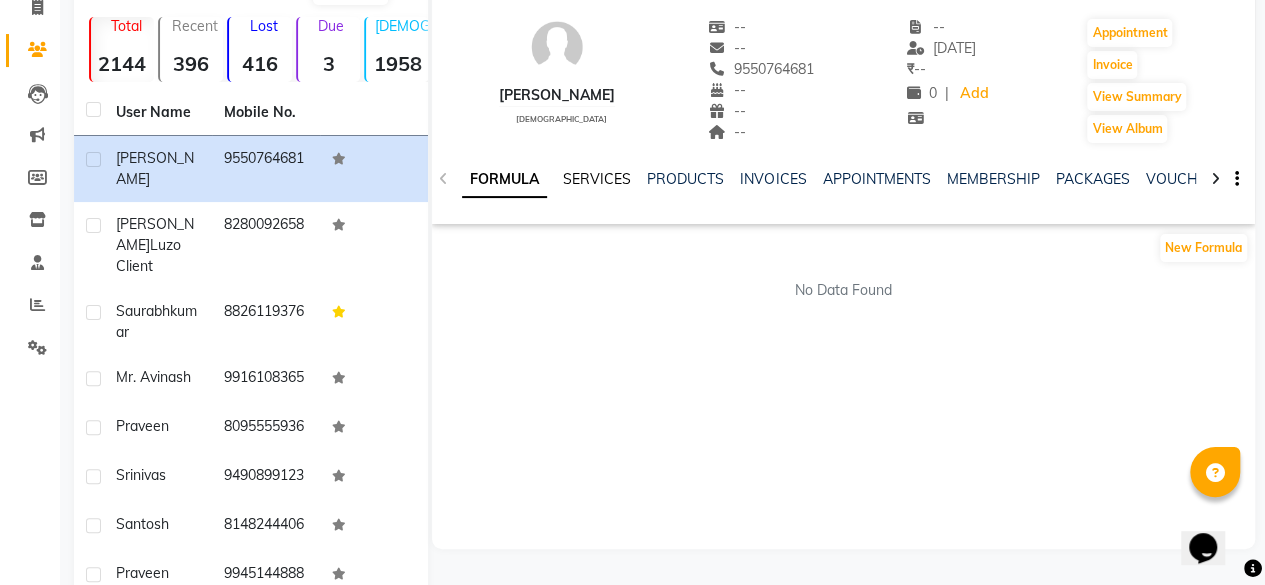 click on "SERVICES" 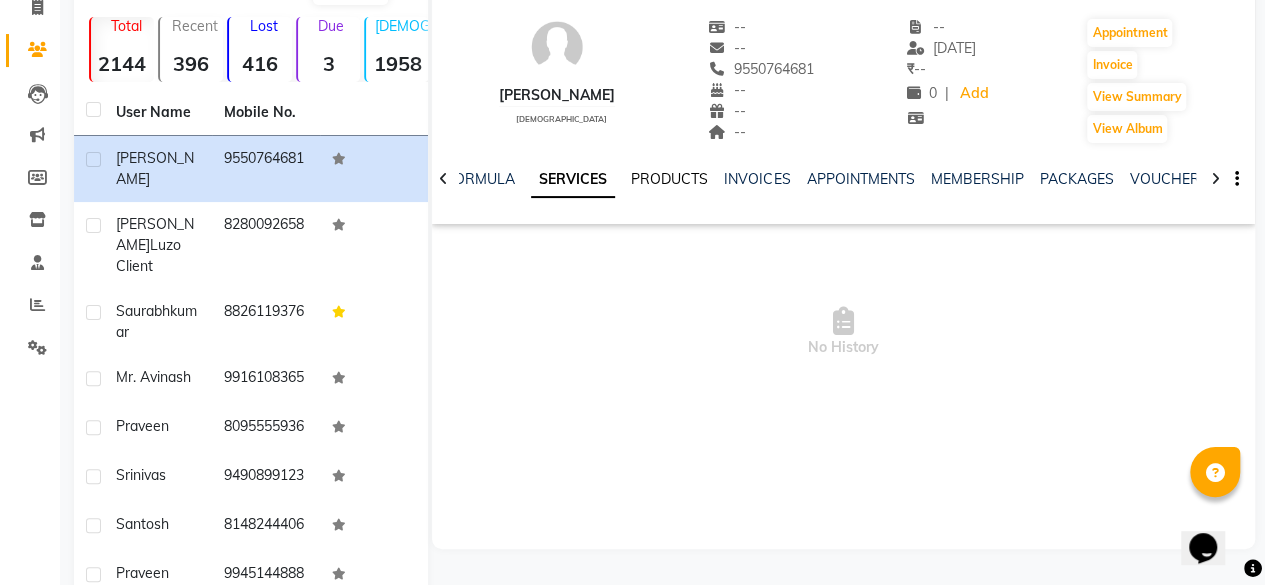 click on "PRODUCTS" 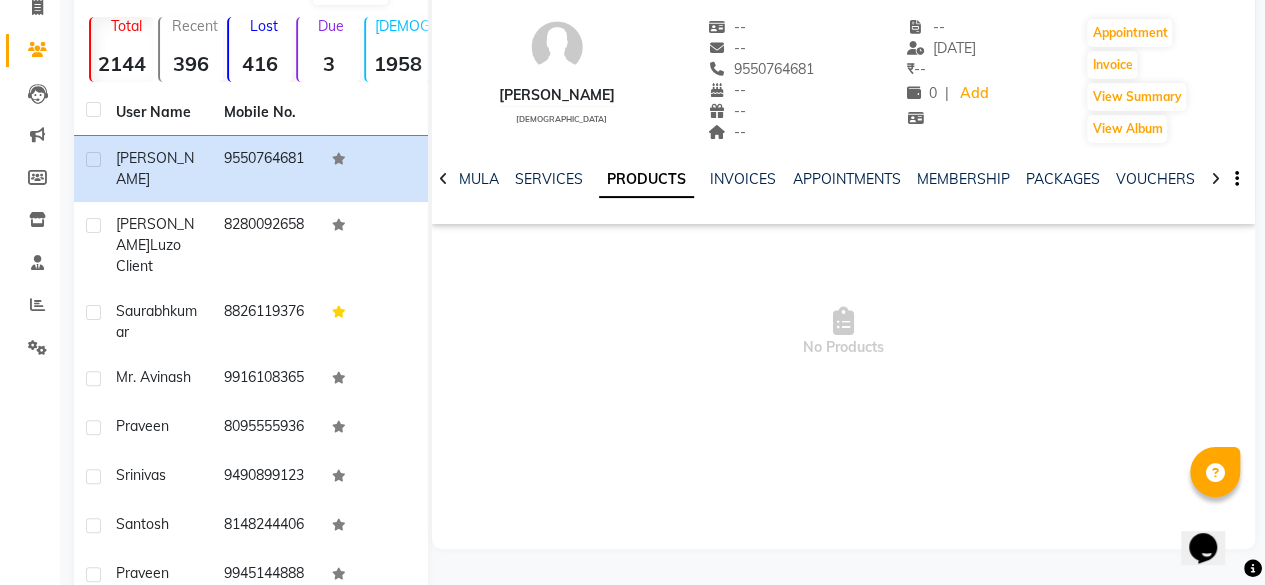 click on "INVOICES" 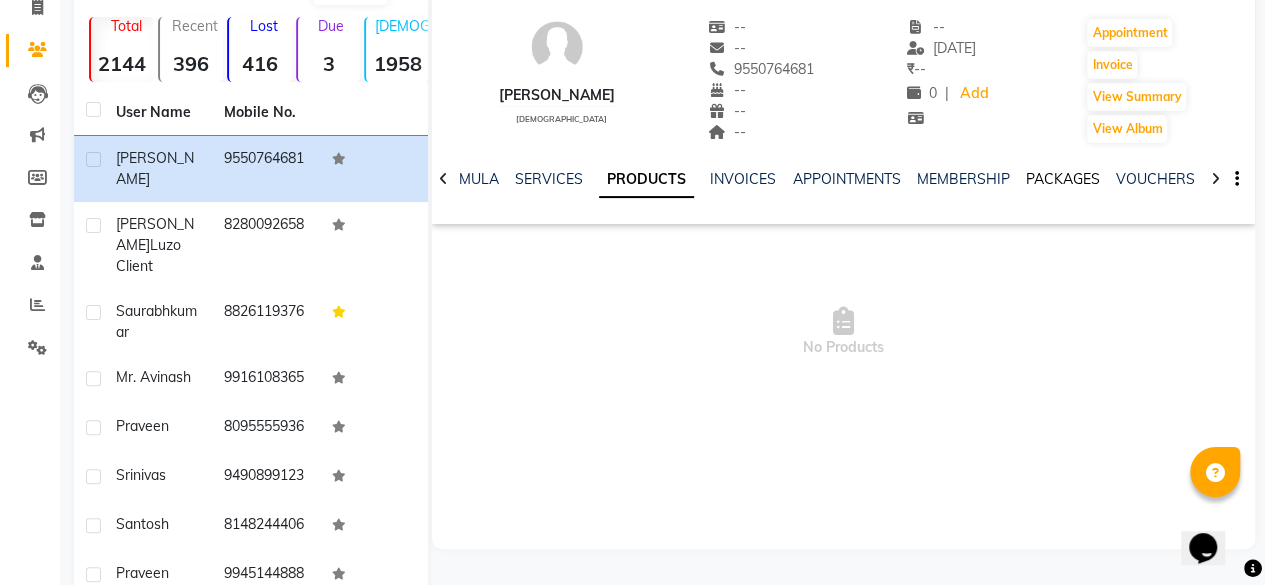 click on "PACKAGES" 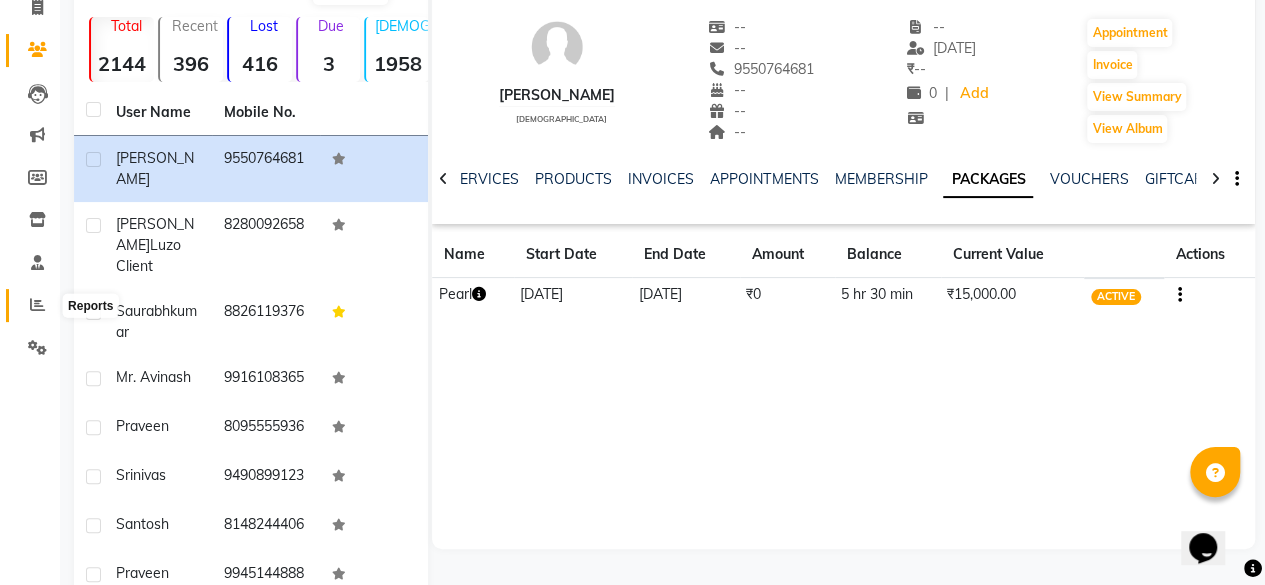click 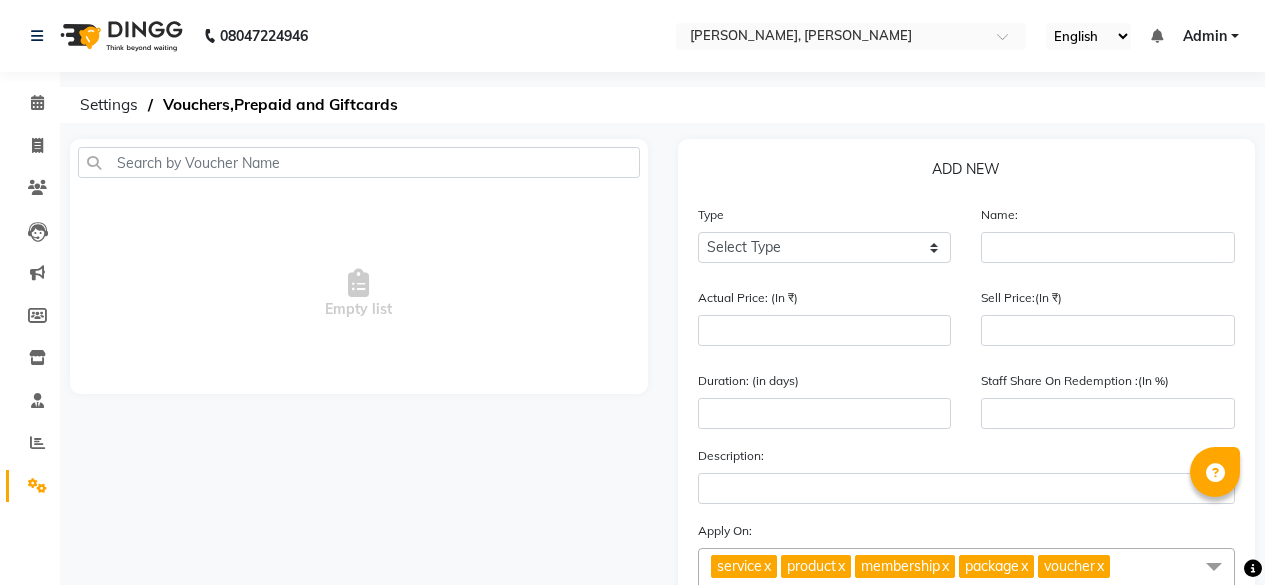 scroll, scrollTop: 0, scrollLeft: 0, axis: both 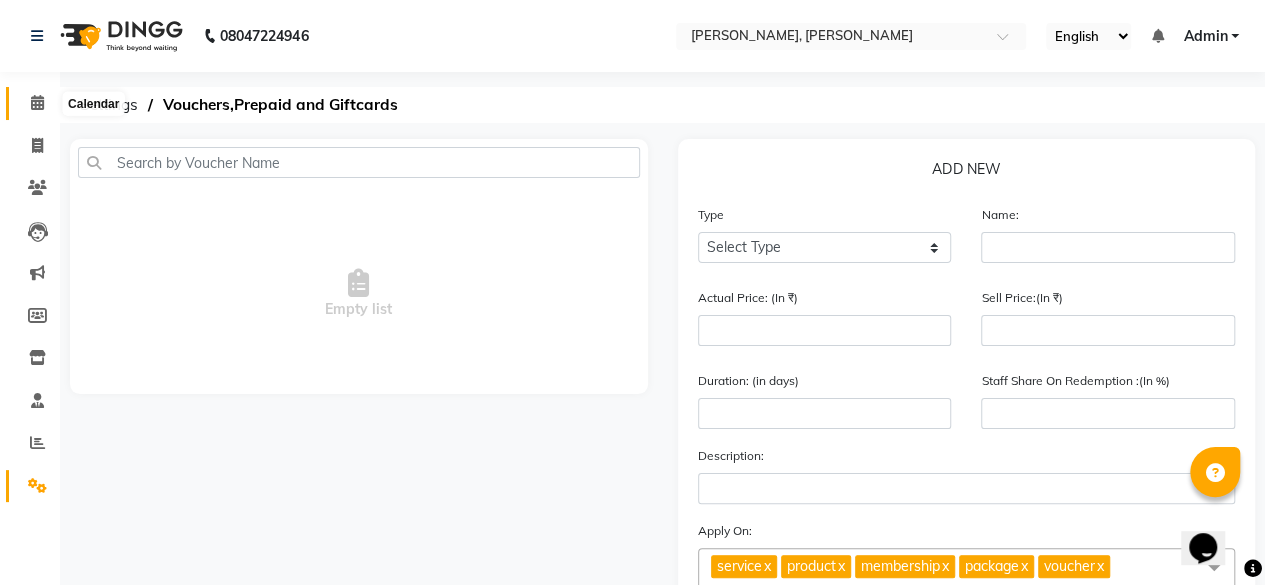 click 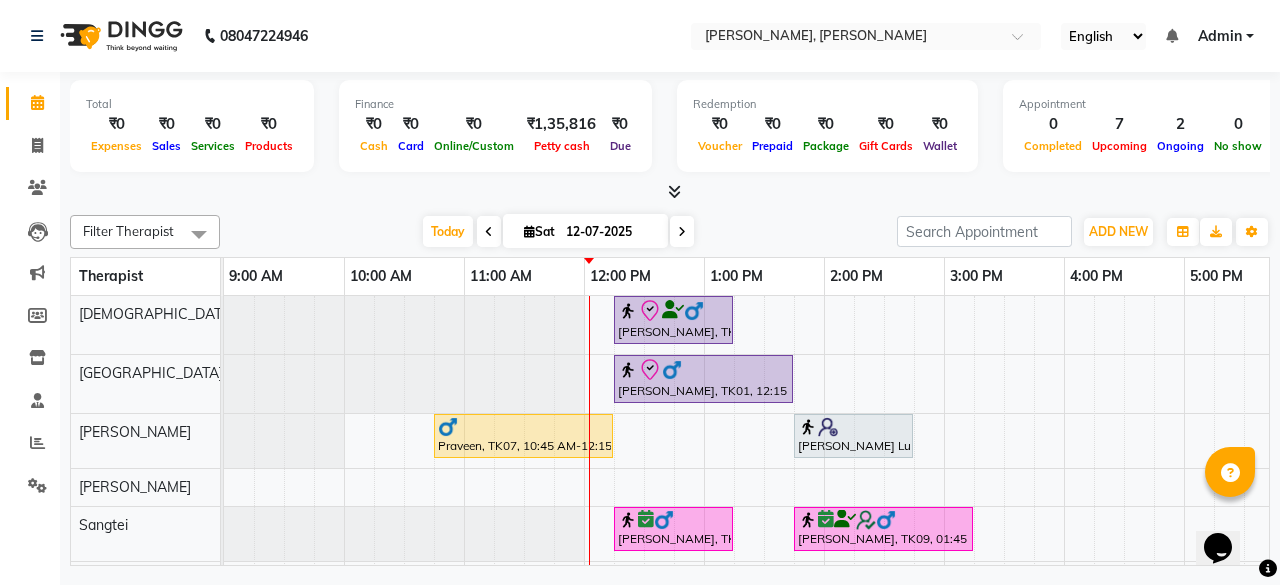 scroll, scrollTop: 0, scrollLeft: 402, axis: horizontal 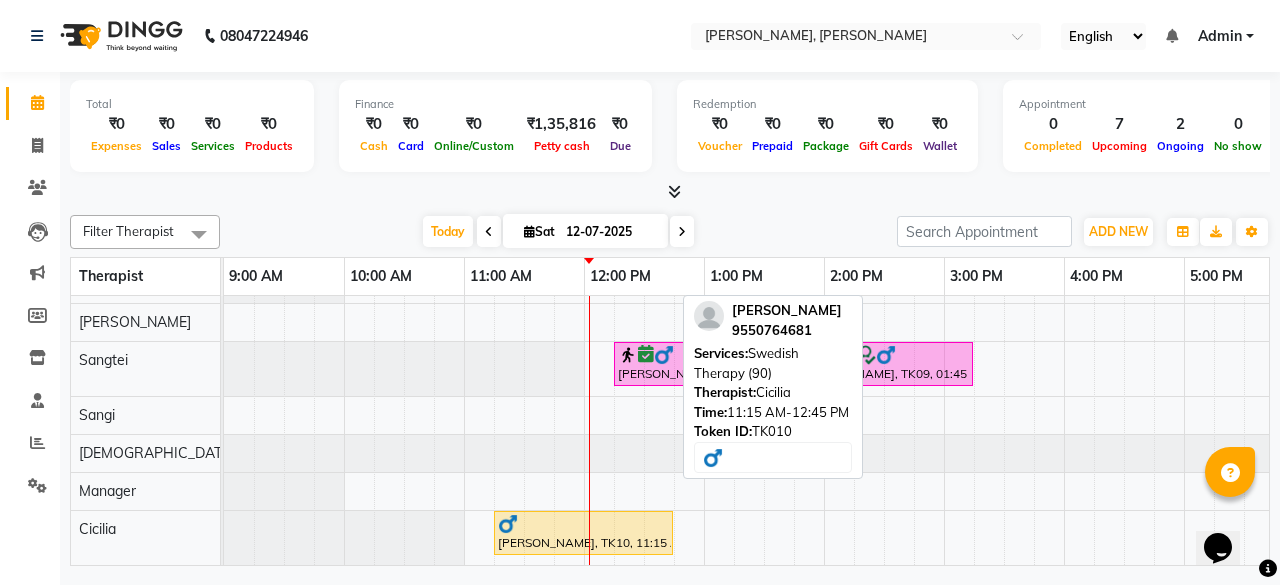 click on "Raghu, TK10, 11:15 AM-12:45 PM, Swedish Therapy (90)" at bounding box center [583, 533] 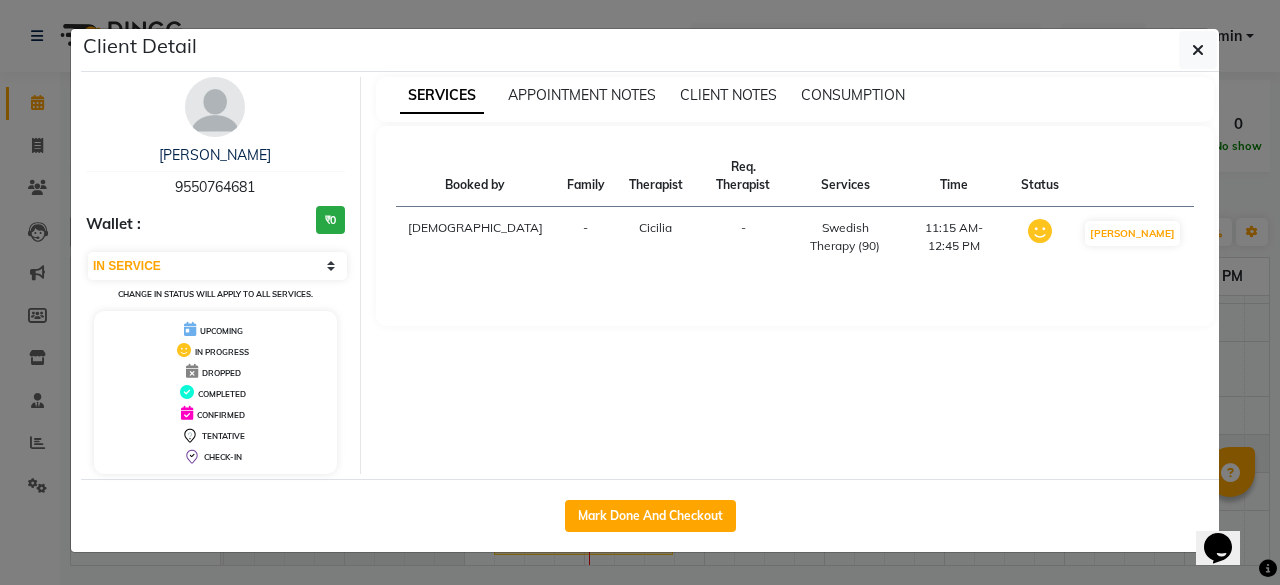 click on "Raghu    9550764681" at bounding box center (215, 171) 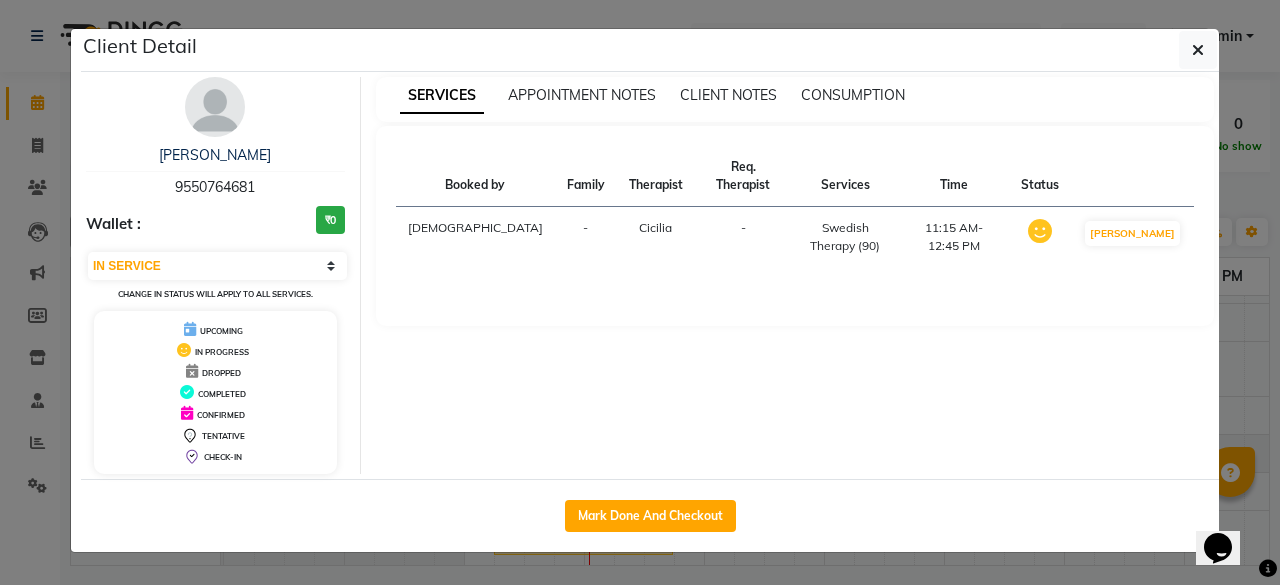click on "UPCOMING" at bounding box center [215, 329] 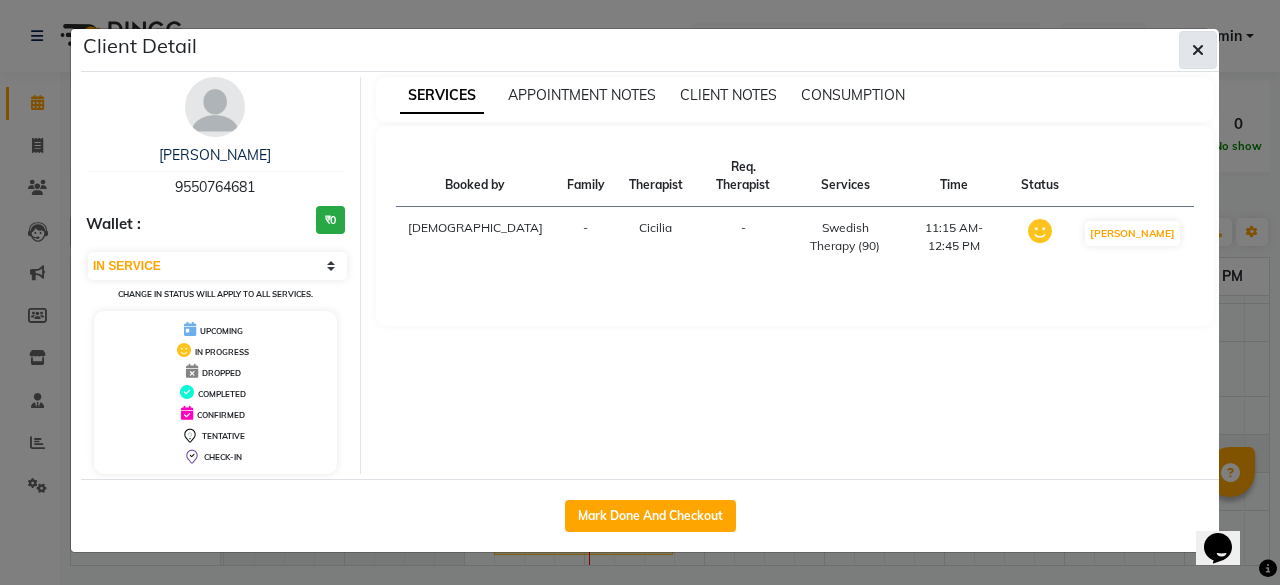 click 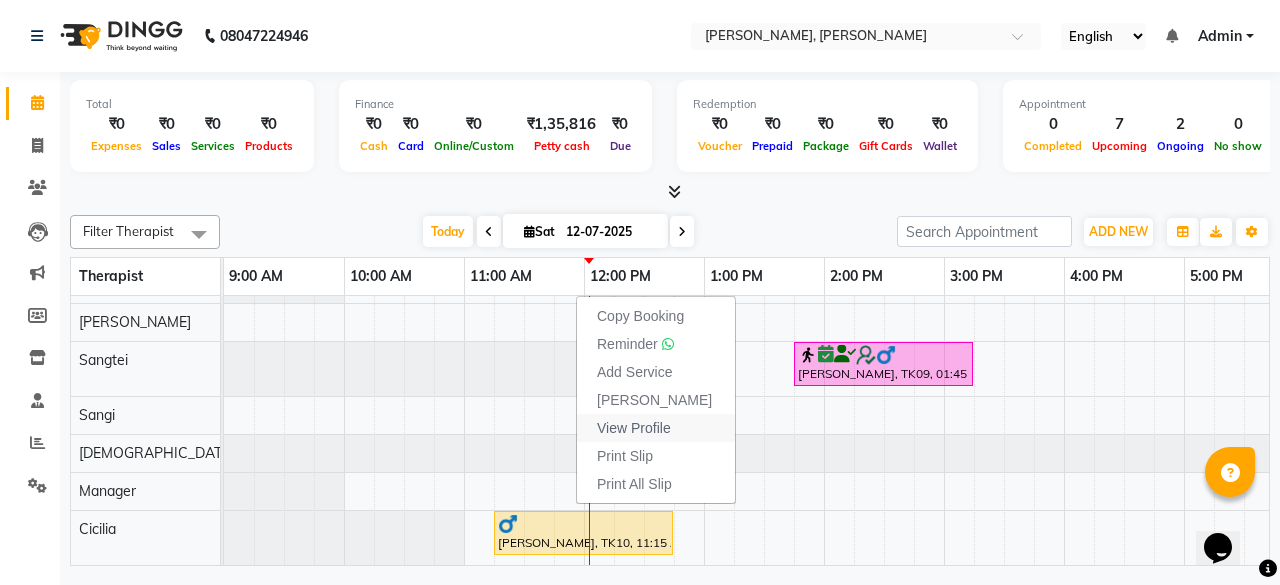 click on "View Profile" at bounding box center (634, 428) 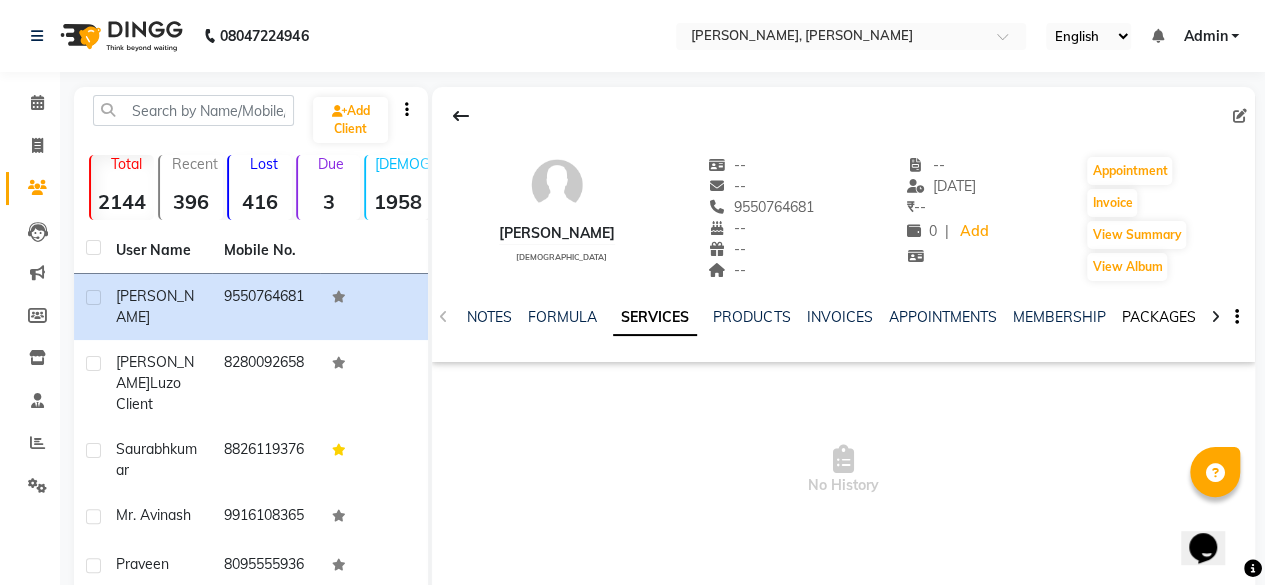click on "PACKAGES" 